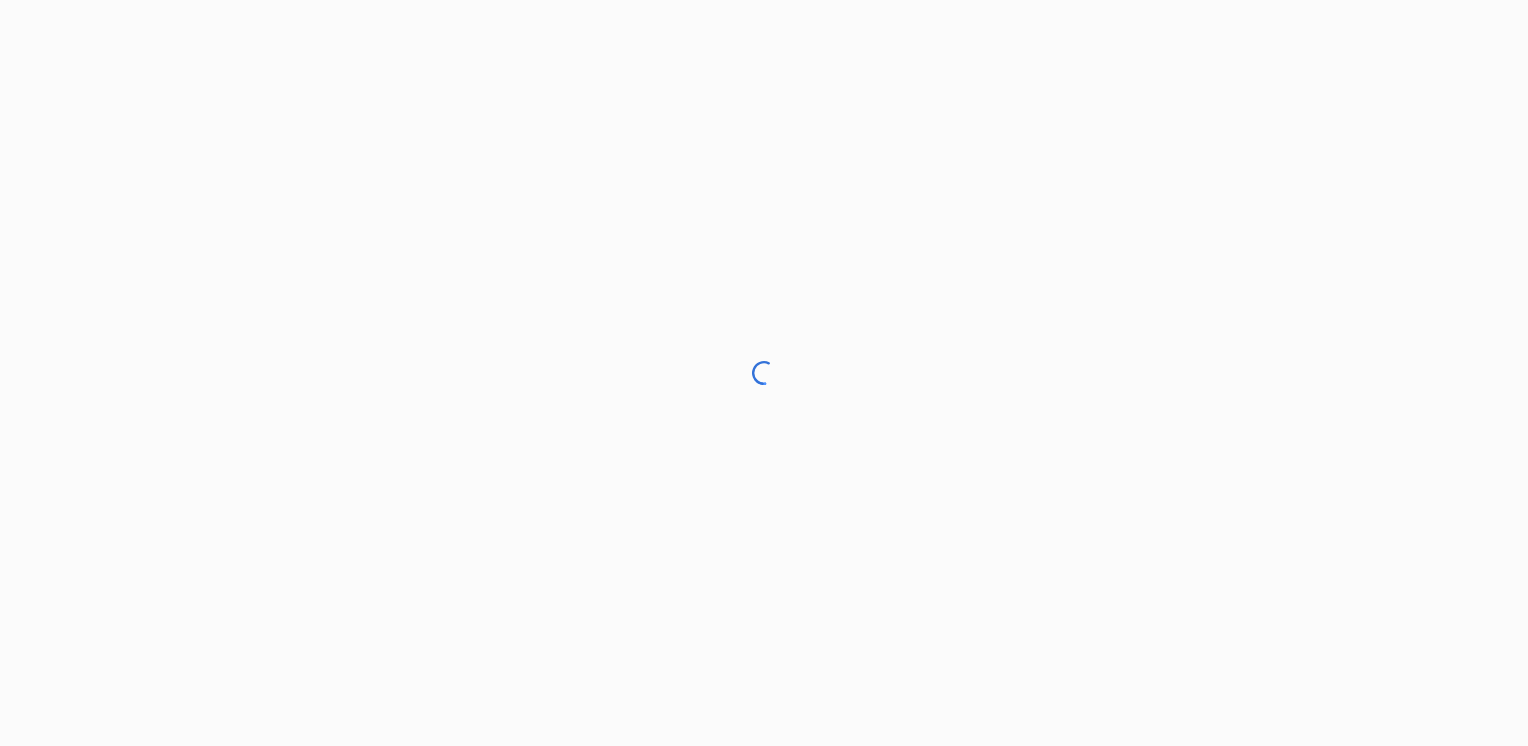 scroll, scrollTop: 0, scrollLeft: 0, axis: both 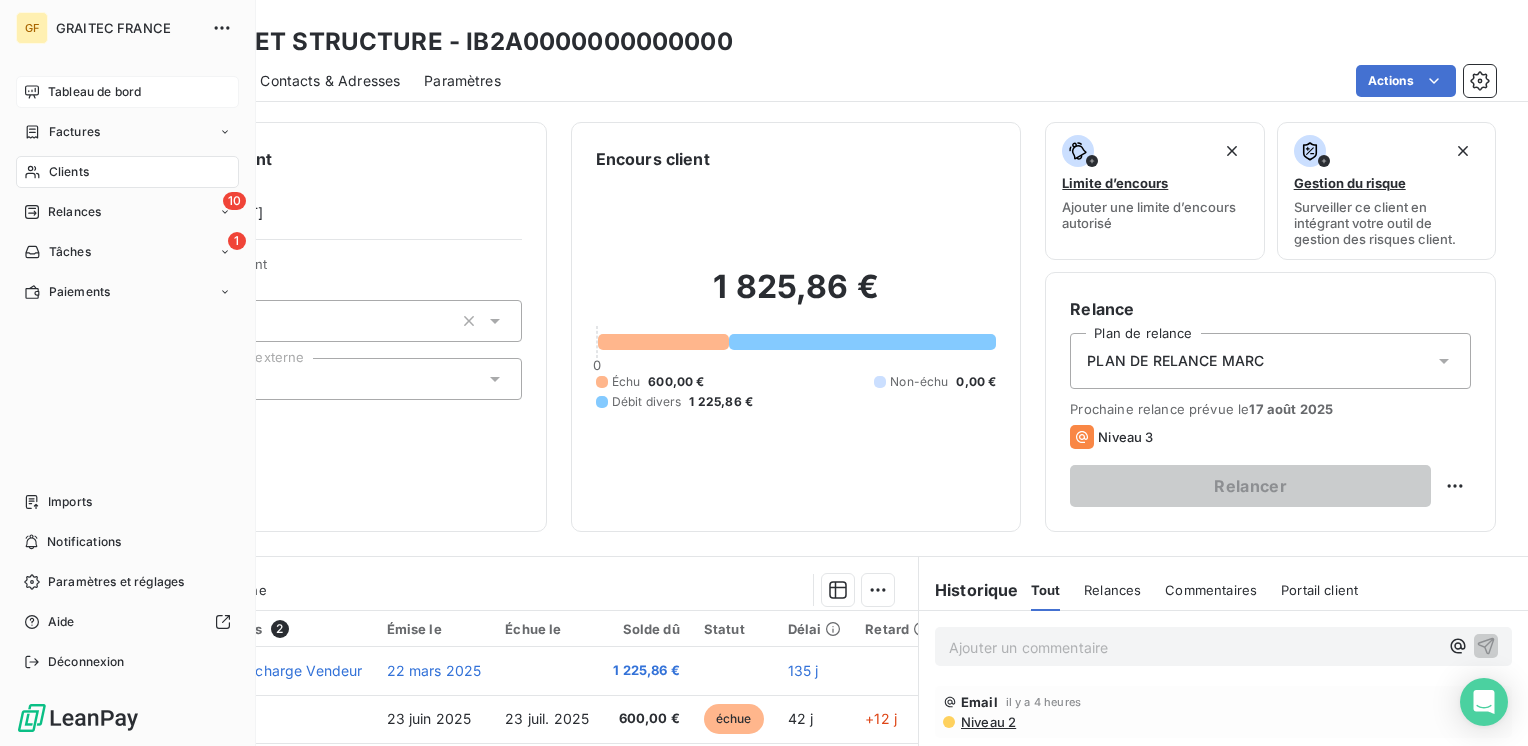 click on "Tableau de bord" at bounding box center (94, 92) 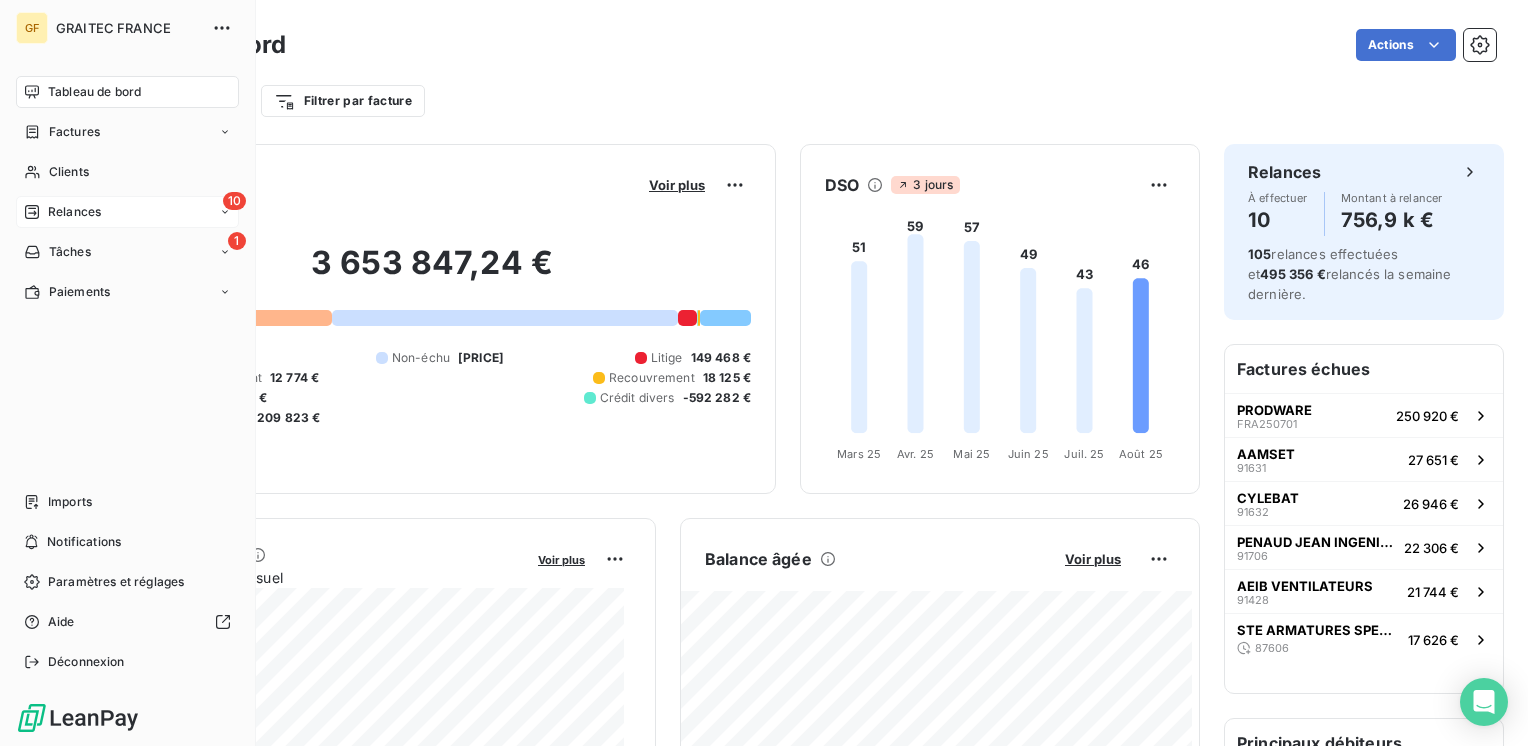click on "Relances" at bounding box center (74, 212) 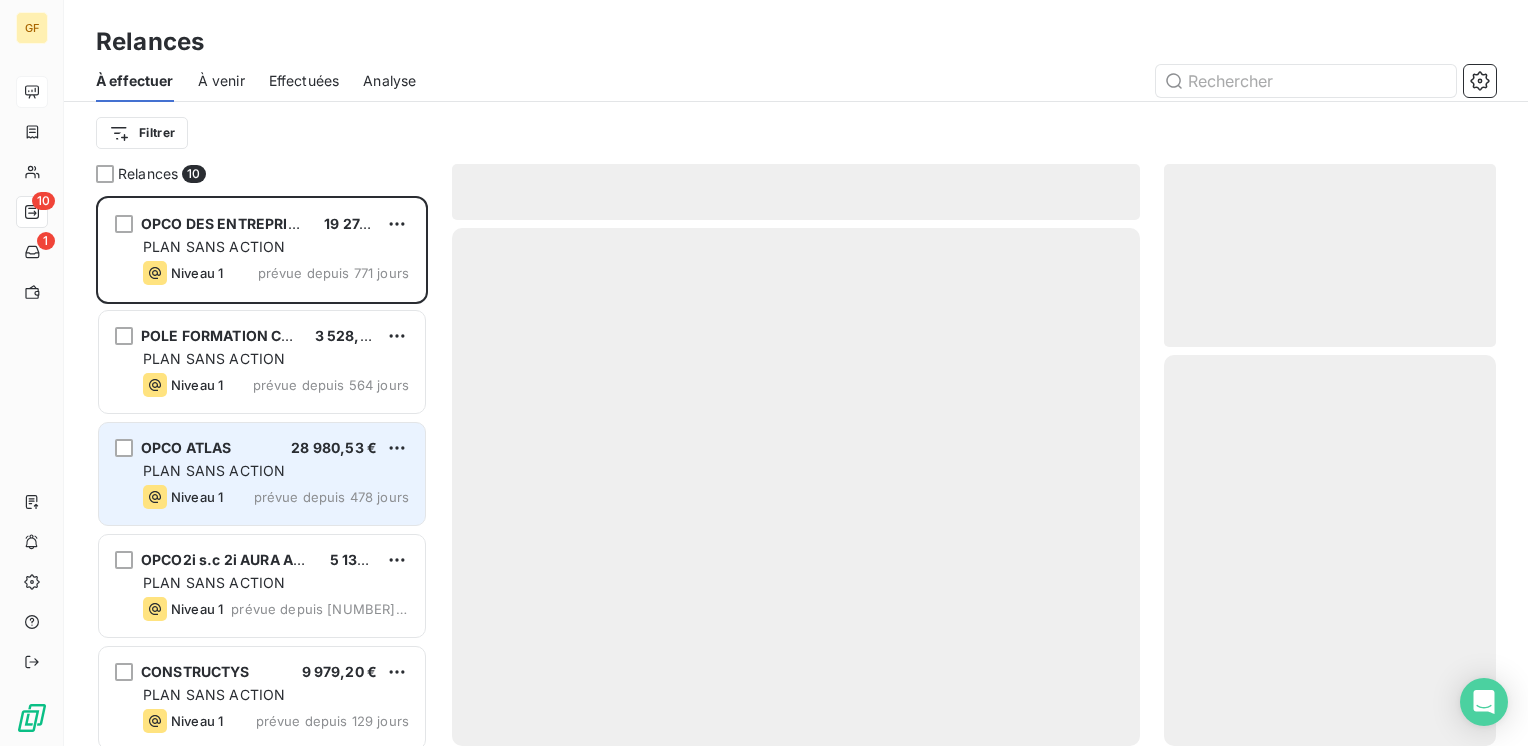 scroll, scrollTop: 16, scrollLeft: 16, axis: both 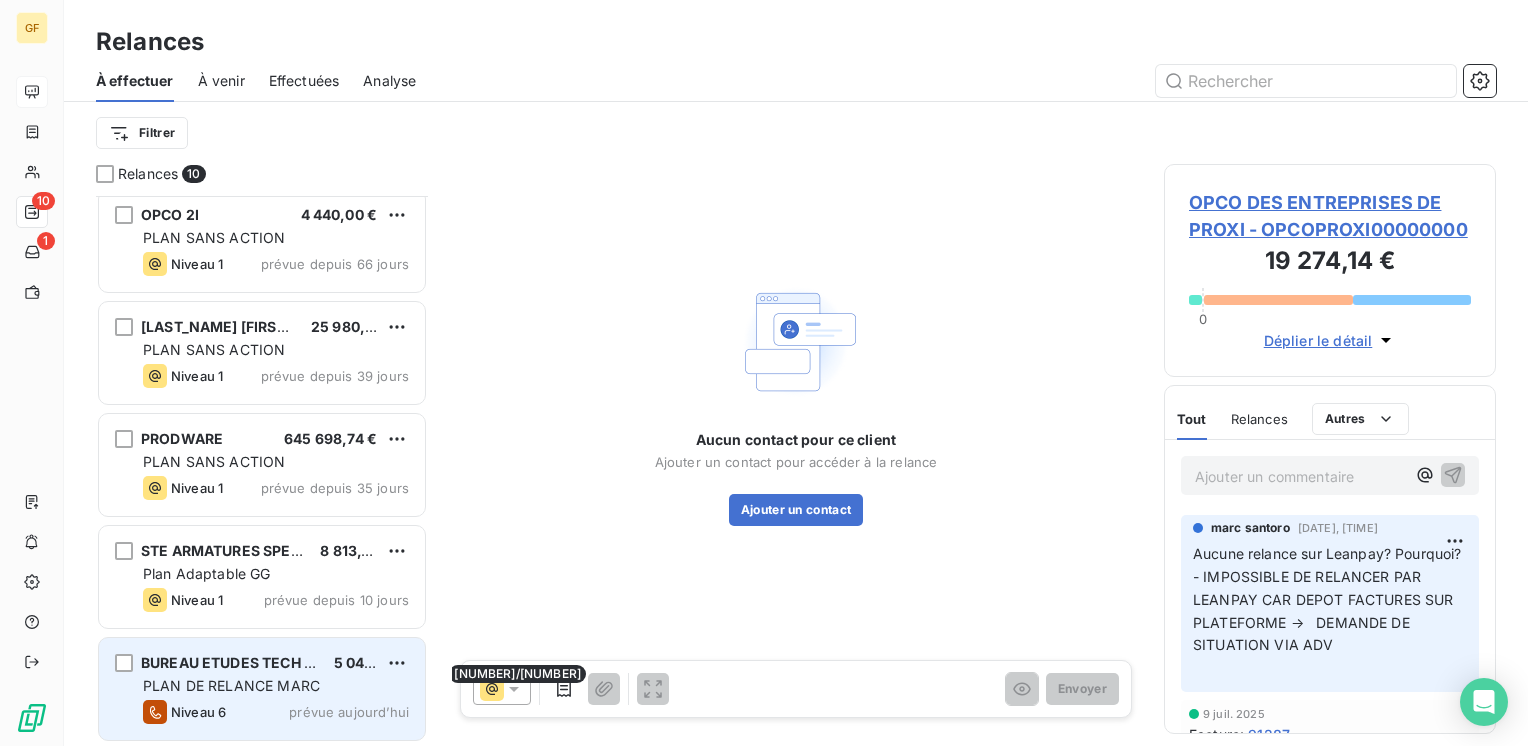 click on "BUREAU ETUDES TECH ORGANISATION MOD 5 040,00 € PLAN DE RELANCE [NAME] Niveau 6 prévue aujourd’hui" at bounding box center [262, 689] 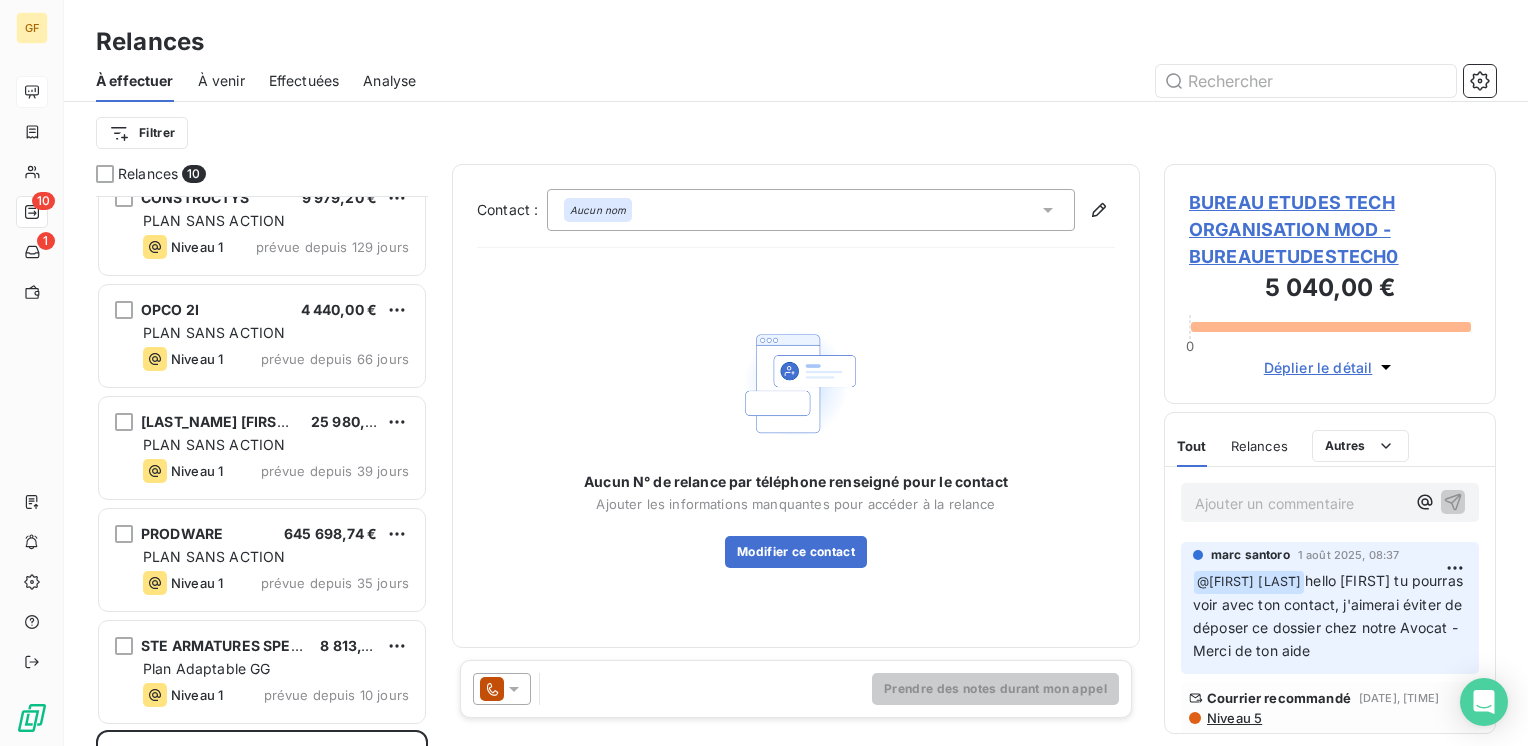 scroll, scrollTop: 470, scrollLeft: 0, axis: vertical 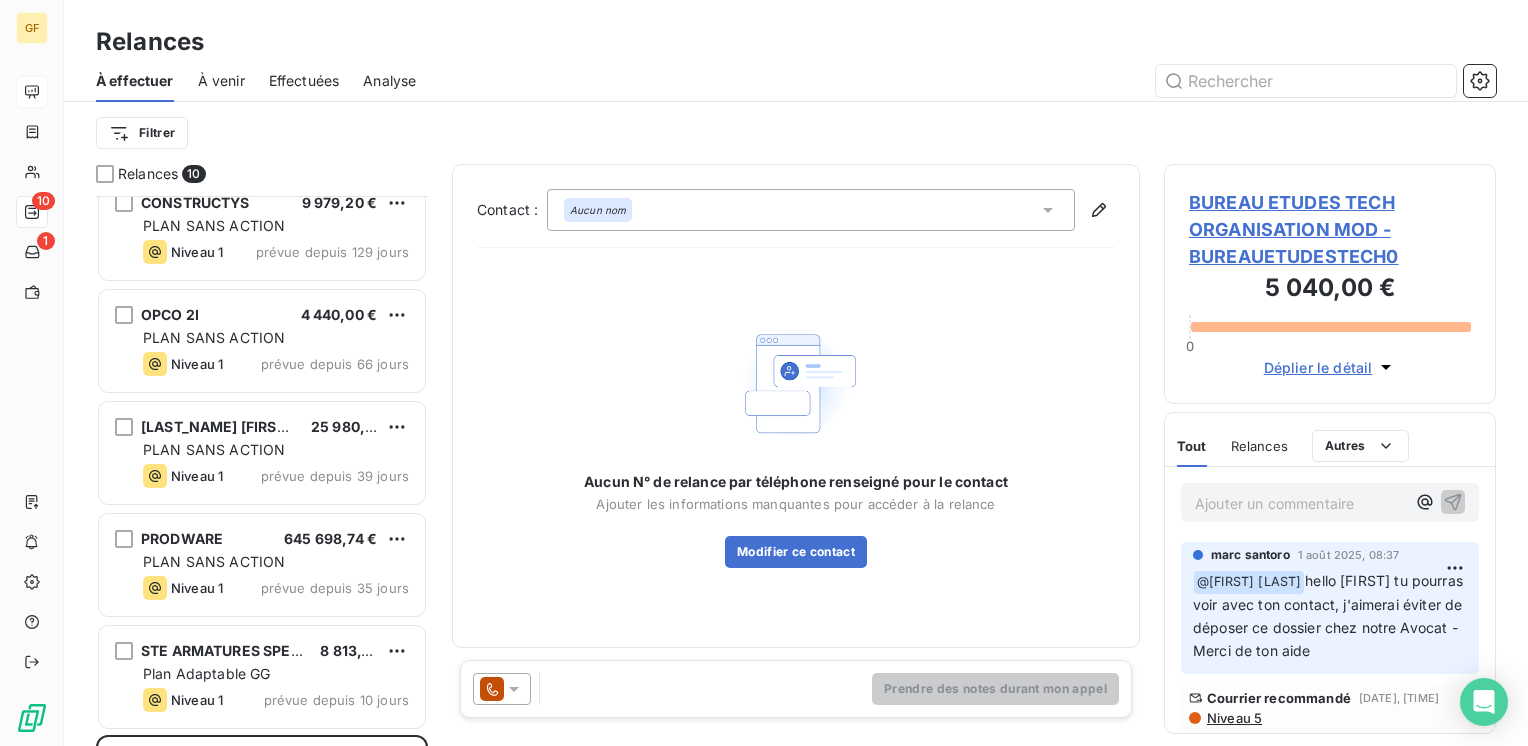 click on "BUREAU ETUDES TECH ORGANISATION MOD - BUREAUETUDESTECH0" at bounding box center (1330, 229) 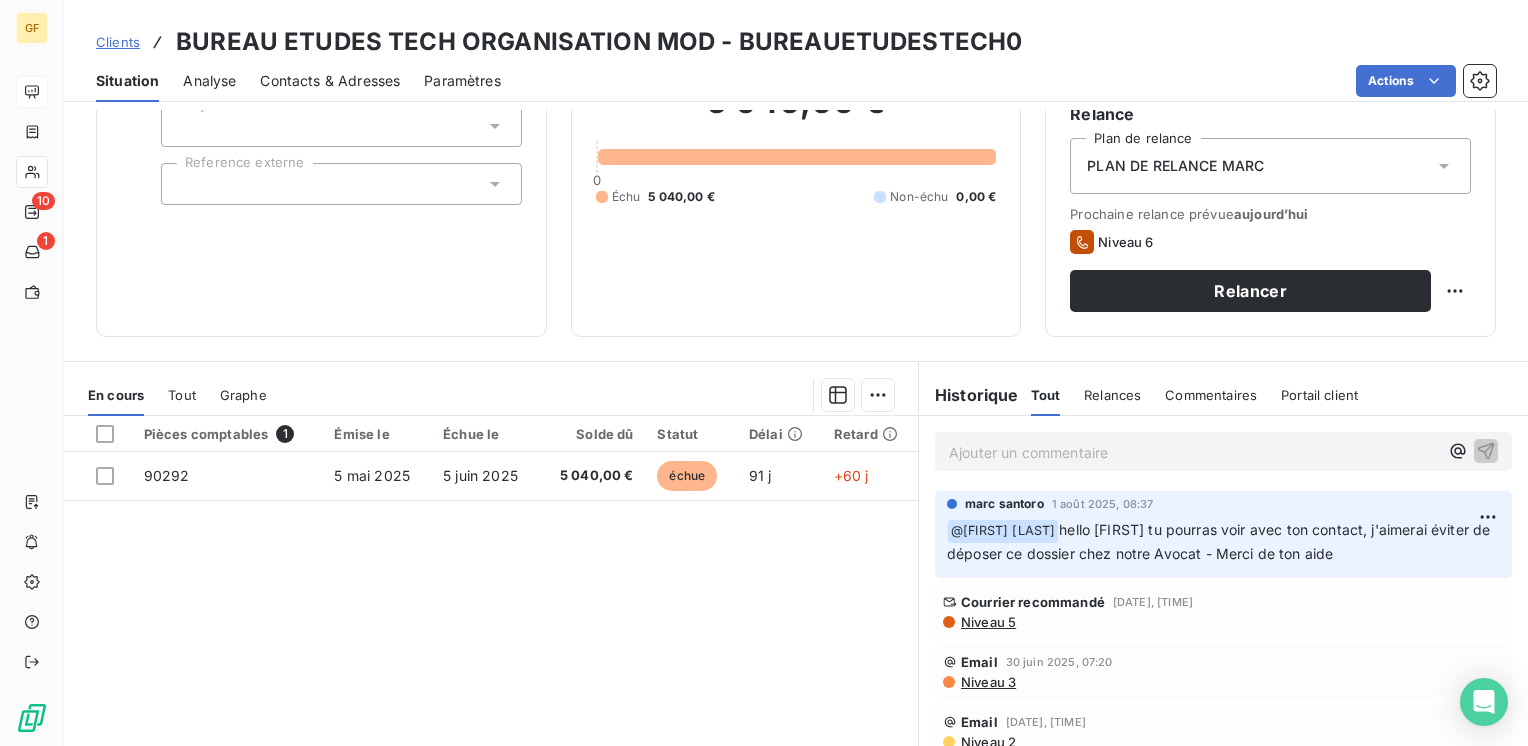 scroll, scrollTop: 200, scrollLeft: 0, axis: vertical 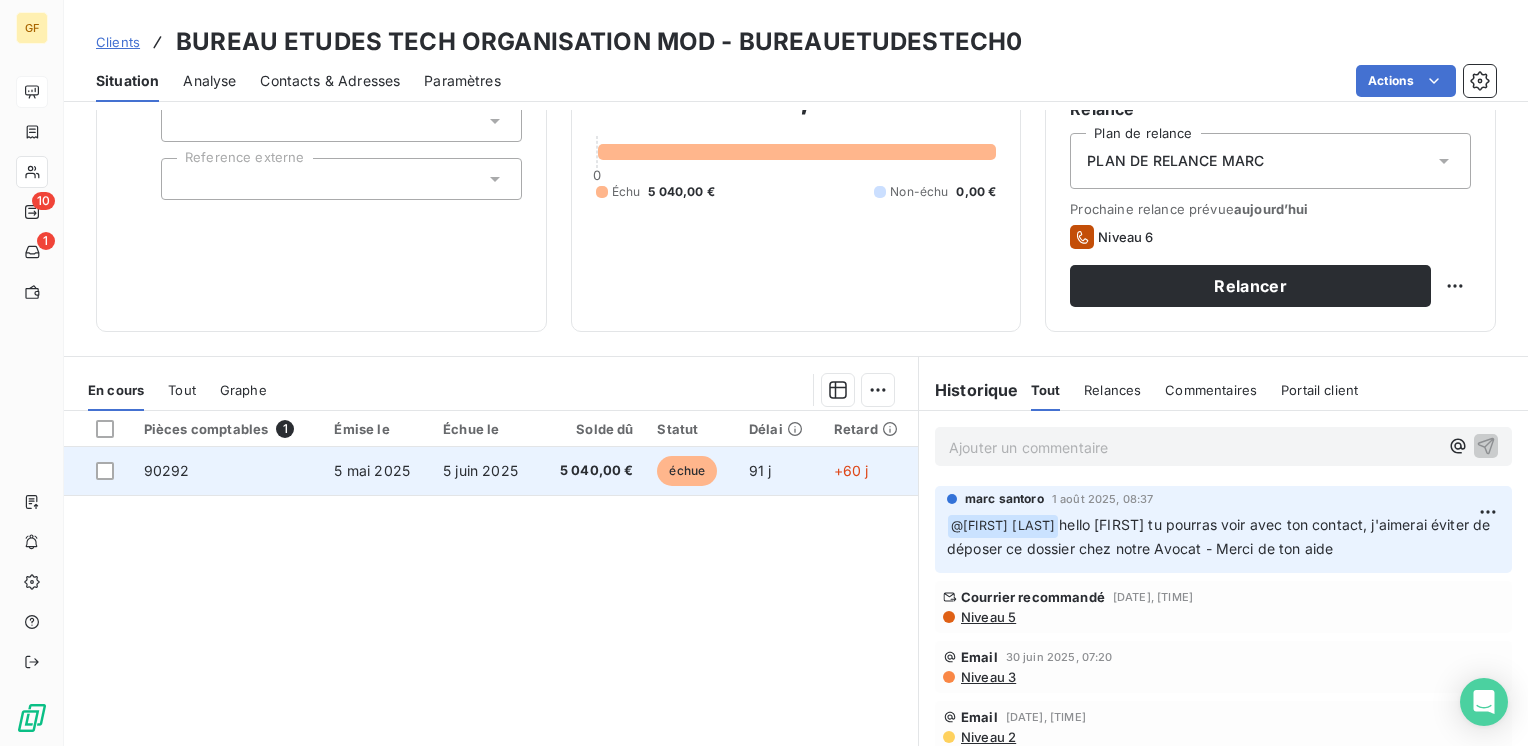 click on "5 mai 2025" at bounding box center [376, 471] 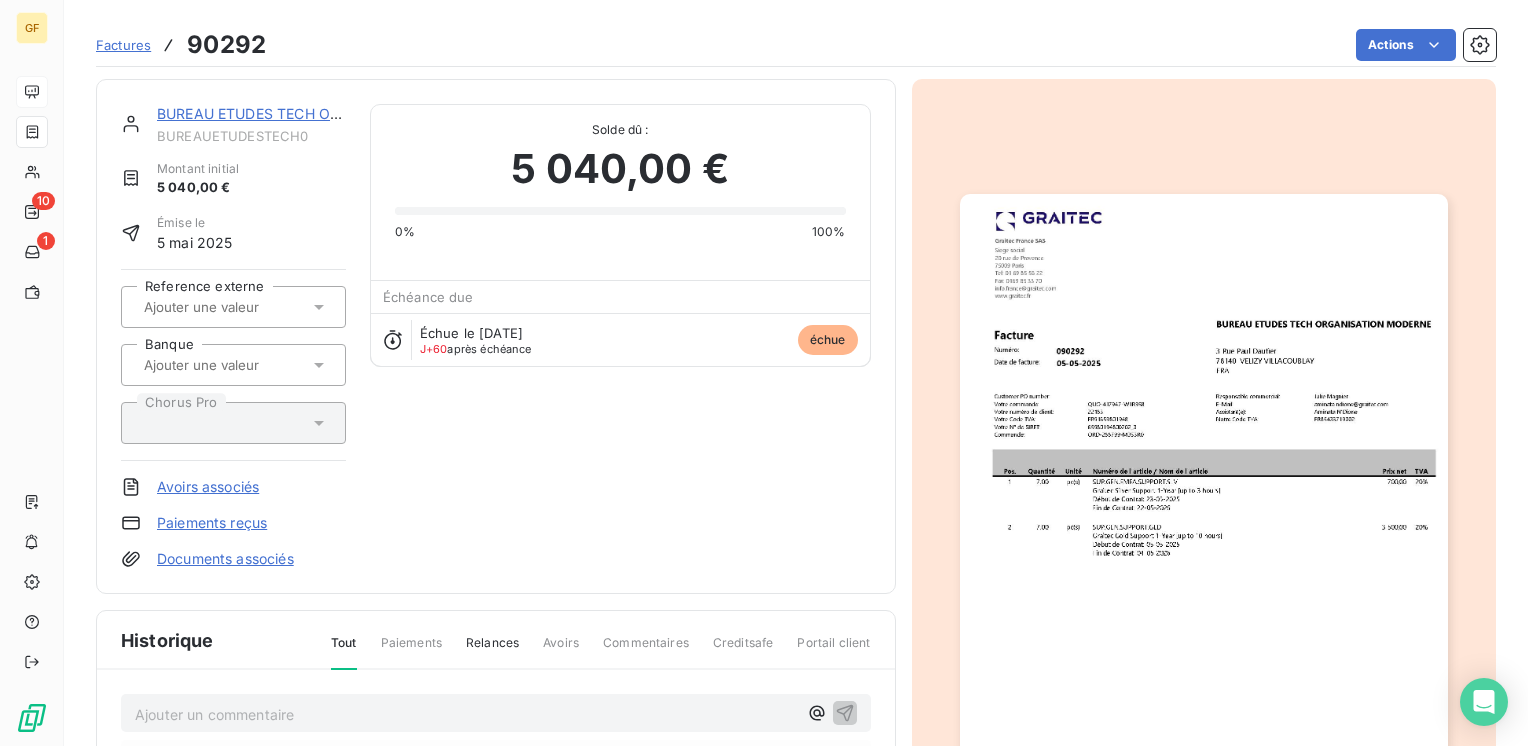 scroll, scrollTop: 100, scrollLeft: 0, axis: vertical 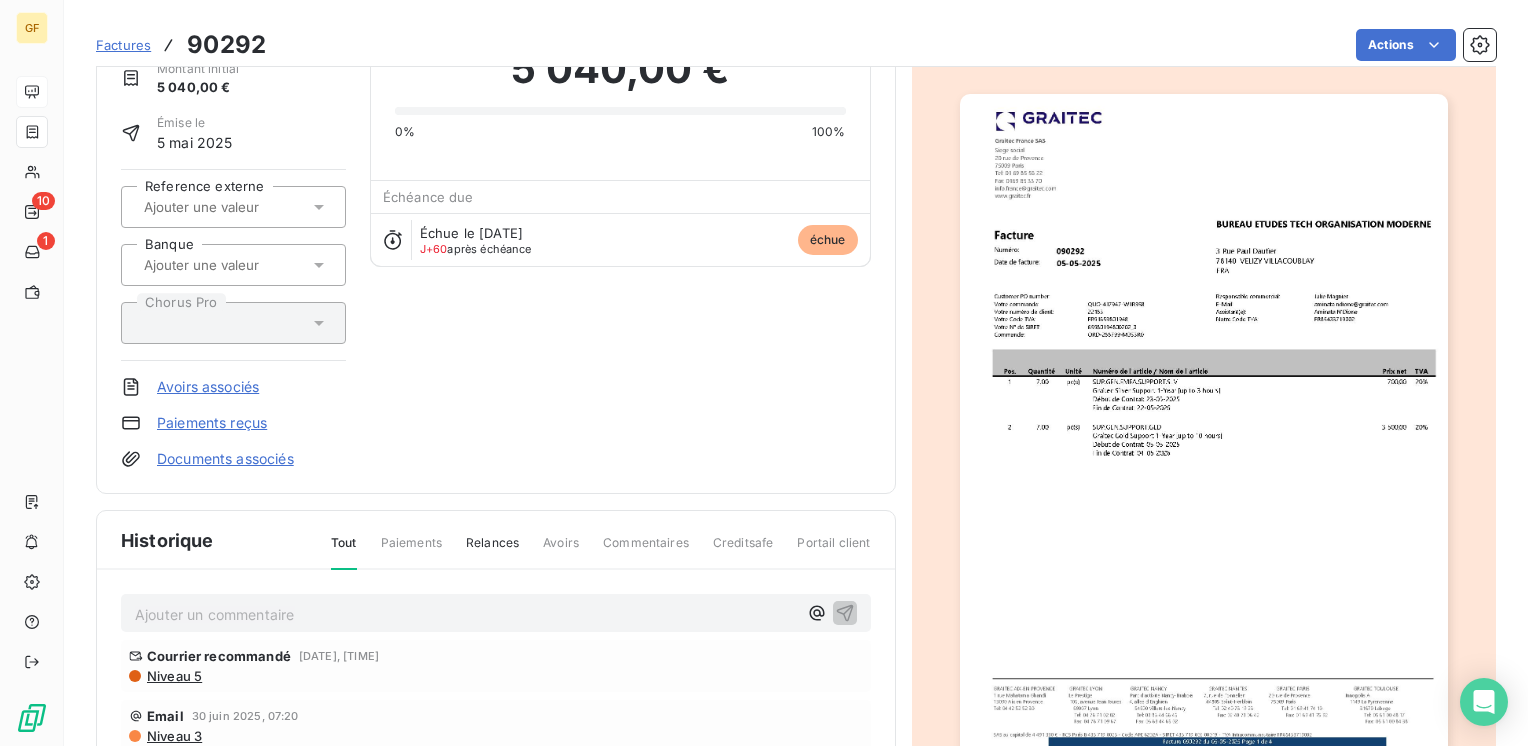 click at bounding box center (1204, 438) 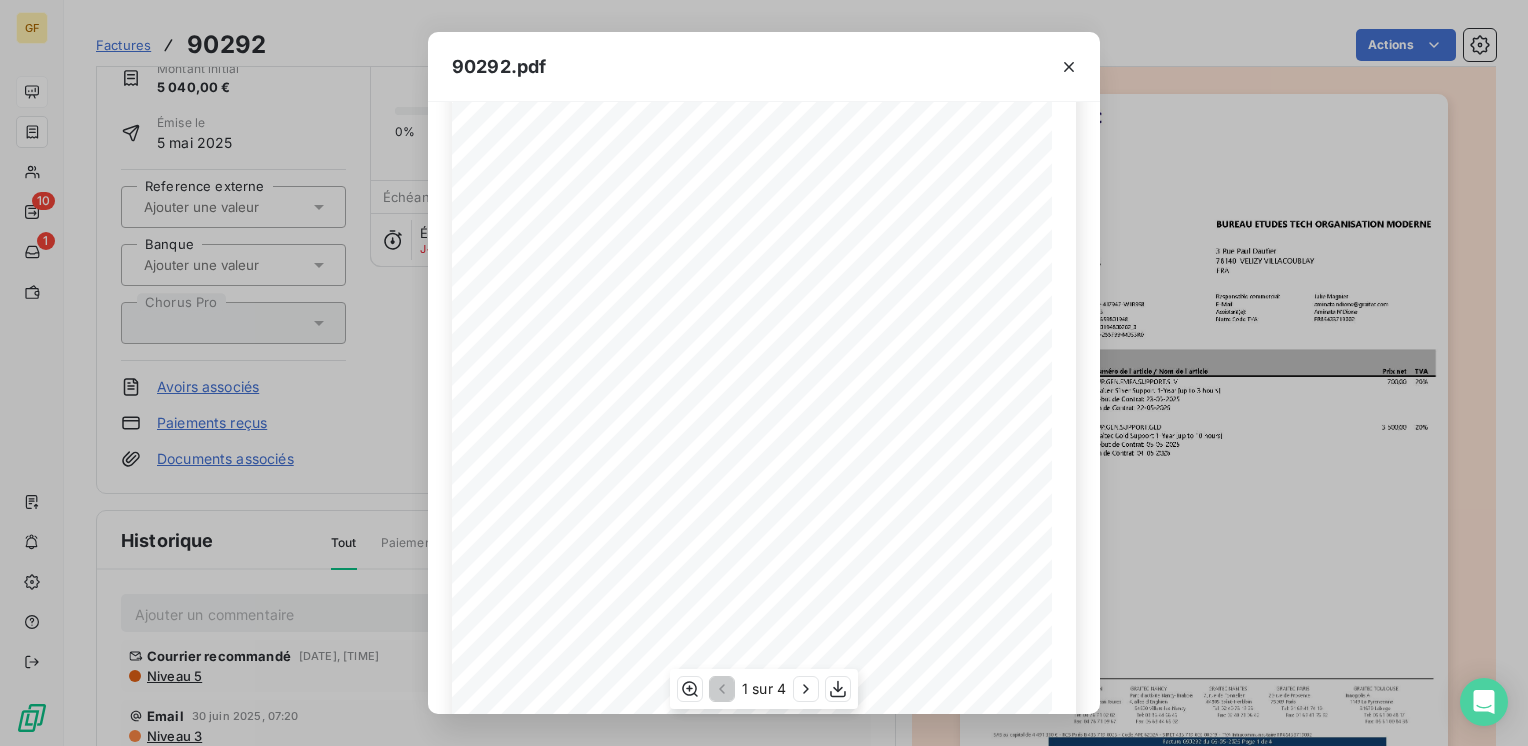 scroll, scrollTop: 200, scrollLeft: 0, axis: vertical 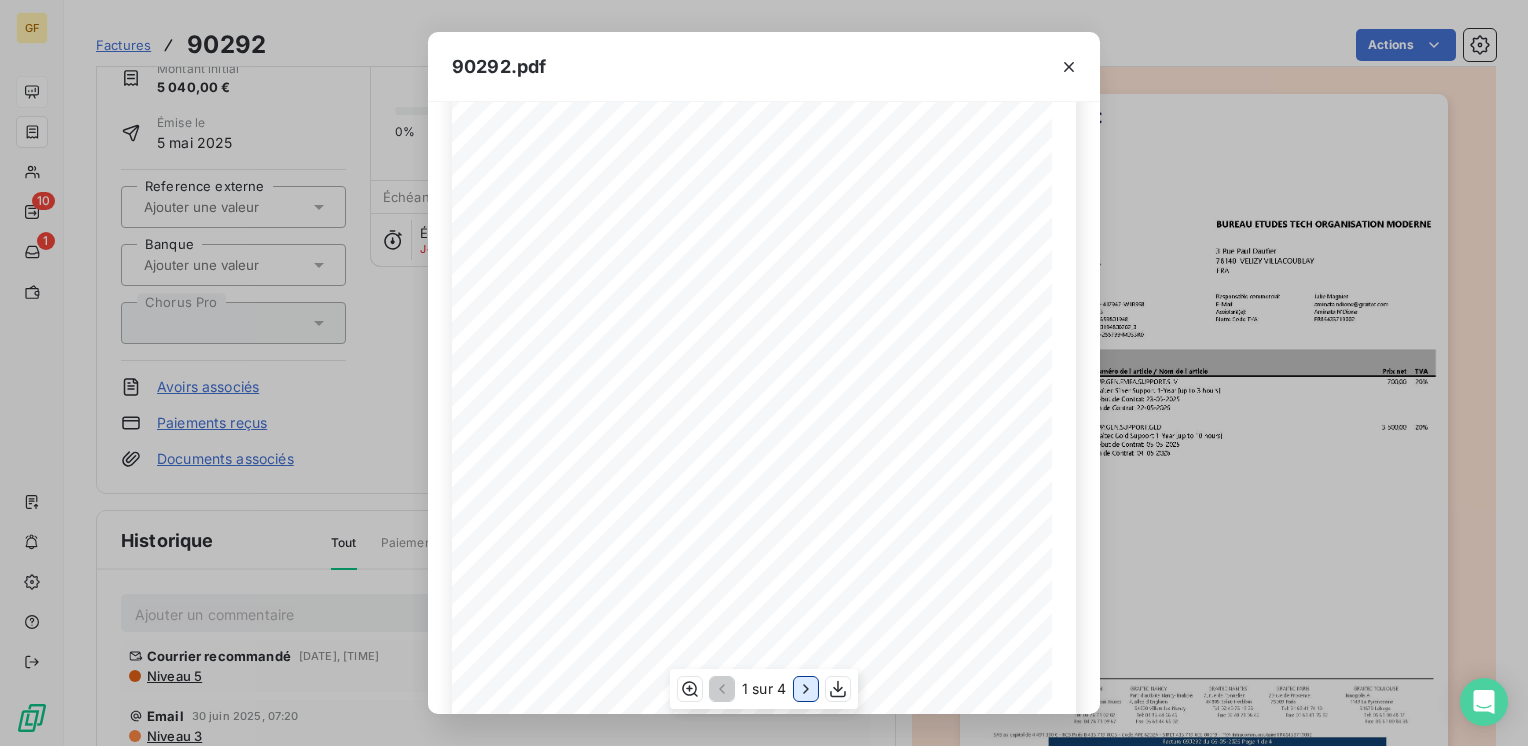 click 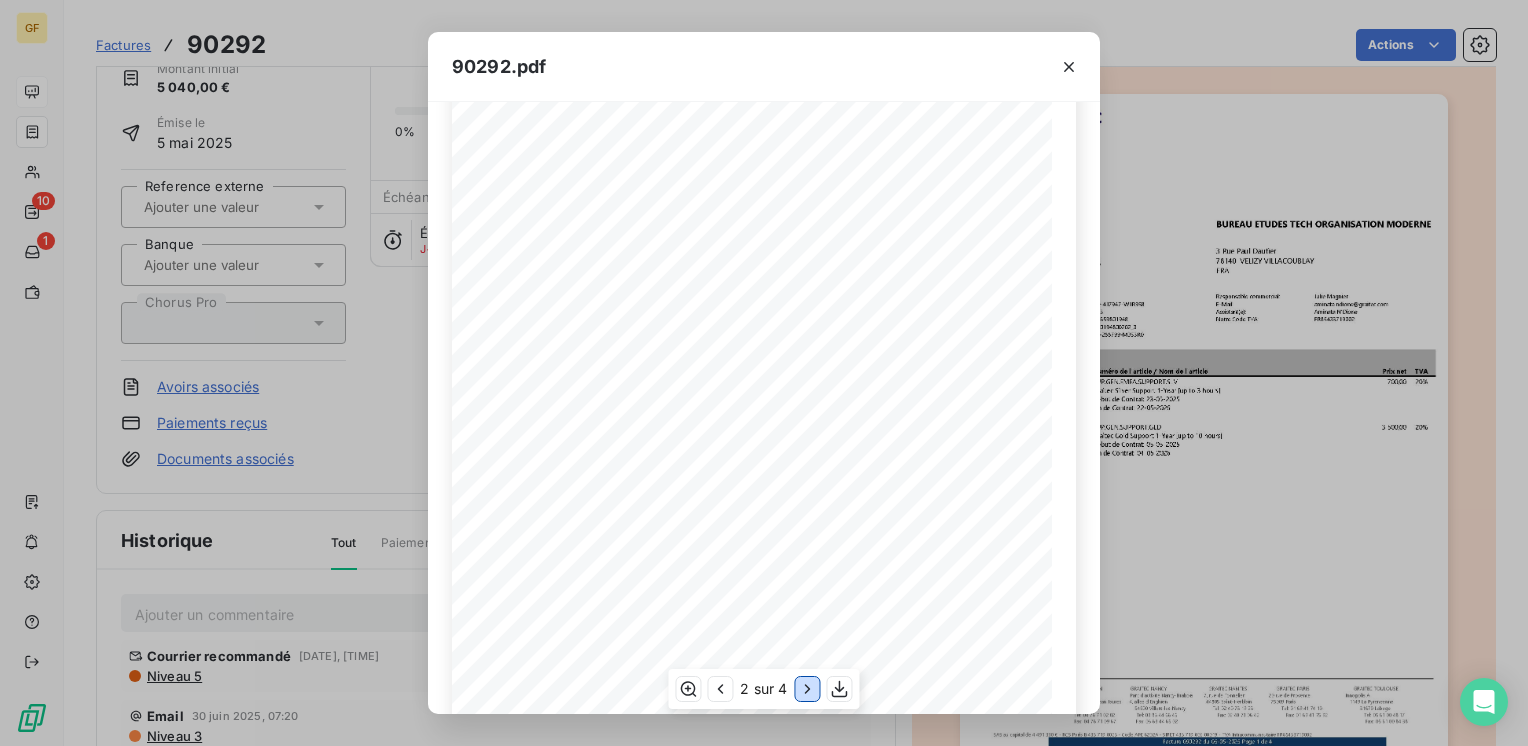 scroll, scrollTop: 0, scrollLeft: 0, axis: both 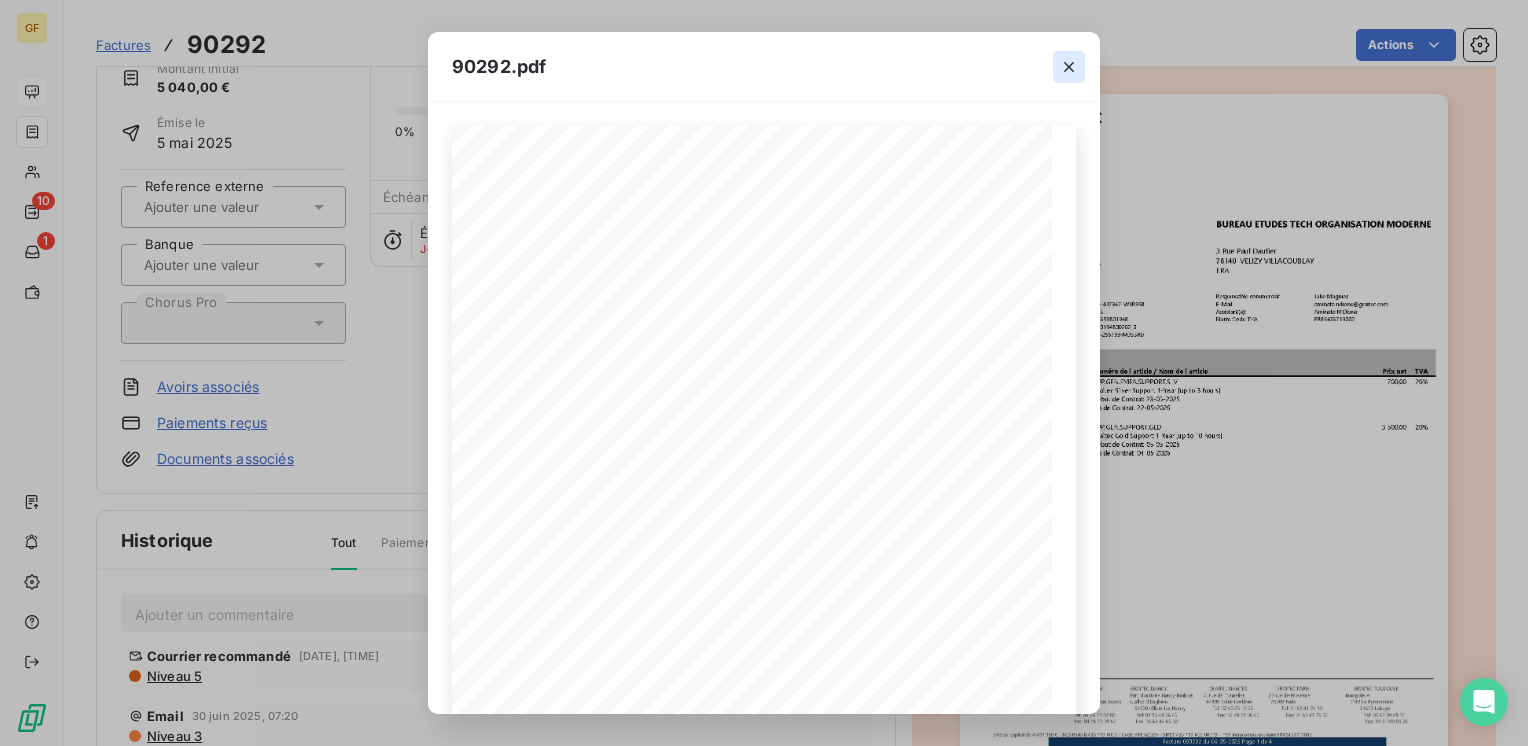 click 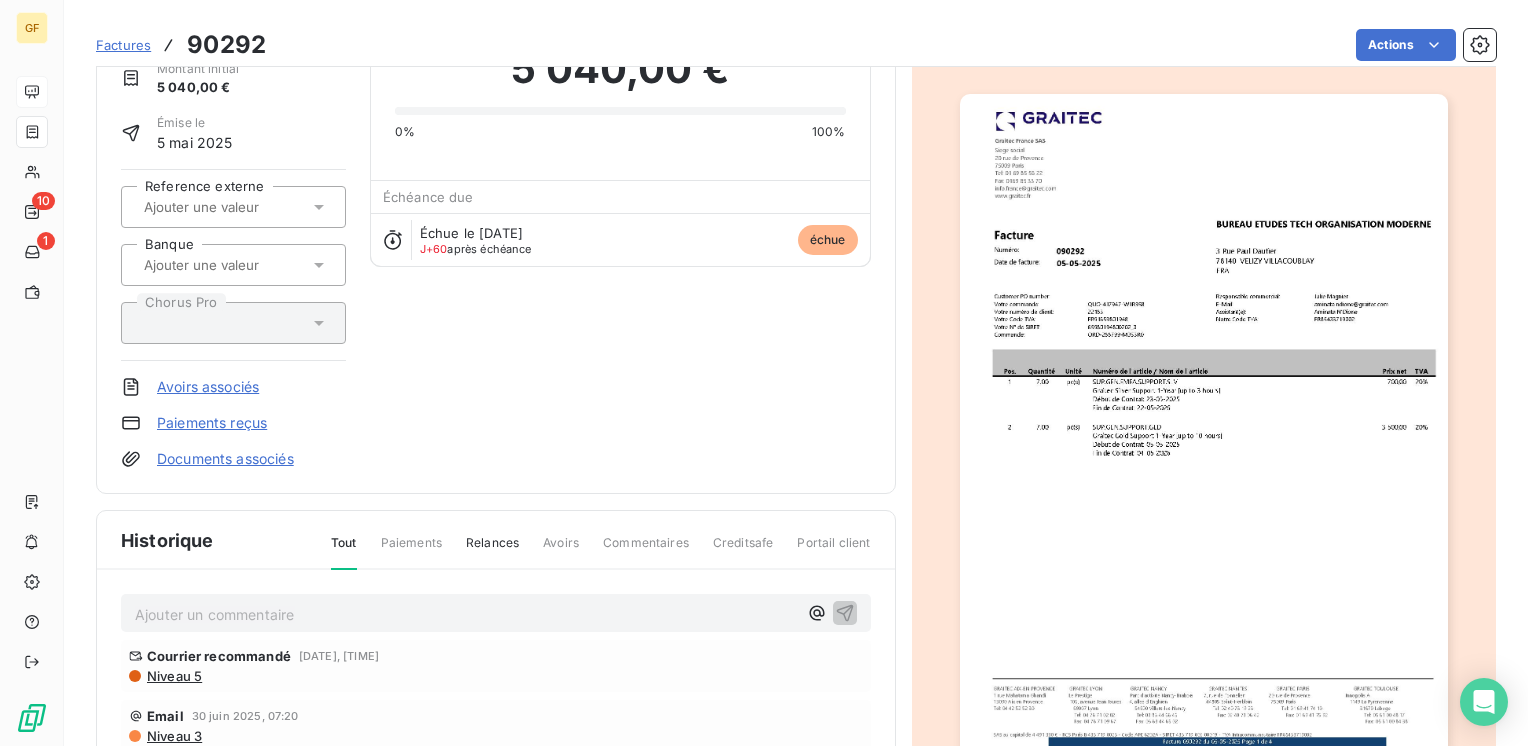 click at bounding box center [1204, 438] 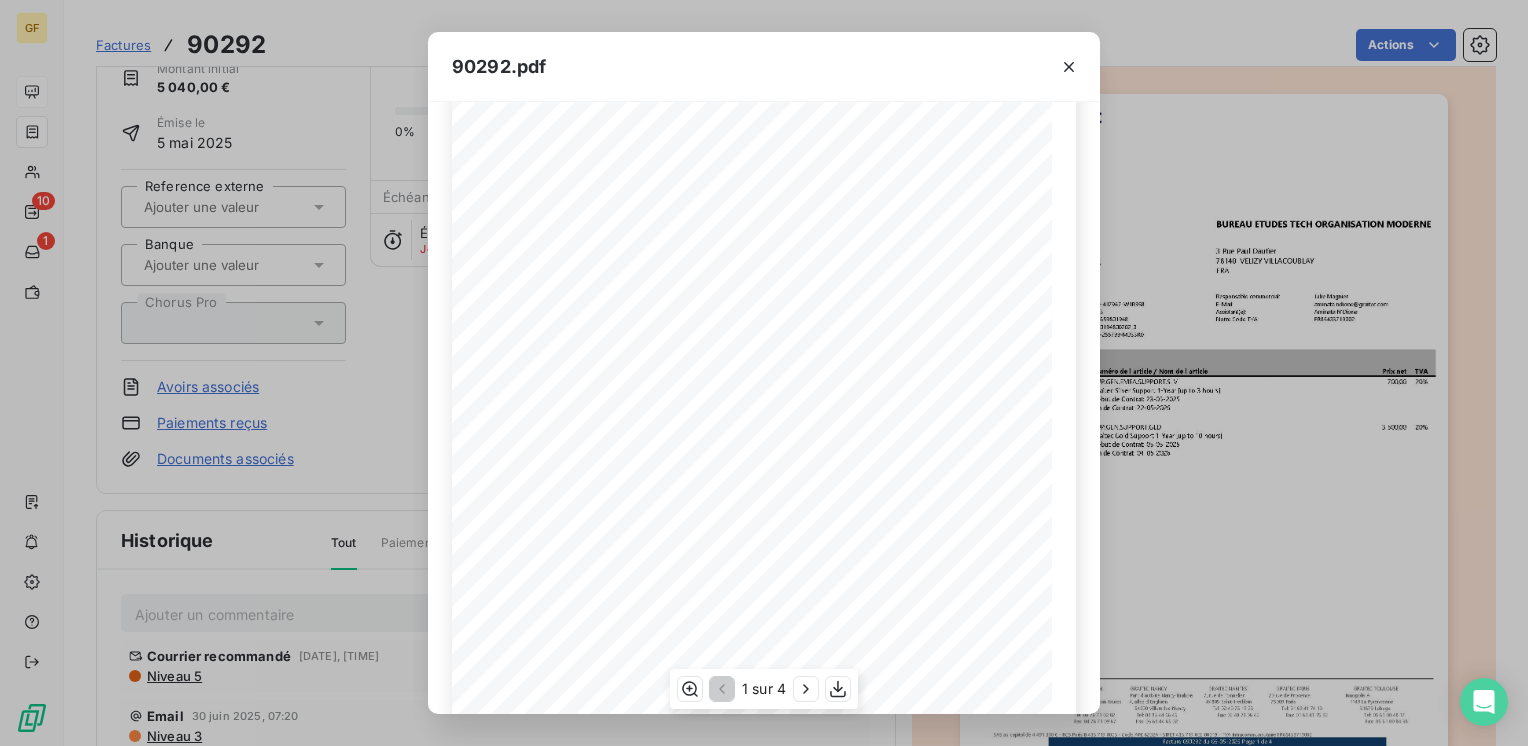 scroll, scrollTop: 283, scrollLeft: 0, axis: vertical 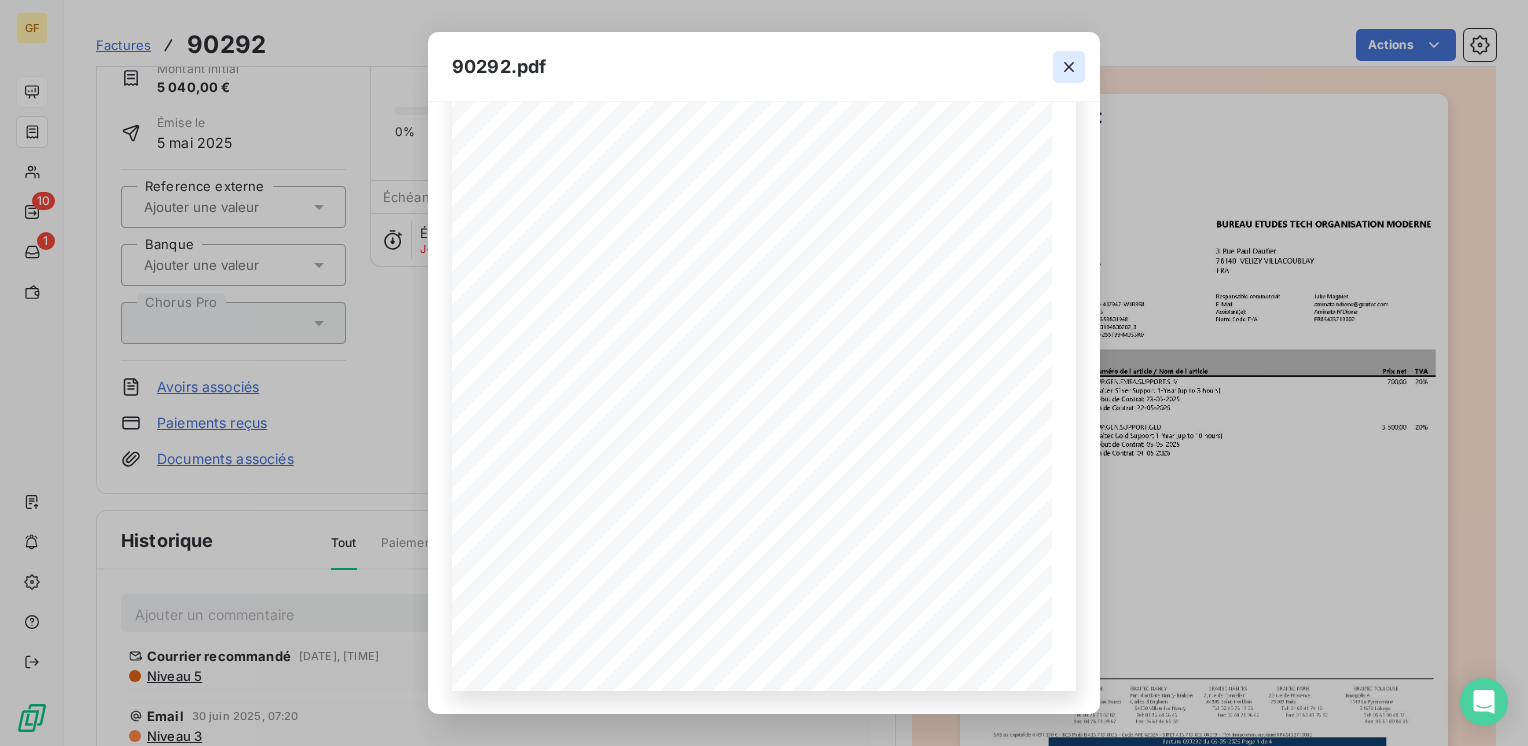 click 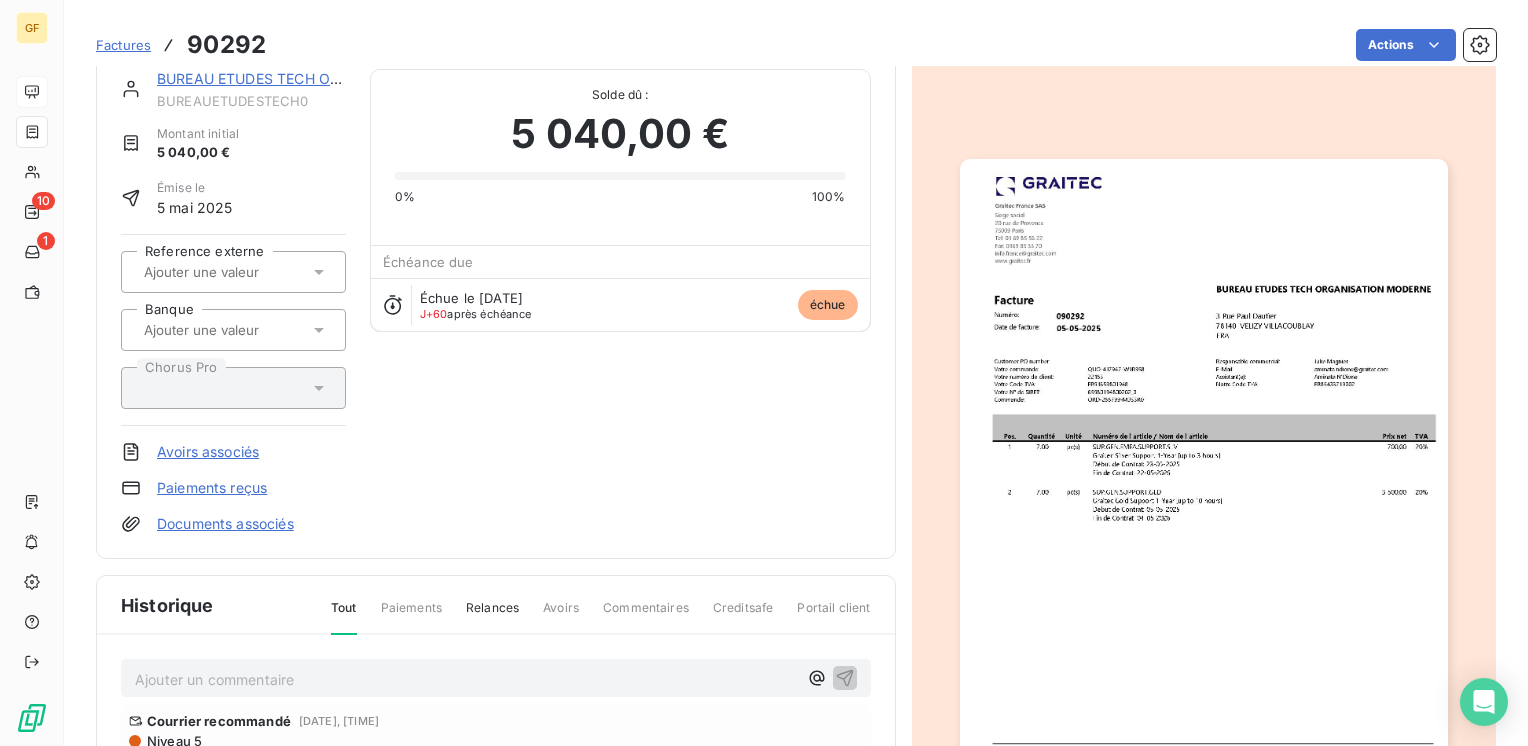 scroll, scrollTop: 0, scrollLeft: 0, axis: both 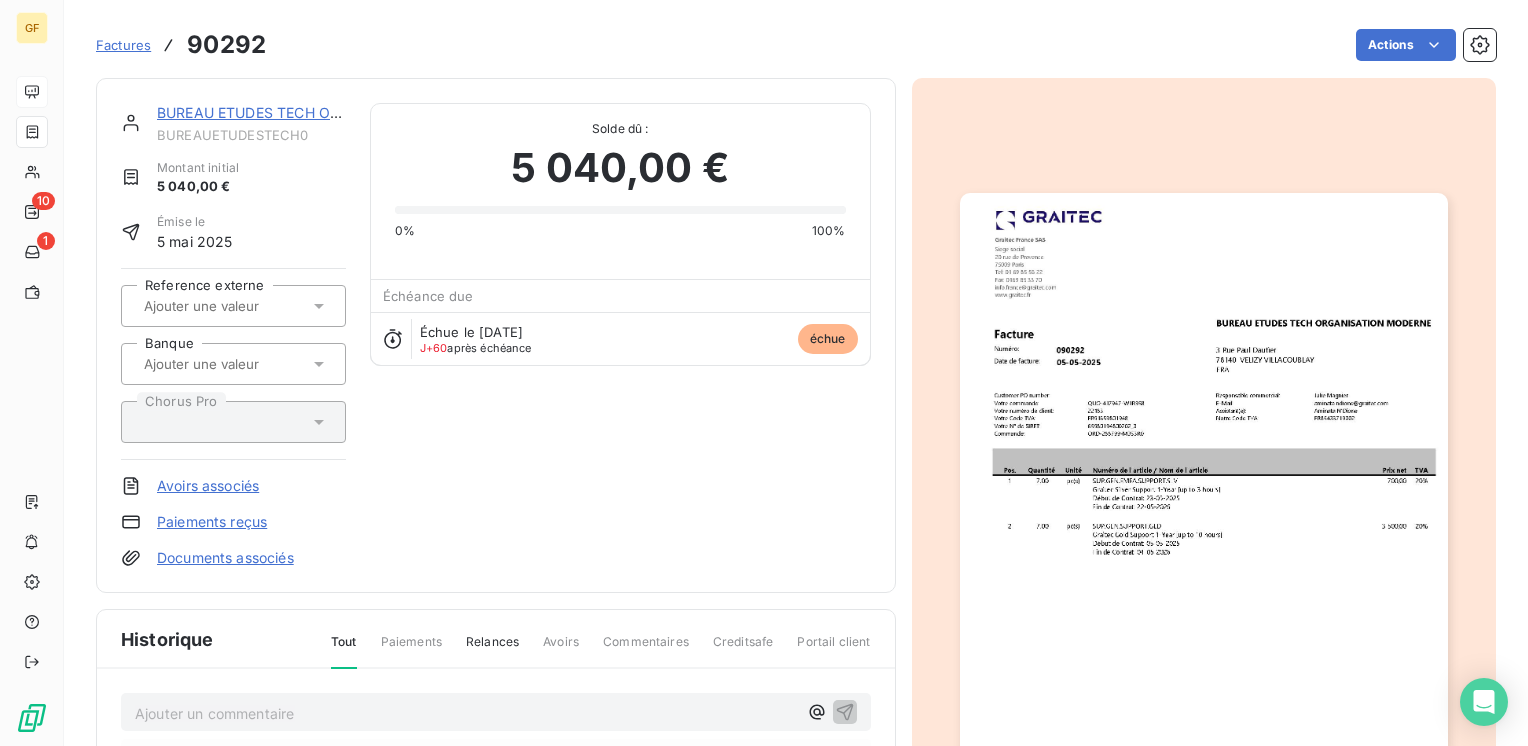 click on "BUREAU ETUDES TECH ORGANISATION MOD" at bounding box center [312, 112] 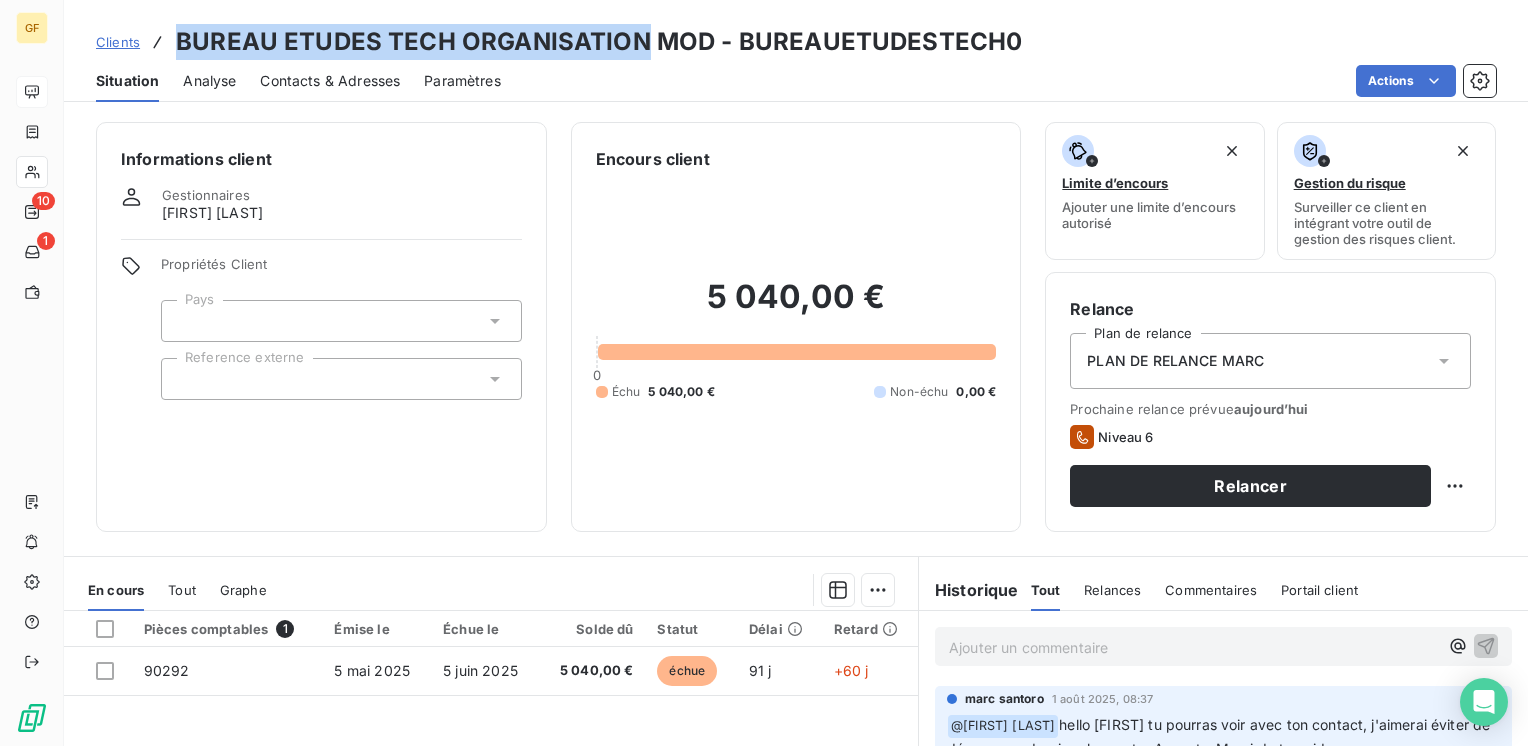 drag, startPoint x: 642, startPoint y: 39, endPoint x: 177, endPoint y: 39, distance: 465 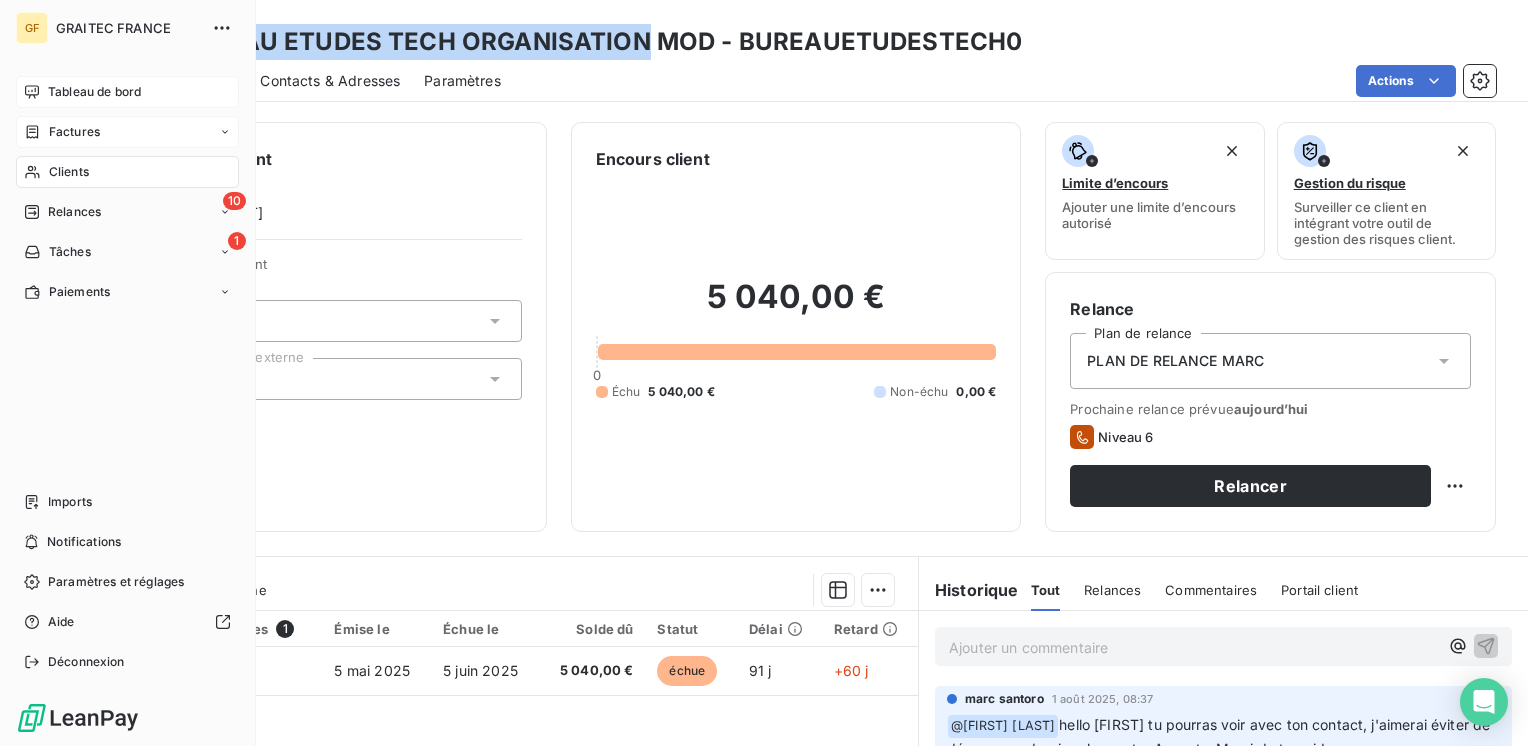 click on "Factures" at bounding box center (74, 132) 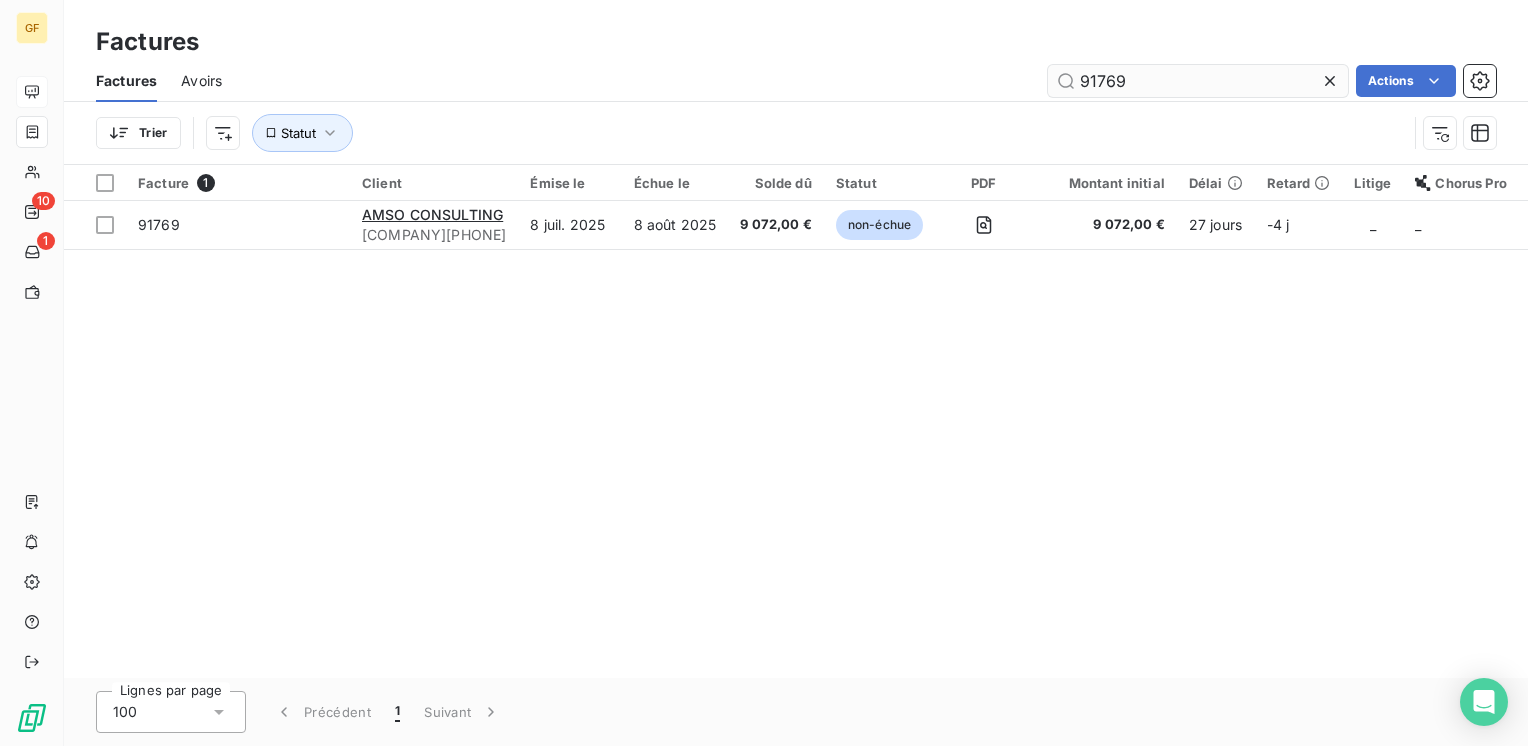 drag, startPoint x: 1083, startPoint y: 76, endPoint x: 1148, endPoint y: 75, distance: 65.00769 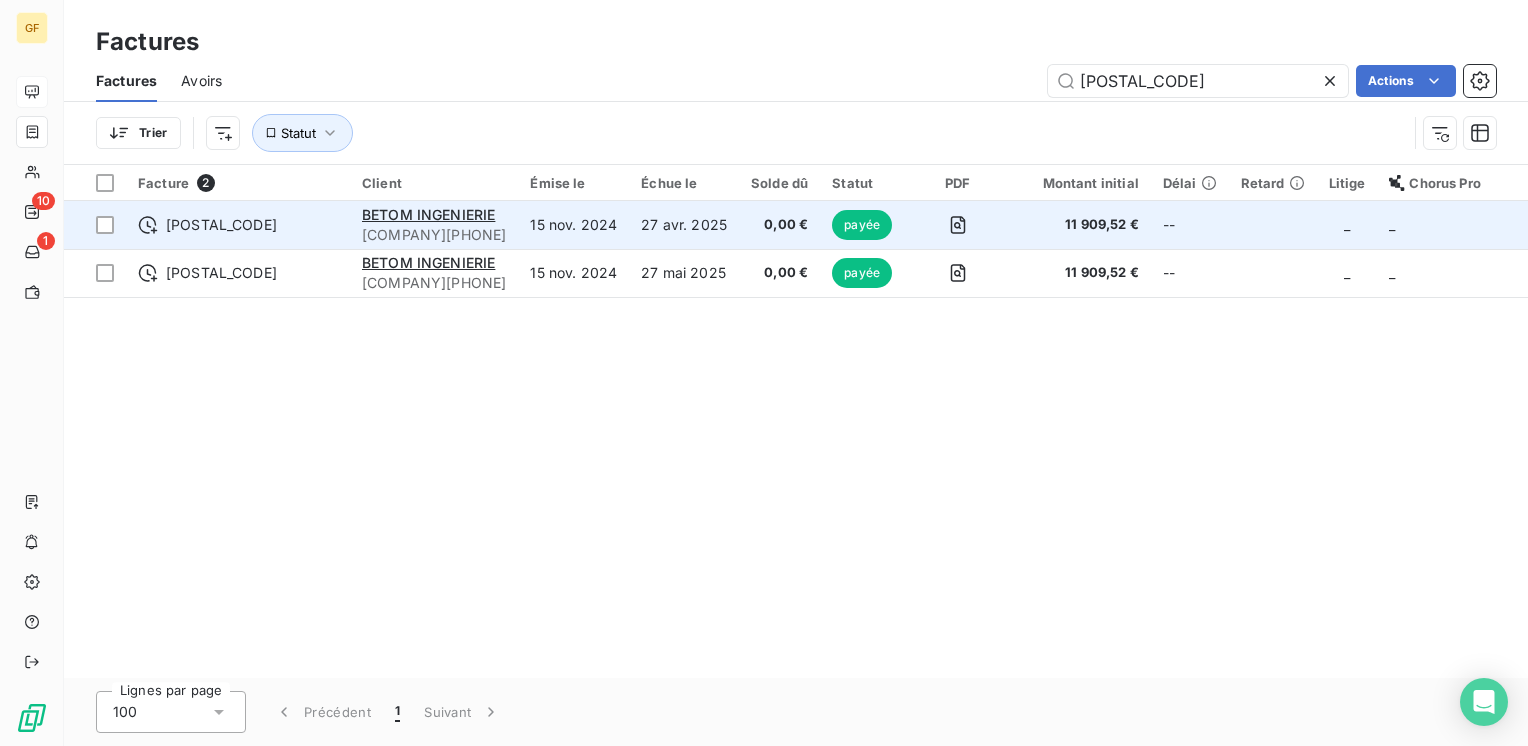type on "[POSTAL_CODE]" 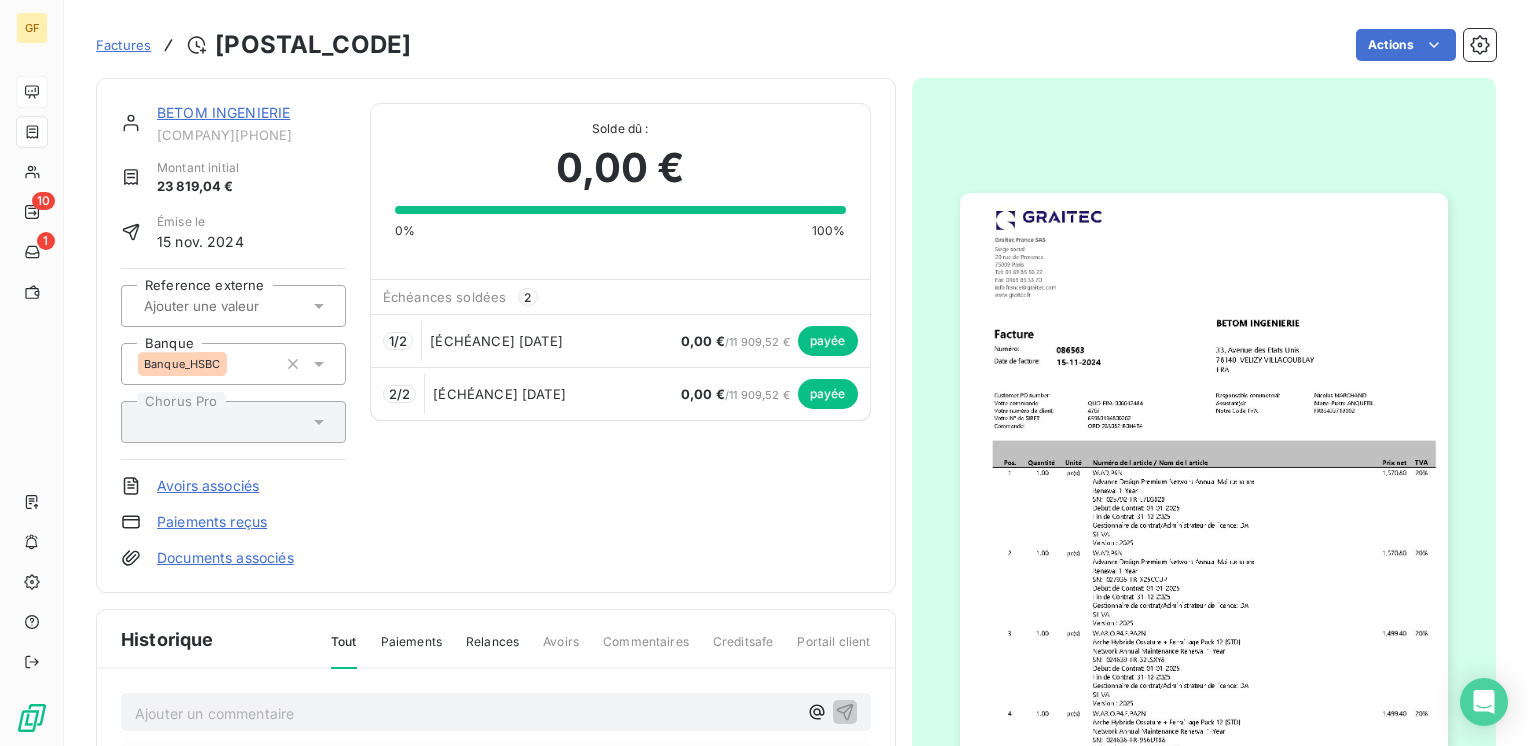 click on "BETOM INGENIERIE" at bounding box center (223, 112) 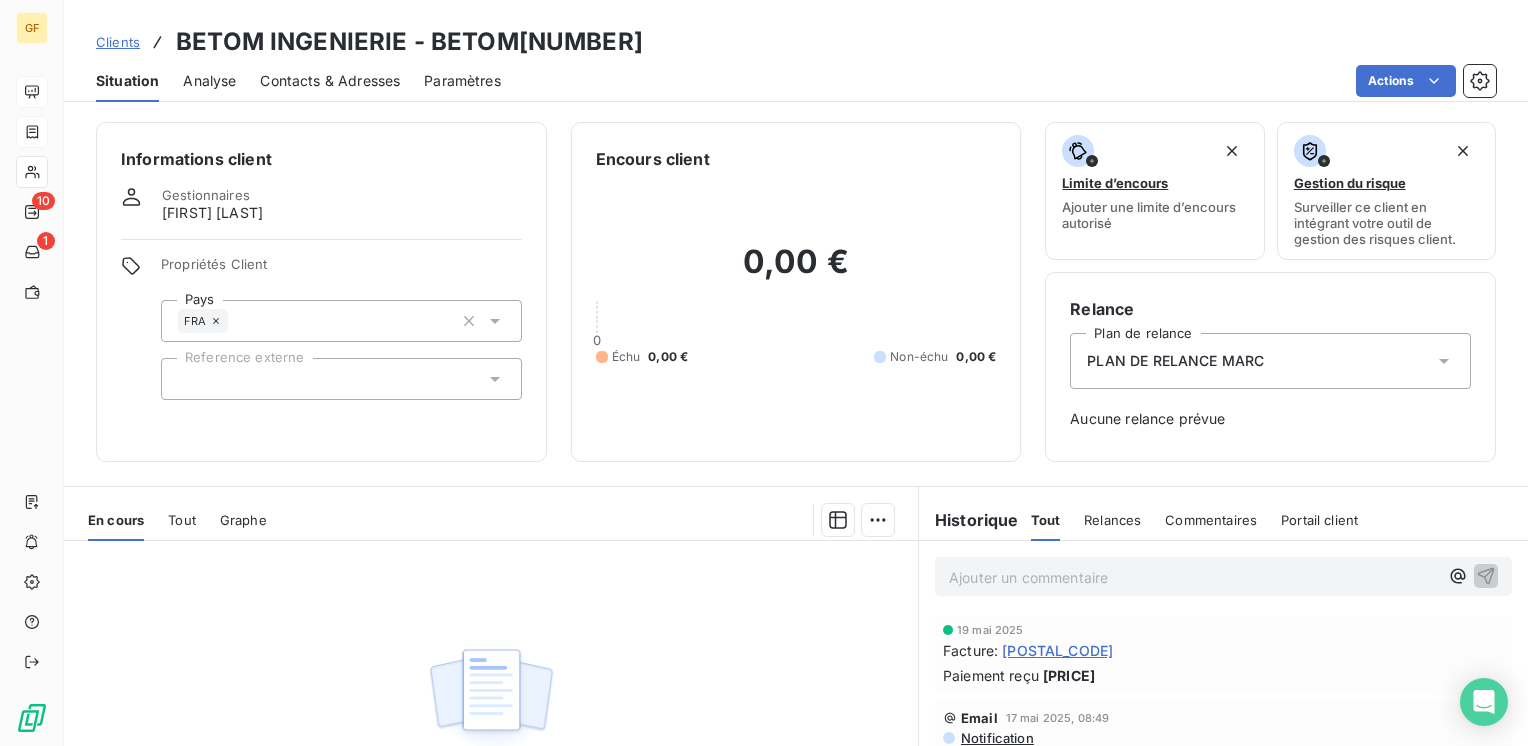 click on "Contacts & Adresses" at bounding box center (330, 81) 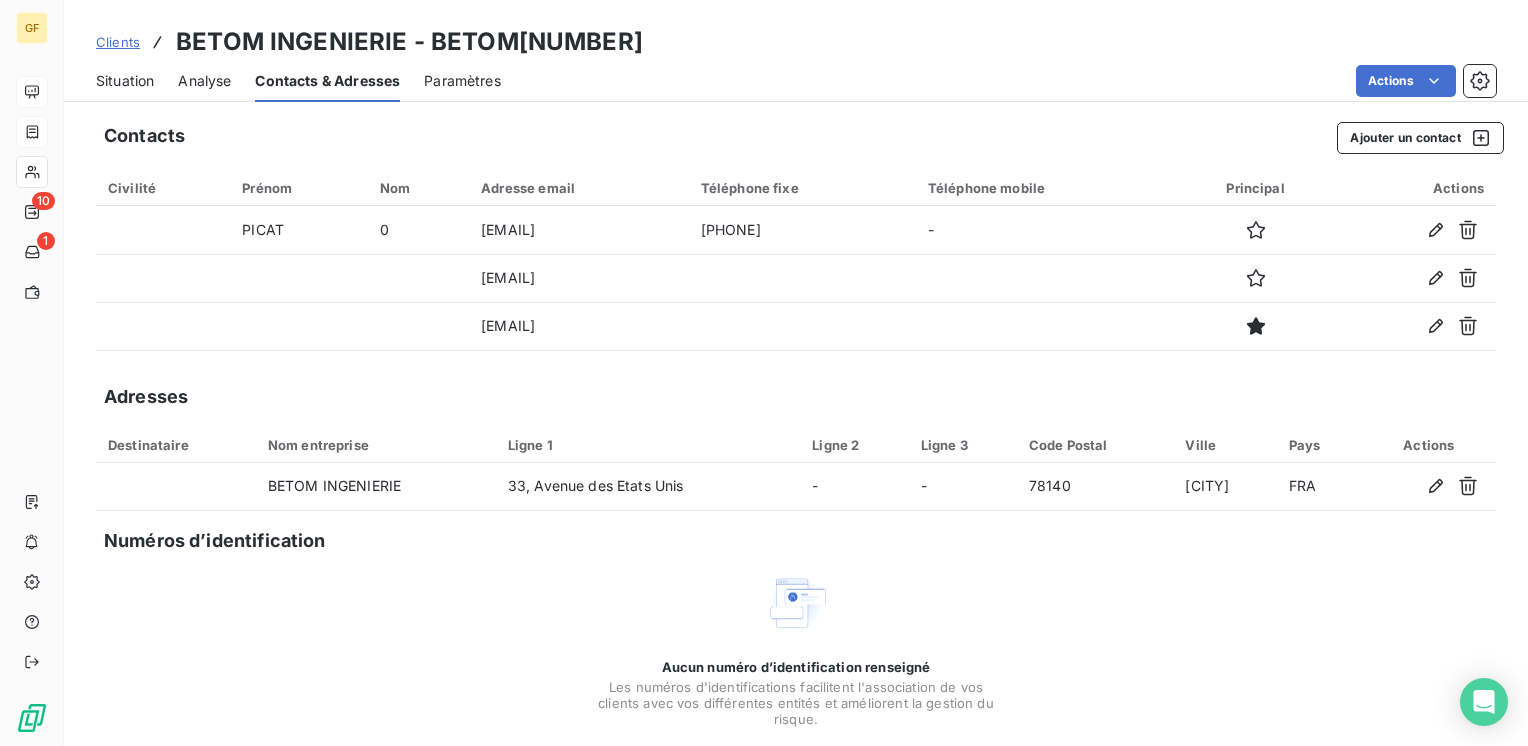 drag, startPoint x: 552, startPoint y: 329, endPoint x: 476, endPoint y: 351, distance: 79.12016 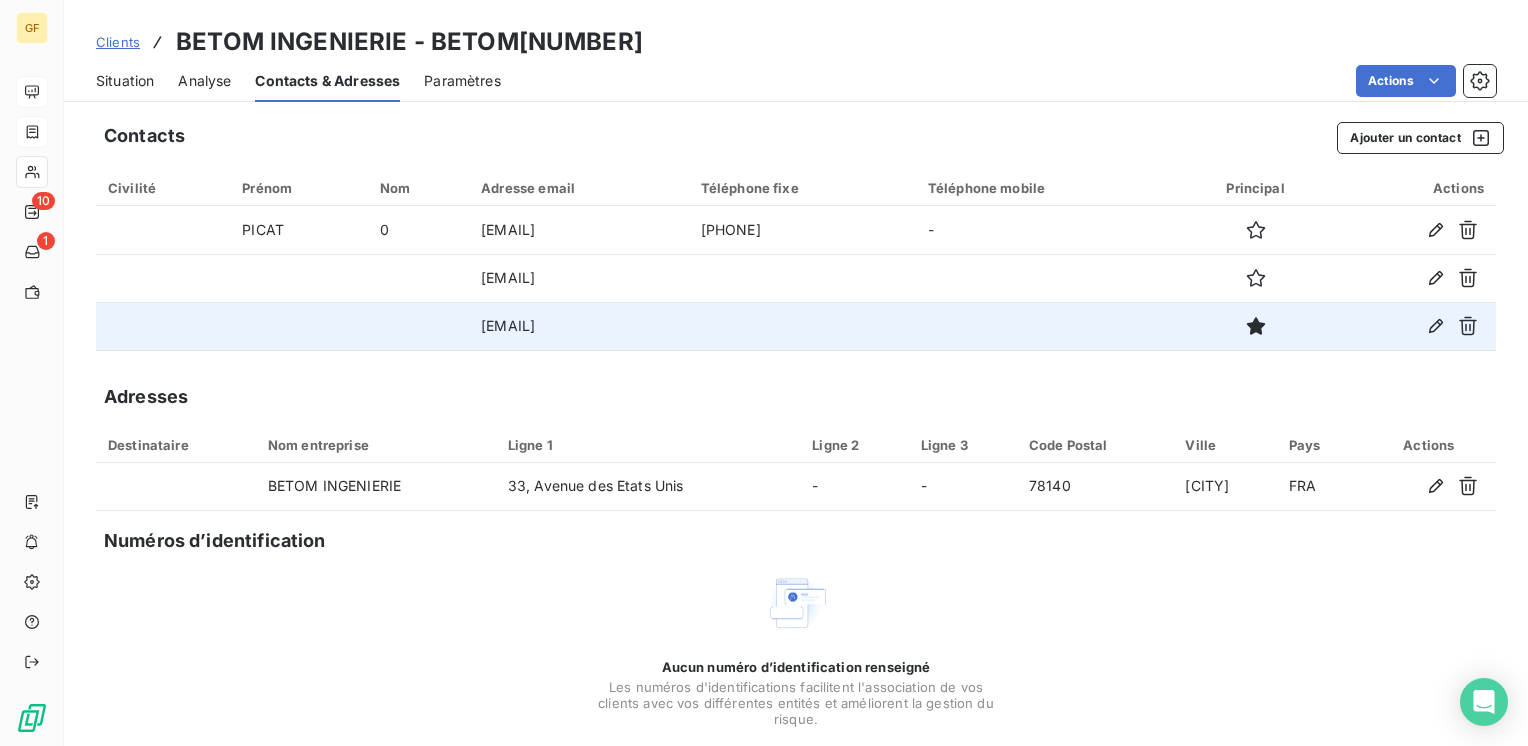 drag, startPoint x: 624, startPoint y: 333, endPoint x: 429, endPoint y: 339, distance: 195.09229 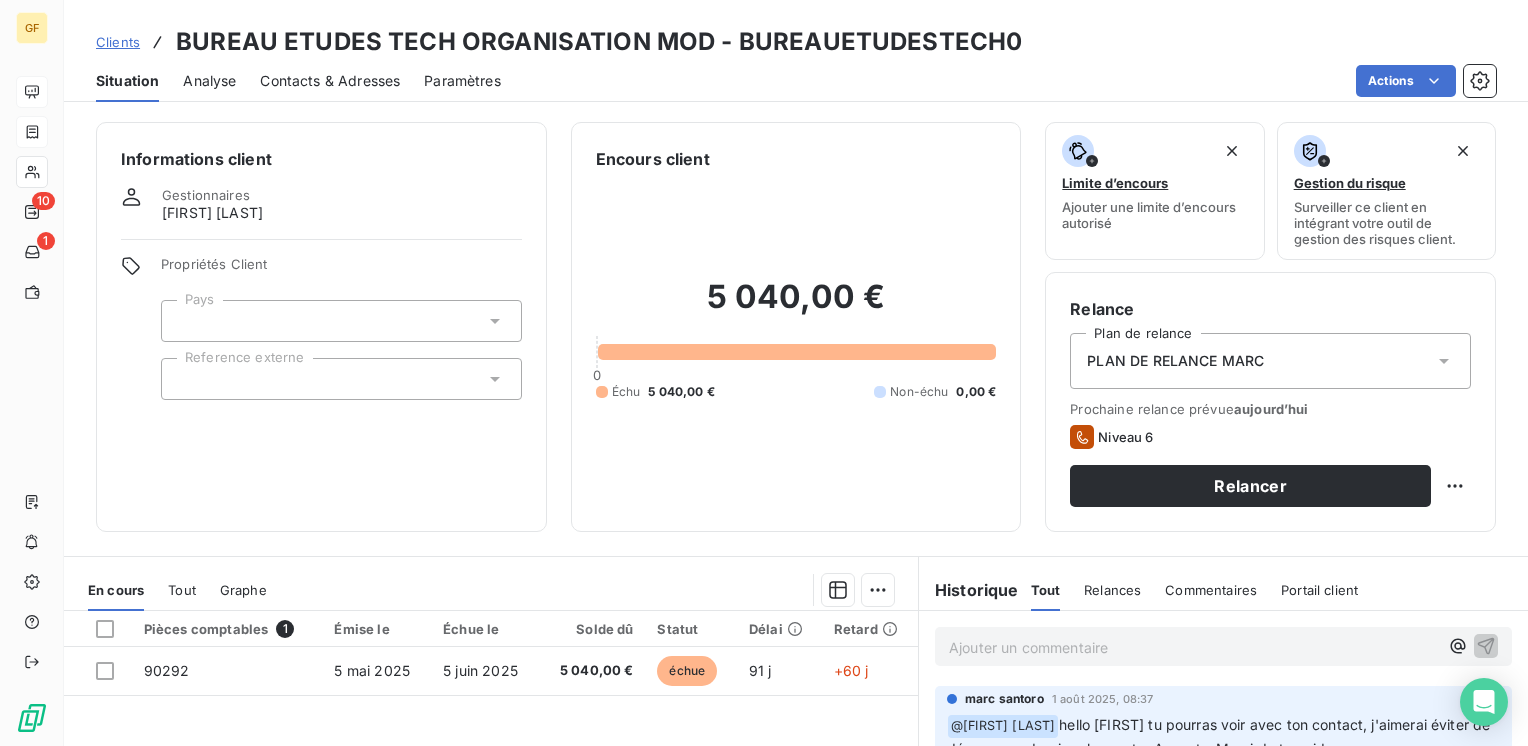 click on "Contacts & Adresses" at bounding box center [330, 81] 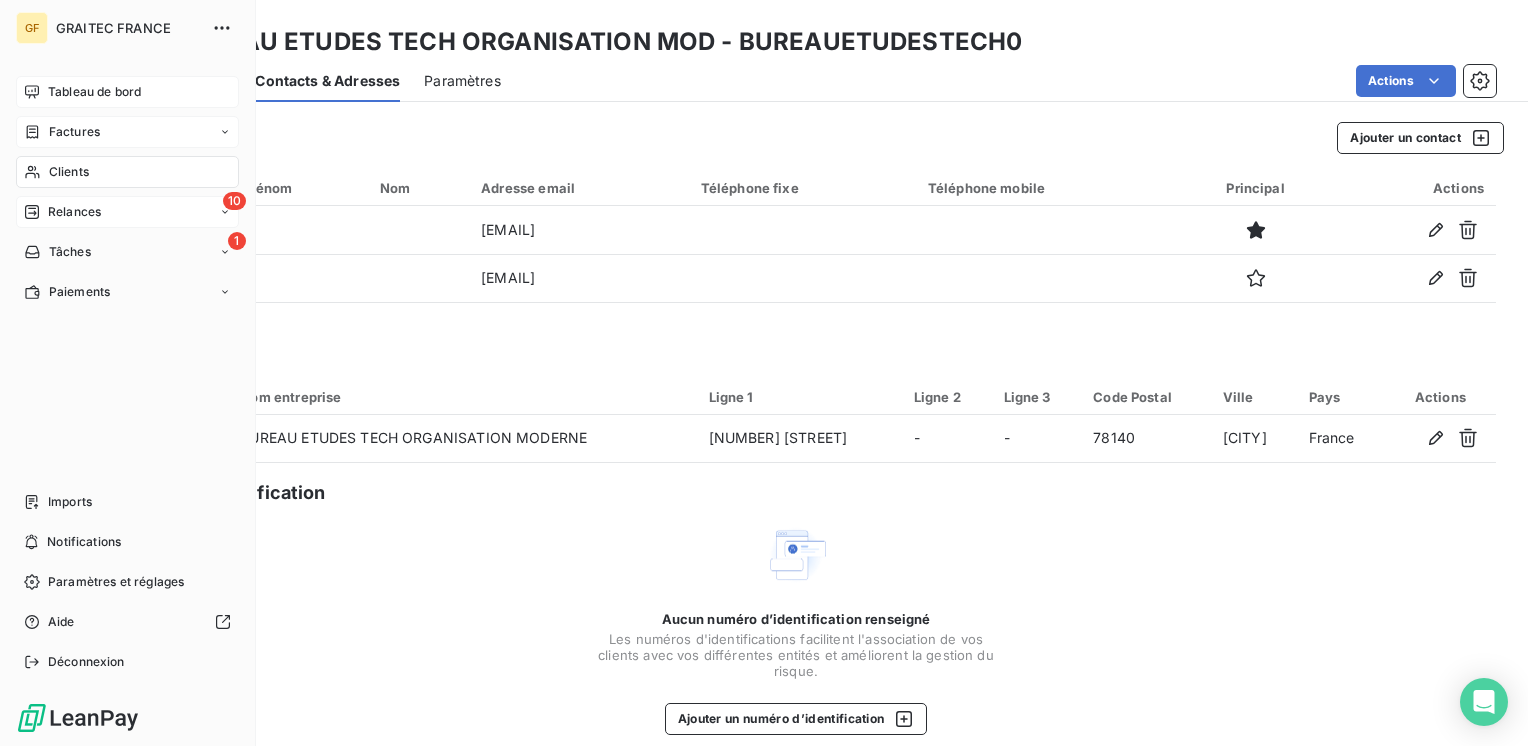 drag, startPoint x: 73, startPoint y: 214, endPoint x: 184, endPoint y: 214, distance: 111 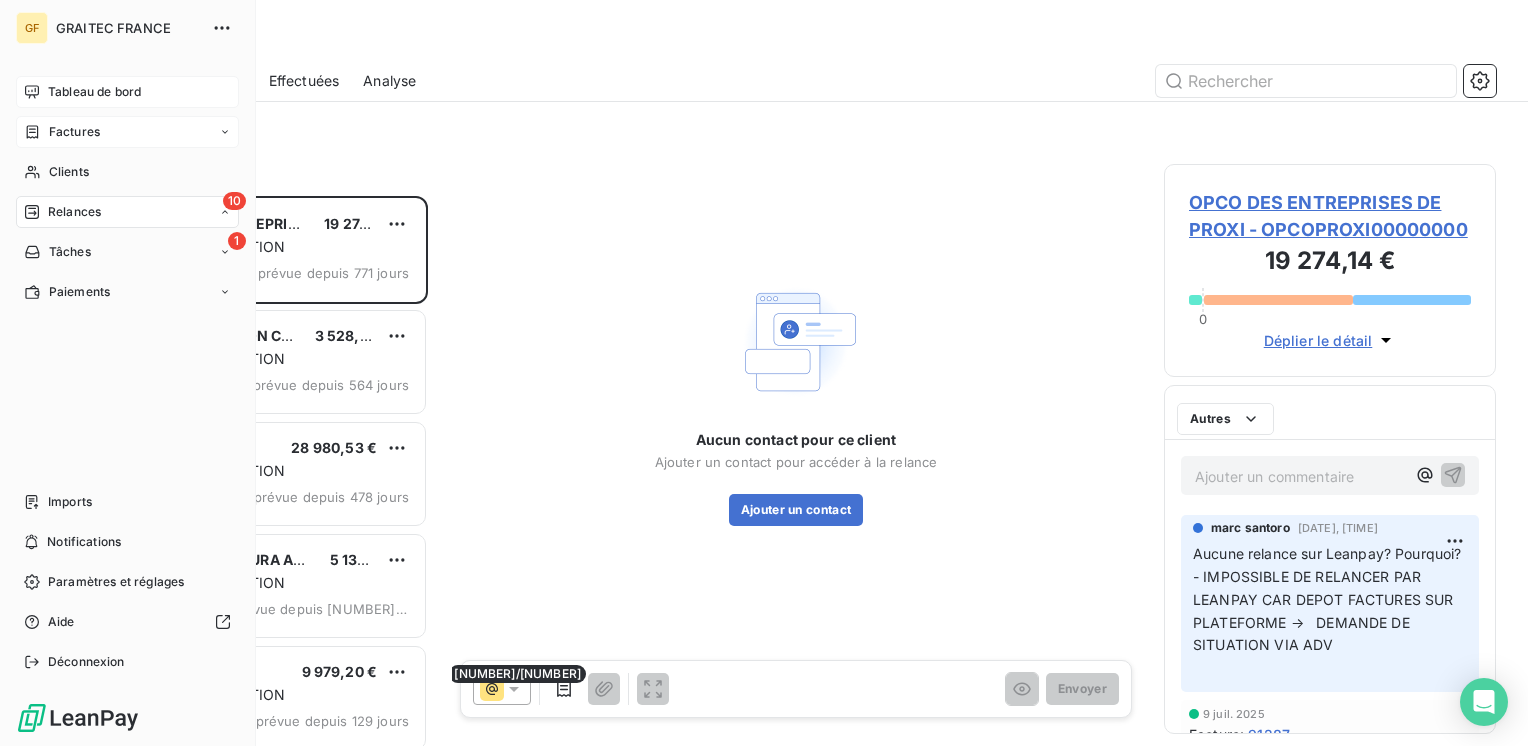 scroll, scrollTop: 16, scrollLeft: 16, axis: both 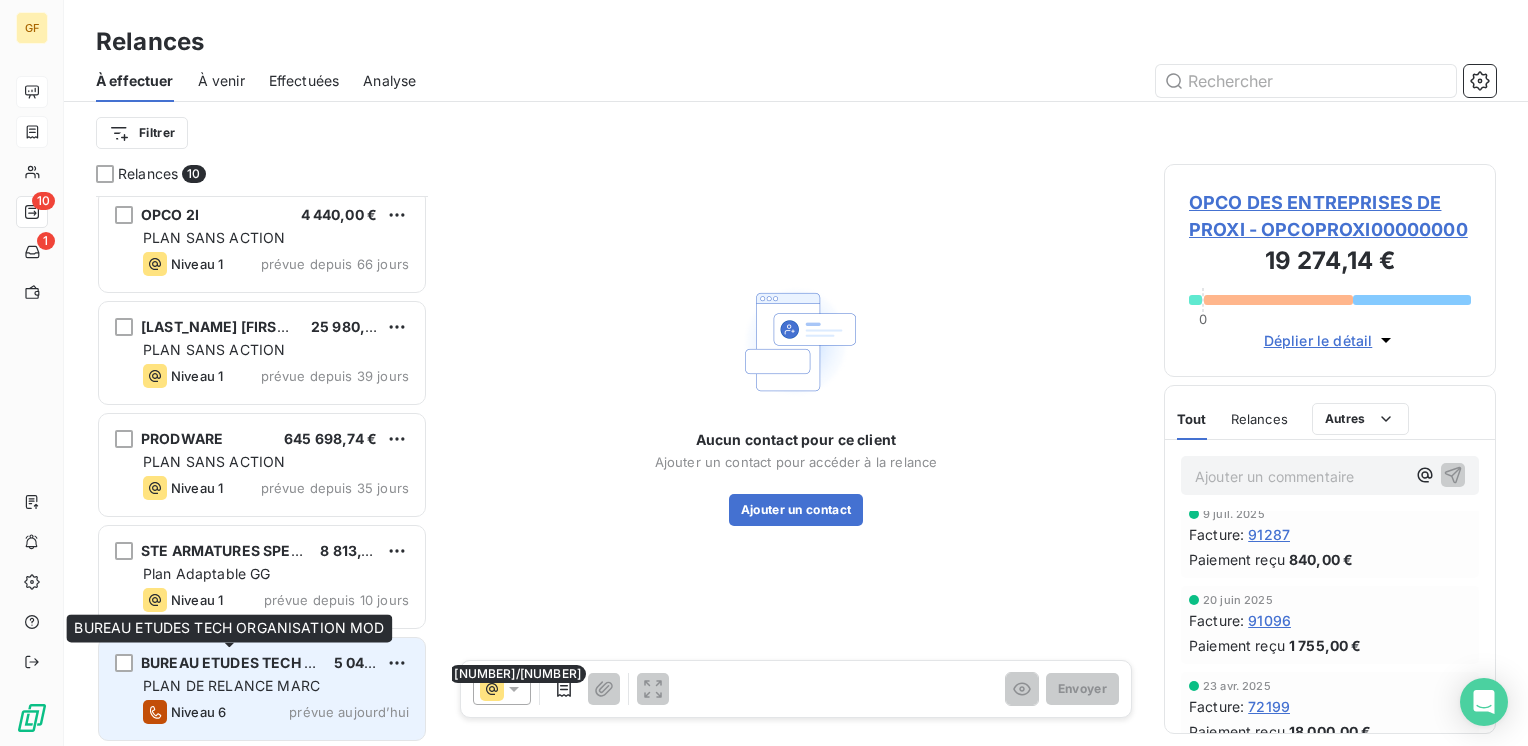 click on "BUREAU ETUDES TECH ORGANISATION MOD" at bounding box center [296, 662] 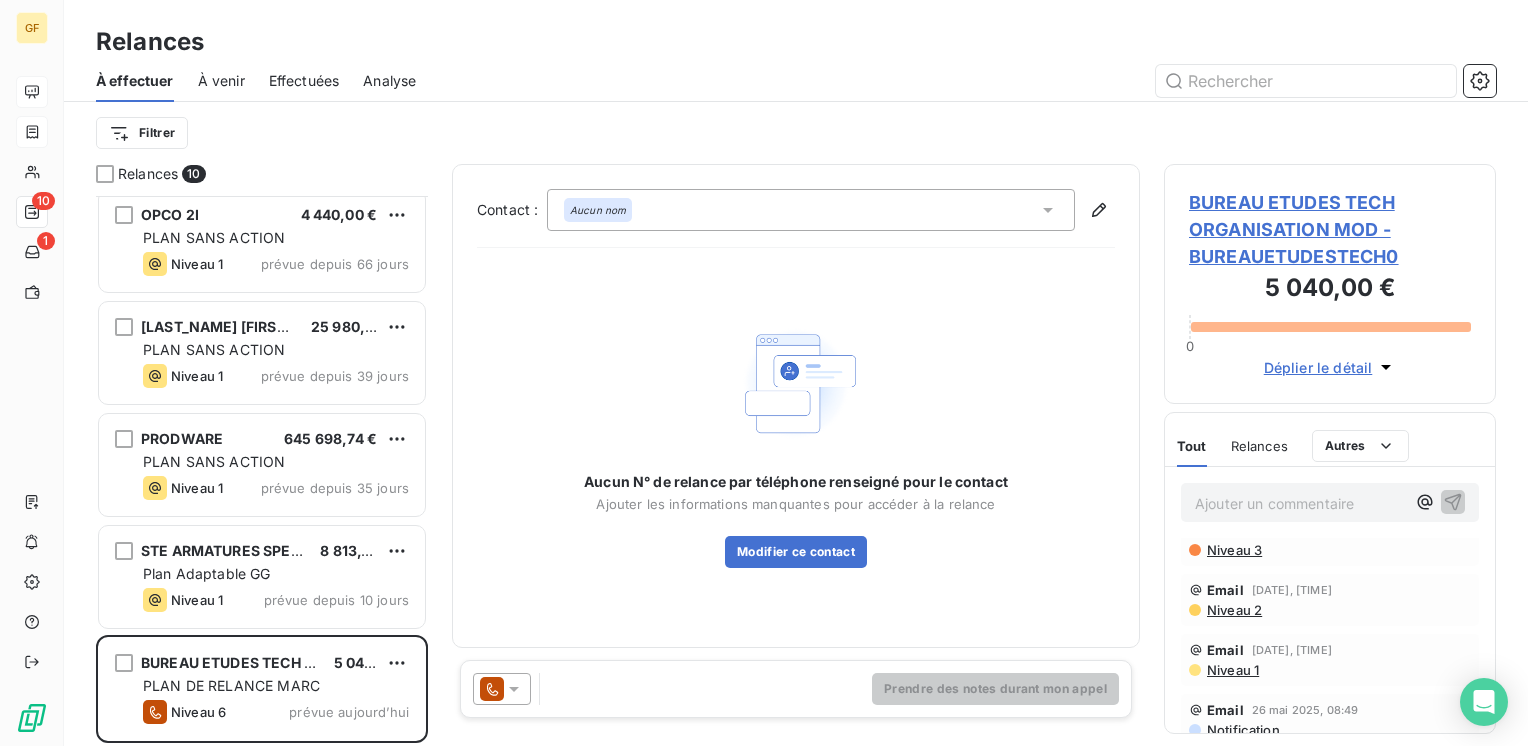 scroll, scrollTop: 244, scrollLeft: 0, axis: vertical 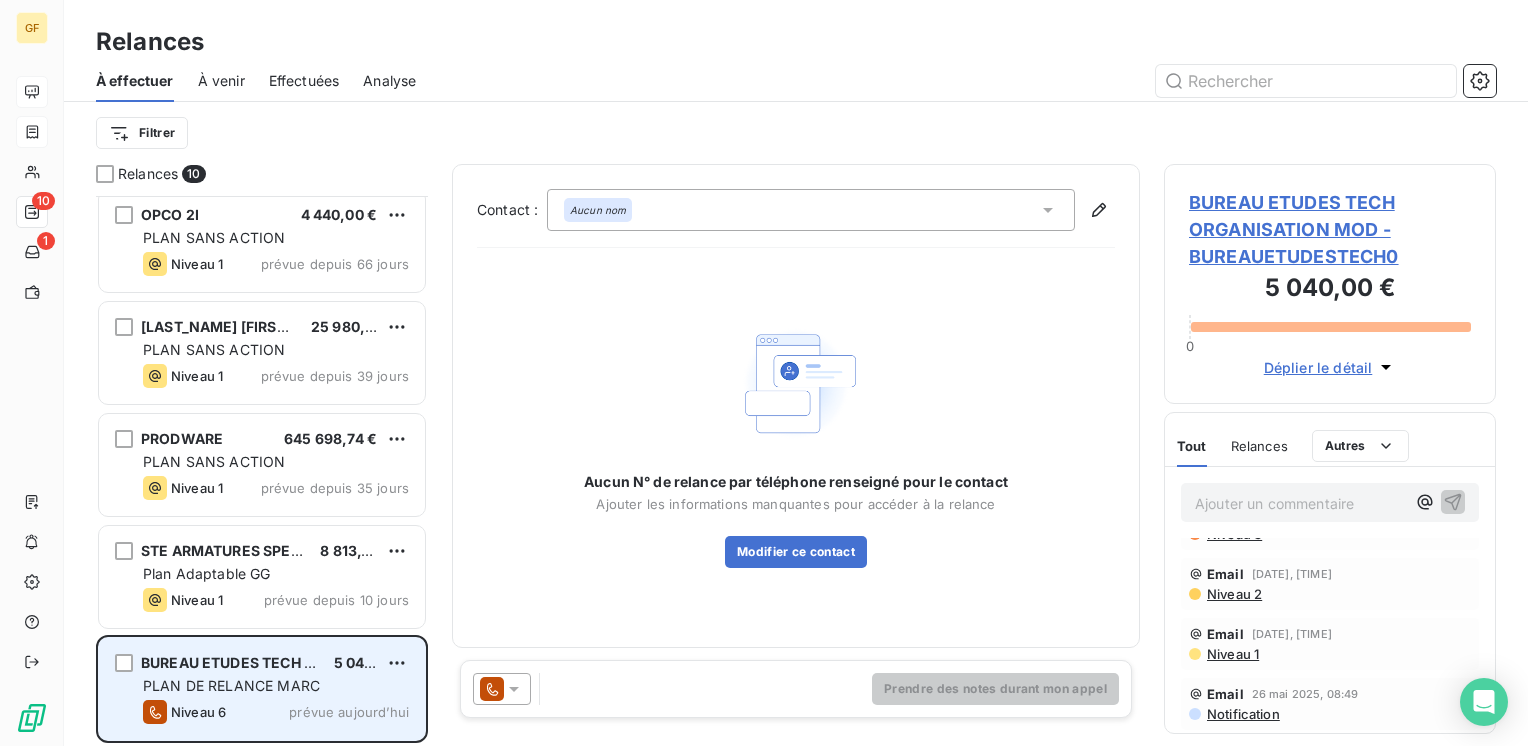 click on "Niveau 6 prévue aujourd’hui" at bounding box center [276, 712] 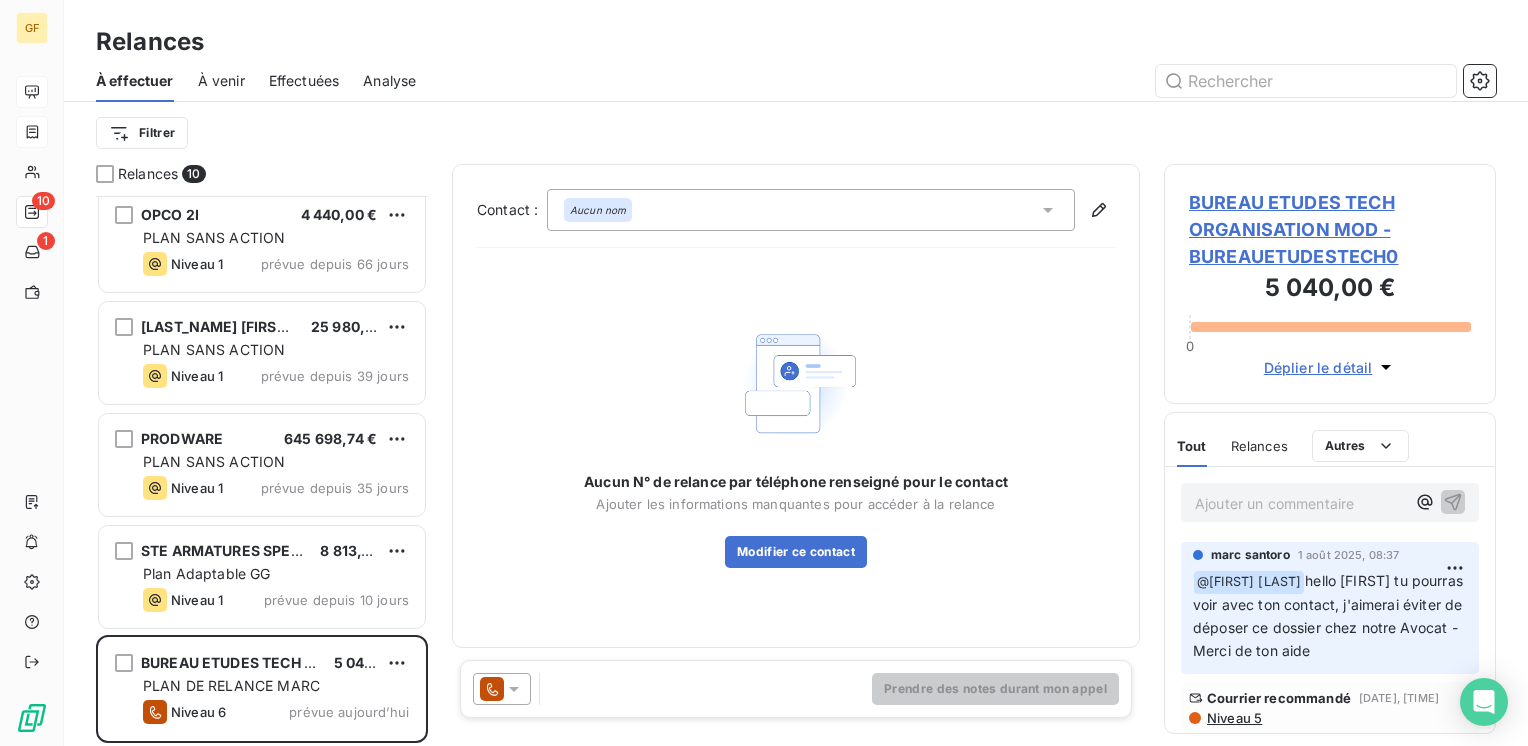 scroll, scrollTop: 100, scrollLeft: 0, axis: vertical 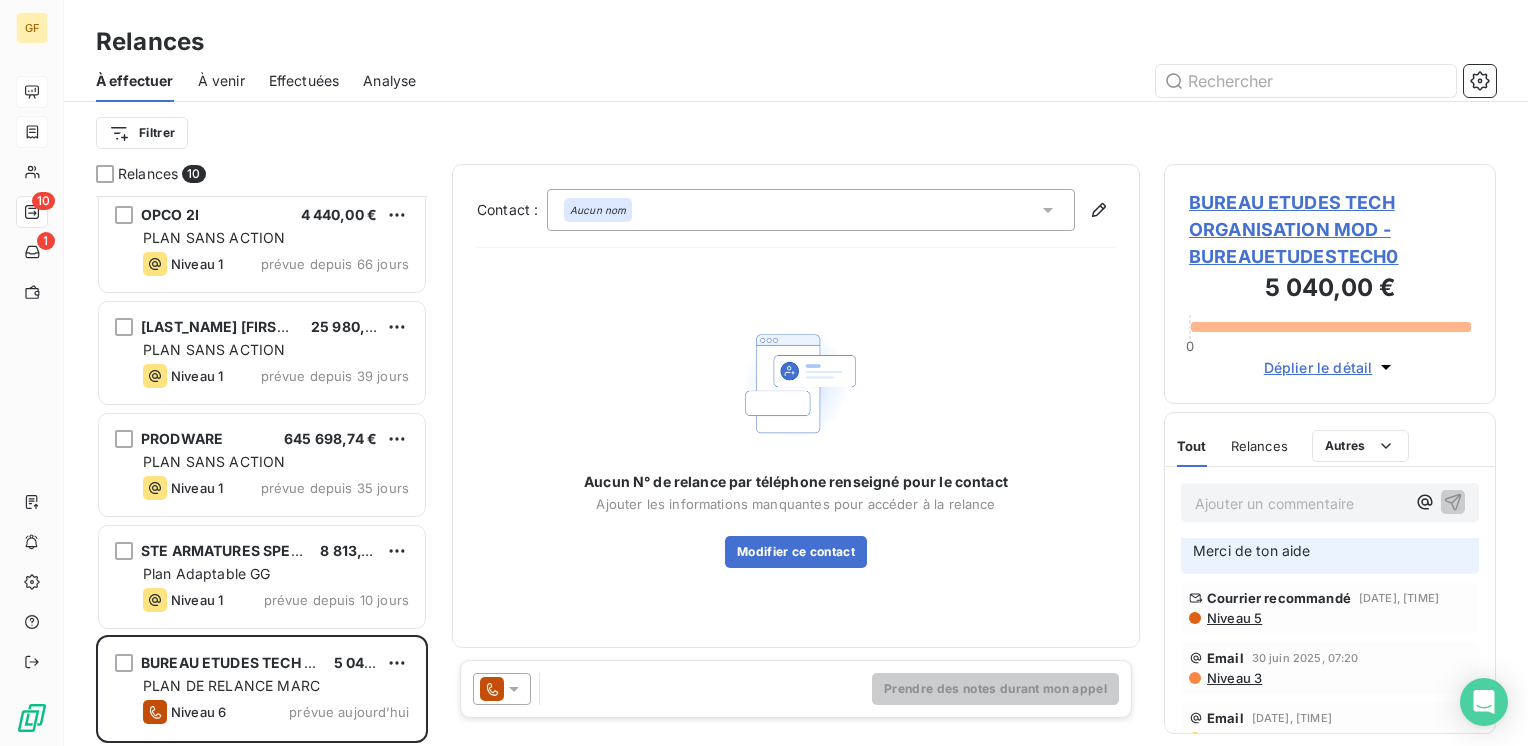 click on "Niveau 5" at bounding box center [1233, 618] 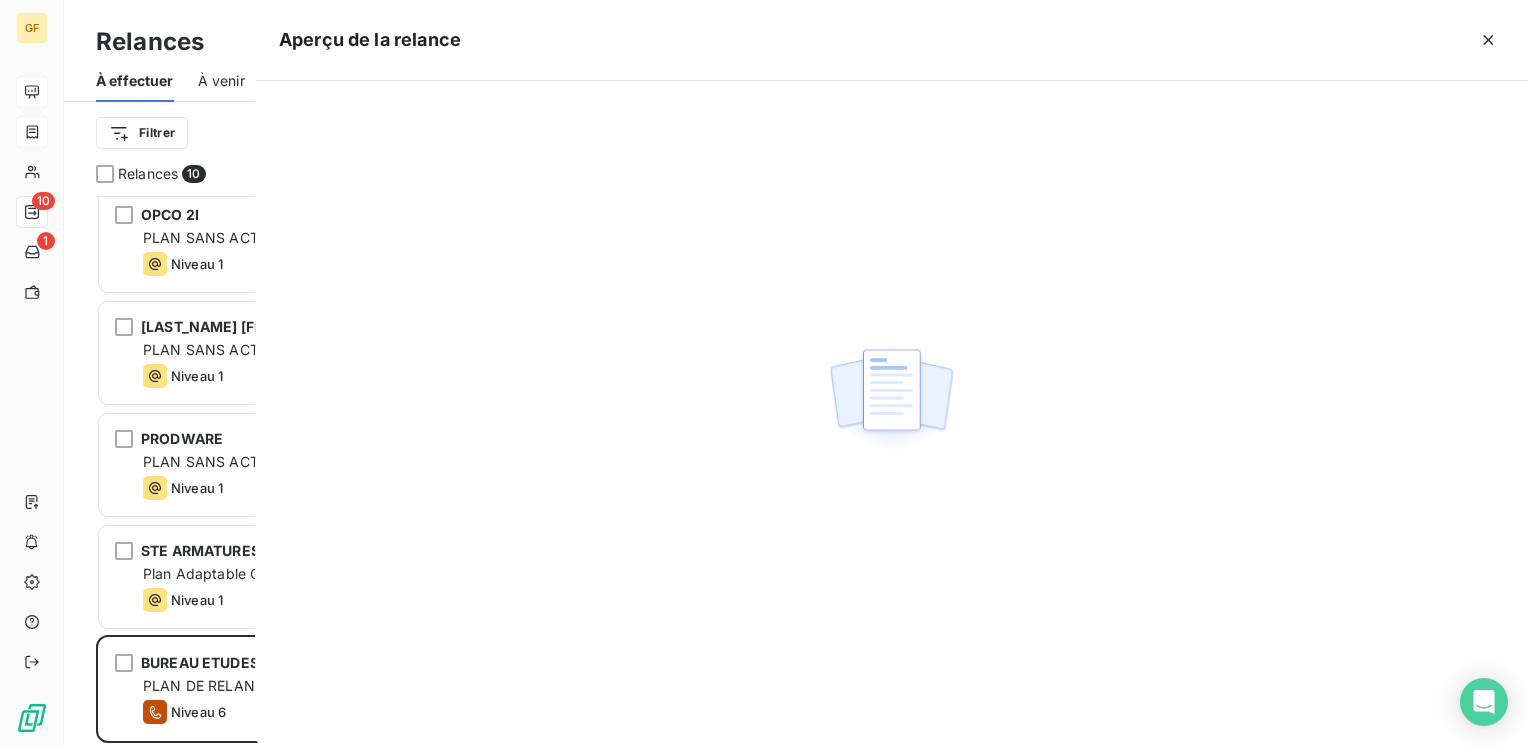 scroll, scrollTop: 570, scrollLeft: 0, axis: vertical 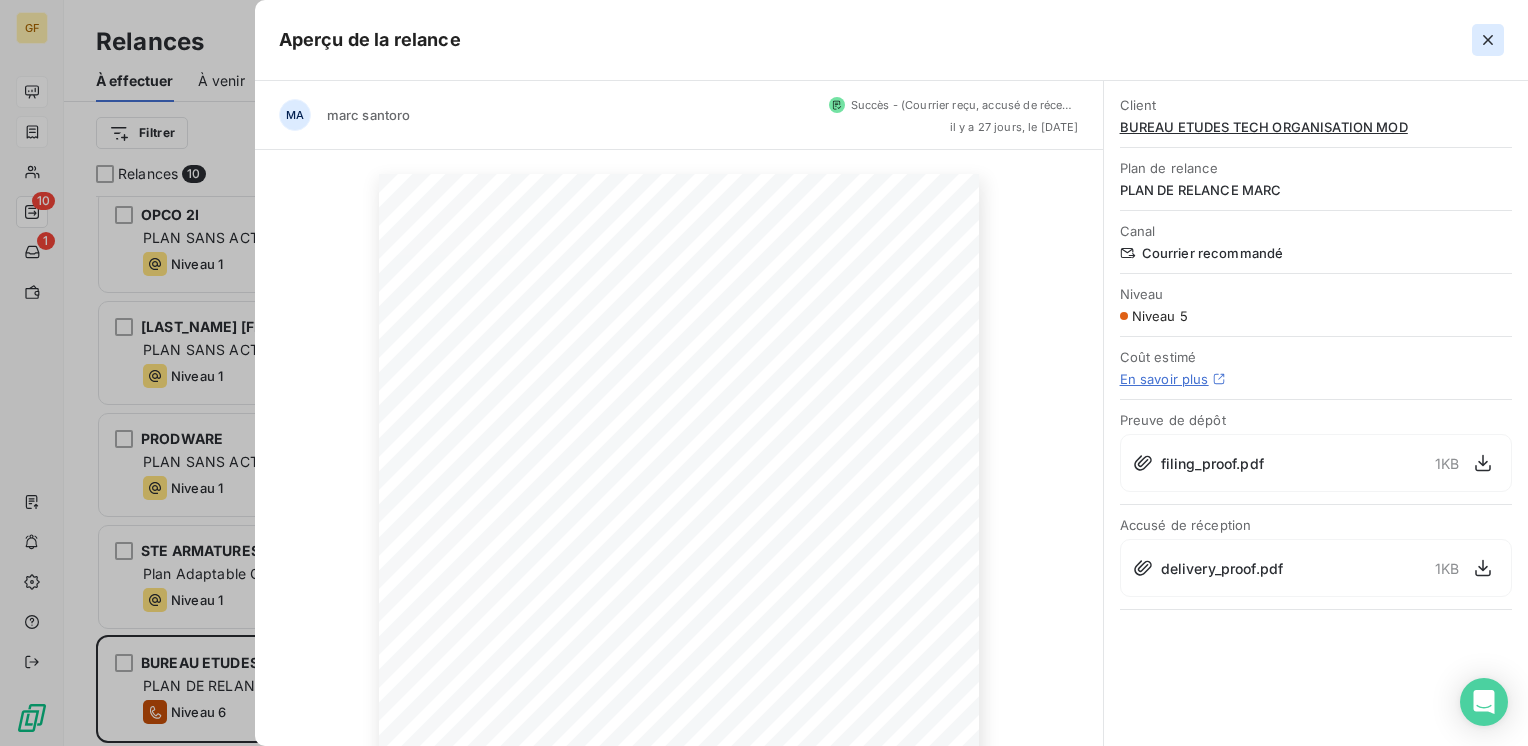 click 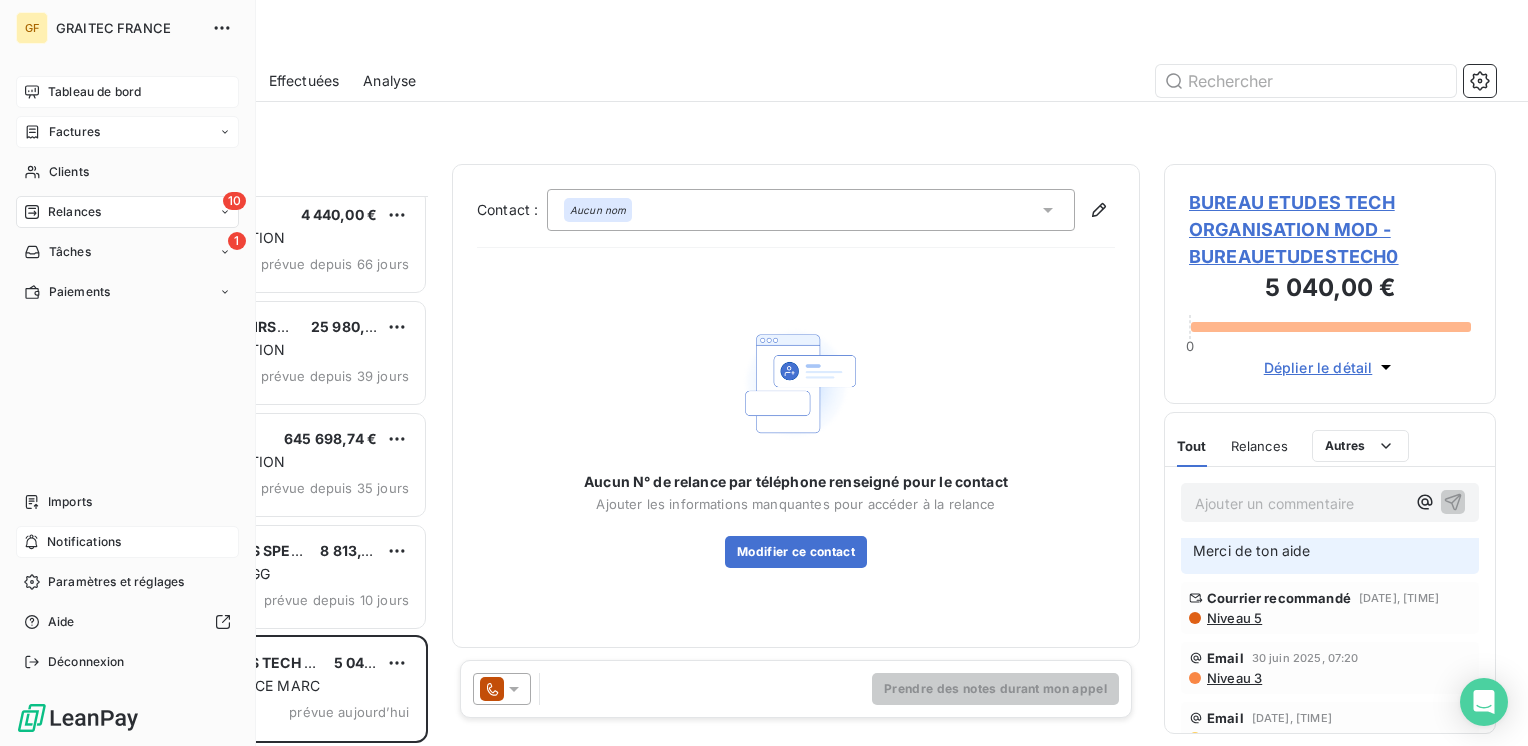 click on "Notifications" at bounding box center [84, 542] 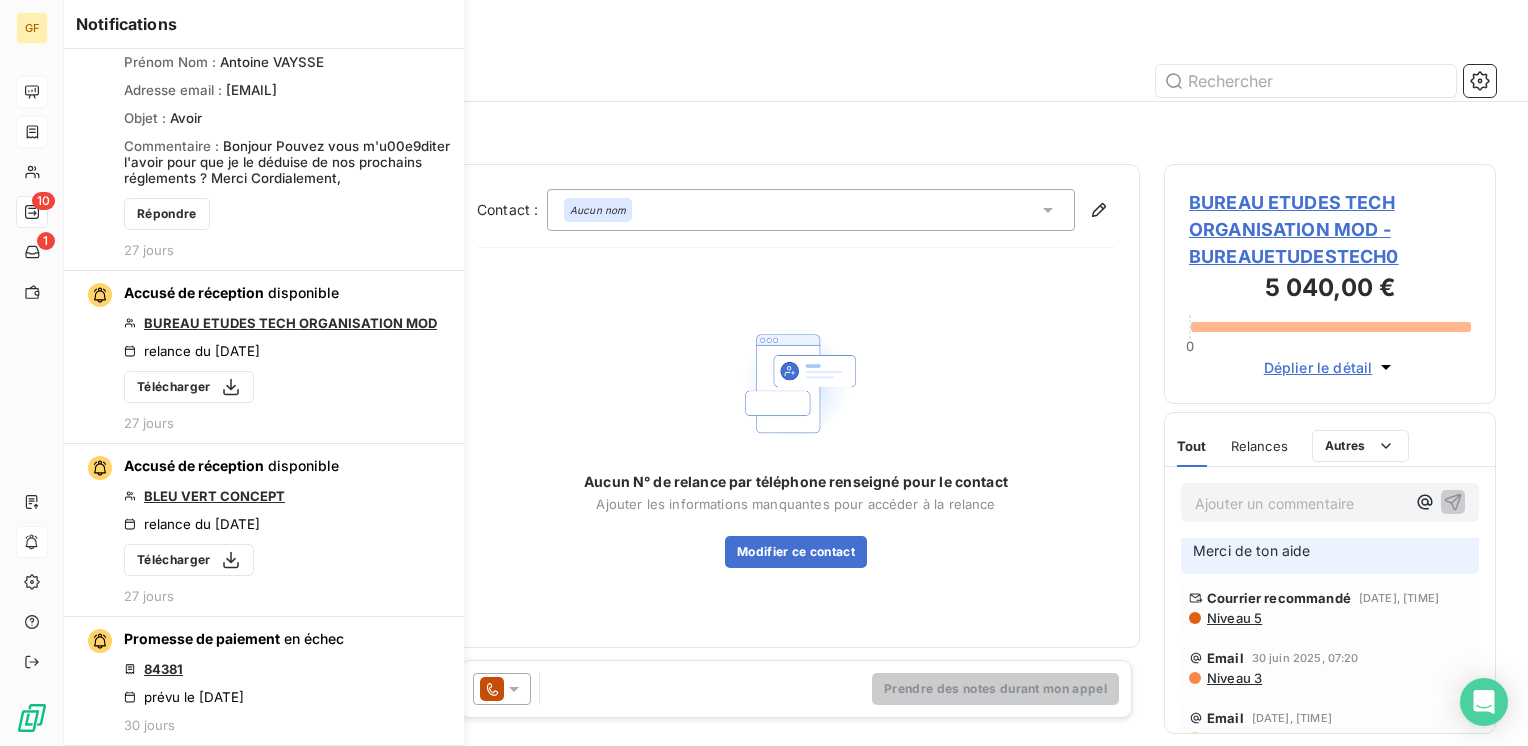 scroll, scrollTop: 9900, scrollLeft: 0, axis: vertical 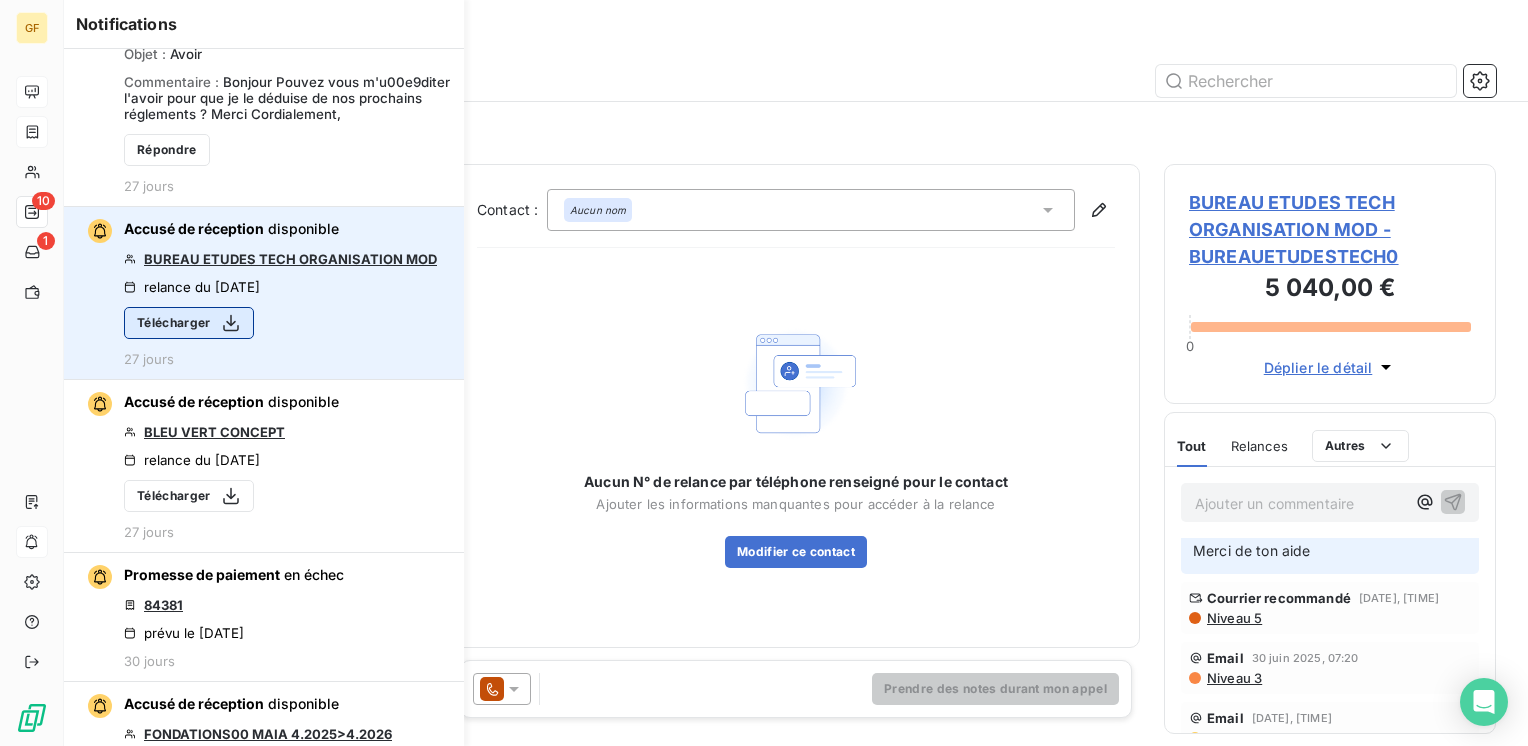 click 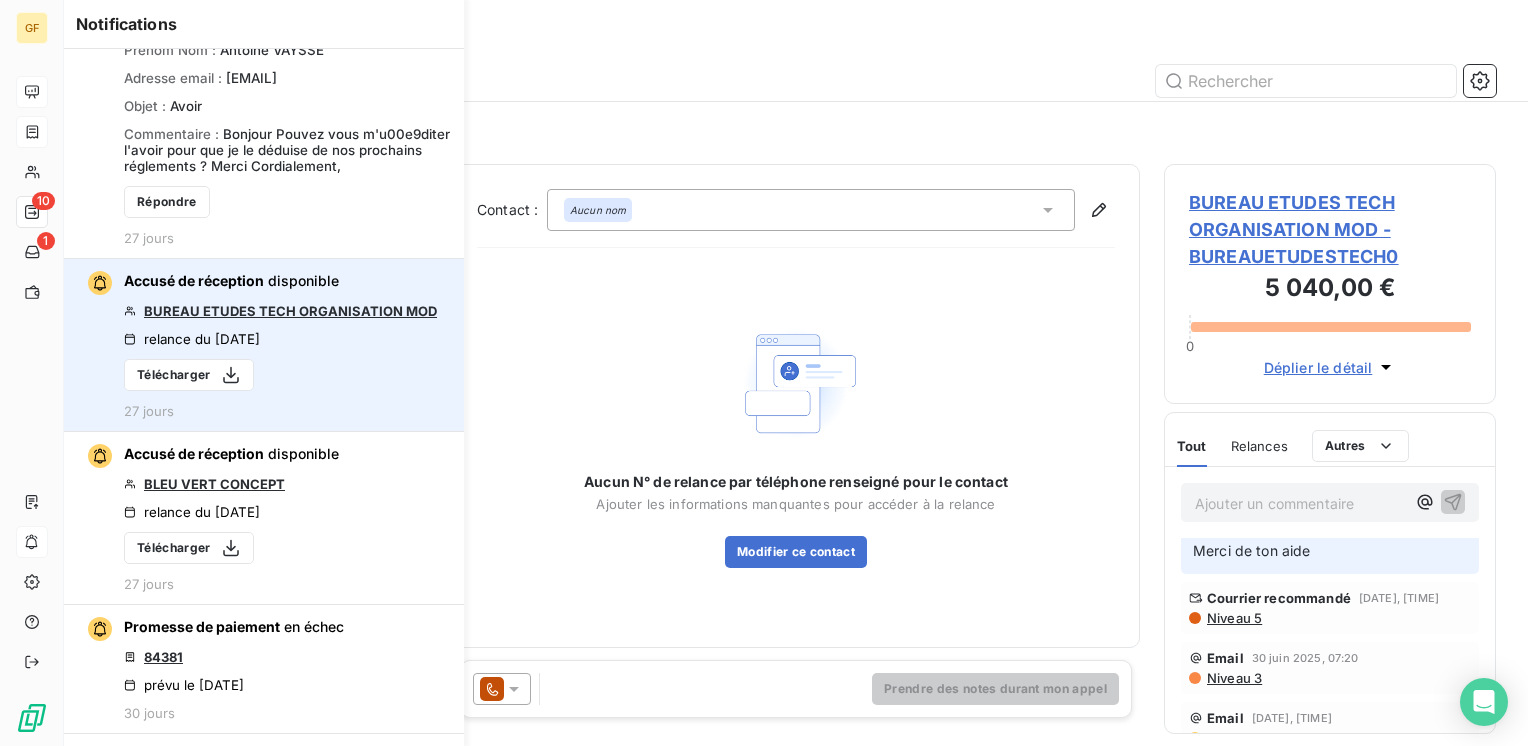 scroll, scrollTop: 9800, scrollLeft: 0, axis: vertical 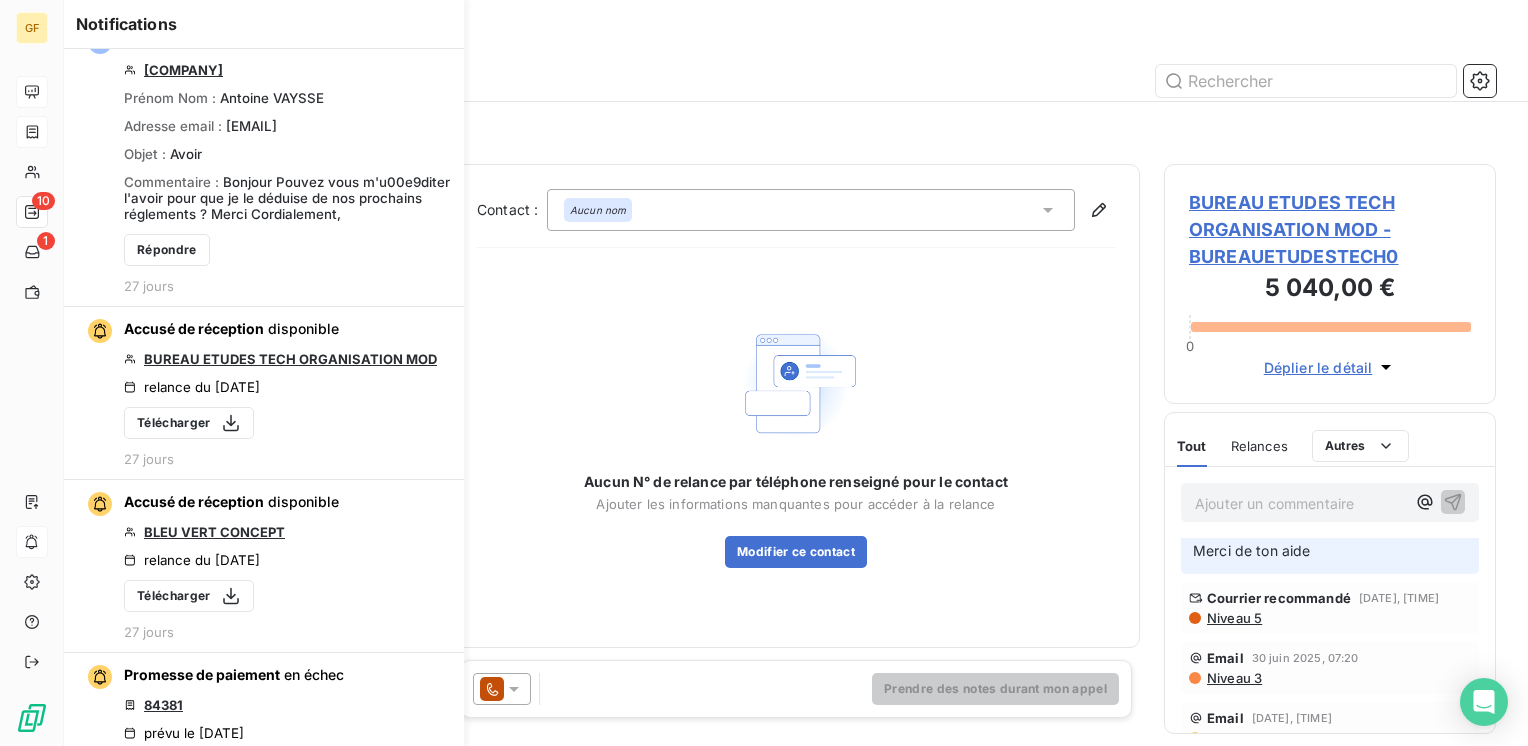 click on "BUREAU ETUDES TECH ORGANISATION MOD - BUREAUETUDESTECH0" at bounding box center [1330, 229] 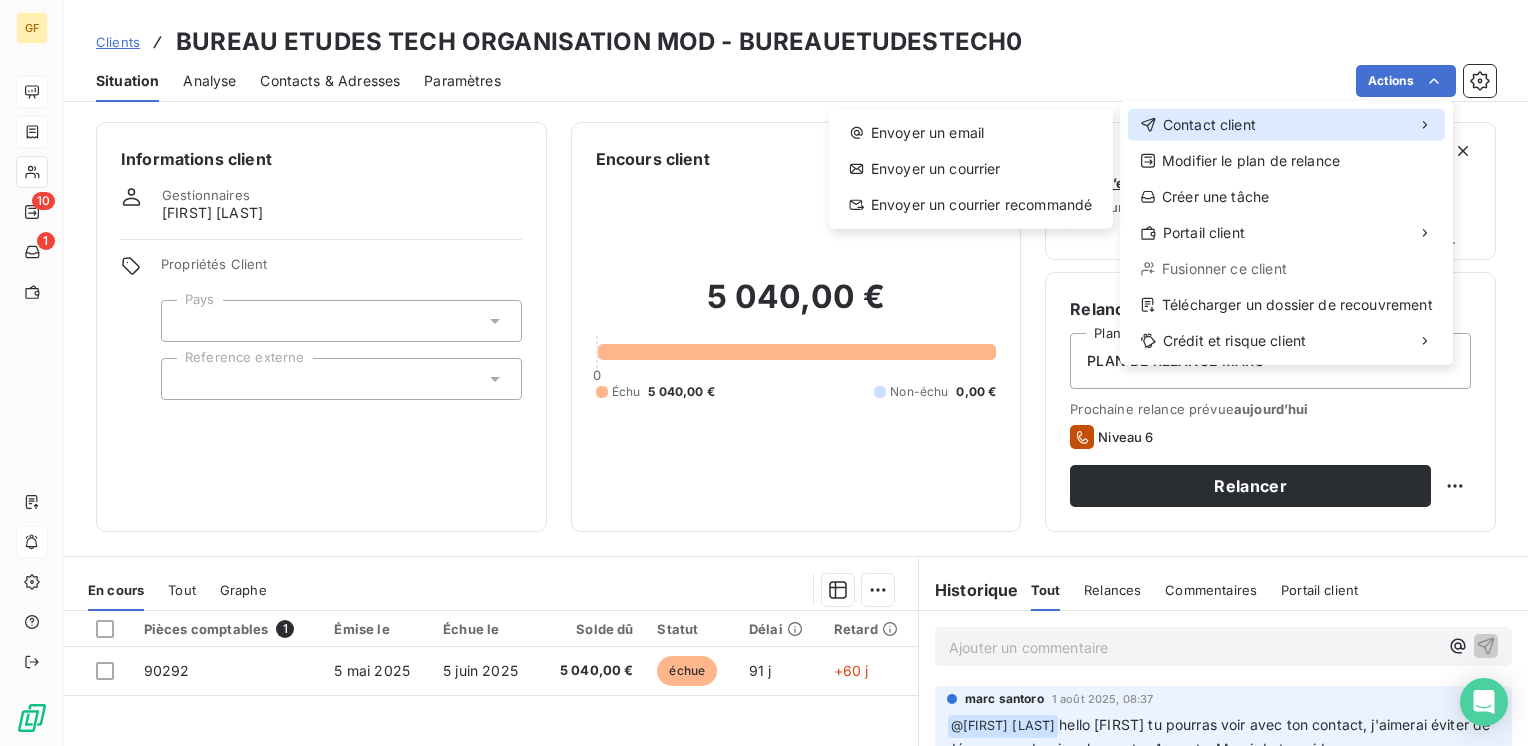 click on "Contact client" at bounding box center [1209, 125] 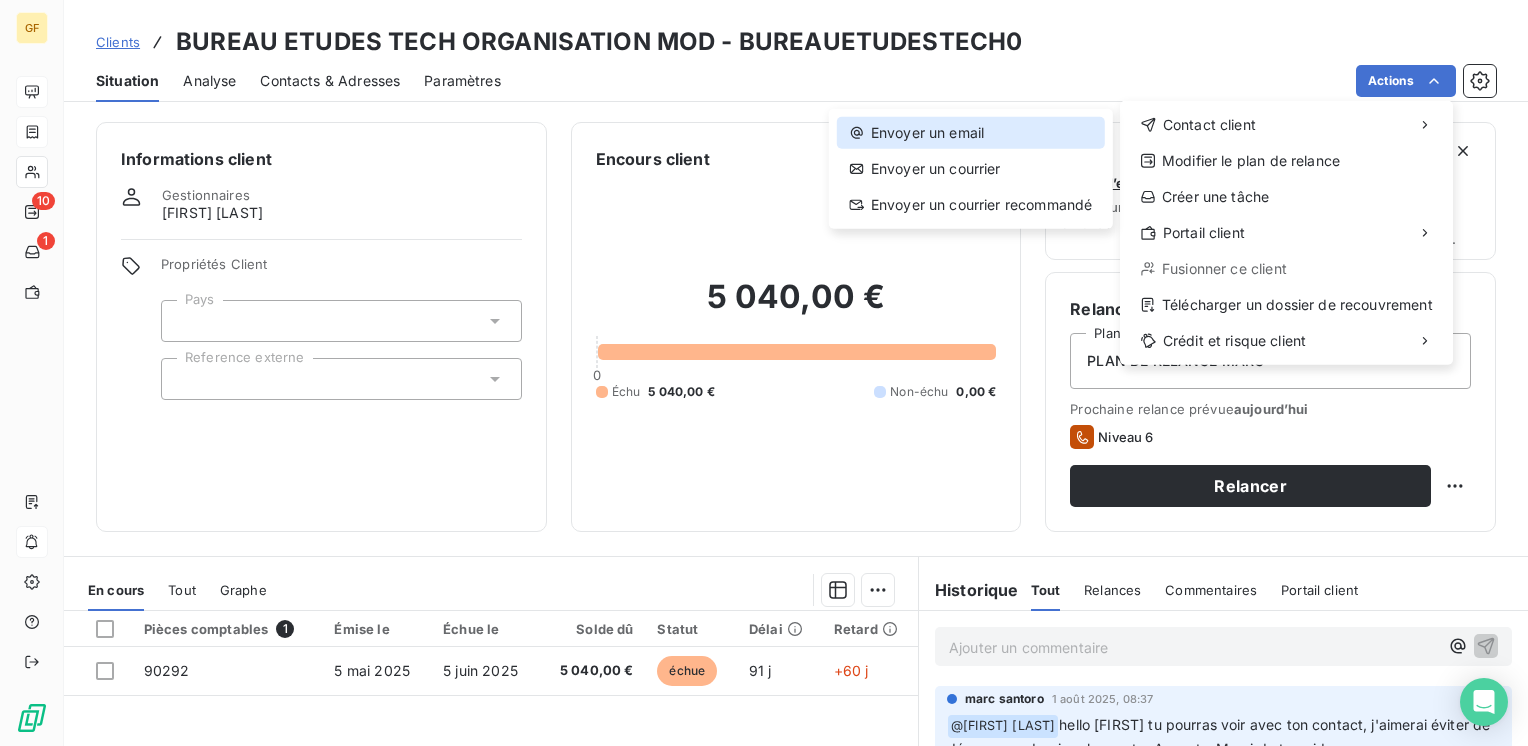 click on "Envoyer un email" at bounding box center (971, 133) 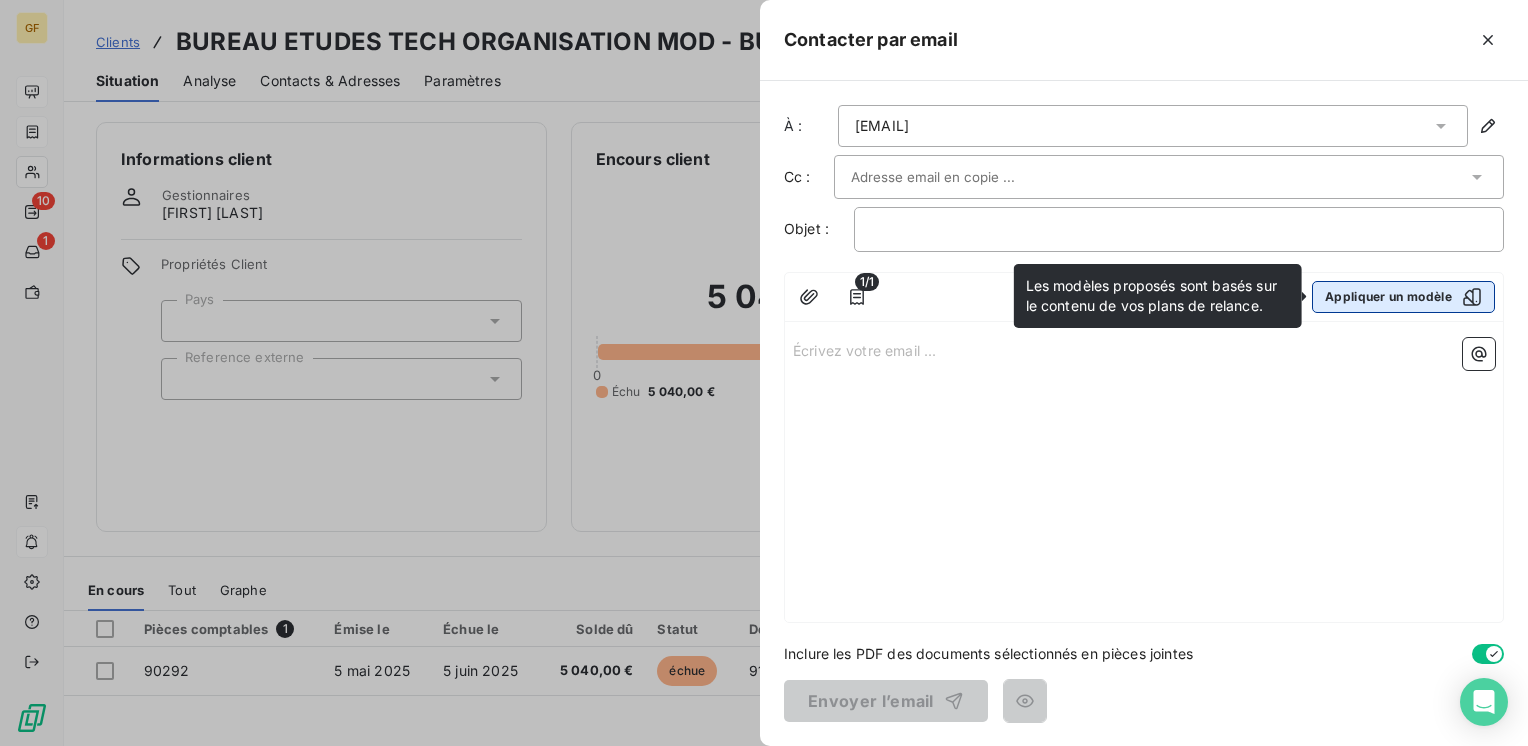 click on "Appliquer un modèle" at bounding box center (1403, 297) 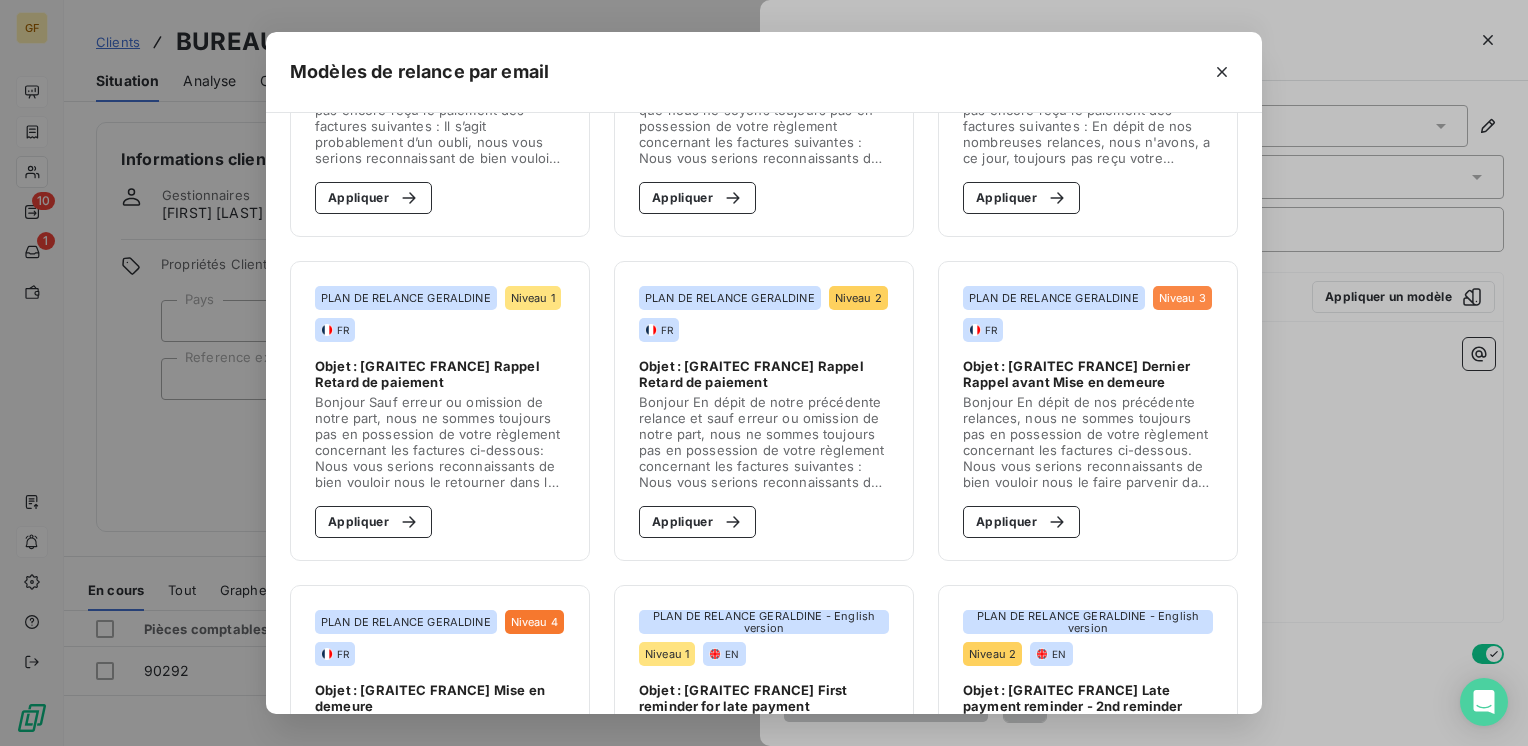 scroll, scrollTop: 0, scrollLeft: 0, axis: both 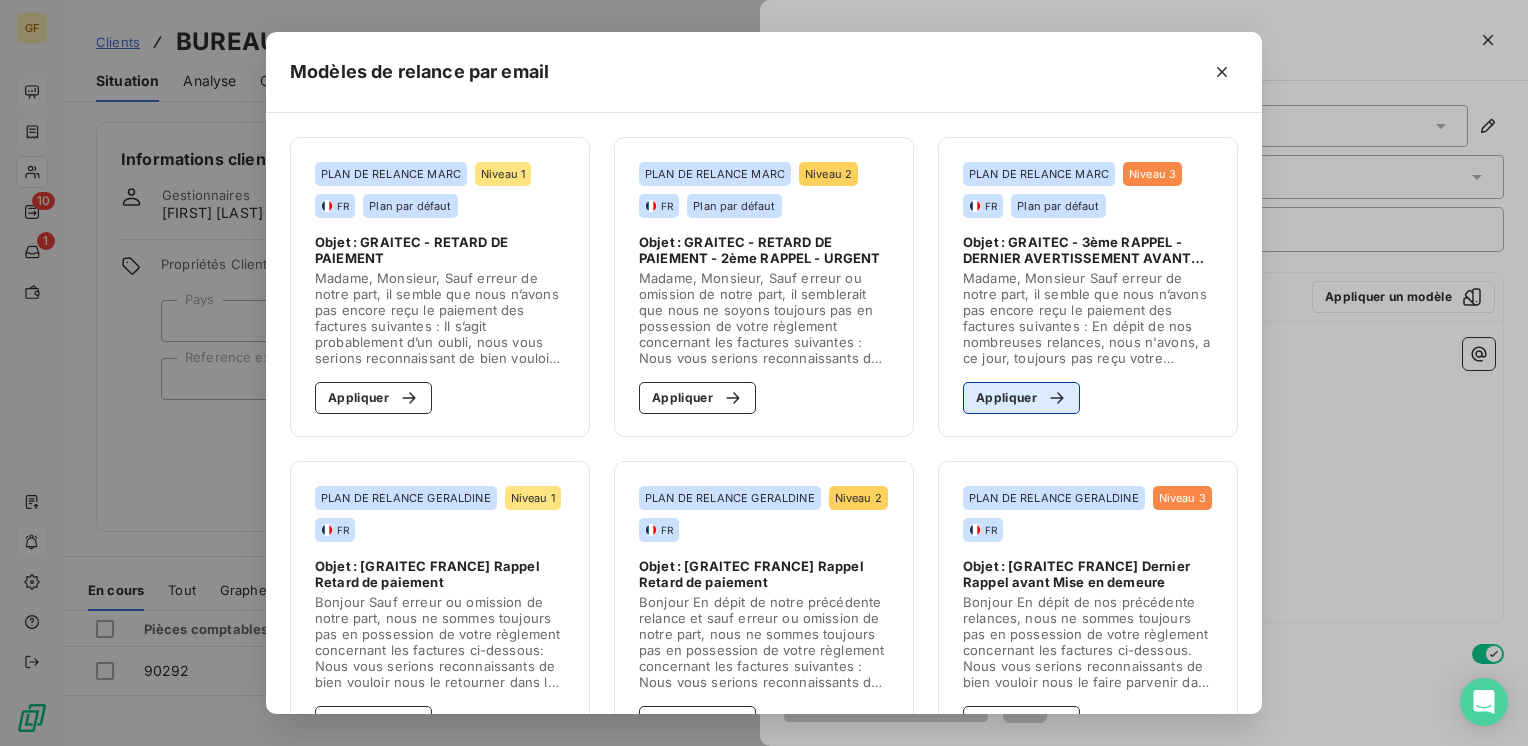 click on "Appliquer" at bounding box center (1021, 398) 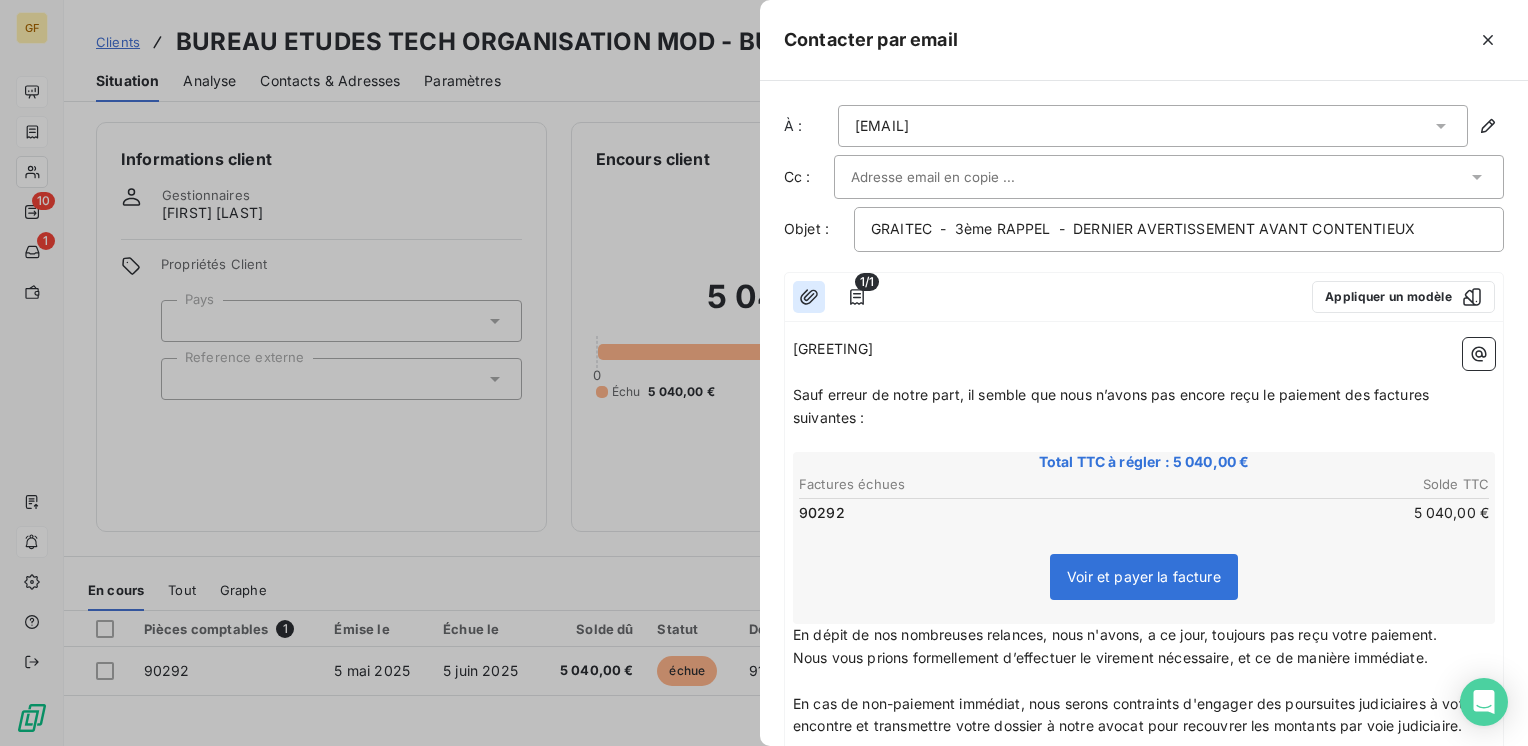 click 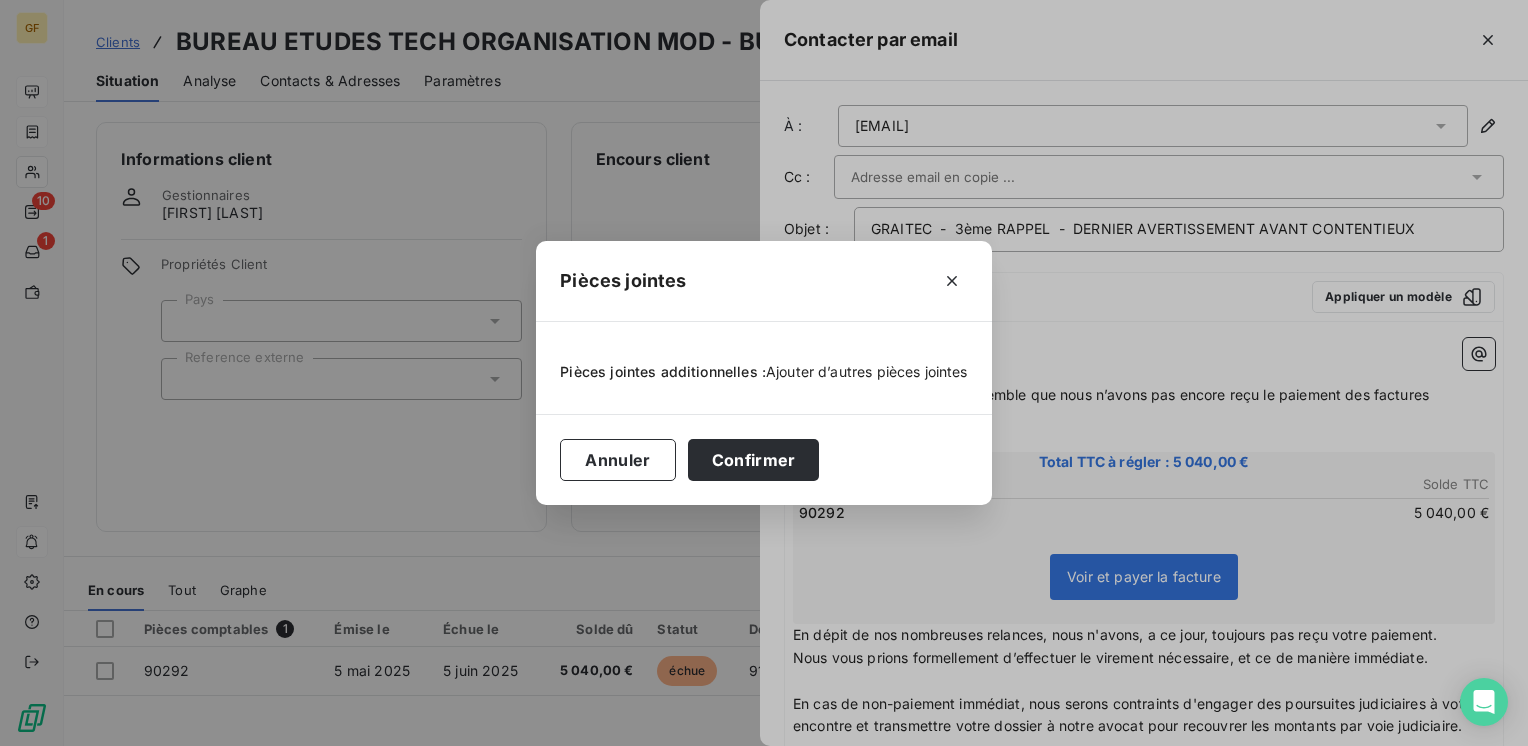 click on "Ajouter d’autres pièces jointes" at bounding box center (867, 371) 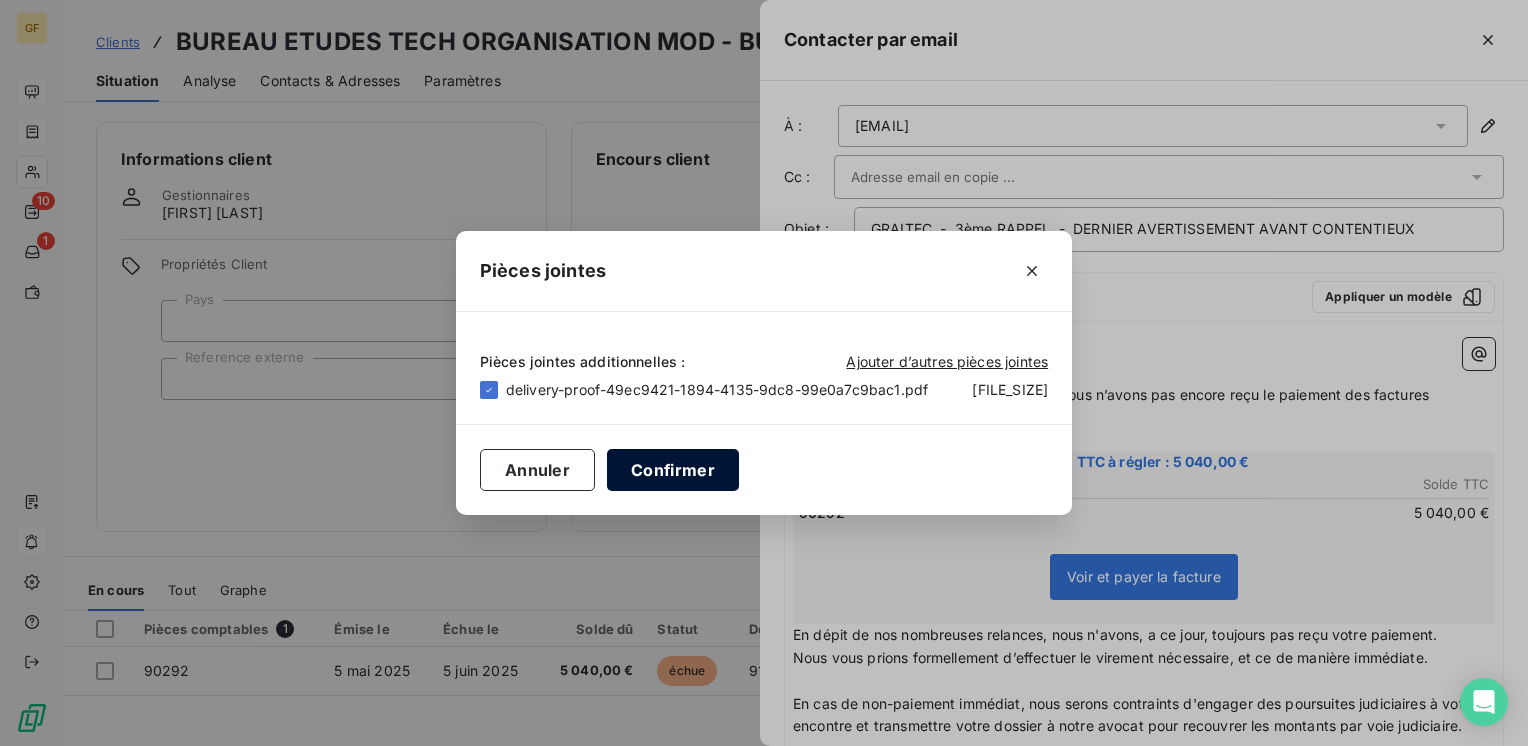 click on "Confirmer" at bounding box center [673, 470] 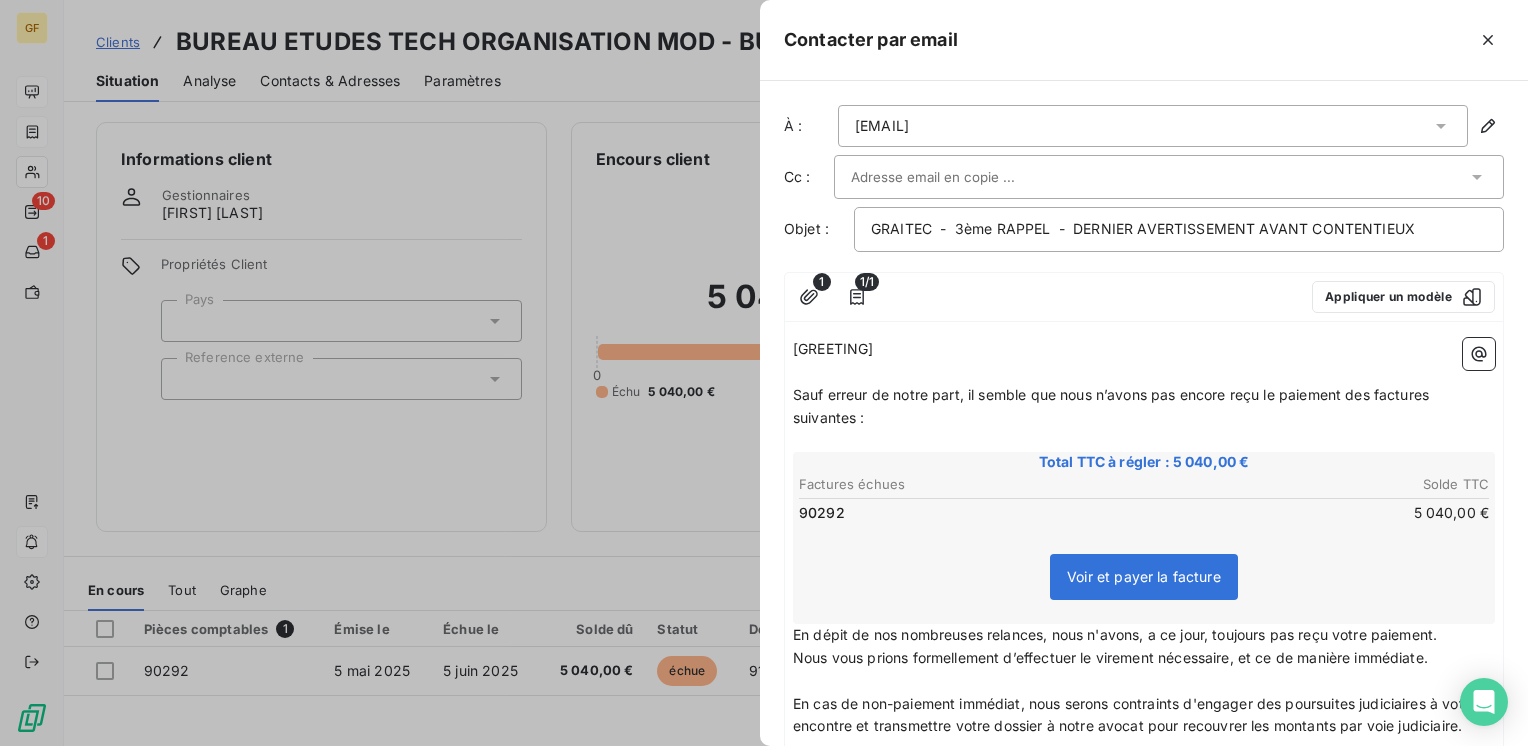 click on "Sauf erreur de notre part, il semble que nous n’avons pas encore reçu le paiement des factures suivantes :" at bounding box center [1113, 406] 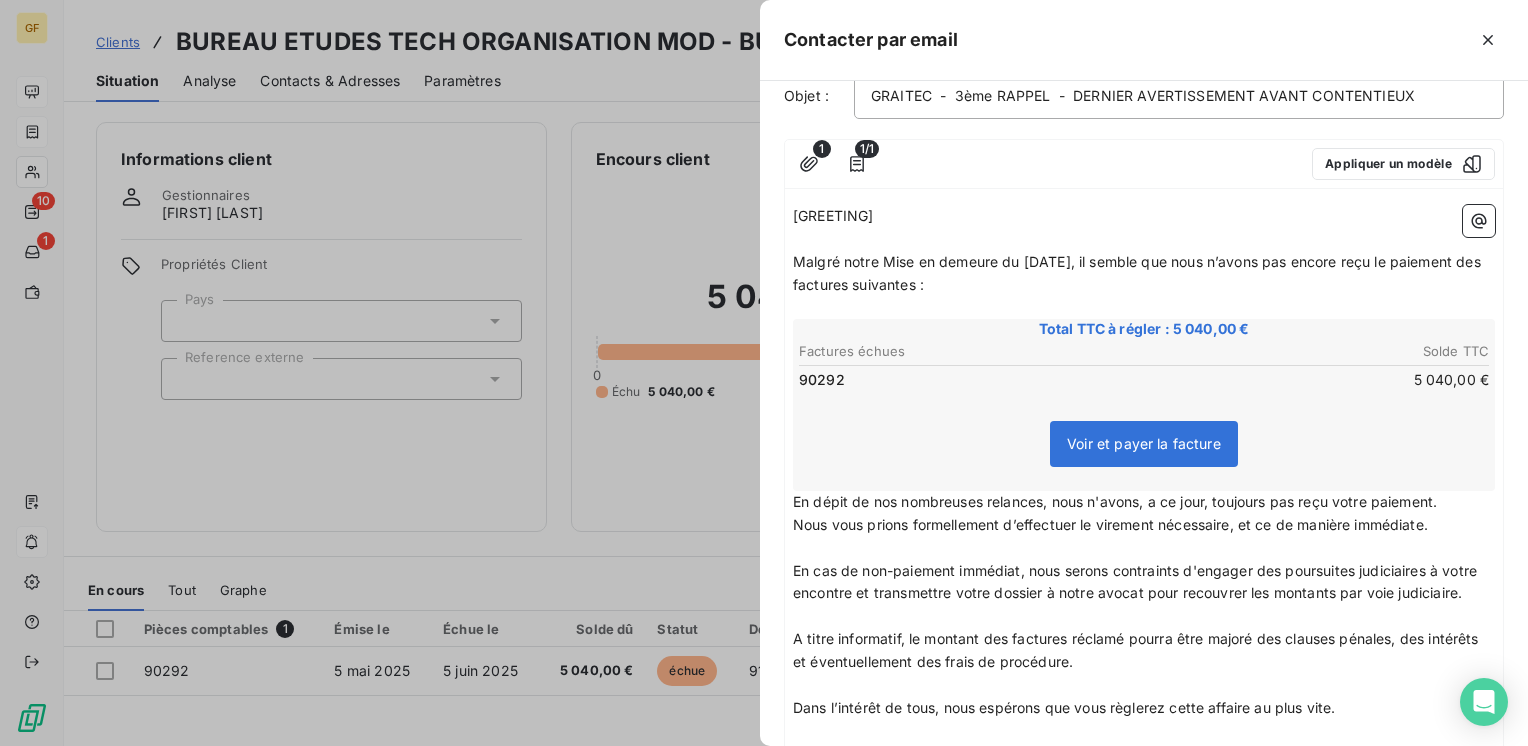 scroll, scrollTop: 200, scrollLeft: 0, axis: vertical 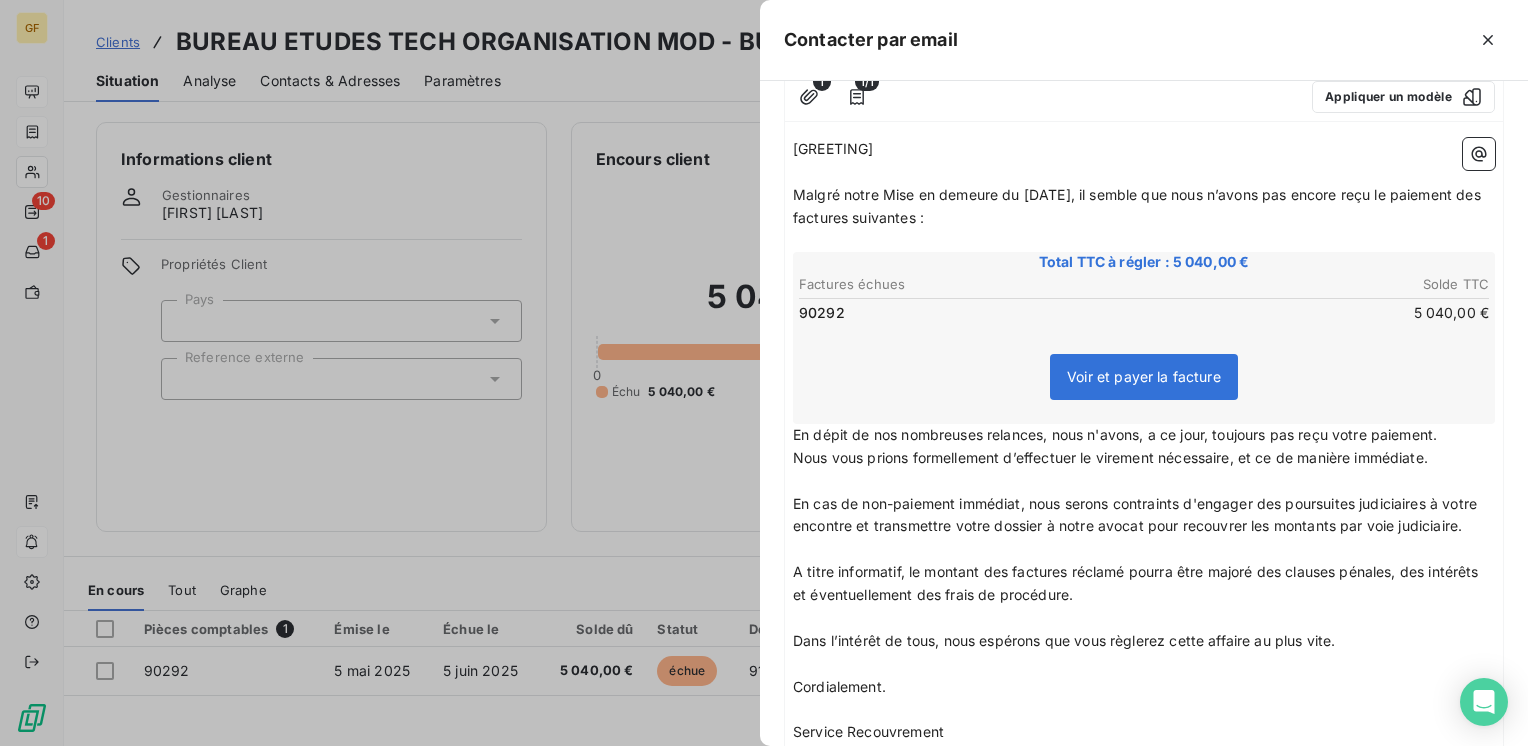 click on "En cas de non-paiement immédiat, nous serons contraints d'engager des poursuites judiciaires à votre encontre et transmettre votre dossier à notre avocat pour recouvrer les montants par voie judiciaire." at bounding box center [1137, 515] 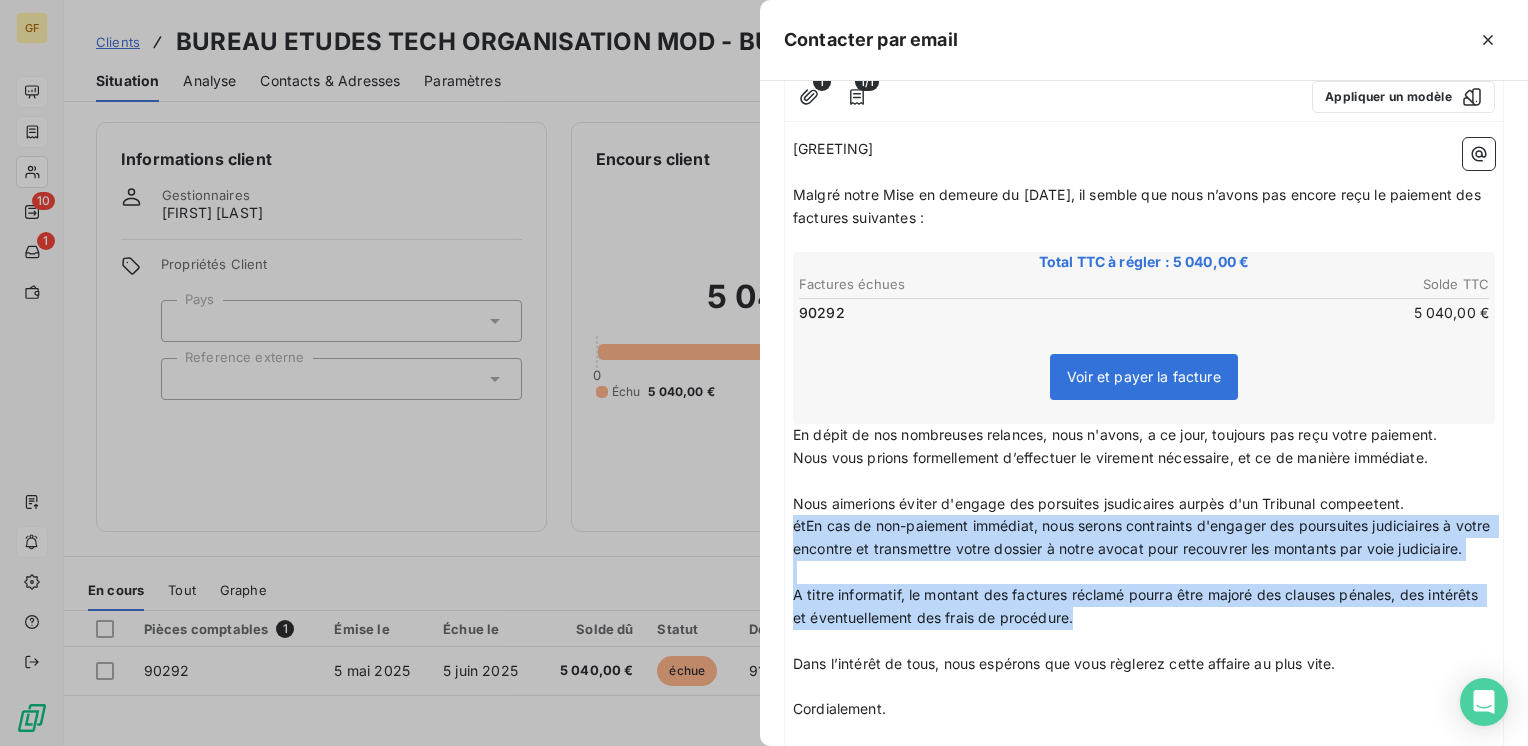 drag, startPoint x: 1137, startPoint y: 638, endPoint x: 773, endPoint y: 525, distance: 381.13644 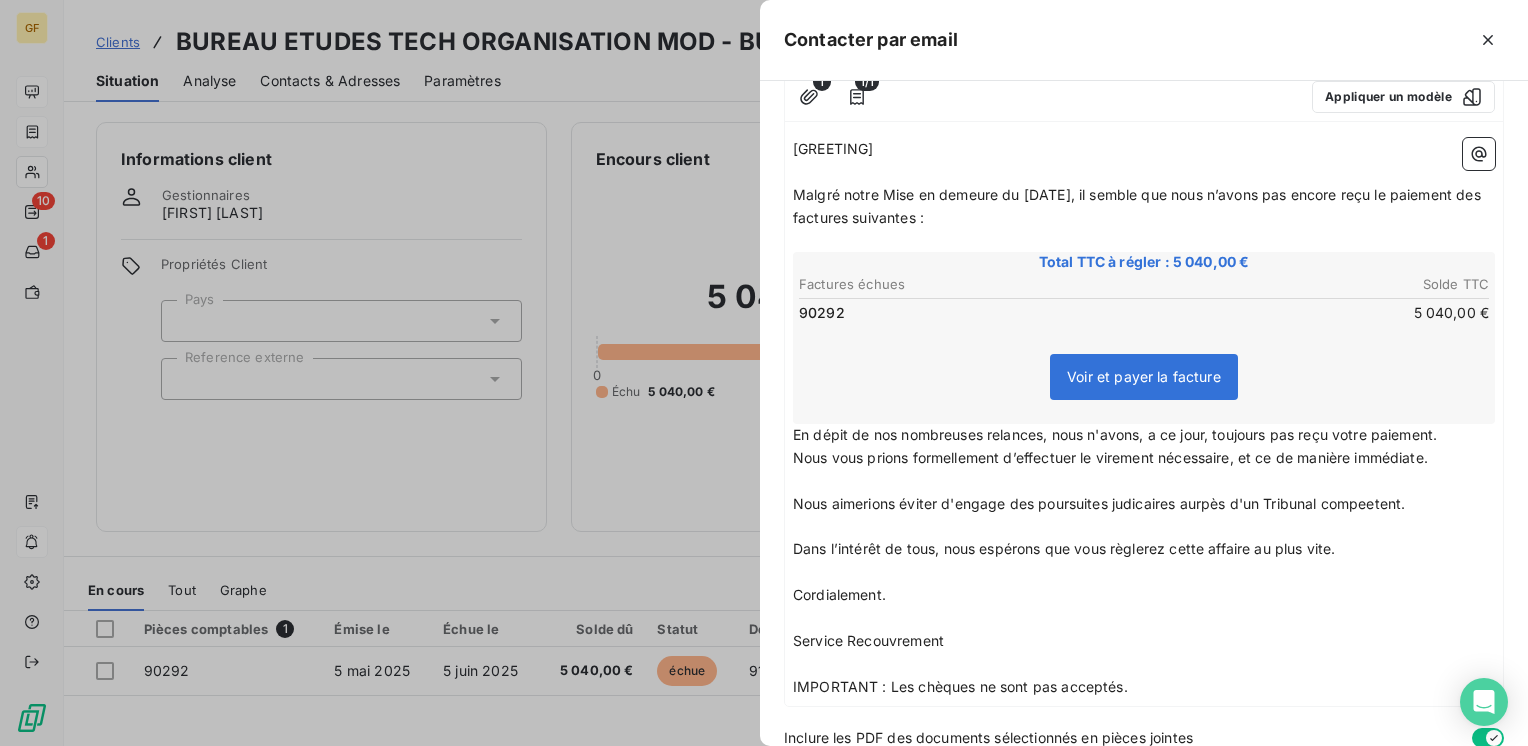 drag, startPoint x: 1201, startPoint y: 502, endPoint x: 1211, endPoint y: 505, distance: 10.440307 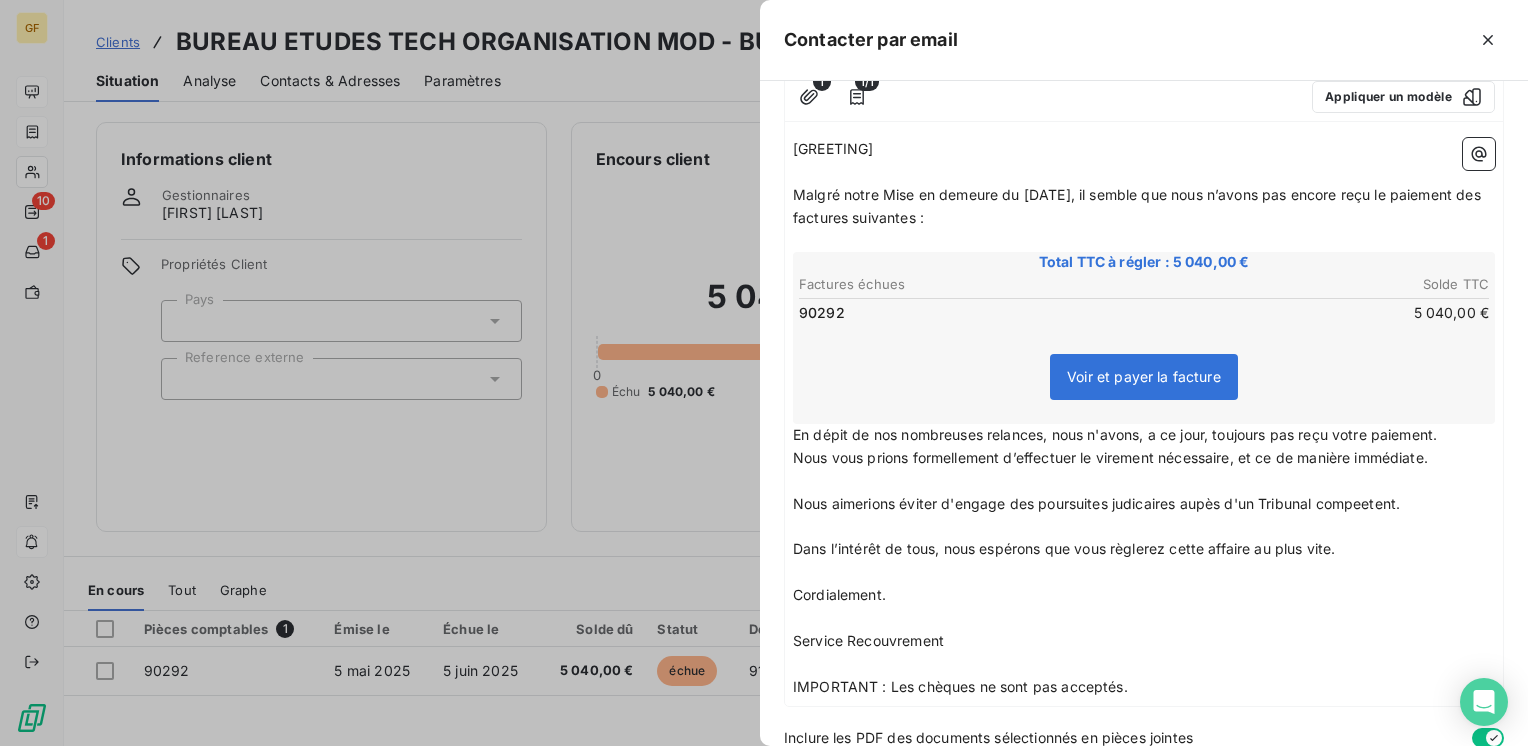click on "Nous aimerions éviter d'engage des poursuites judicaires aupès d'un Tribunal compeetent." at bounding box center (1096, 503) 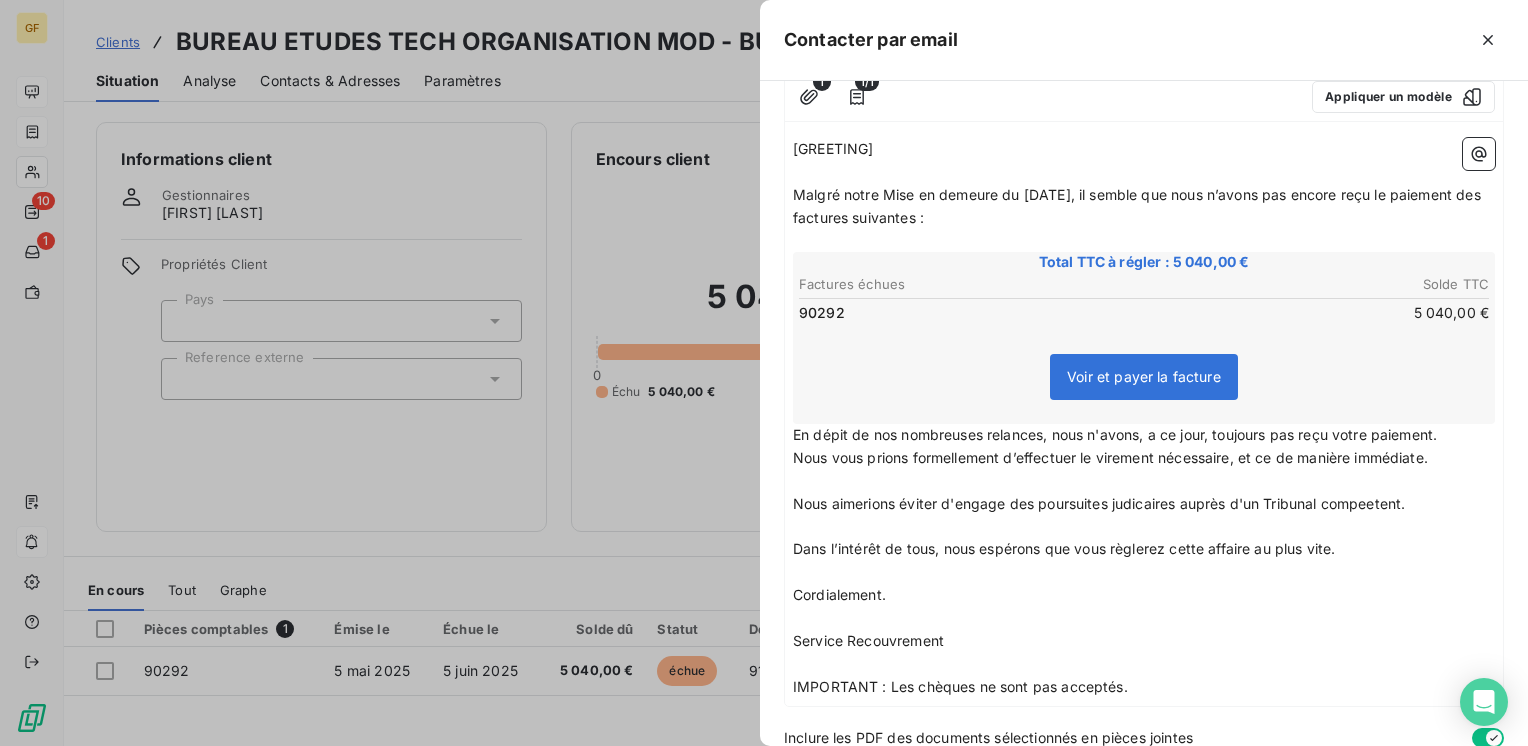drag, startPoint x: 1306, startPoint y: 548, endPoint x: 1333, endPoint y: 542, distance: 27.658634 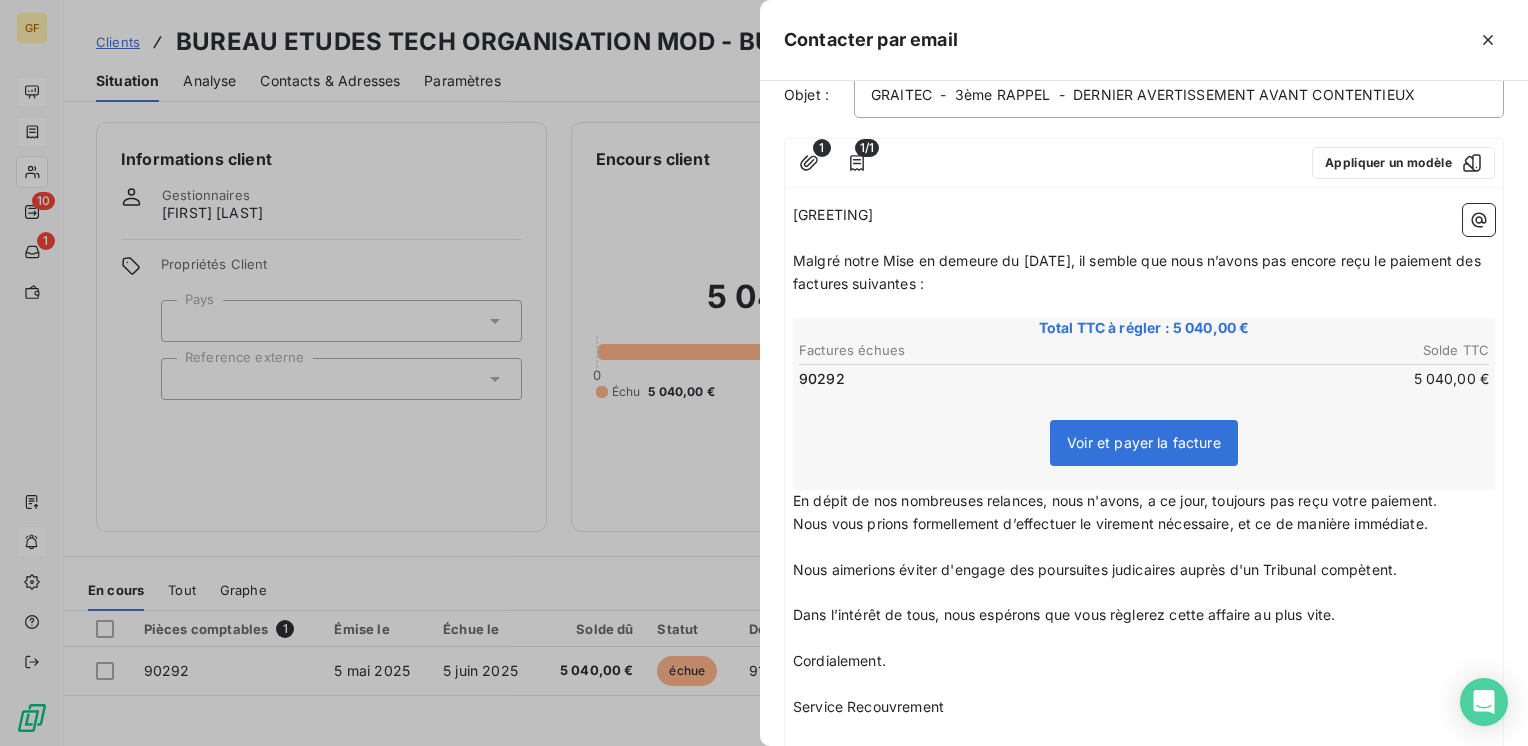 scroll, scrollTop: 100, scrollLeft: 0, axis: vertical 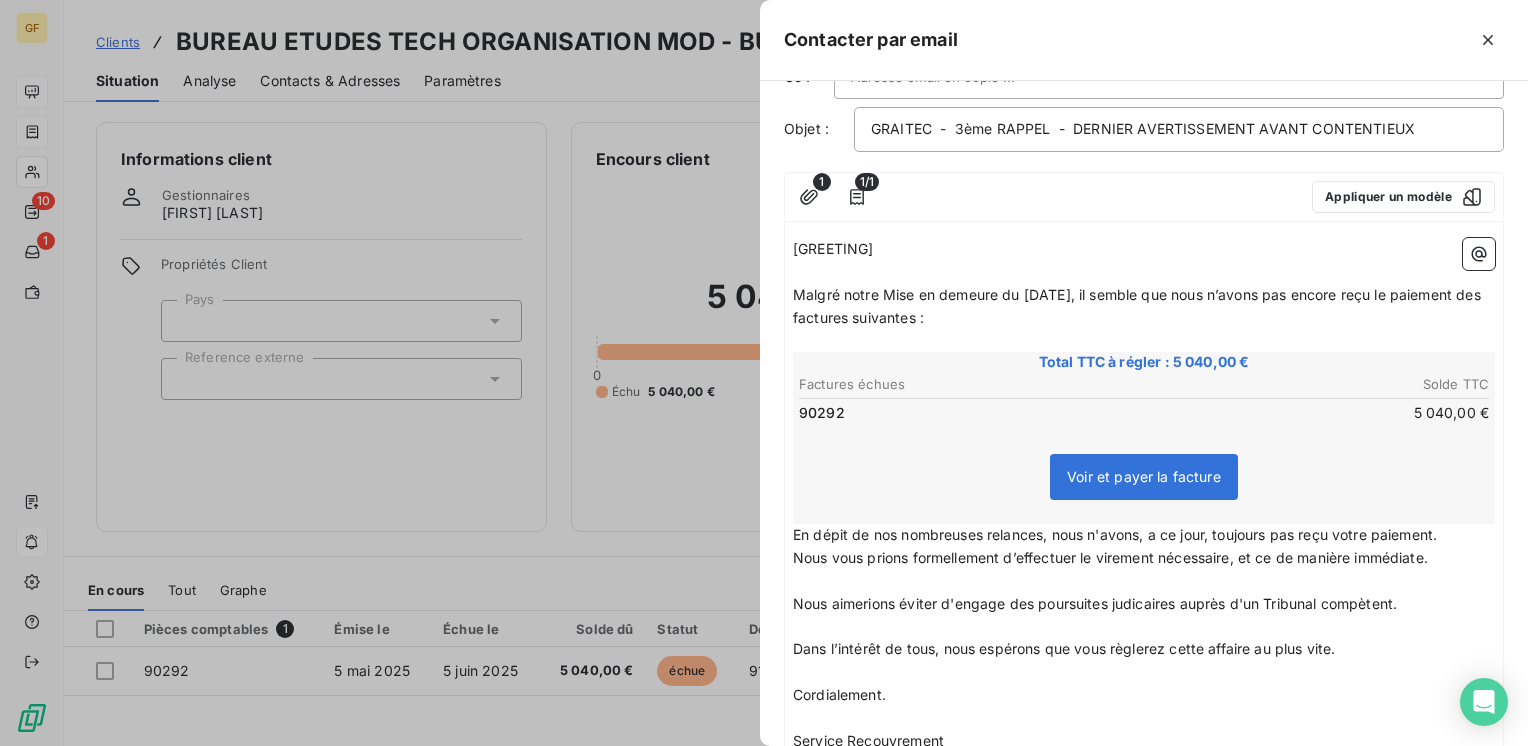 click on "Nous vous prions formellement d’effectuer le virement nécessaire, et ce de manière immédiate." at bounding box center [1144, 558] 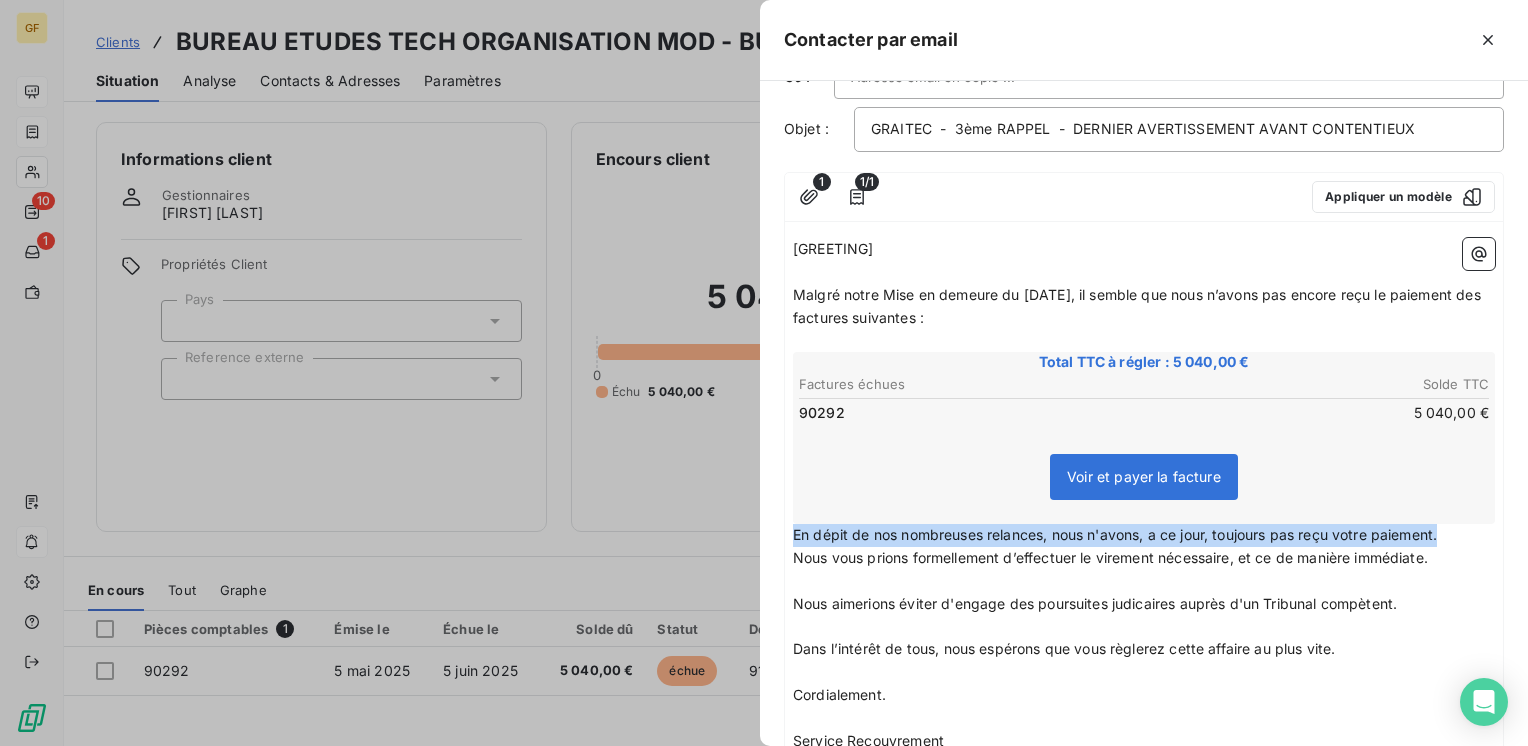 drag, startPoint x: 1452, startPoint y: 531, endPoint x: 784, endPoint y: 530, distance: 668.00073 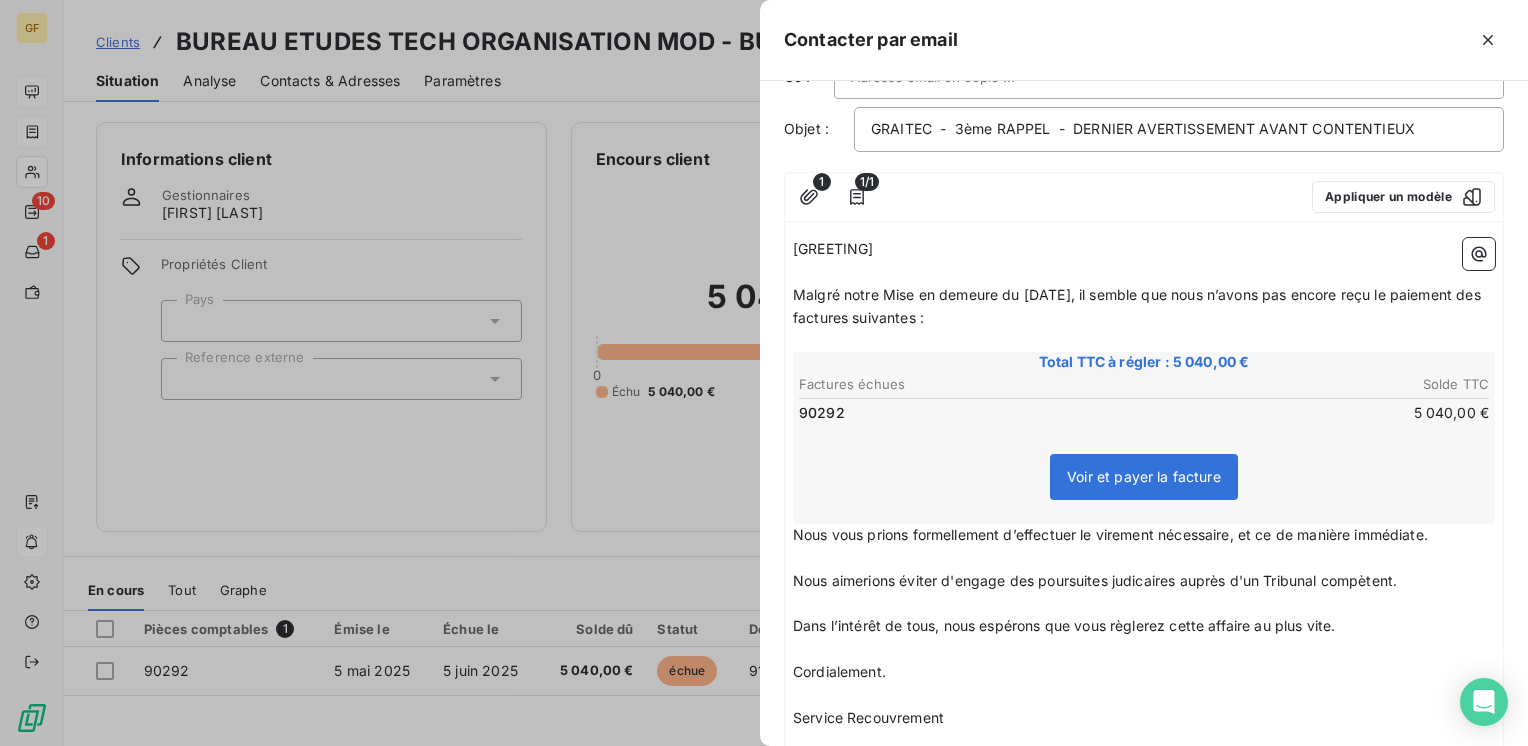 drag, startPoint x: 1420, startPoint y: 582, endPoint x: 758, endPoint y: 587, distance: 662.01886 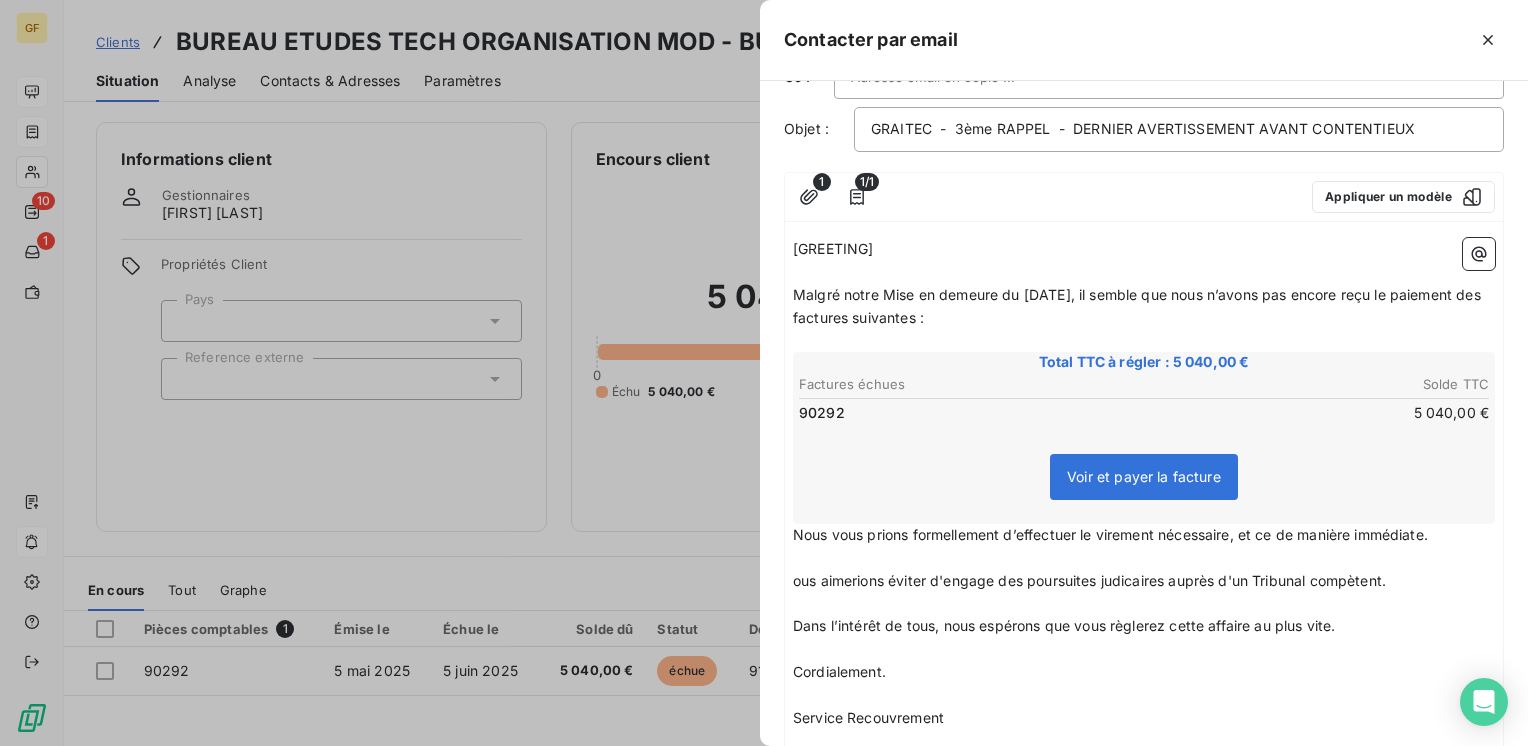 drag, startPoint x: 1251, startPoint y: 579, endPoint x: 779, endPoint y: 586, distance: 472.0519 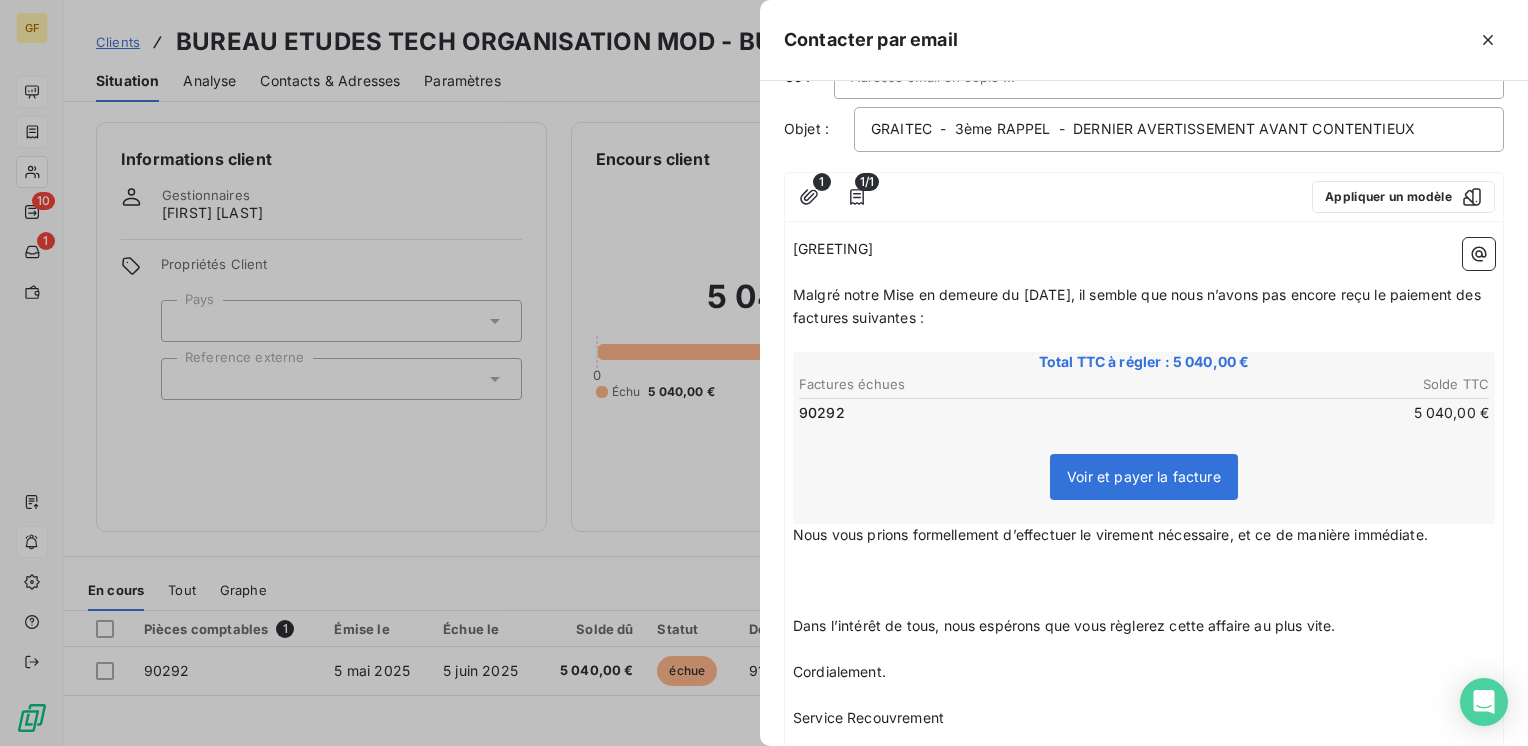 click on "Nous vous prions formellement d’effectuer le virement nécessaire, et ce de manière immédiate." at bounding box center [1110, 534] 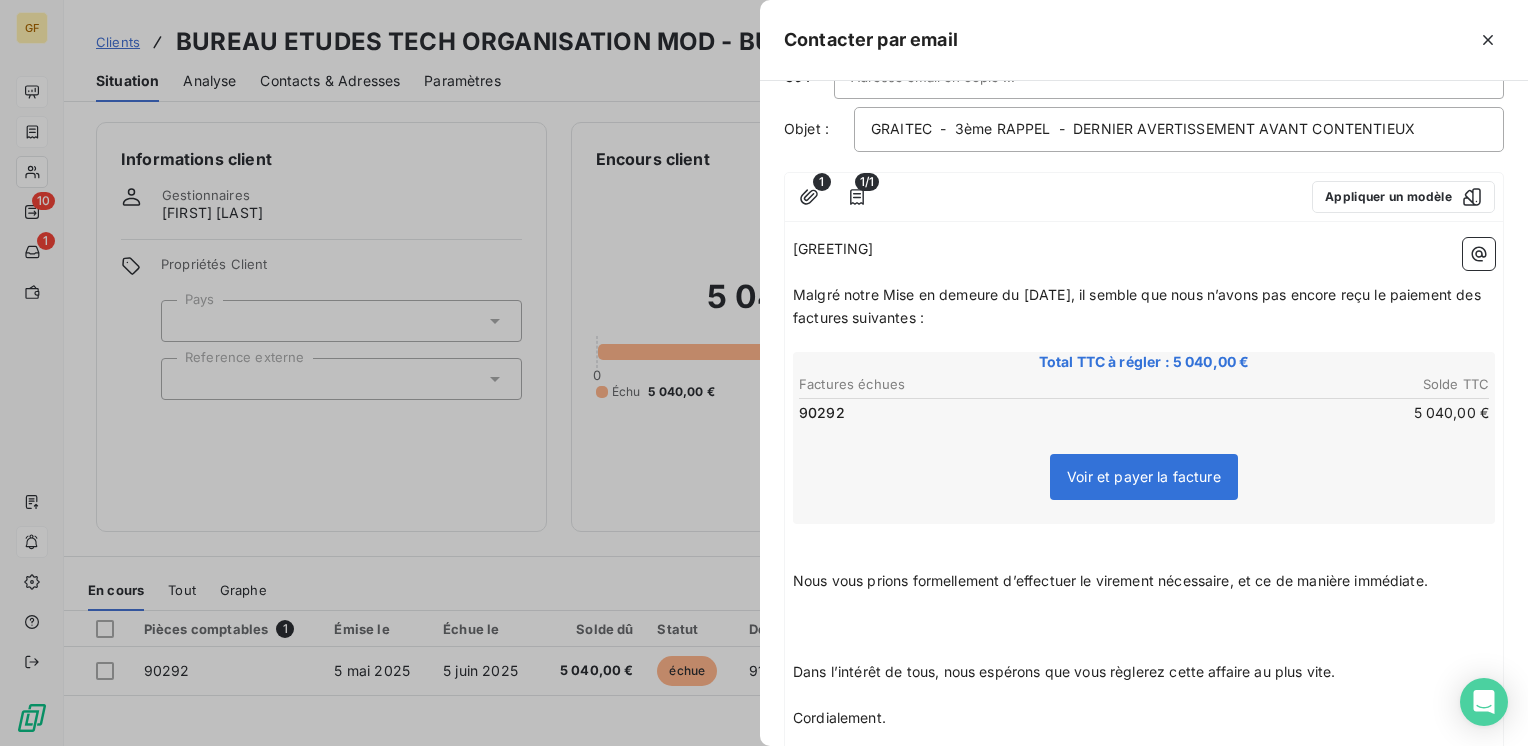 click on "﻿" at bounding box center [1144, 535] 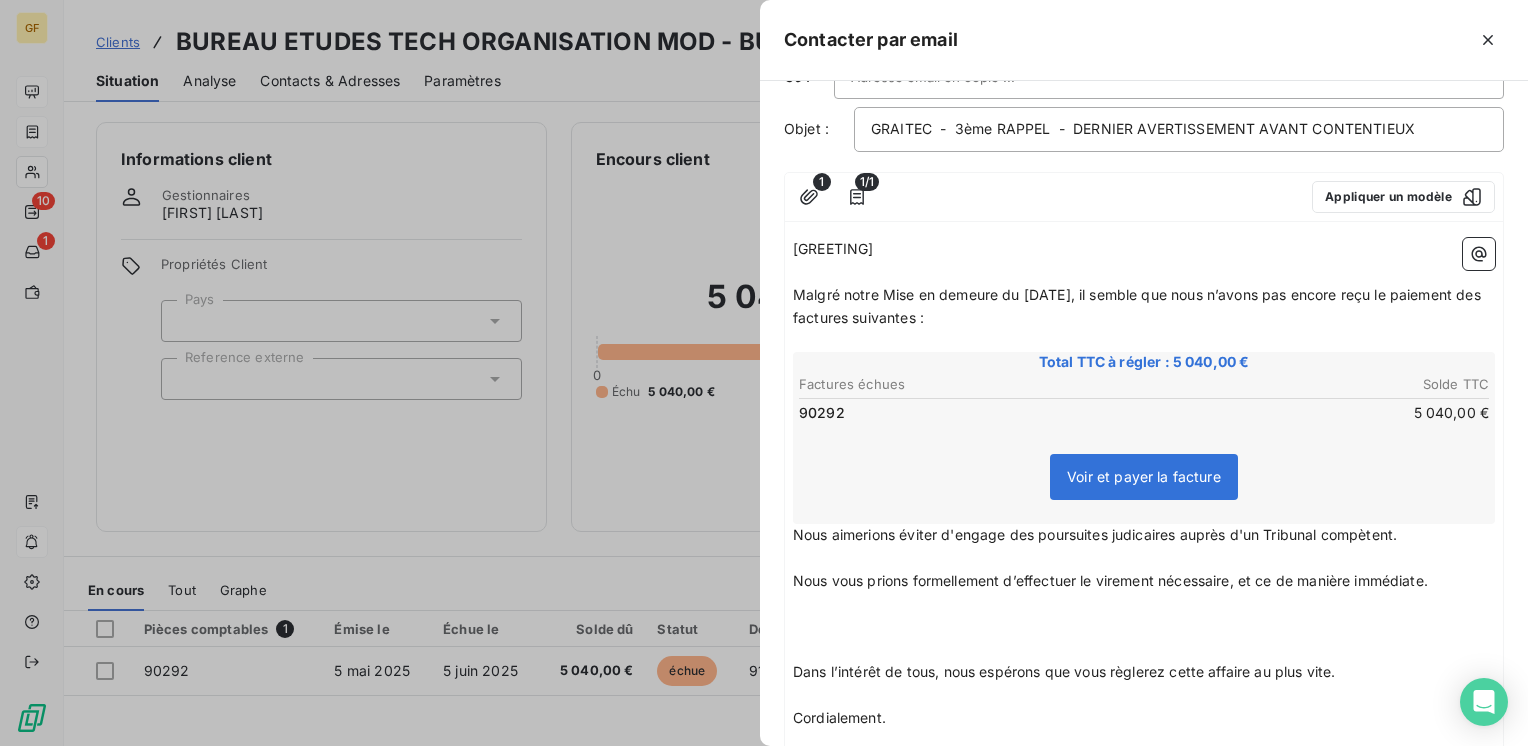 click on "﻿" at bounding box center (1144, 626) 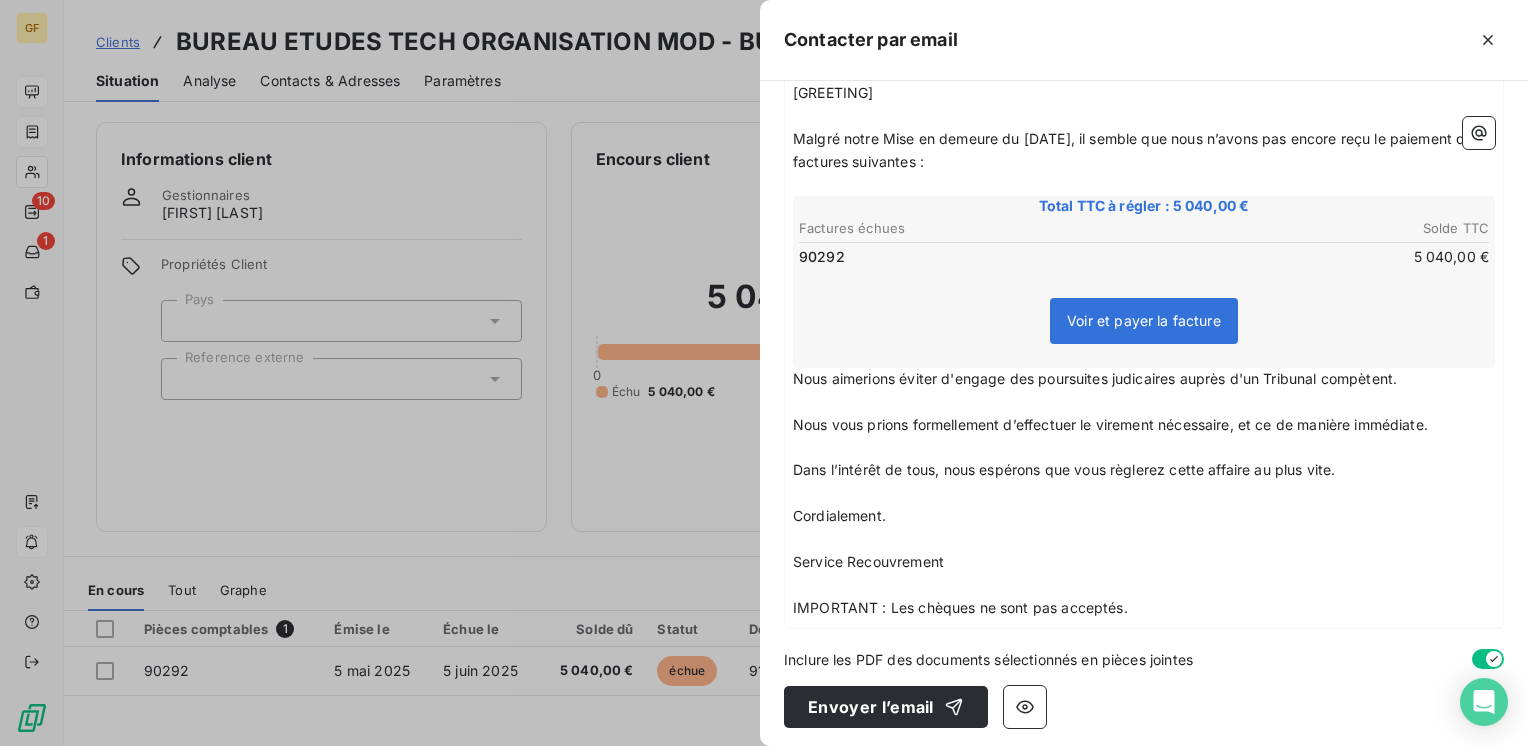 scroll, scrollTop: 257, scrollLeft: 0, axis: vertical 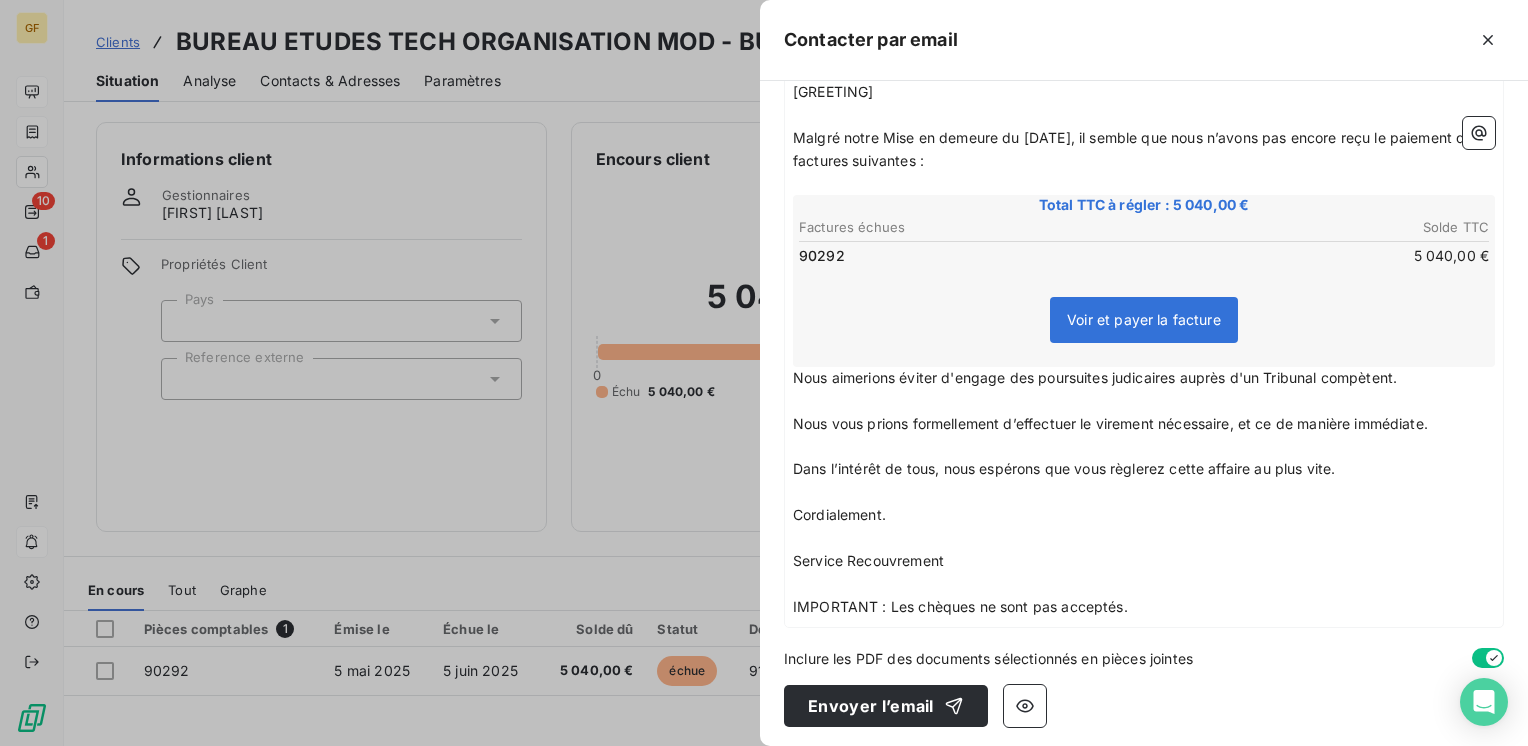 drag, startPoint x: 1156, startPoint y: 601, endPoint x: 740, endPoint y: 598, distance: 416.0108 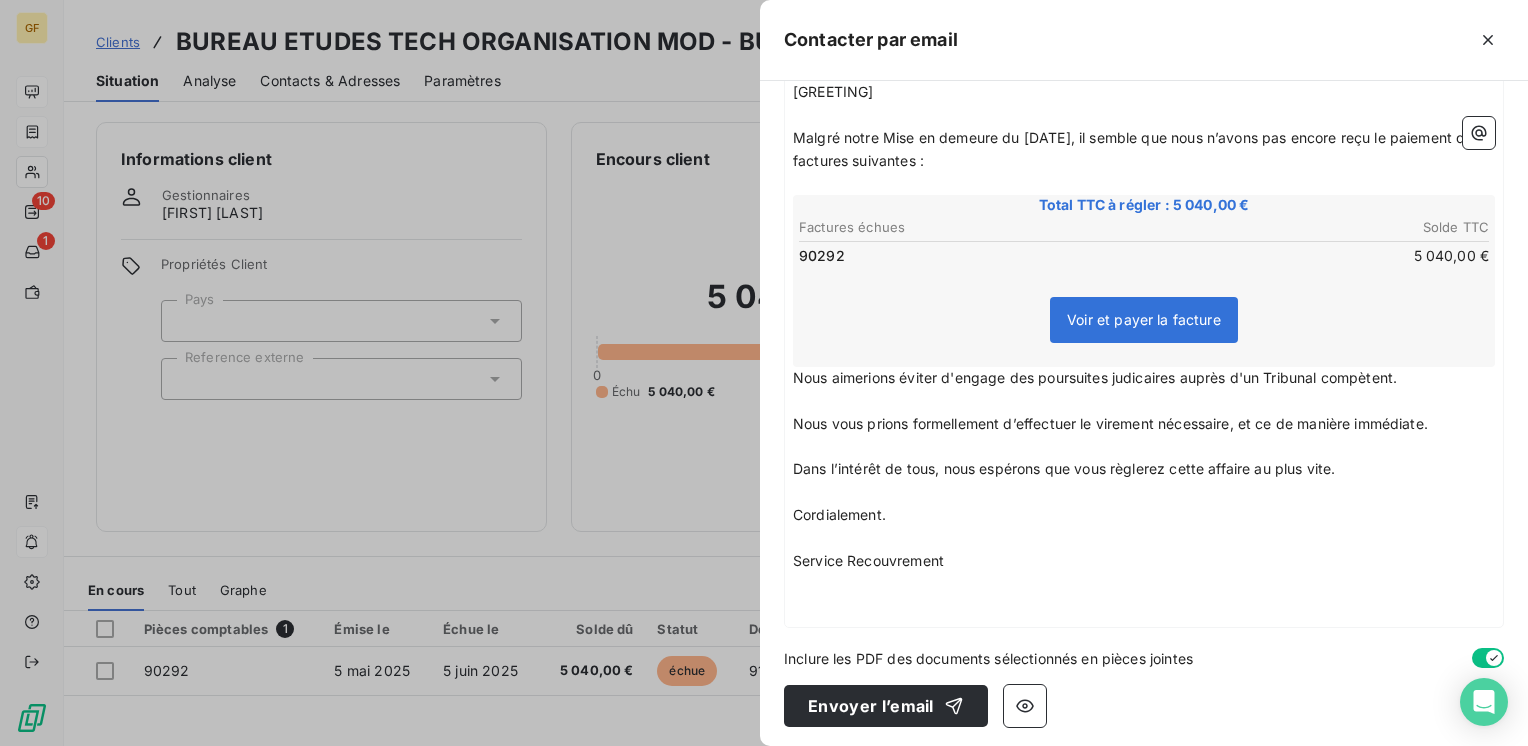 scroll, scrollTop: 0, scrollLeft: 0, axis: both 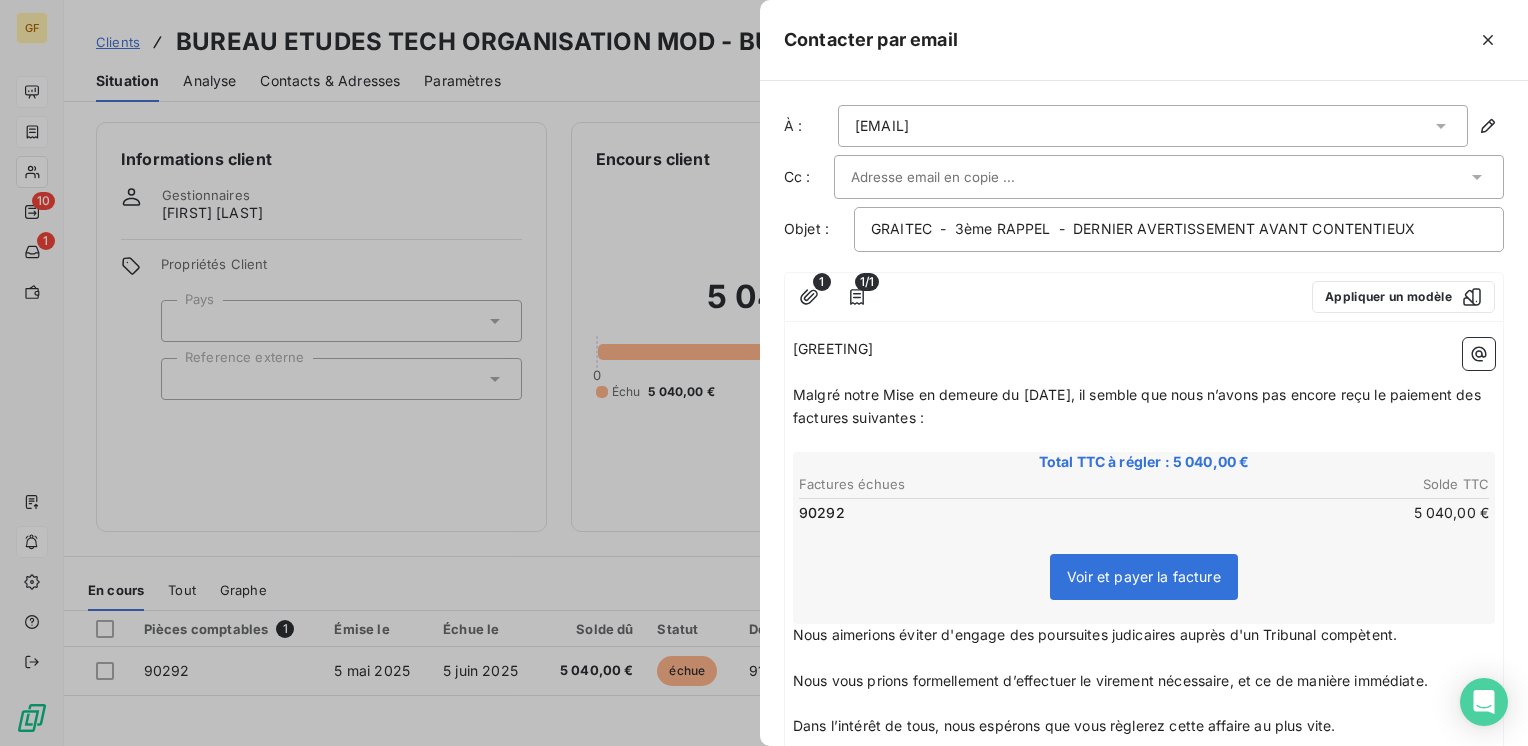 click at bounding box center [958, 177] 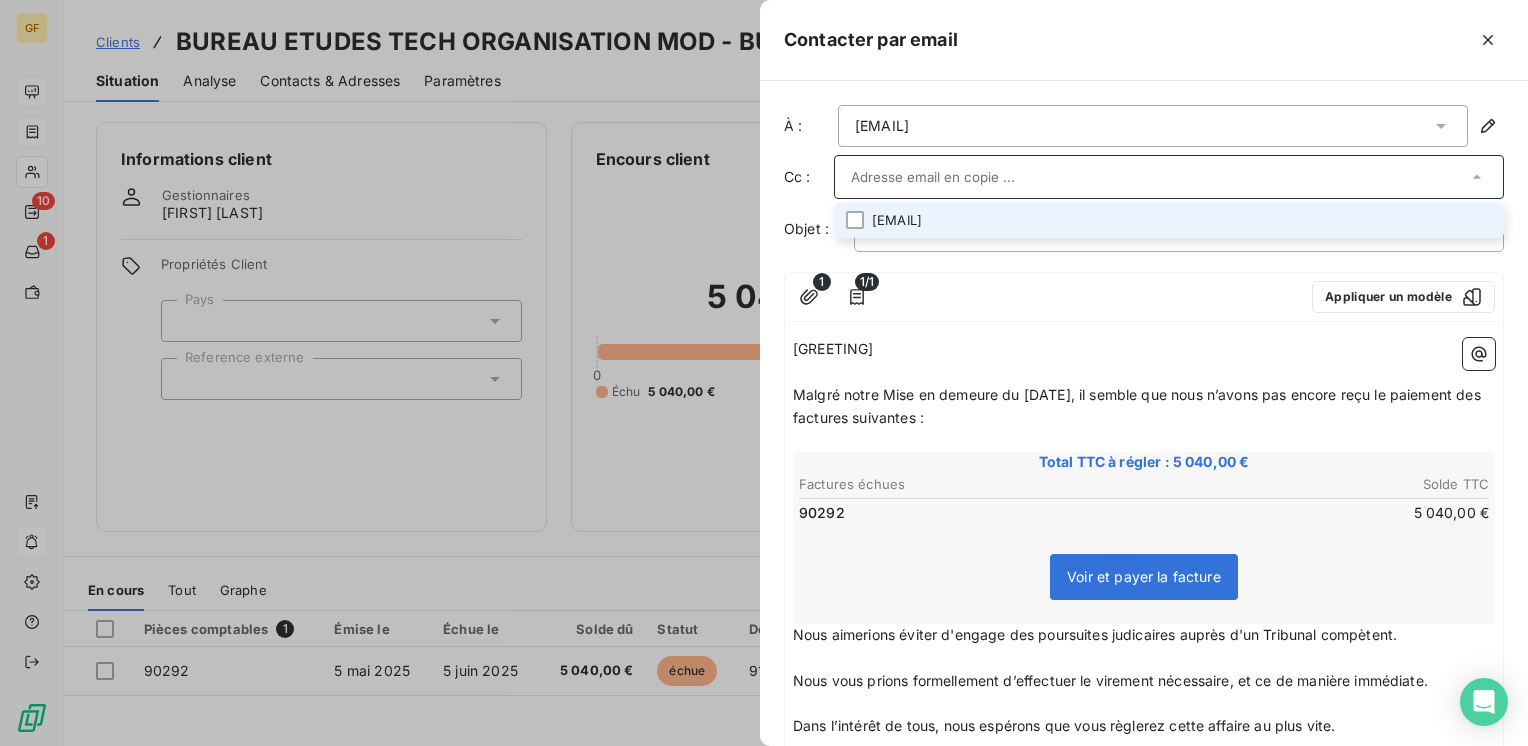 click on "[EMAIL]" at bounding box center [1169, 220] 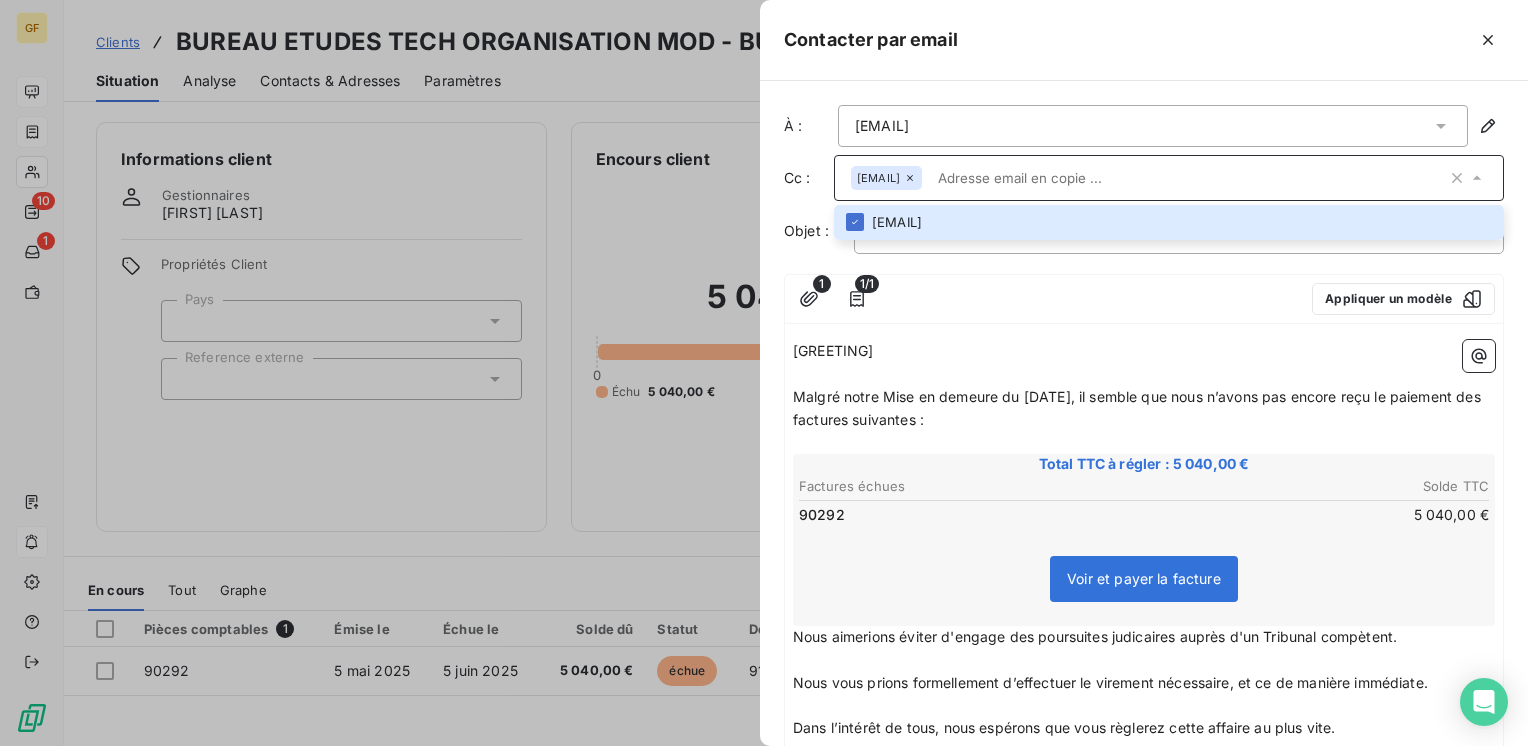 click on "[EMAIL]" at bounding box center (1153, 126) 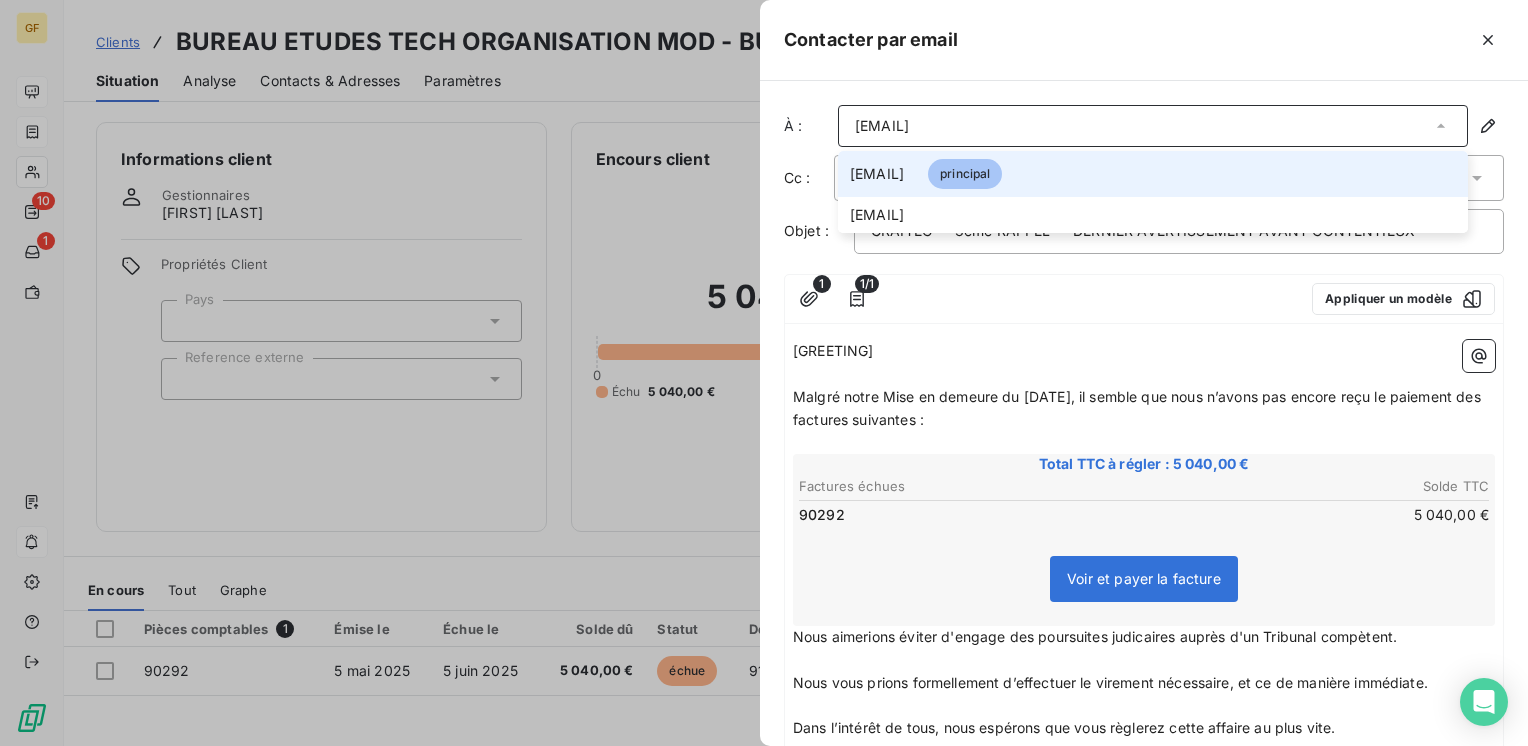 click on "[EMAIL]" at bounding box center (877, 174) 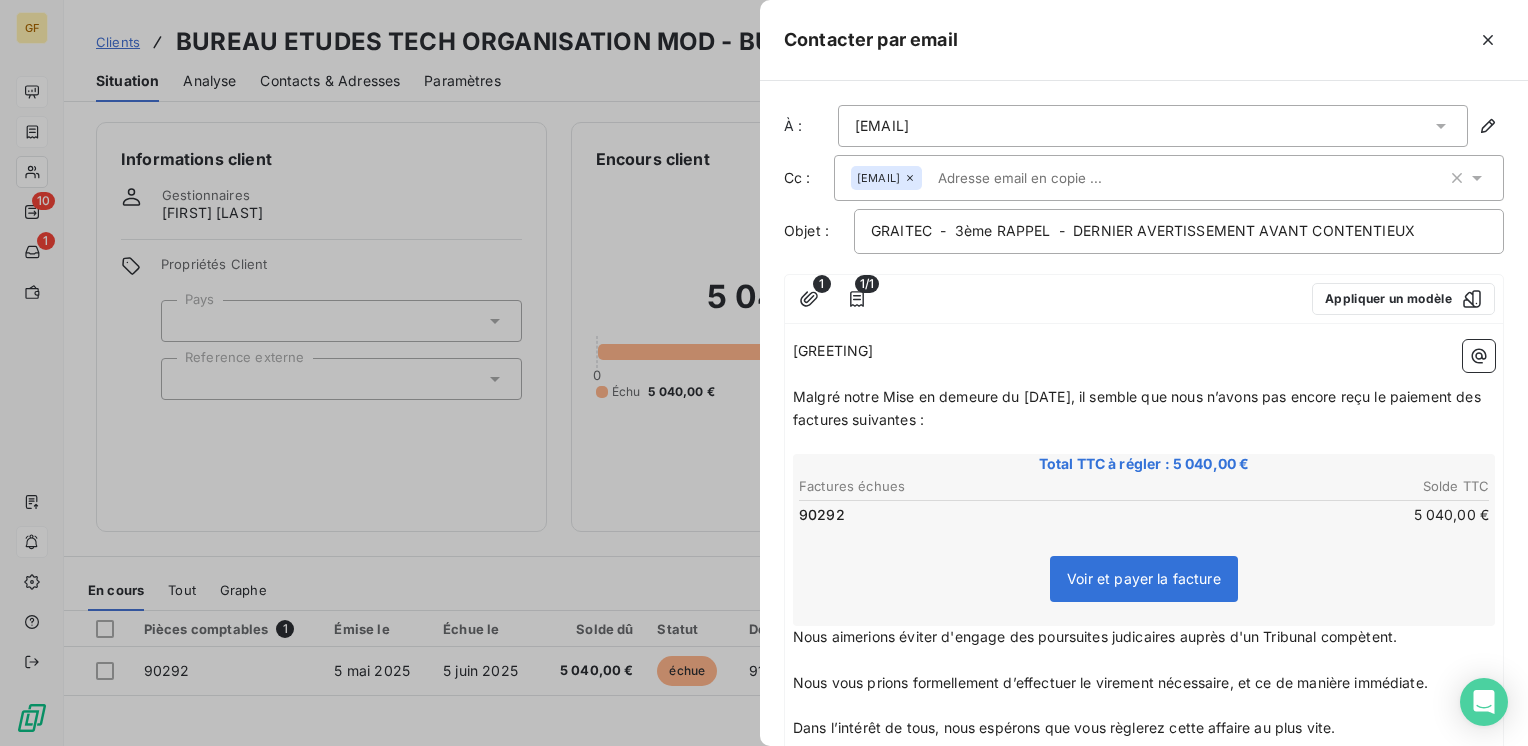 click on "[EMAIL]" at bounding box center (1153, 126) 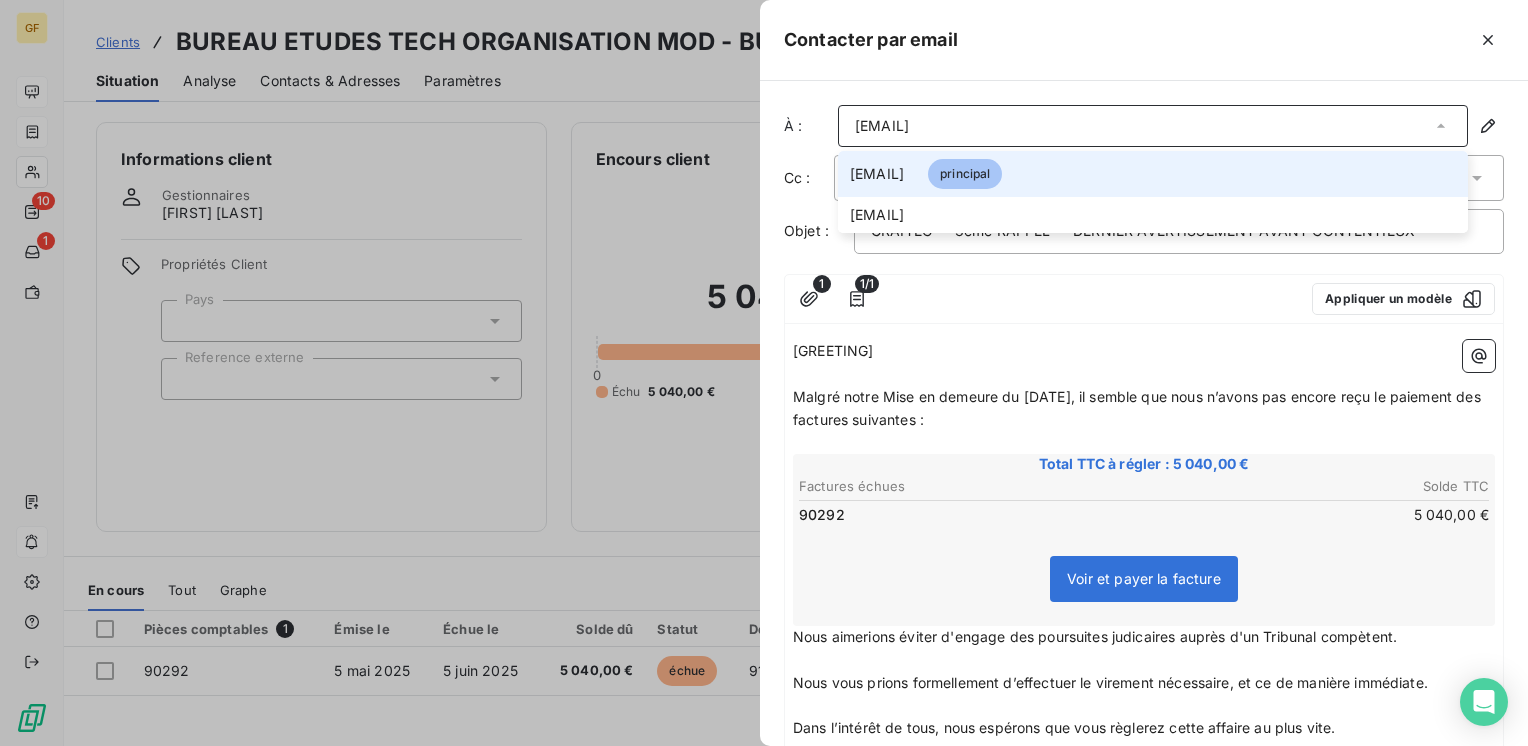 click on "principal" at bounding box center (965, 174) 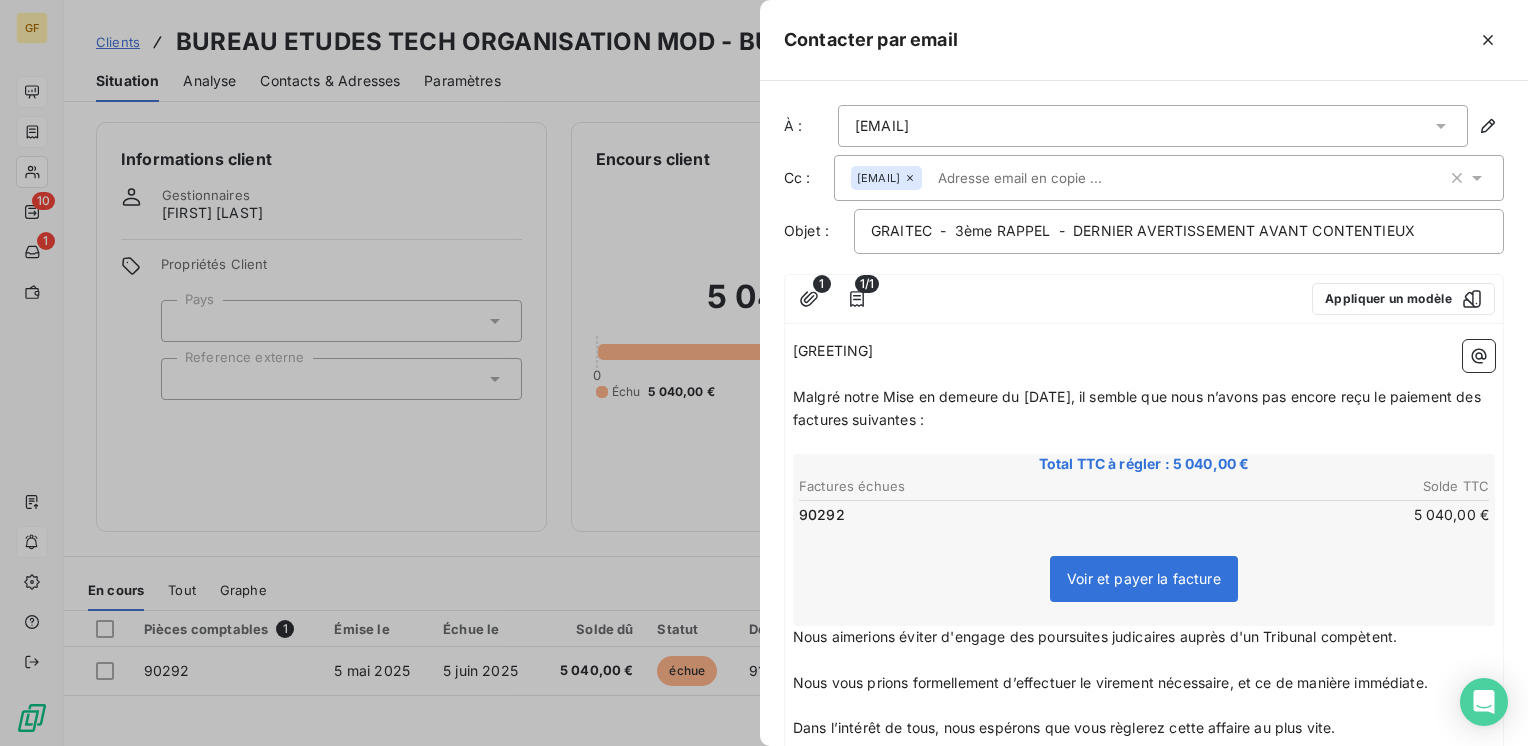 click at bounding box center (1045, 178) 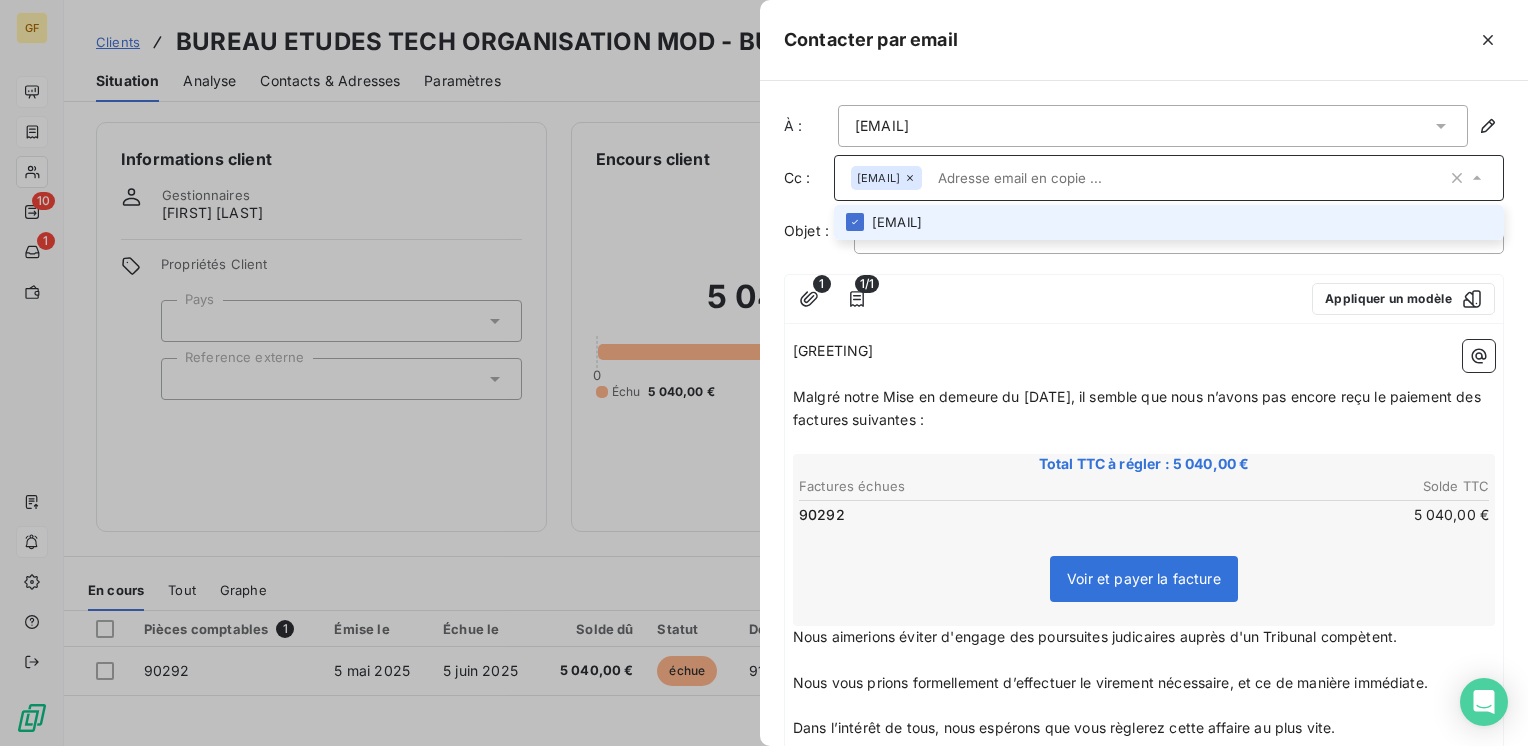 paste on "[EMAIL]" 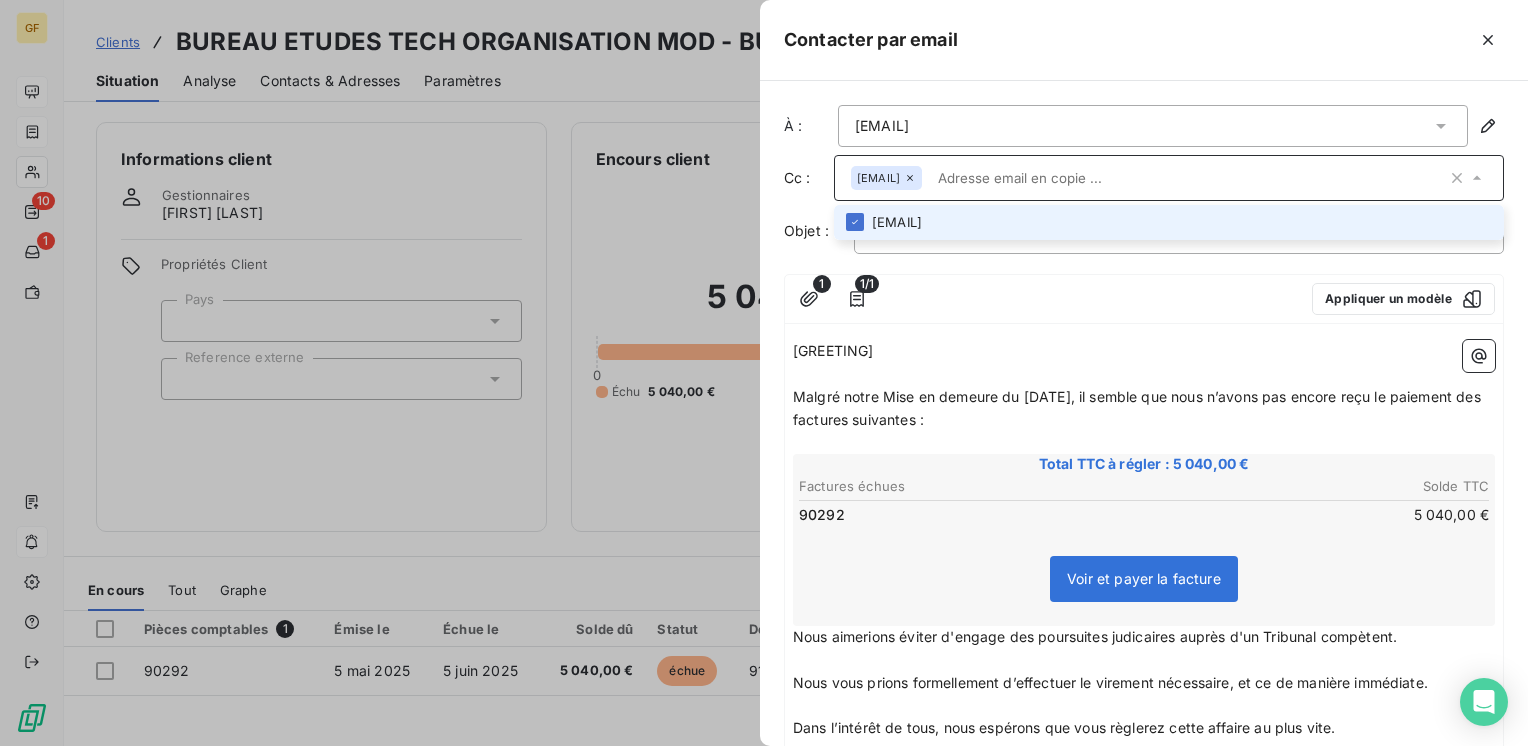 type on "[EMAIL]" 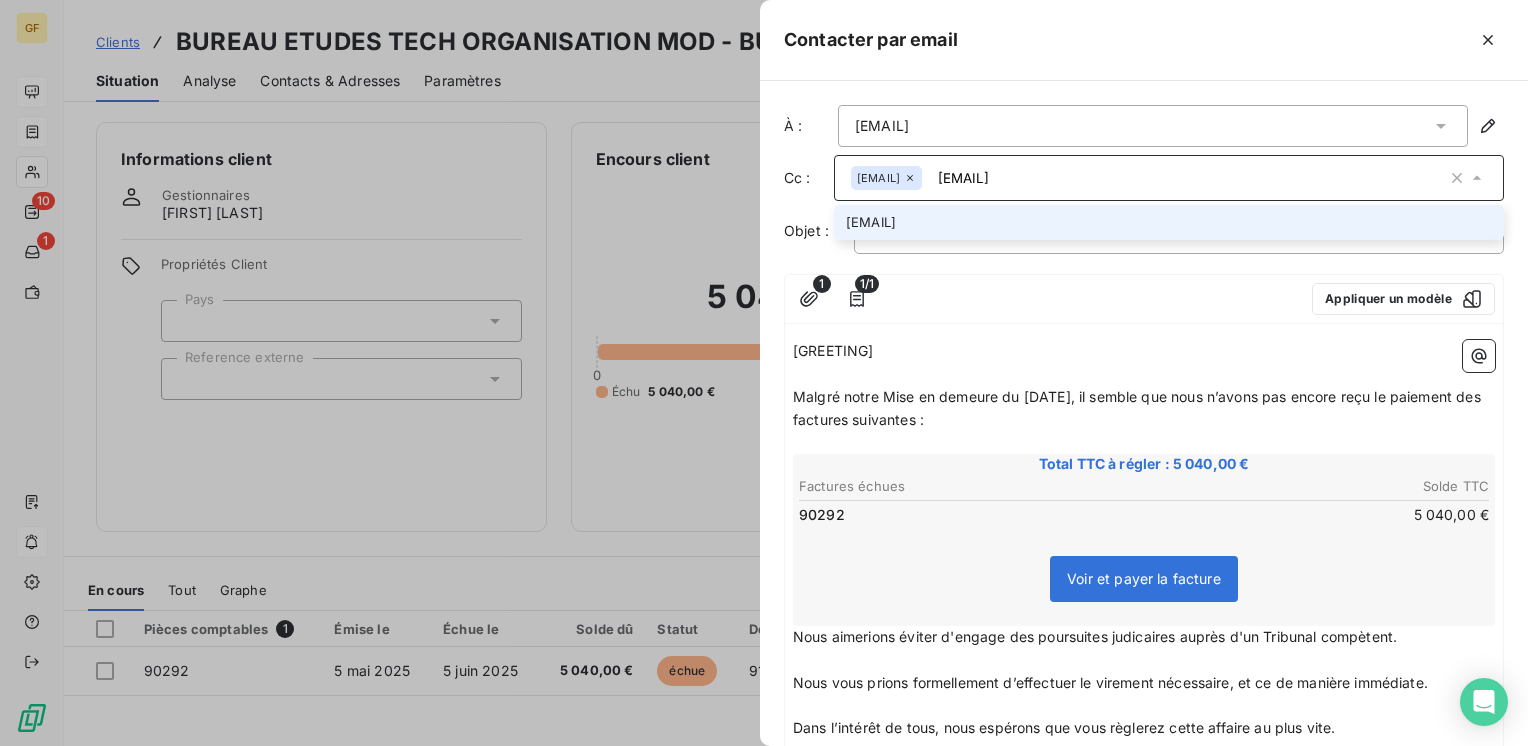 drag, startPoint x: 1233, startPoint y: 177, endPoint x: 1038, endPoint y: 182, distance: 195.06409 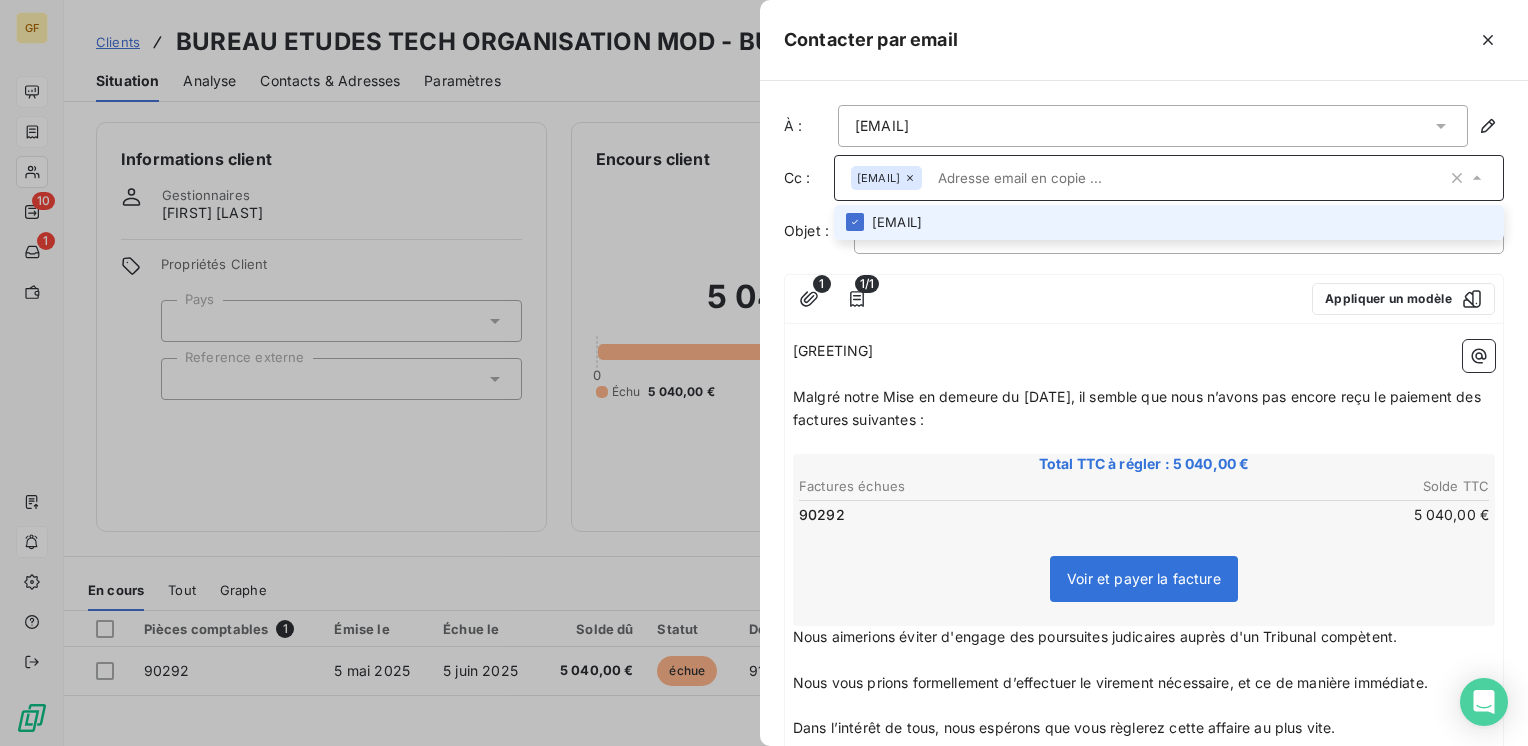 click on "[EMAIL]" at bounding box center [1169, 222] 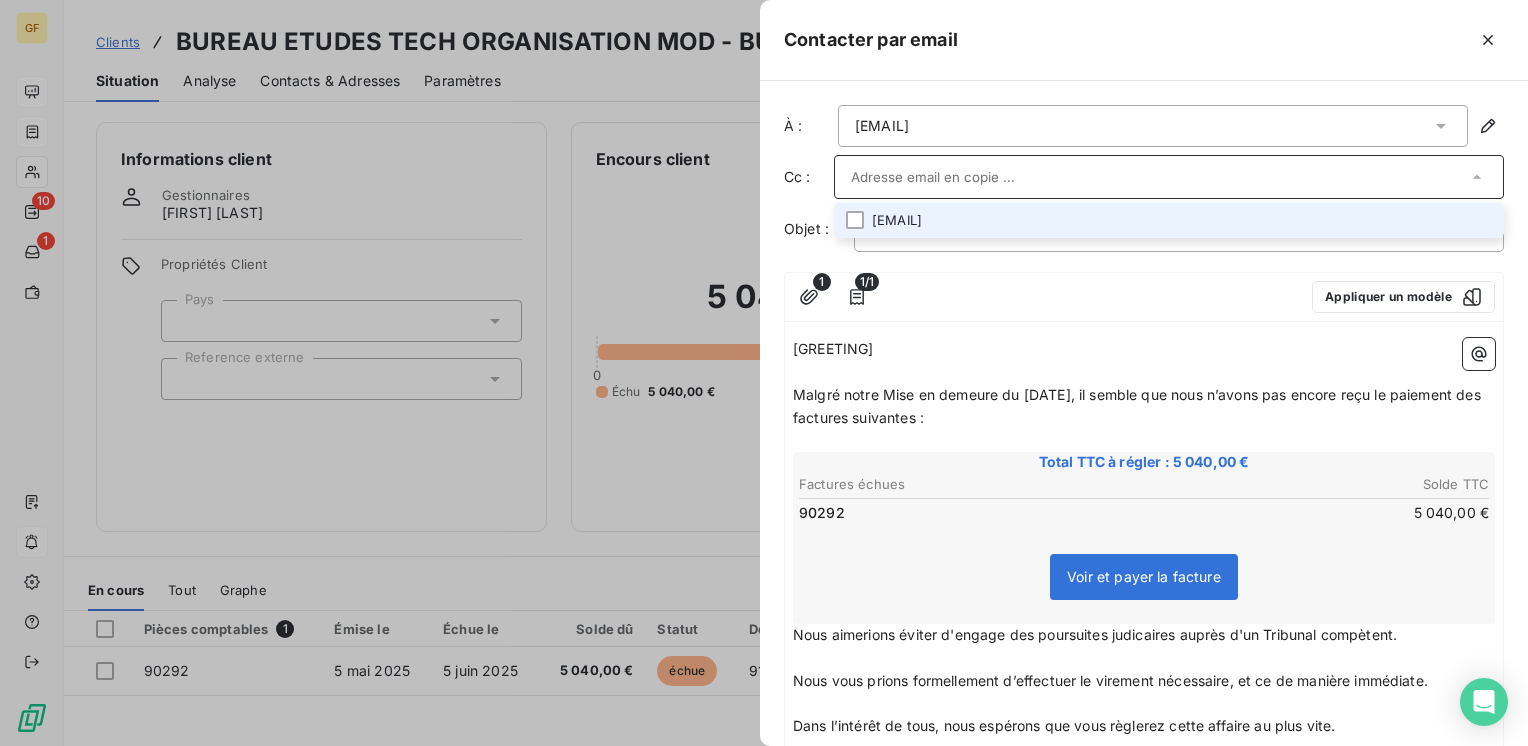 click on "[EMAIL]" at bounding box center [1169, 220] 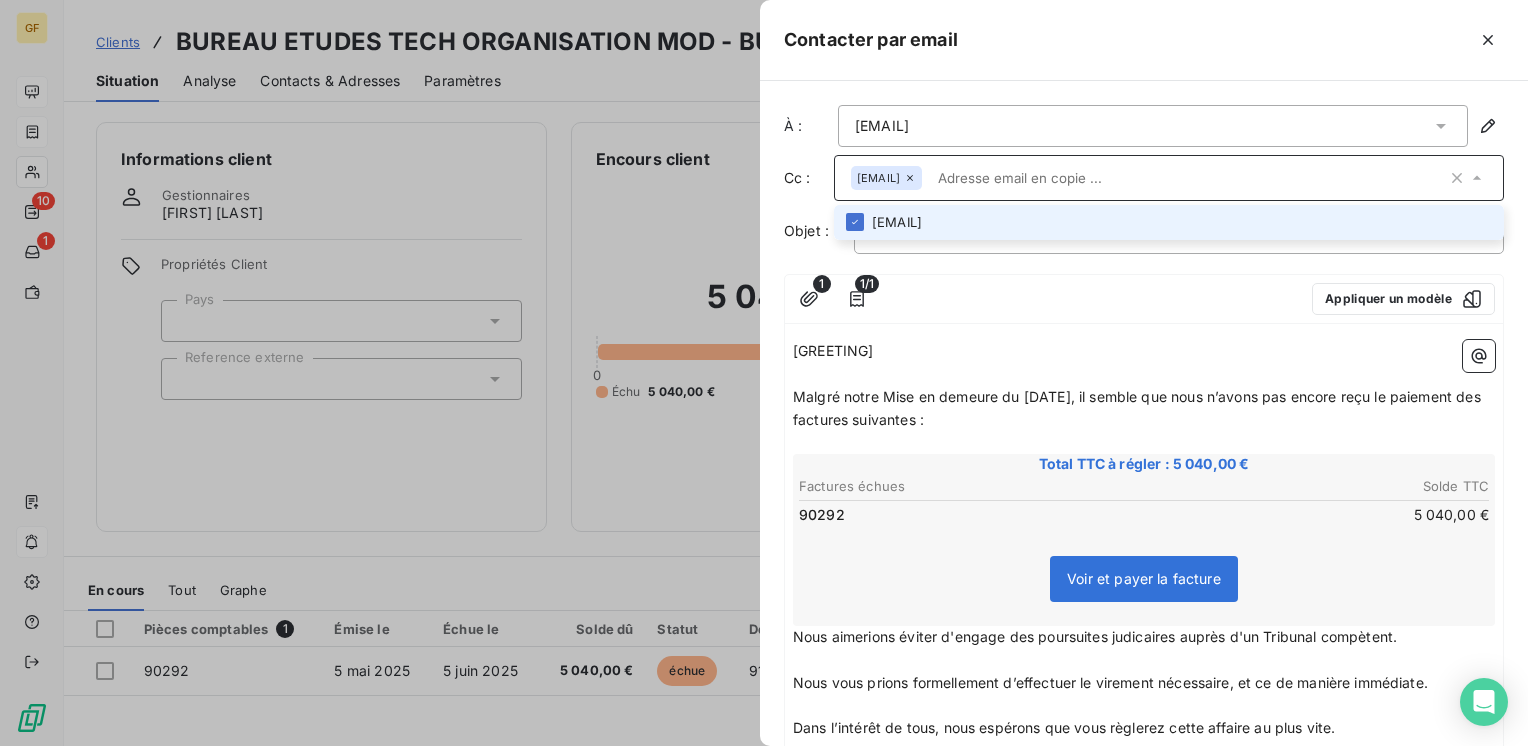 paste on "[EMAIL]" 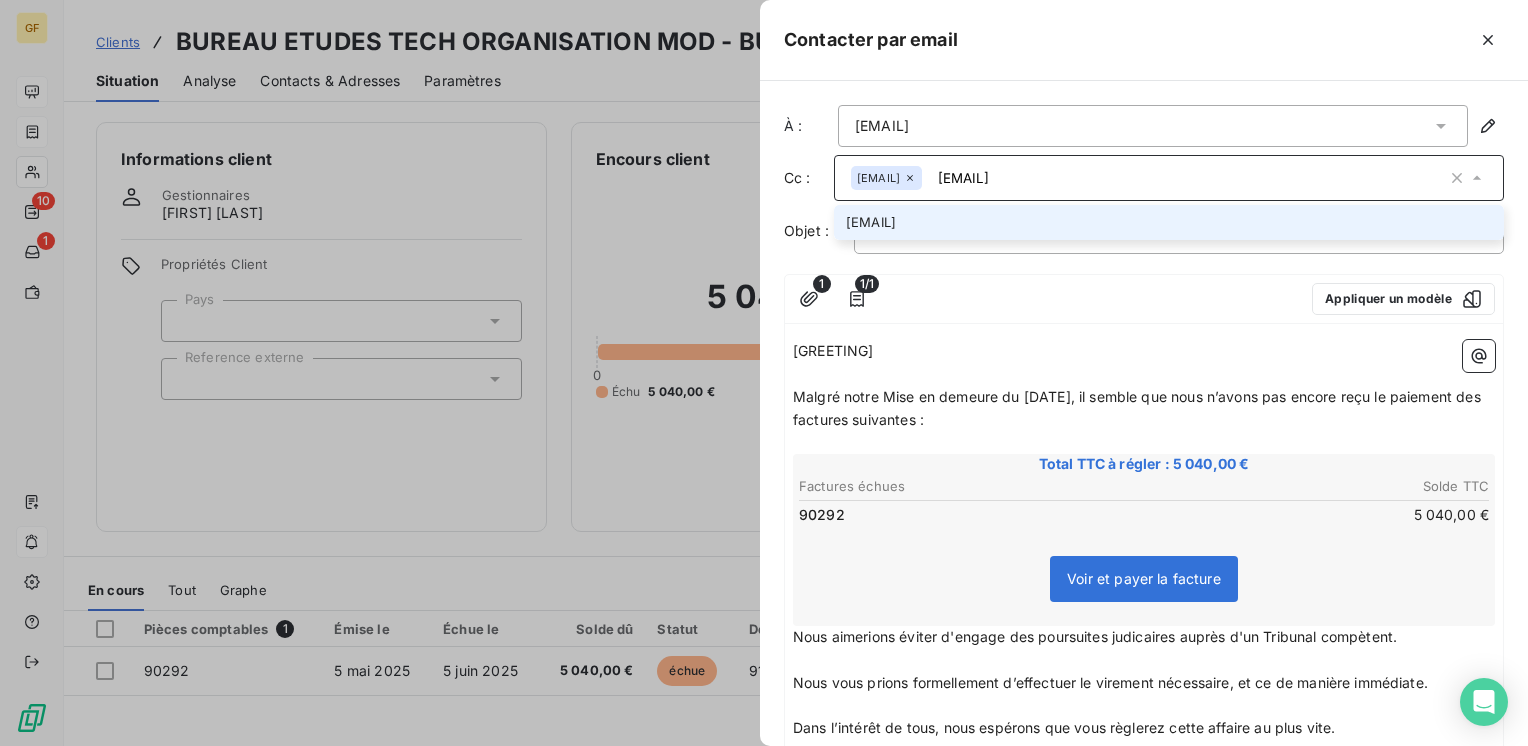 type on "[EMAIL]" 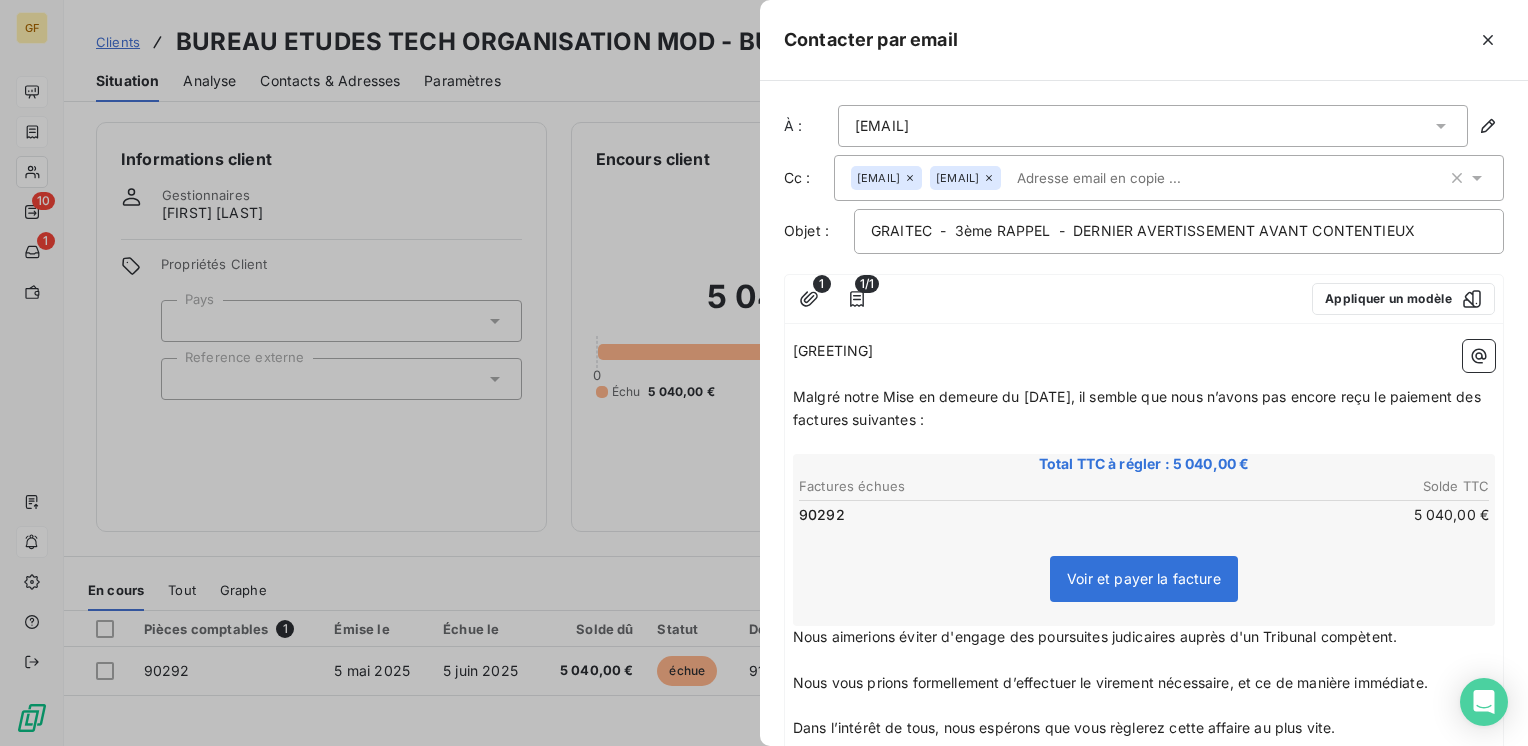 click at bounding box center (1092, 299) 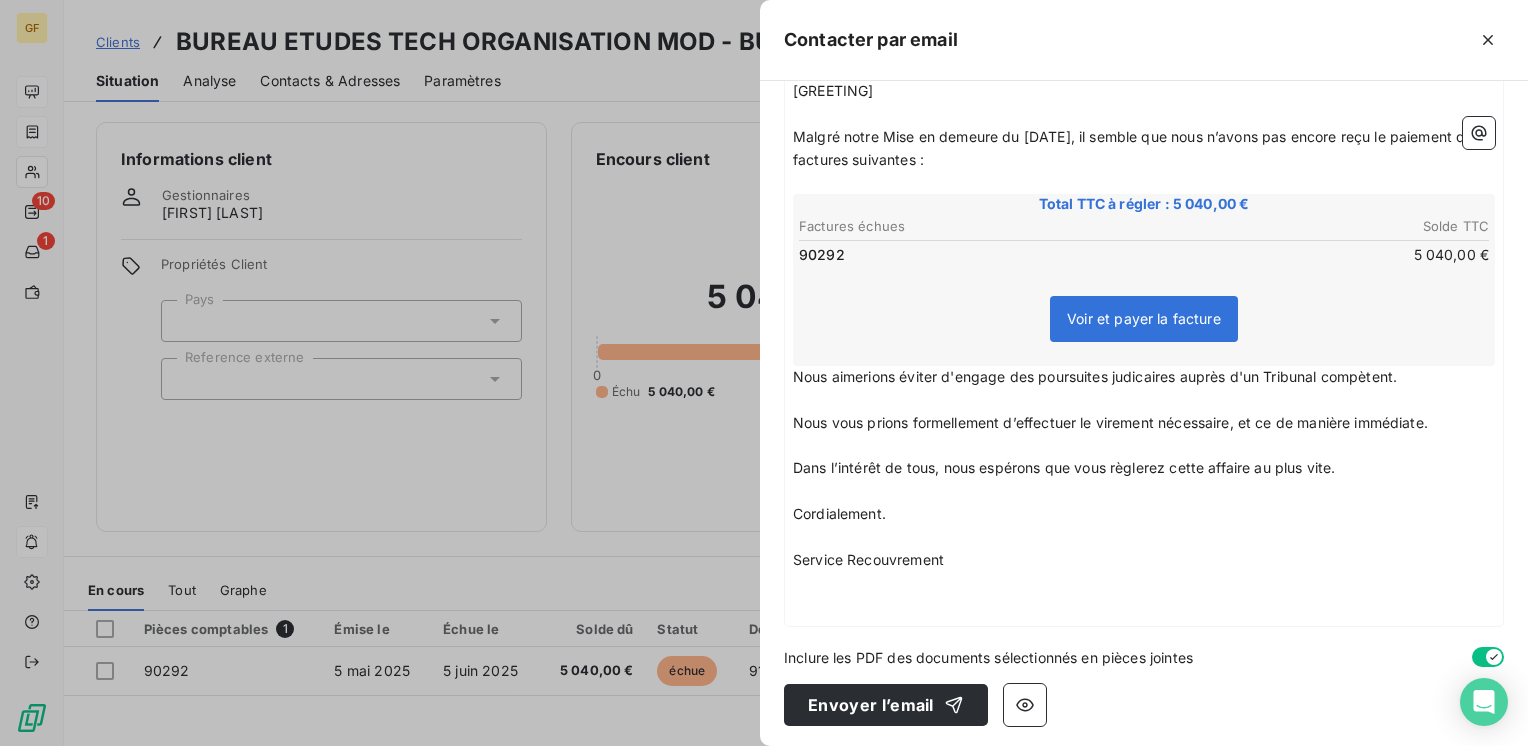 scroll, scrollTop: 0, scrollLeft: 0, axis: both 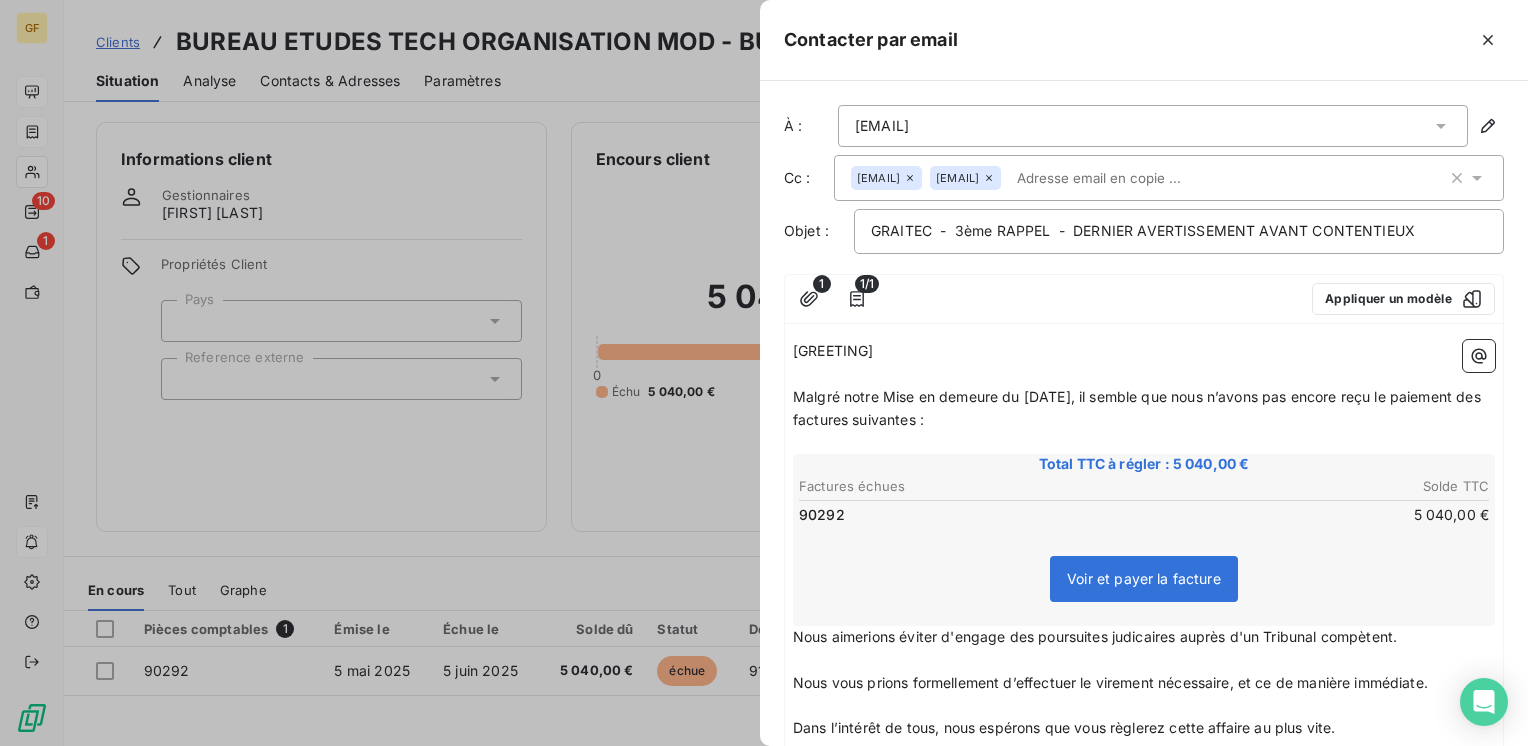 click at bounding box center [1124, 178] 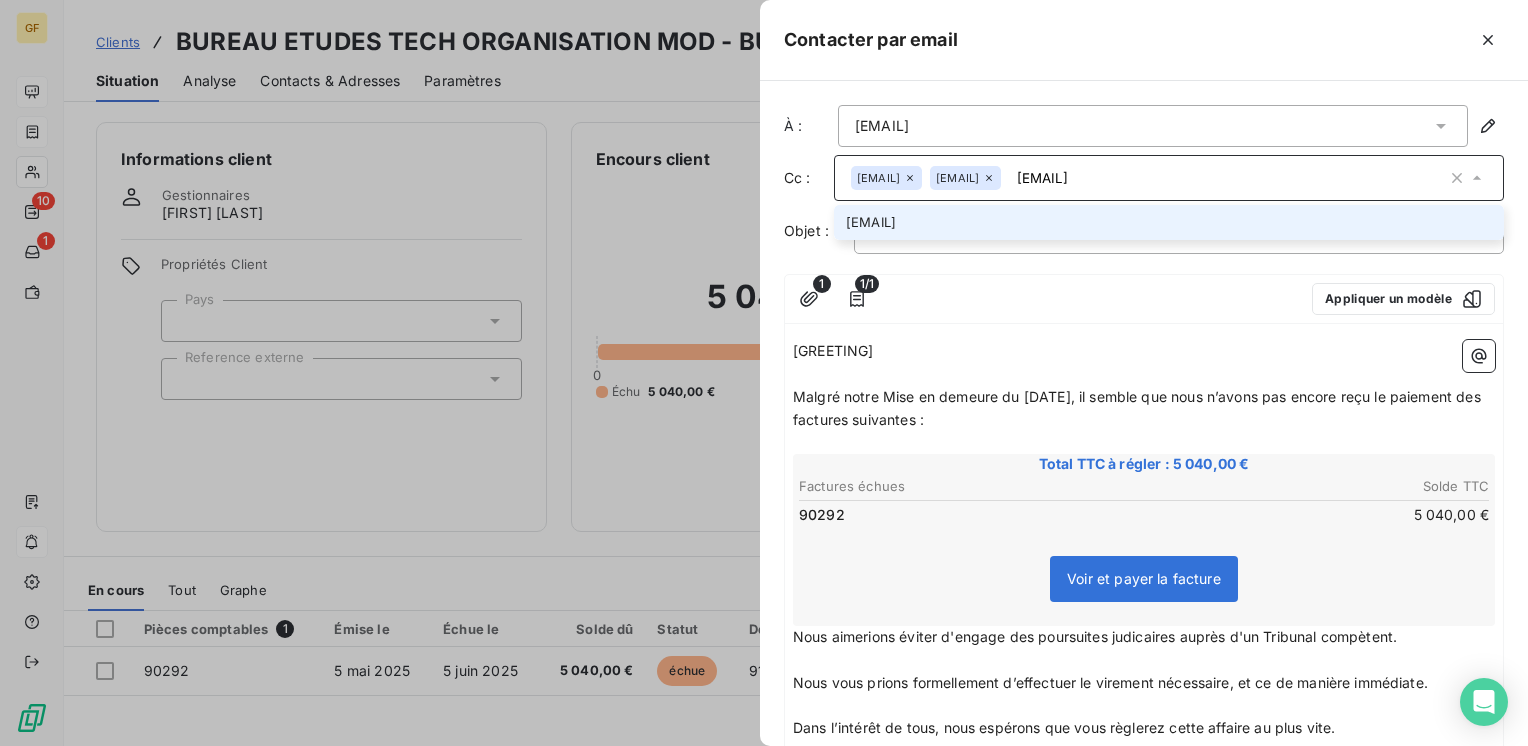 click on "[EMAIL]" at bounding box center (1228, 178) 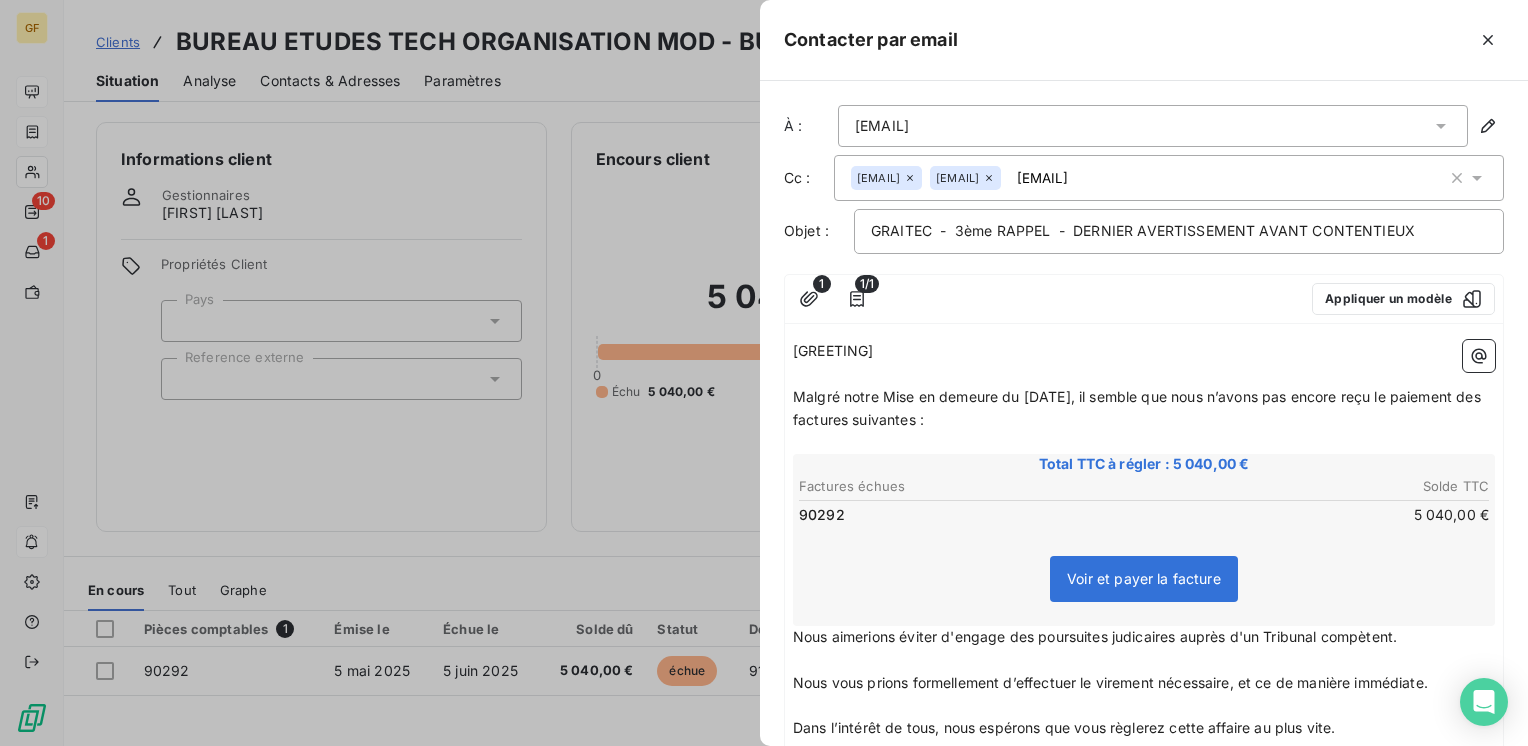 drag, startPoint x: 1304, startPoint y: 178, endPoint x: 1324, endPoint y: 177, distance: 20.024984 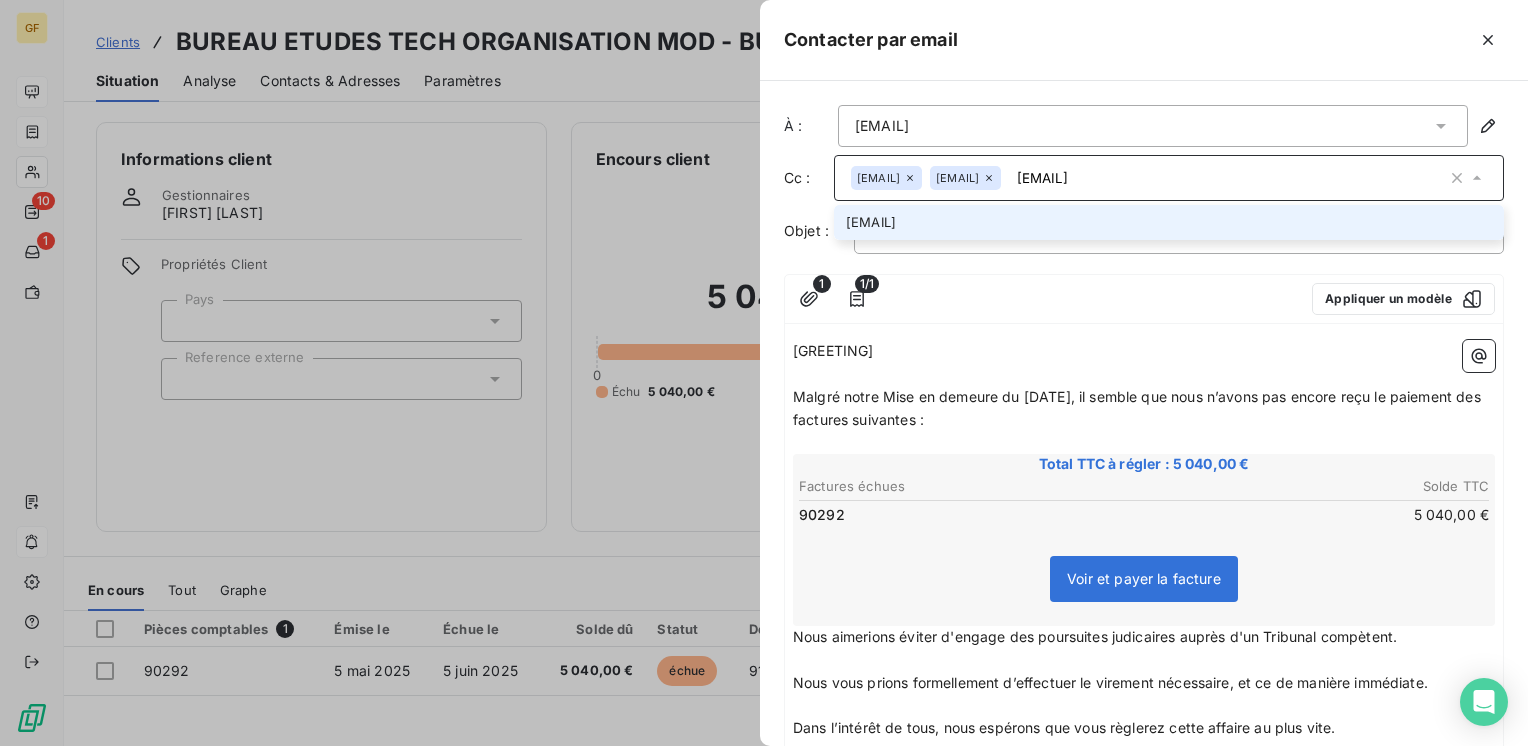 click on "[EMAIL]" at bounding box center [1228, 178] 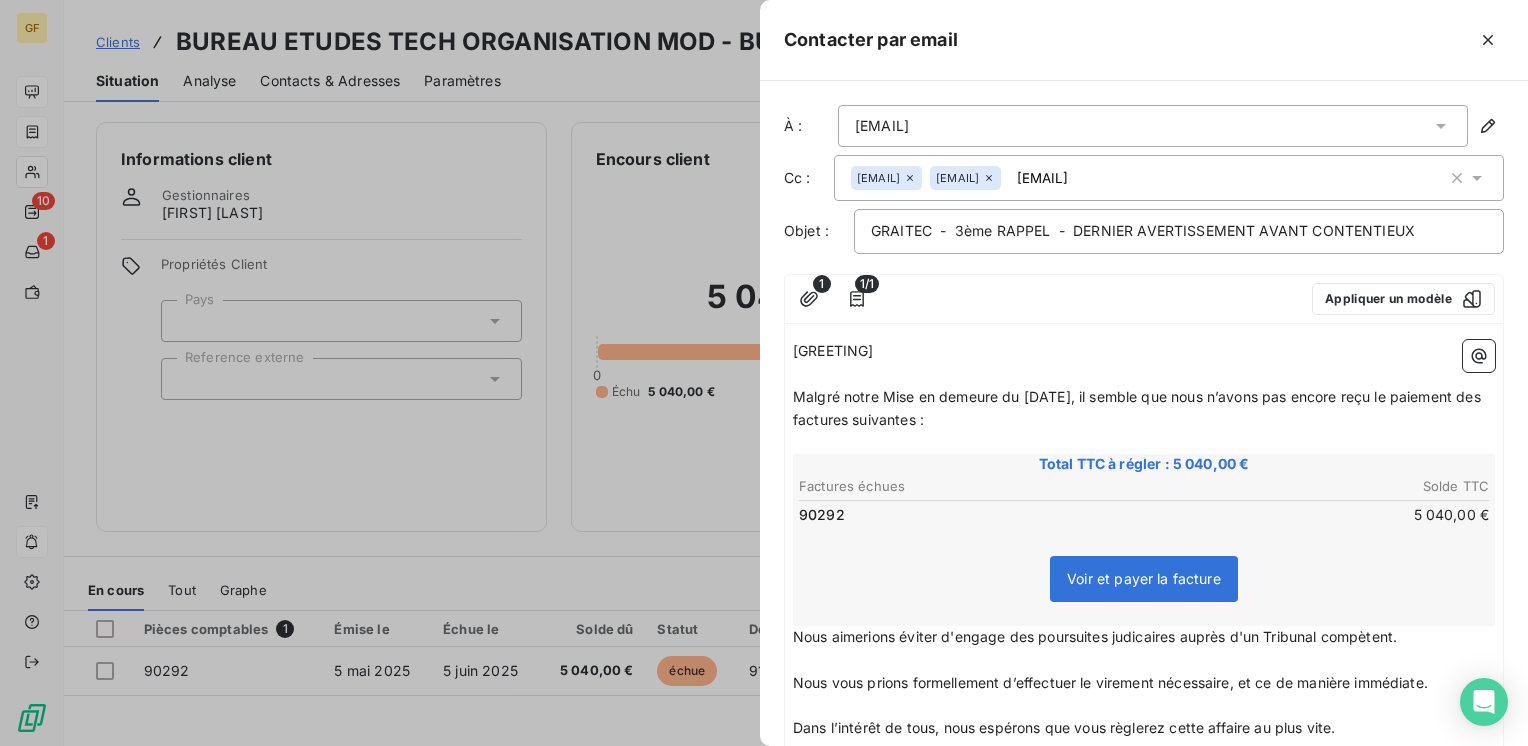 click on "[EMAIL] [EMAIL] [EMAIL]" at bounding box center [1169, 178] 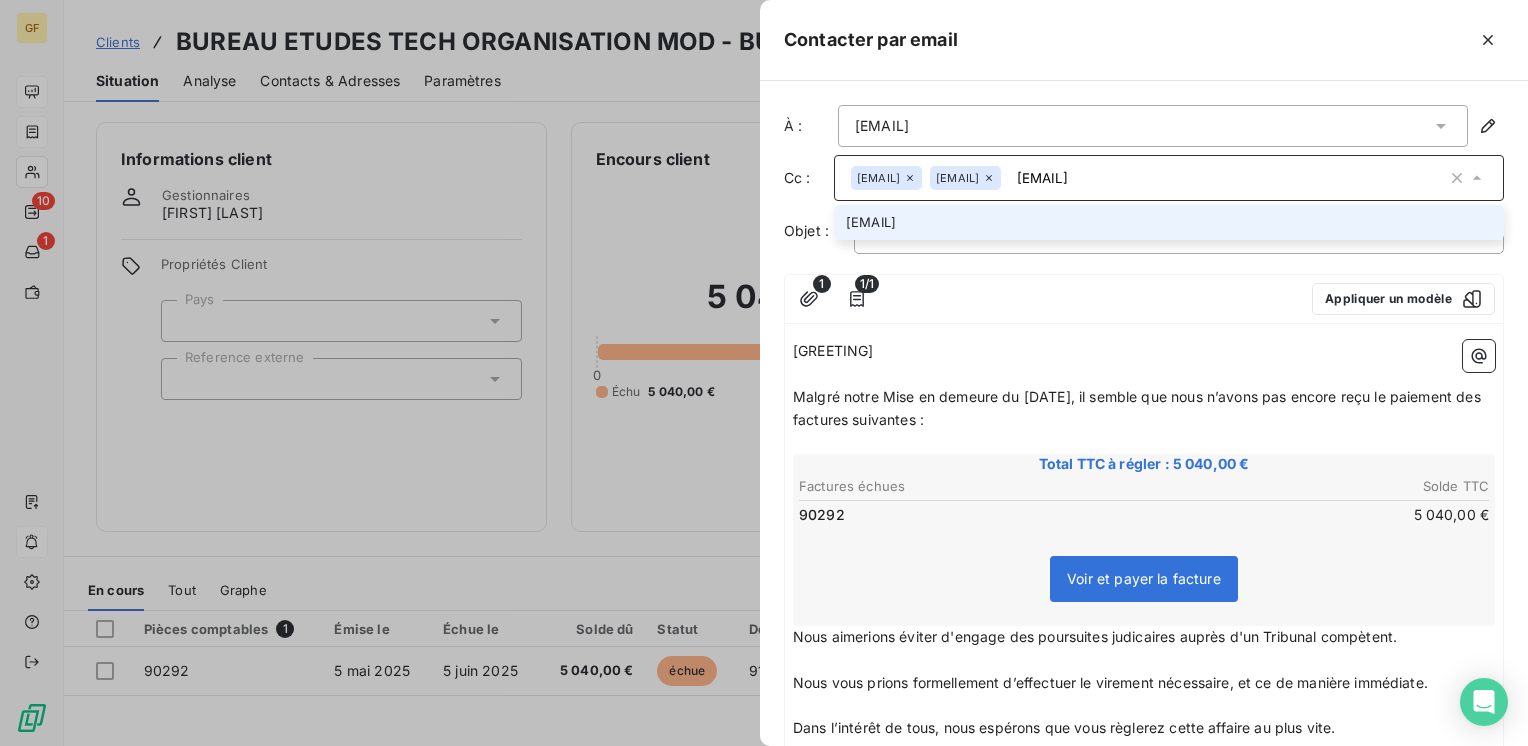 drag, startPoint x: 1356, startPoint y: 178, endPoint x: 1161, endPoint y: 184, distance: 195.09229 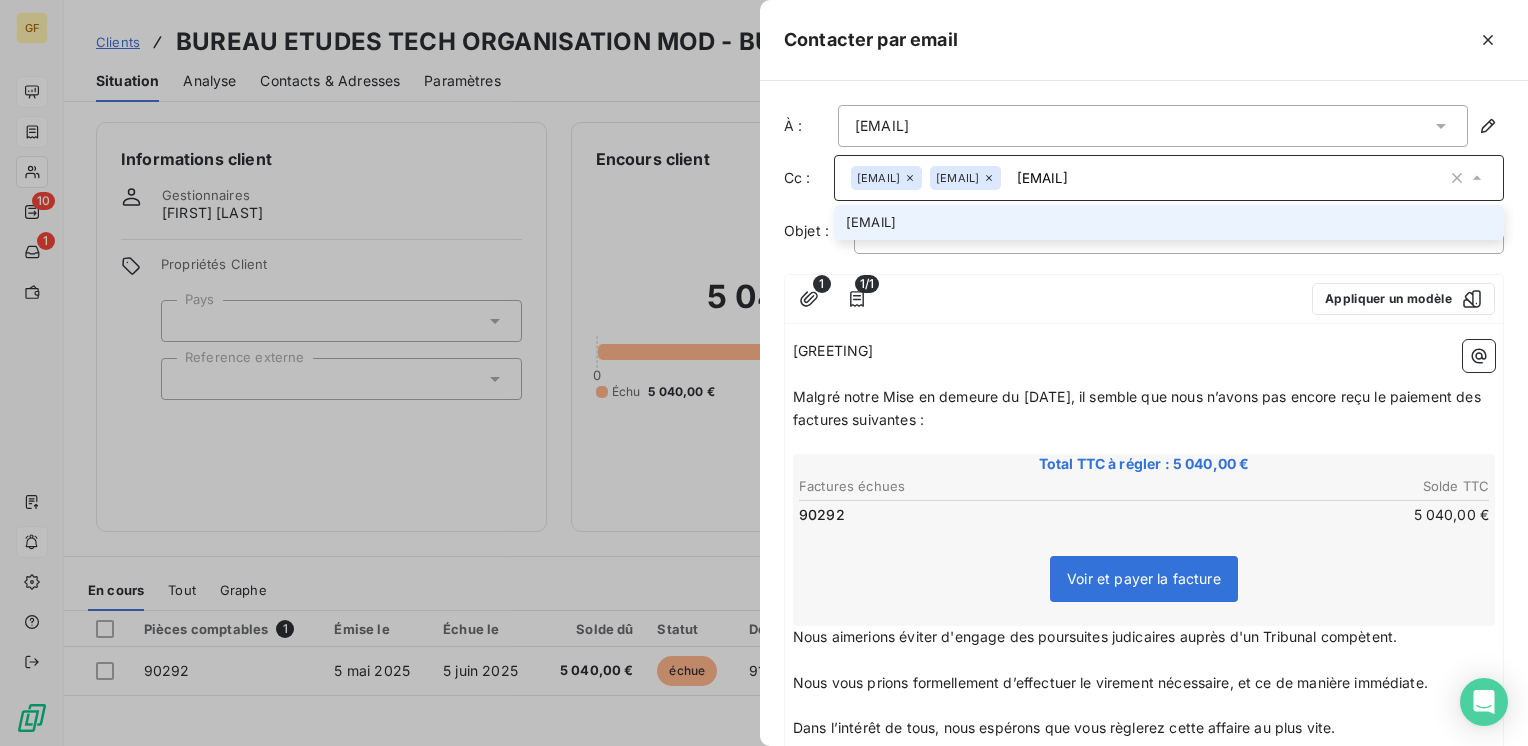 click on "[EMAIL]" at bounding box center (1228, 178) 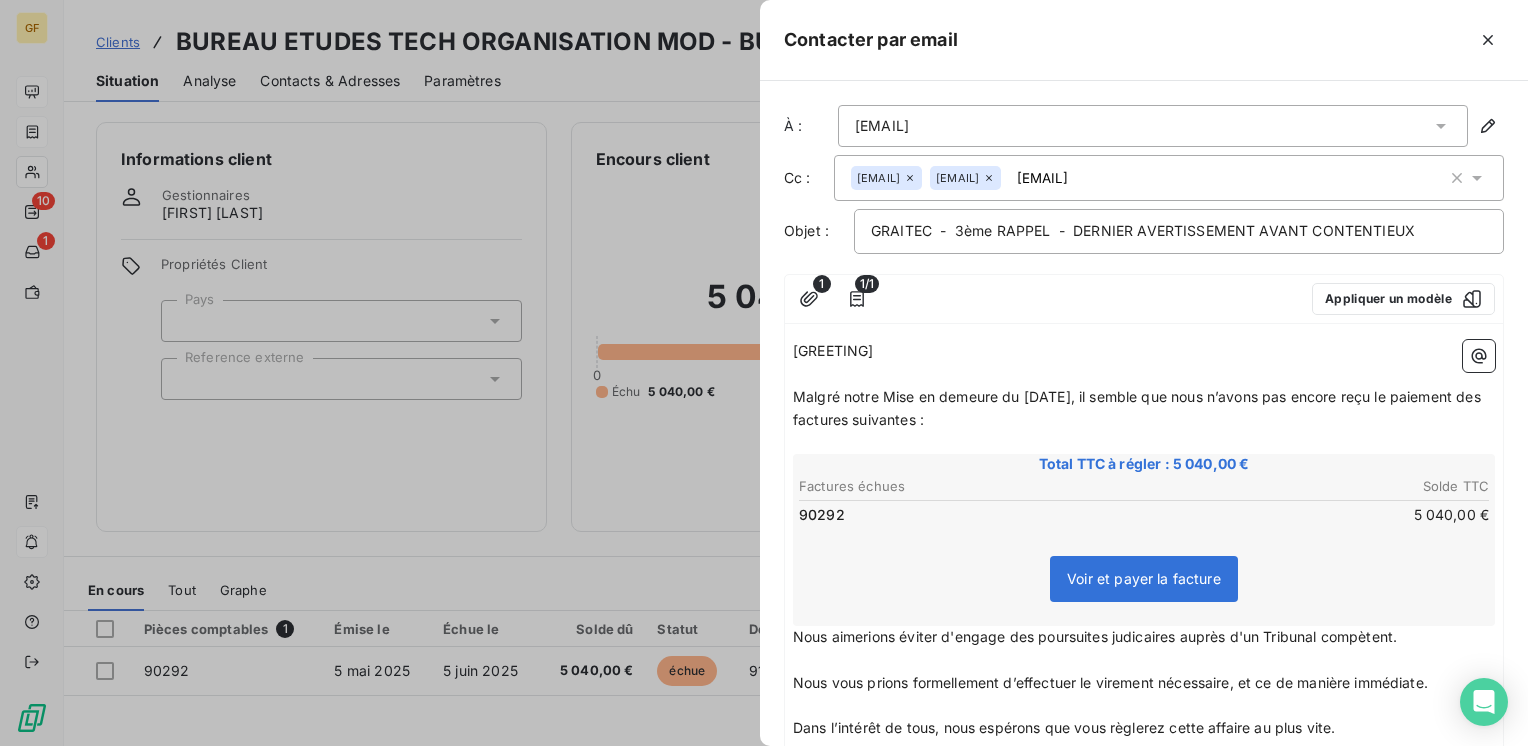 drag, startPoint x: 1306, startPoint y: 172, endPoint x: 1176, endPoint y: 181, distance: 130.31117 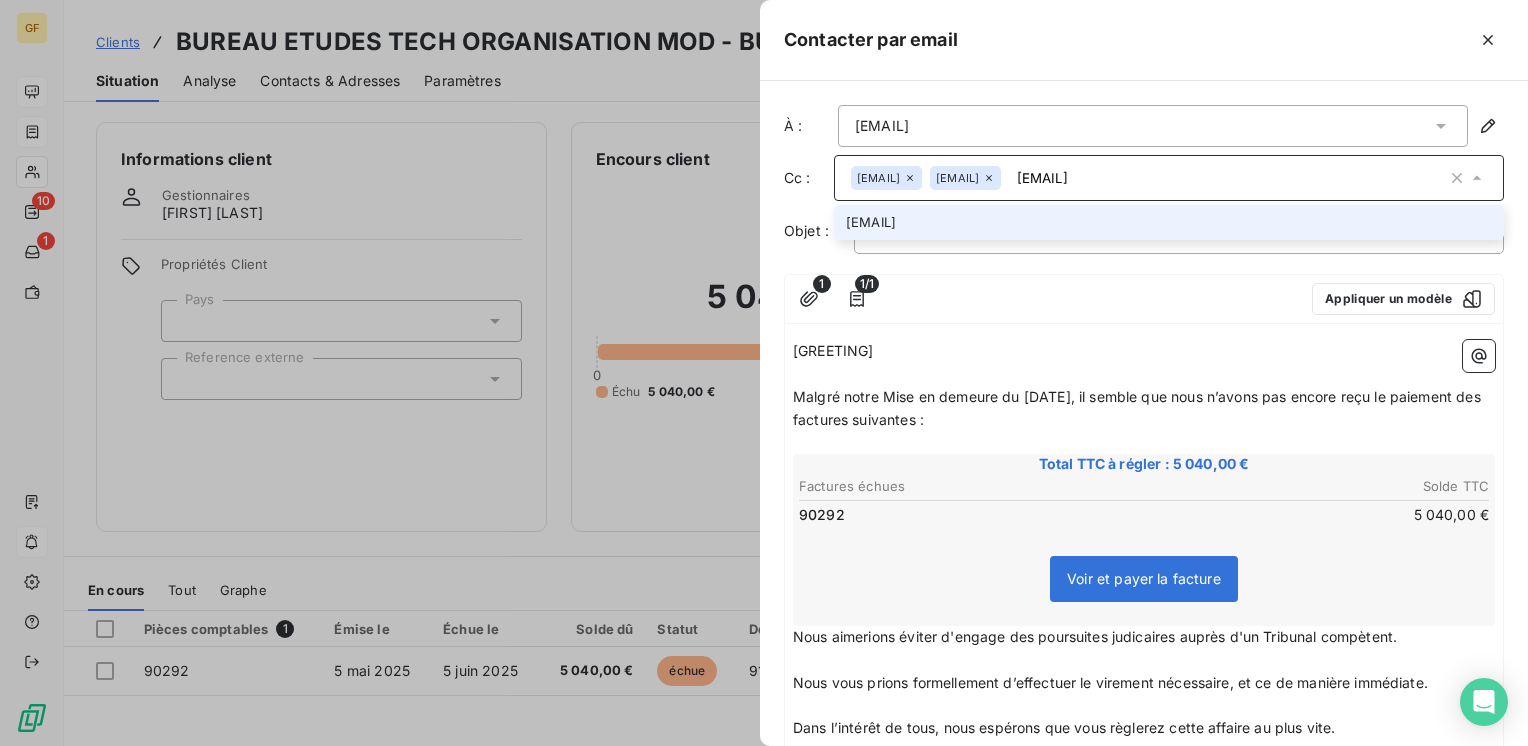 click on "[EMAIL]" at bounding box center [1169, 222] 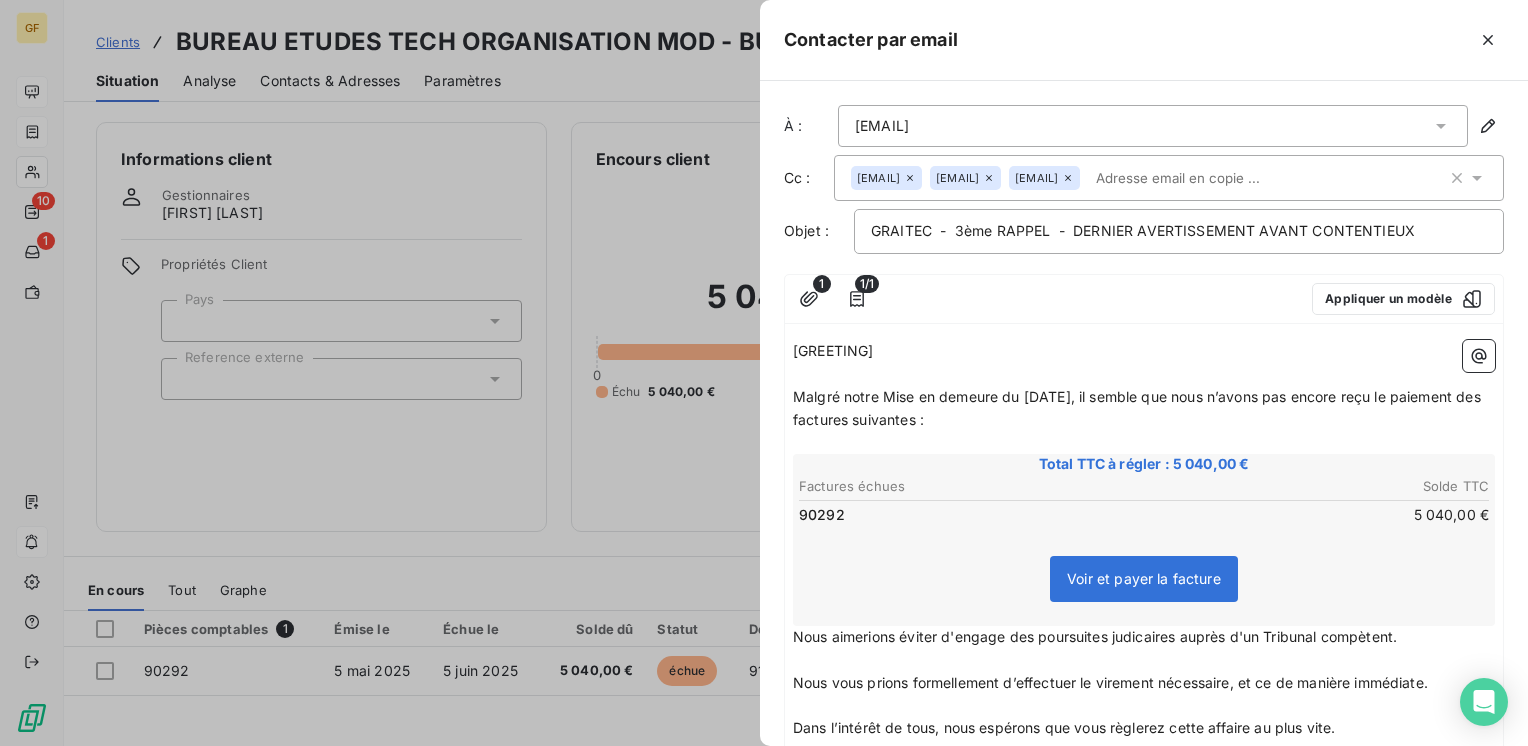 click on "[EMAIL] [EMAIL] [EMAIL]" at bounding box center (1149, 178) 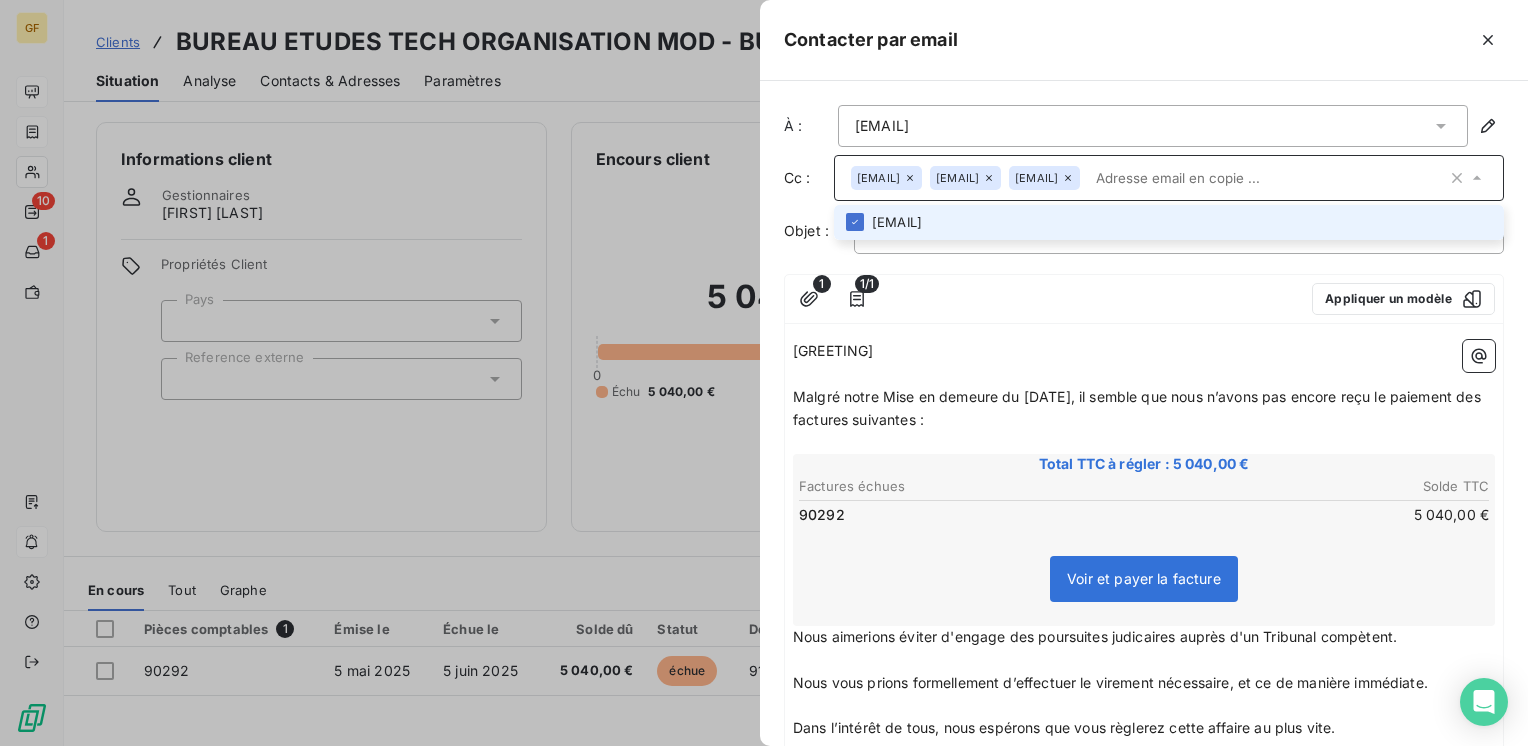 paste on "[EMAIL]" 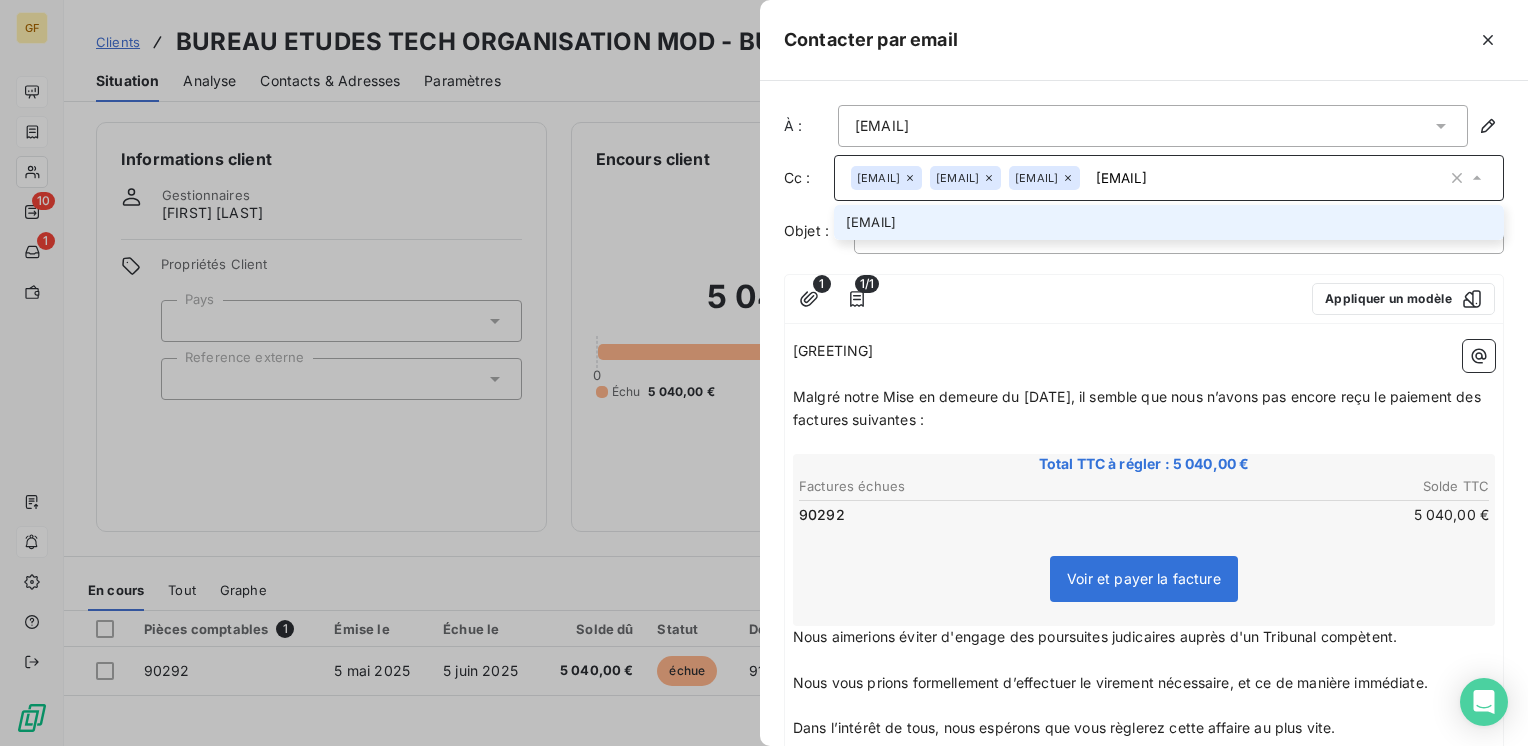 type on "[EMAIL]" 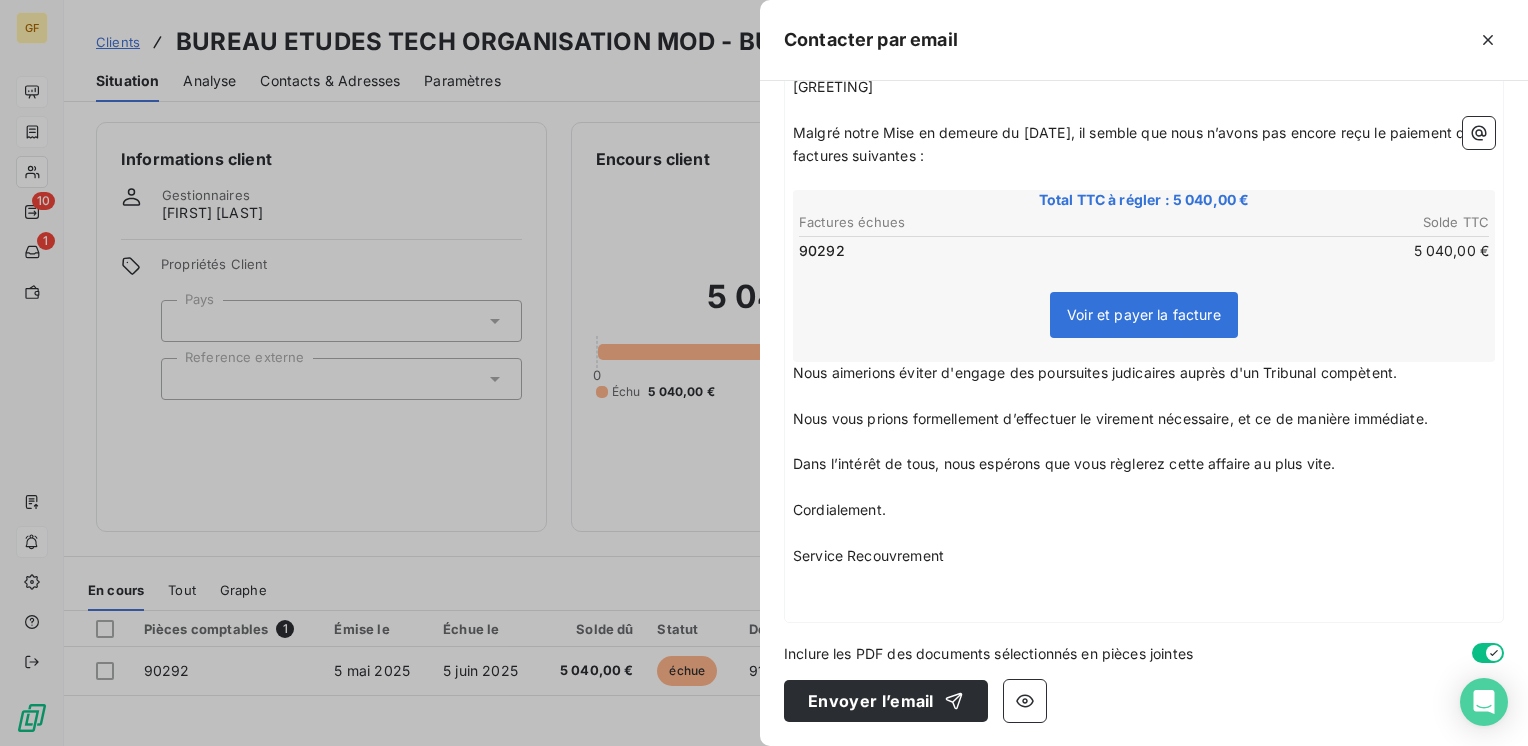 scroll, scrollTop: 289, scrollLeft: 0, axis: vertical 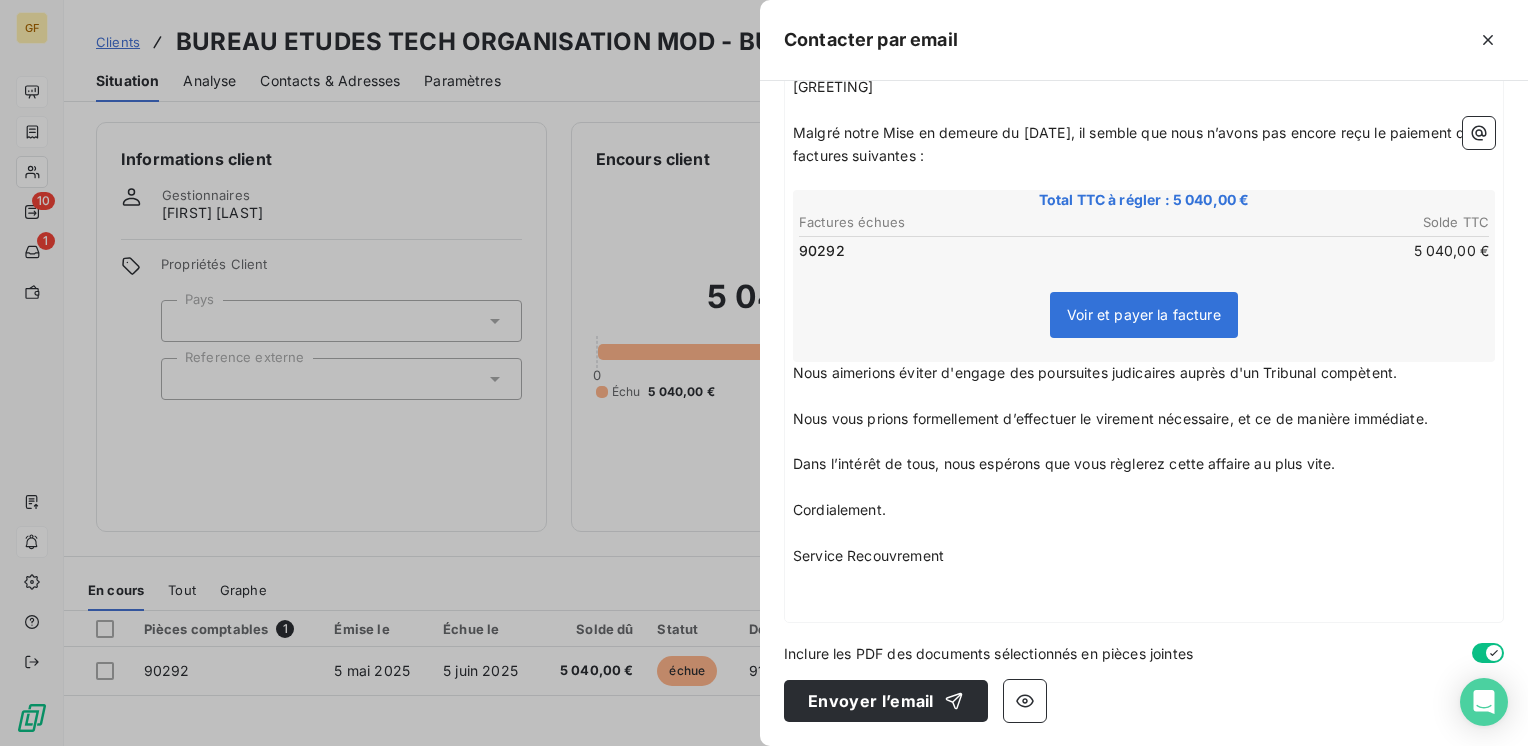 click on "Nous aimerions éviter d'engage des poursuites judicaires auprès d'un Tribunal compètent." at bounding box center (1095, 372) 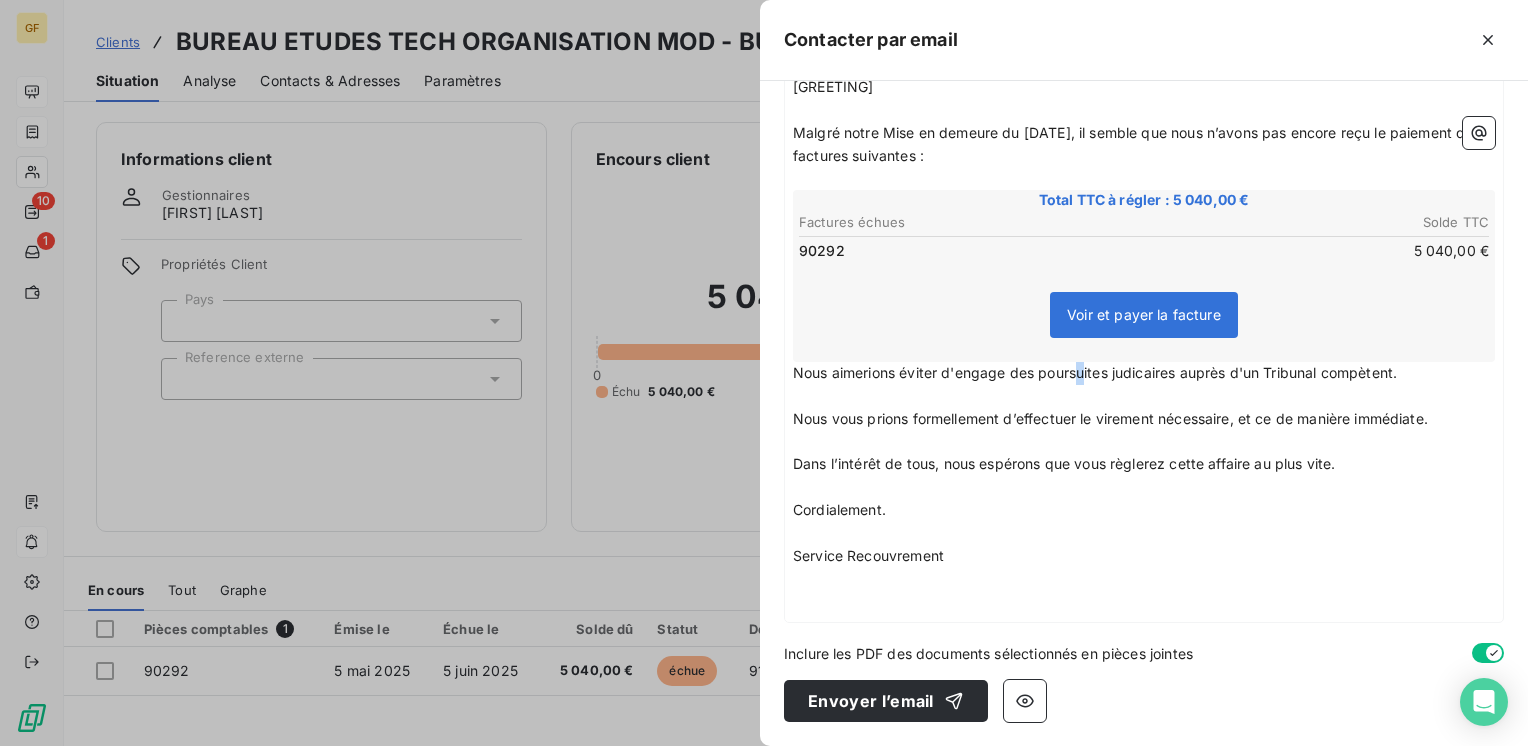 click on "Nous aimerions éviter d'engage des poursuites judicaires auprès d'un Tribunal compètent." at bounding box center [1095, 372] 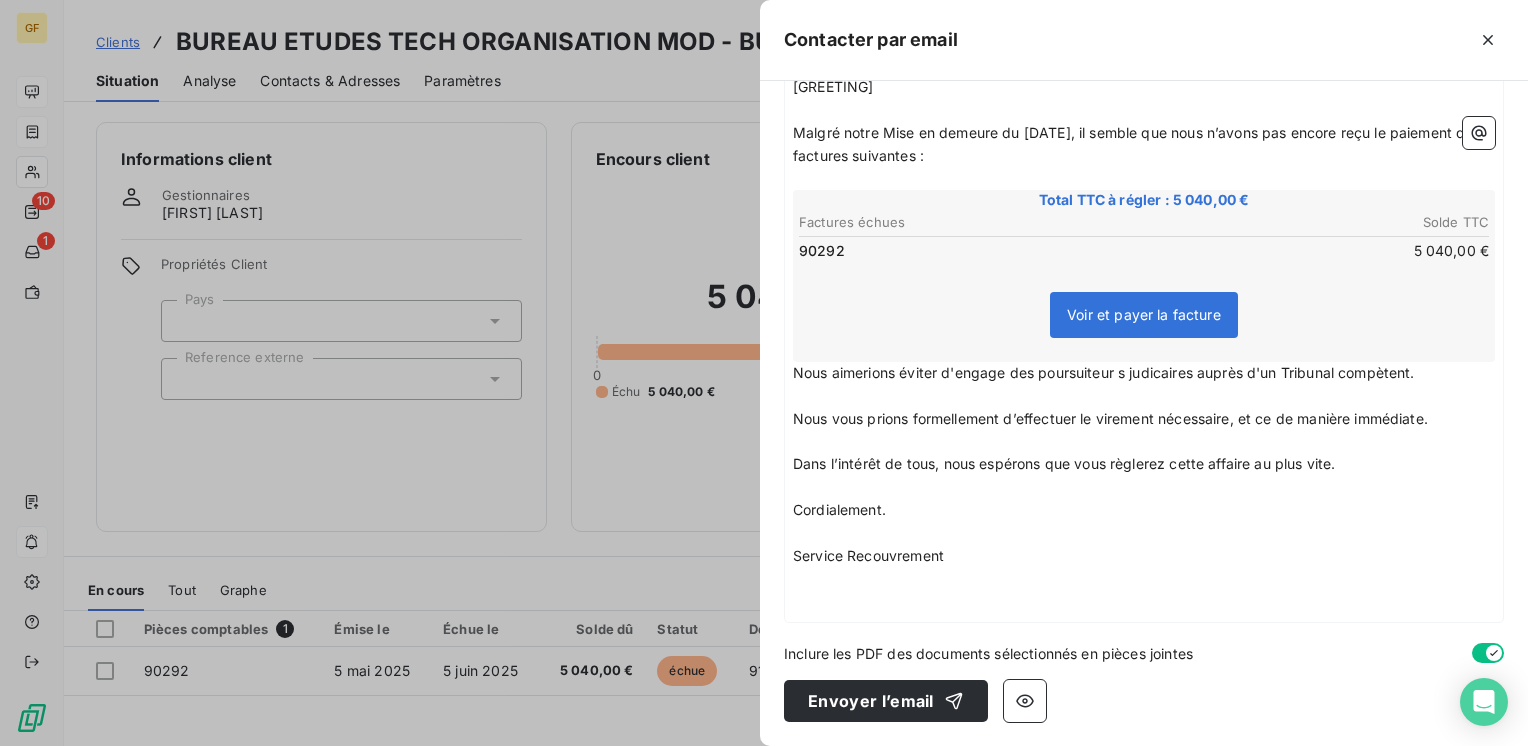 click on "Nous aimerions éviter d'engage des poursuiteur s judicaires auprès d'un Tribunal compètent." at bounding box center (1104, 372) 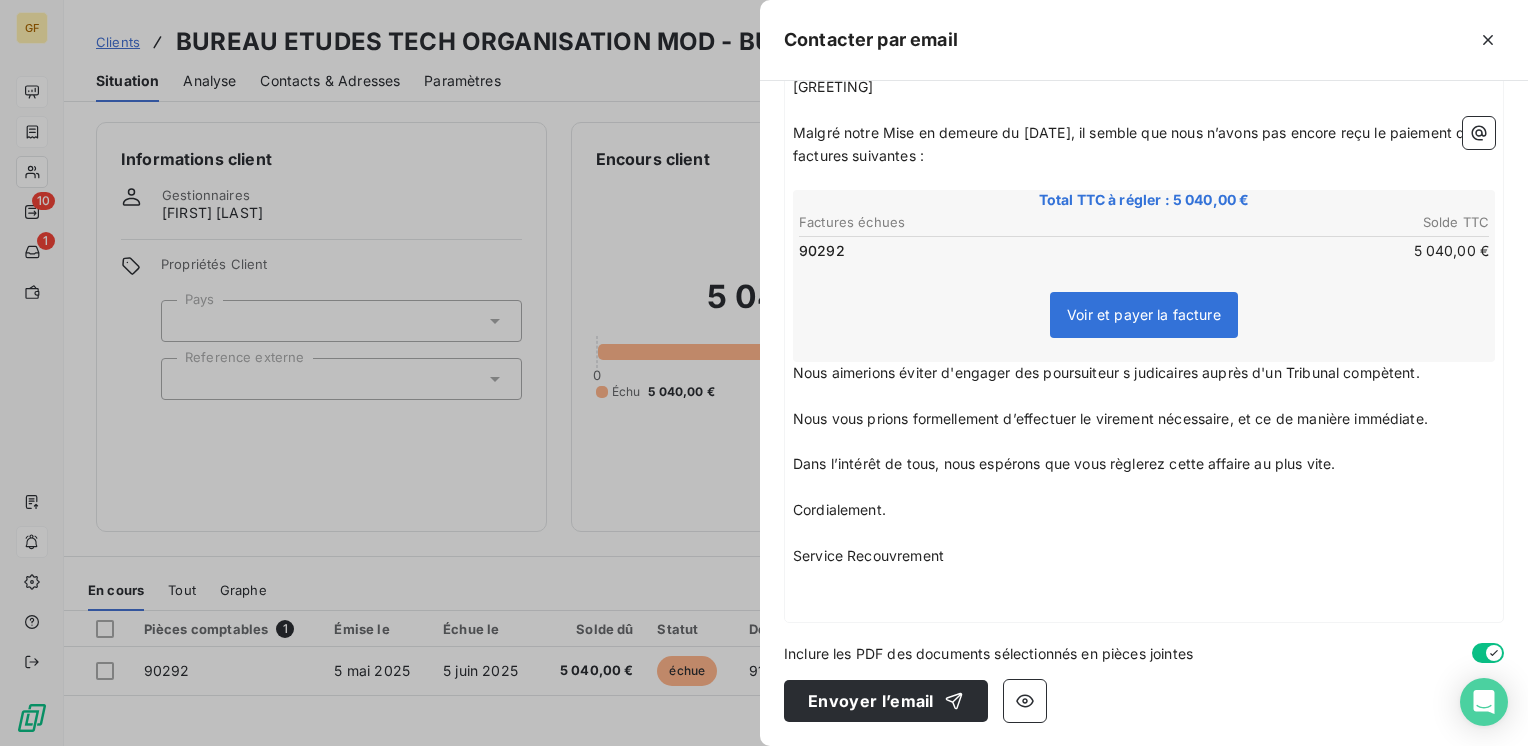 click on "Nous aimerions éviter d'engager des poursuiteur s judicaires auprès d'un Tribunal compètent." at bounding box center (1106, 372) 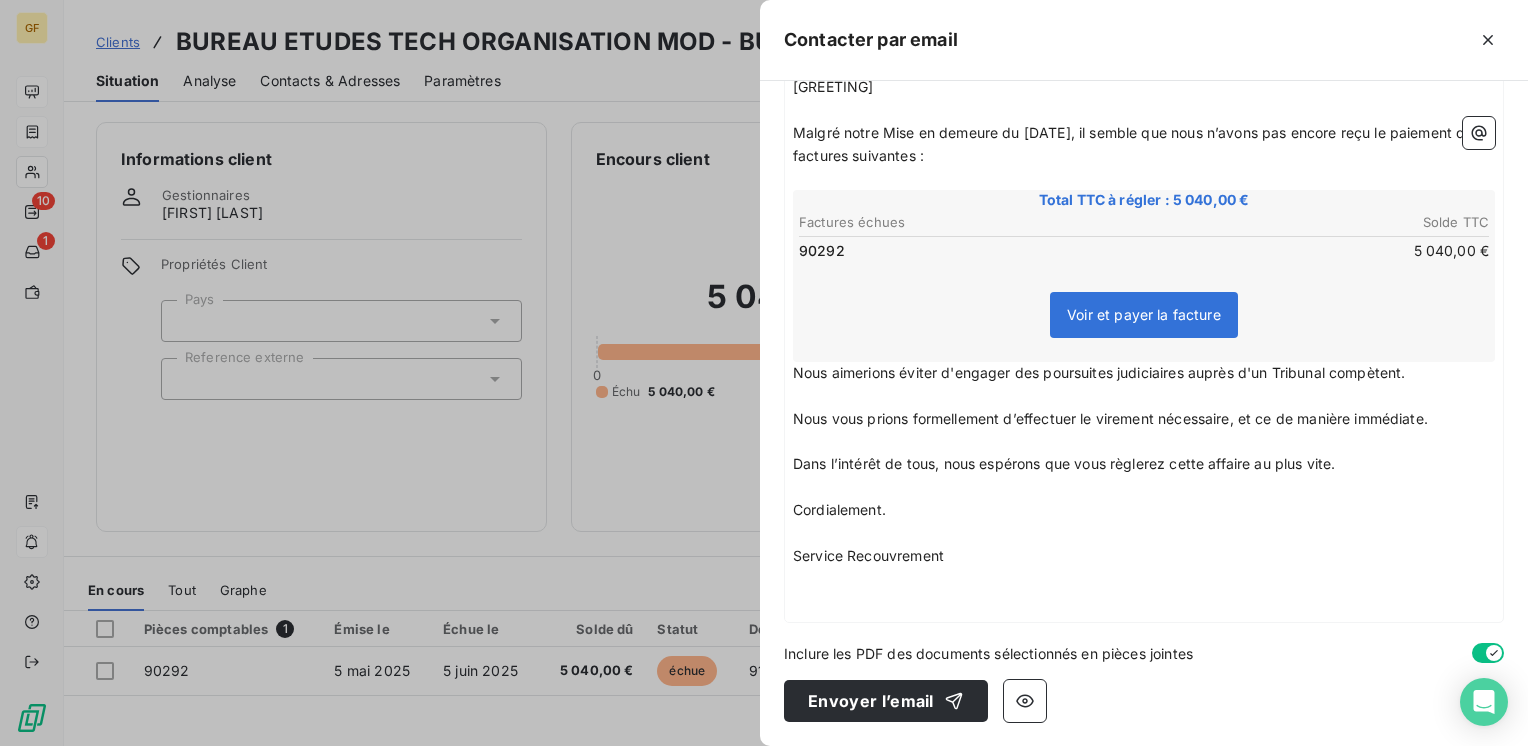 click on "Nous aimerions éviter d'engager des poursuites judiciaires auprès d'un Tribunal compètent." at bounding box center [1099, 372] 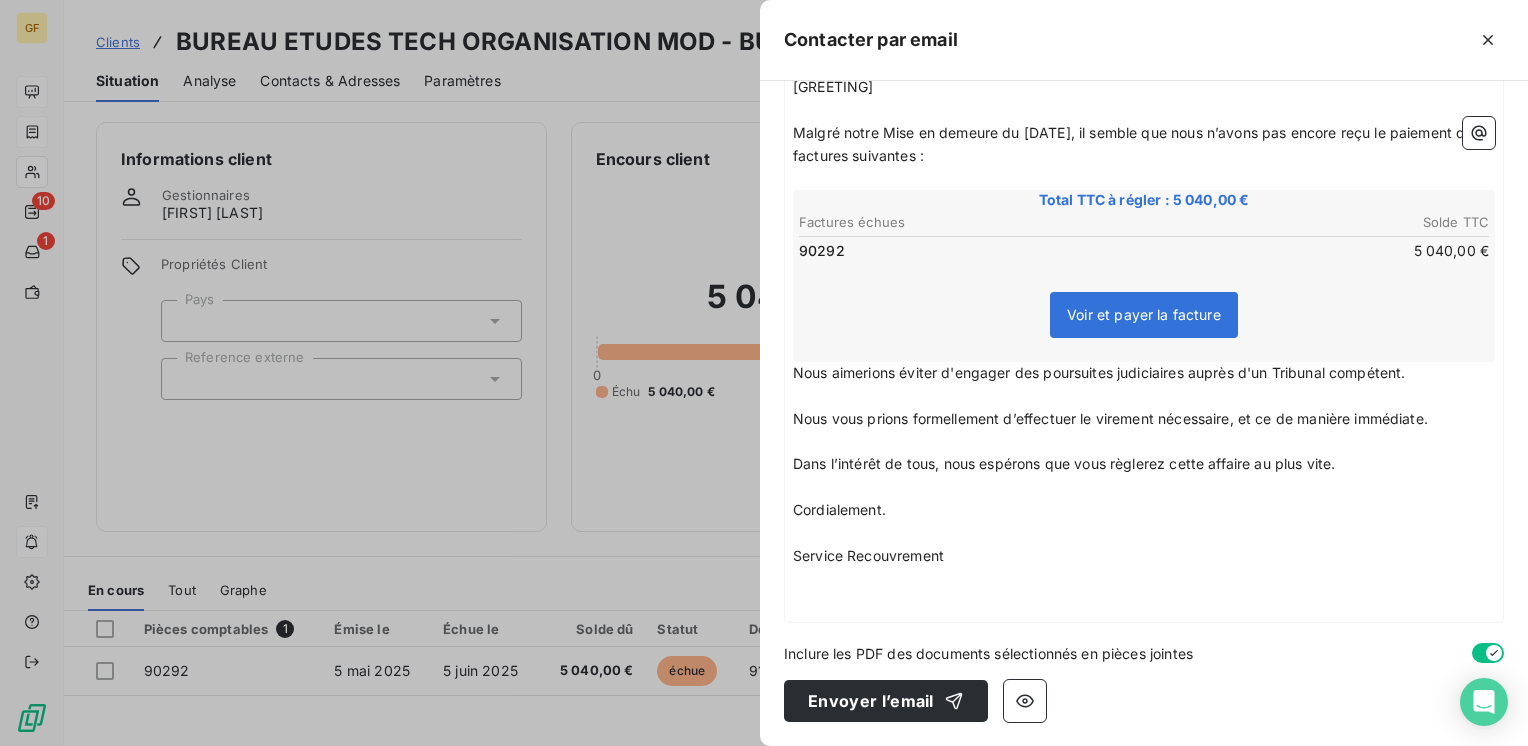 click on "Nous aimerions éviter d'engager des poursuites judiciaires auprès d'un Tribunal compétent." at bounding box center (1099, 372) 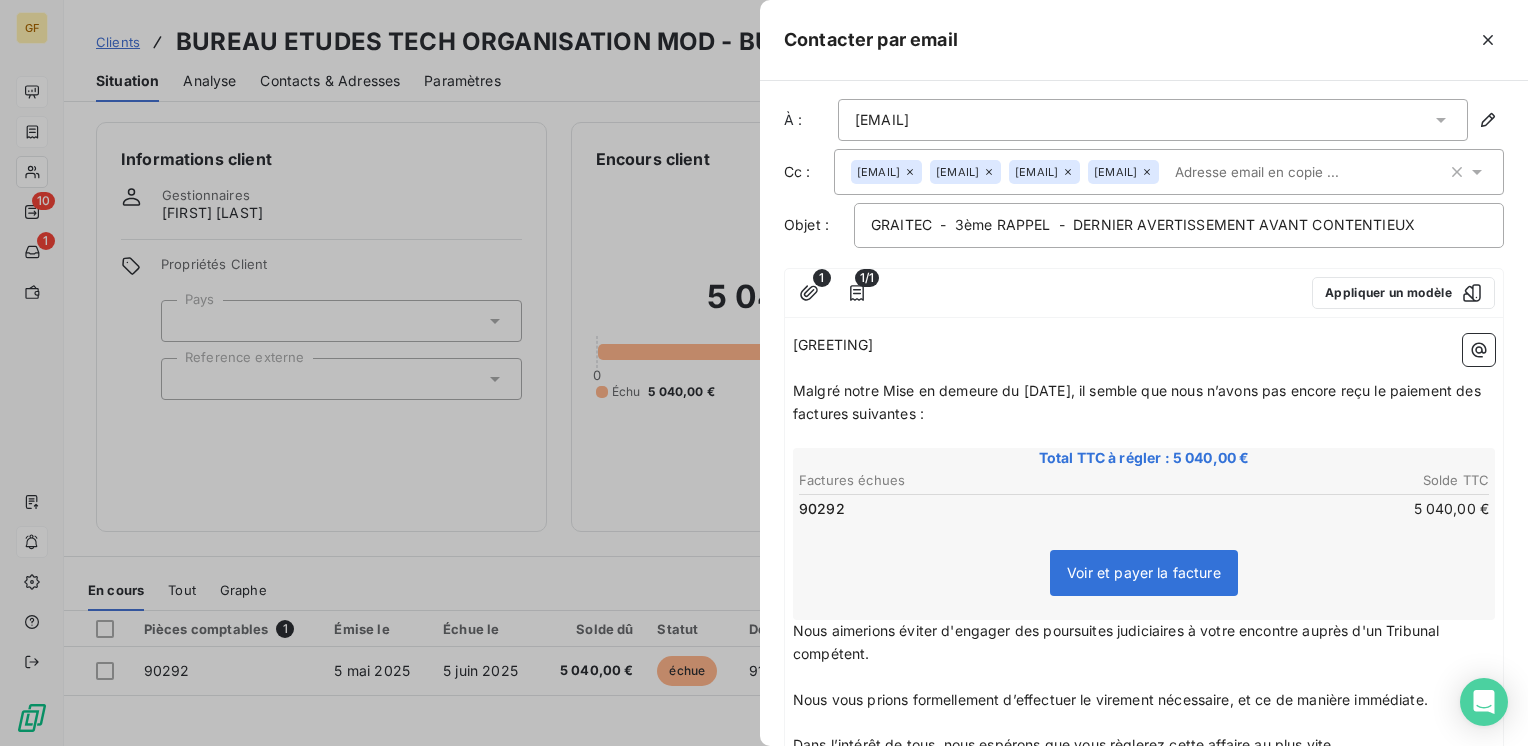 scroll, scrollTop: 0, scrollLeft: 0, axis: both 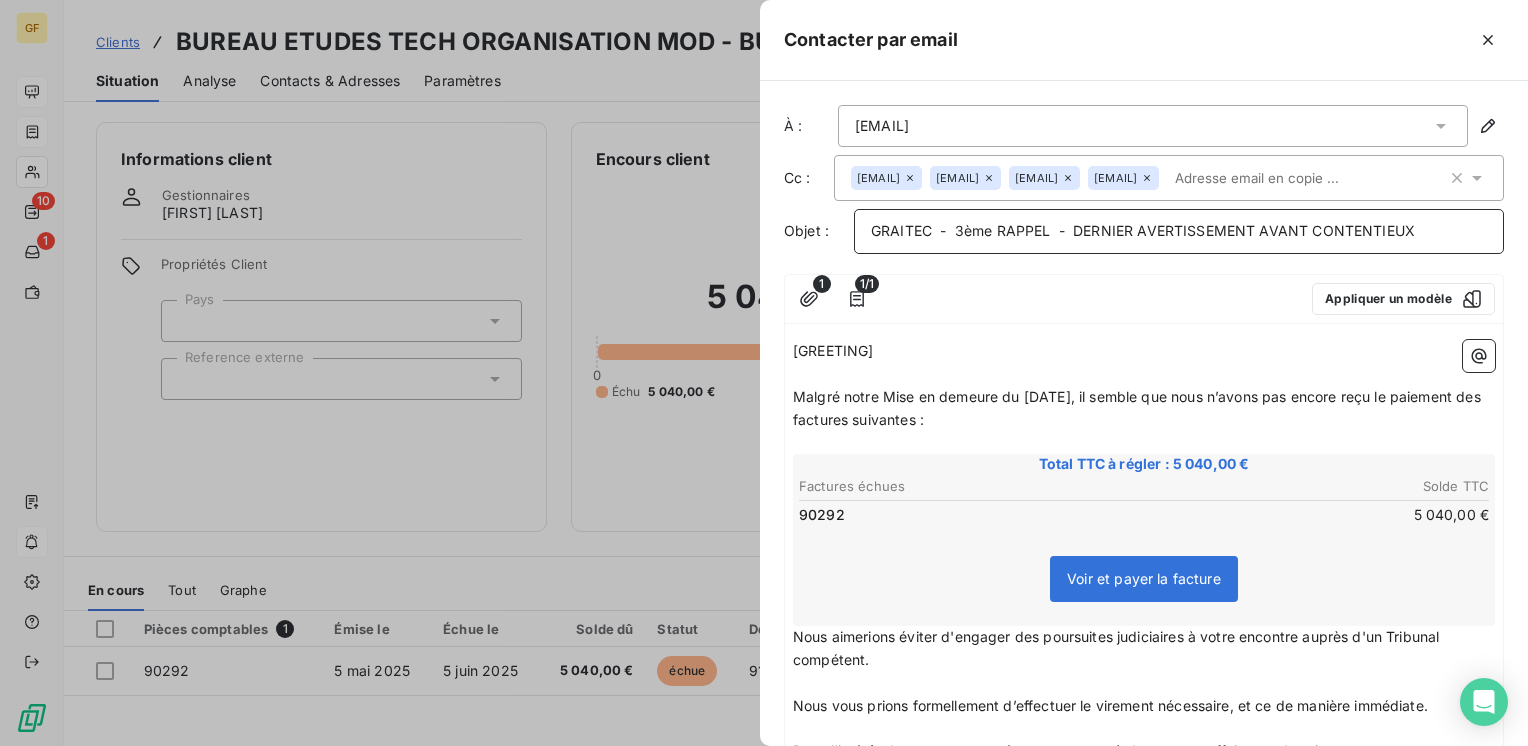 drag, startPoint x: 1312, startPoint y: 251, endPoint x: 1521, endPoint y: 258, distance: 209.11719 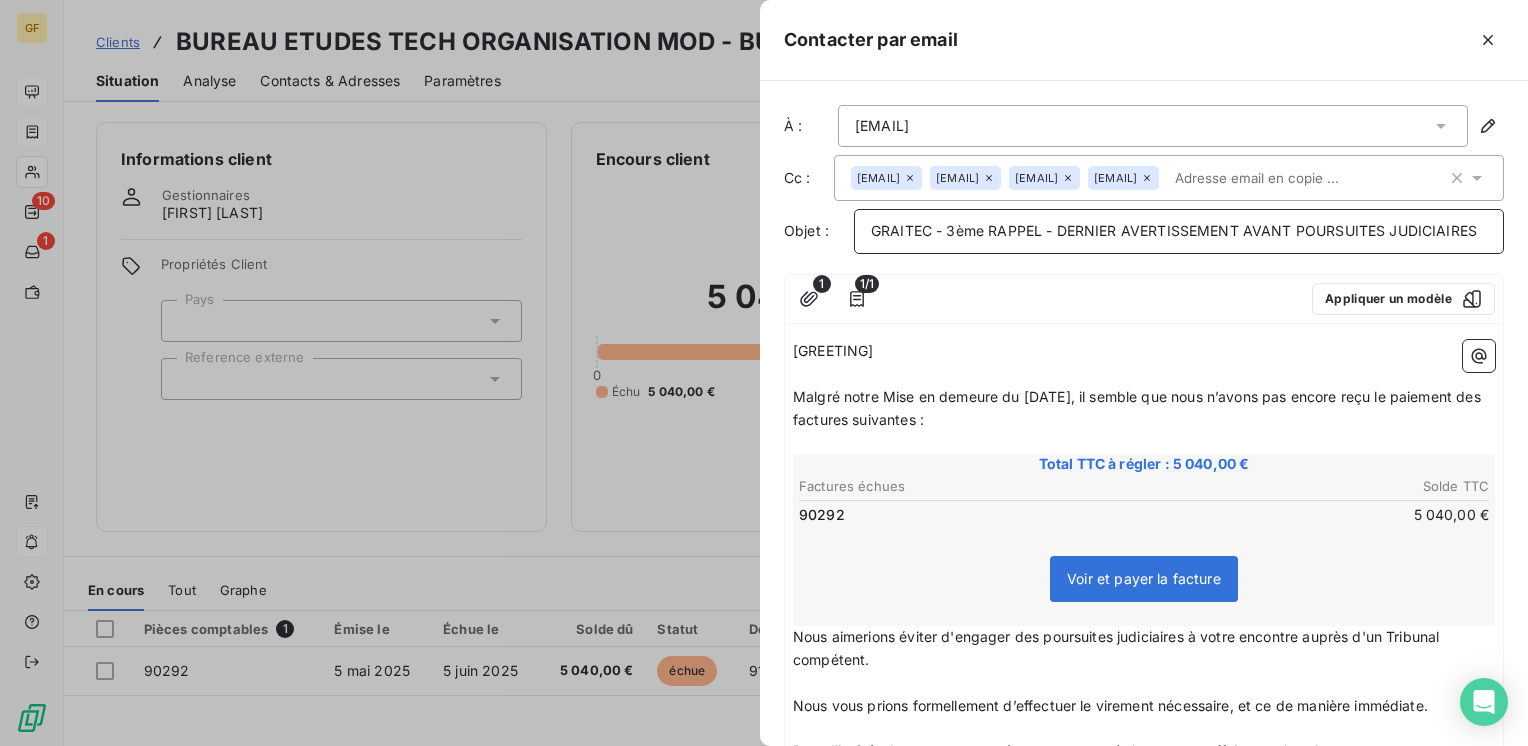 drag, startPoint x: 954, startPoint y: 256, endPoint x: 969, endPoint y: 253, distance: 15.297058 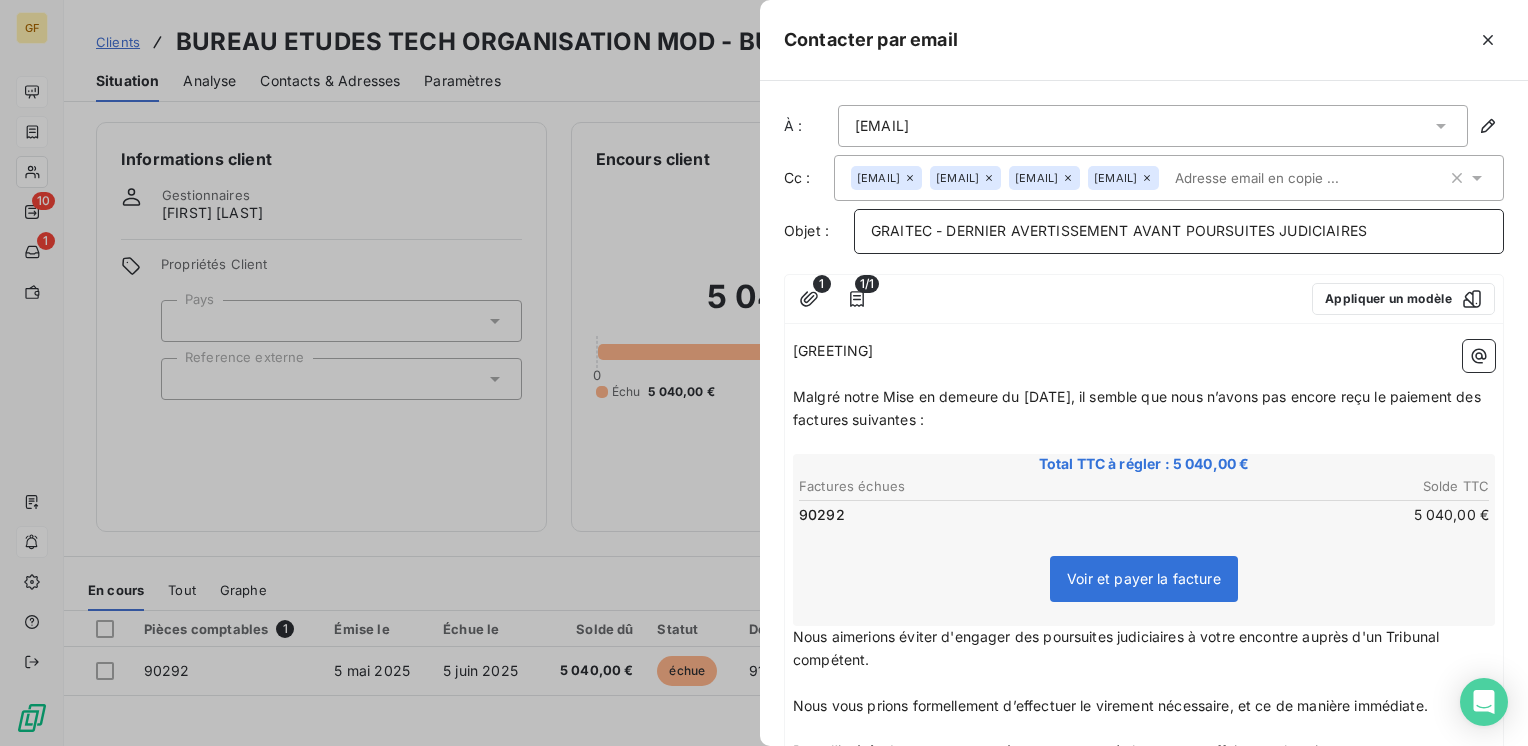 click on "GRAITEC - DERNIER AVERTISSEMENT AVANT POURSUITES JUDICIAIRES" at bounding box center [1179, 231] 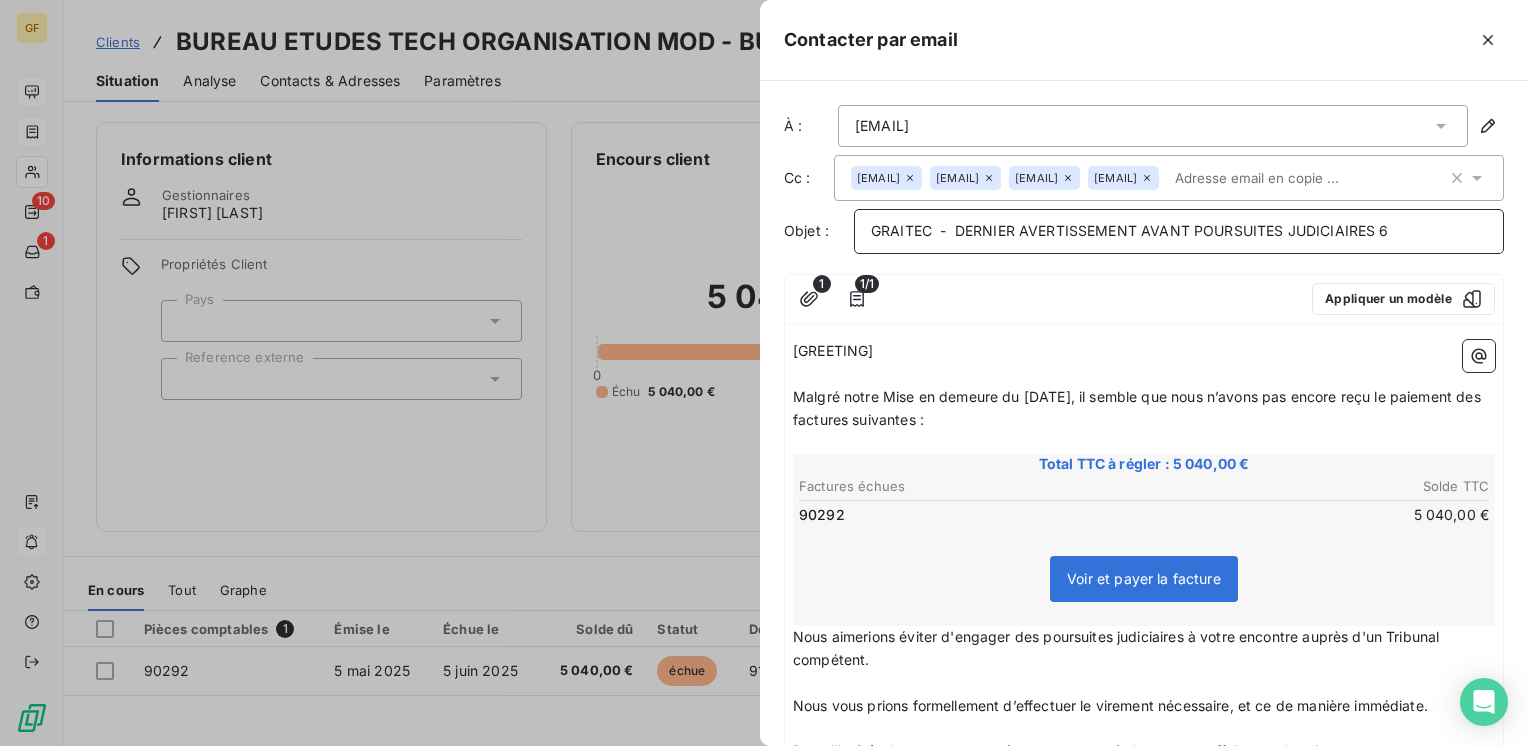 drag, startPoint x: 1380, startPoint y: 256, endPoint x: 1415, endPoint y: 248, distance: 35.902645 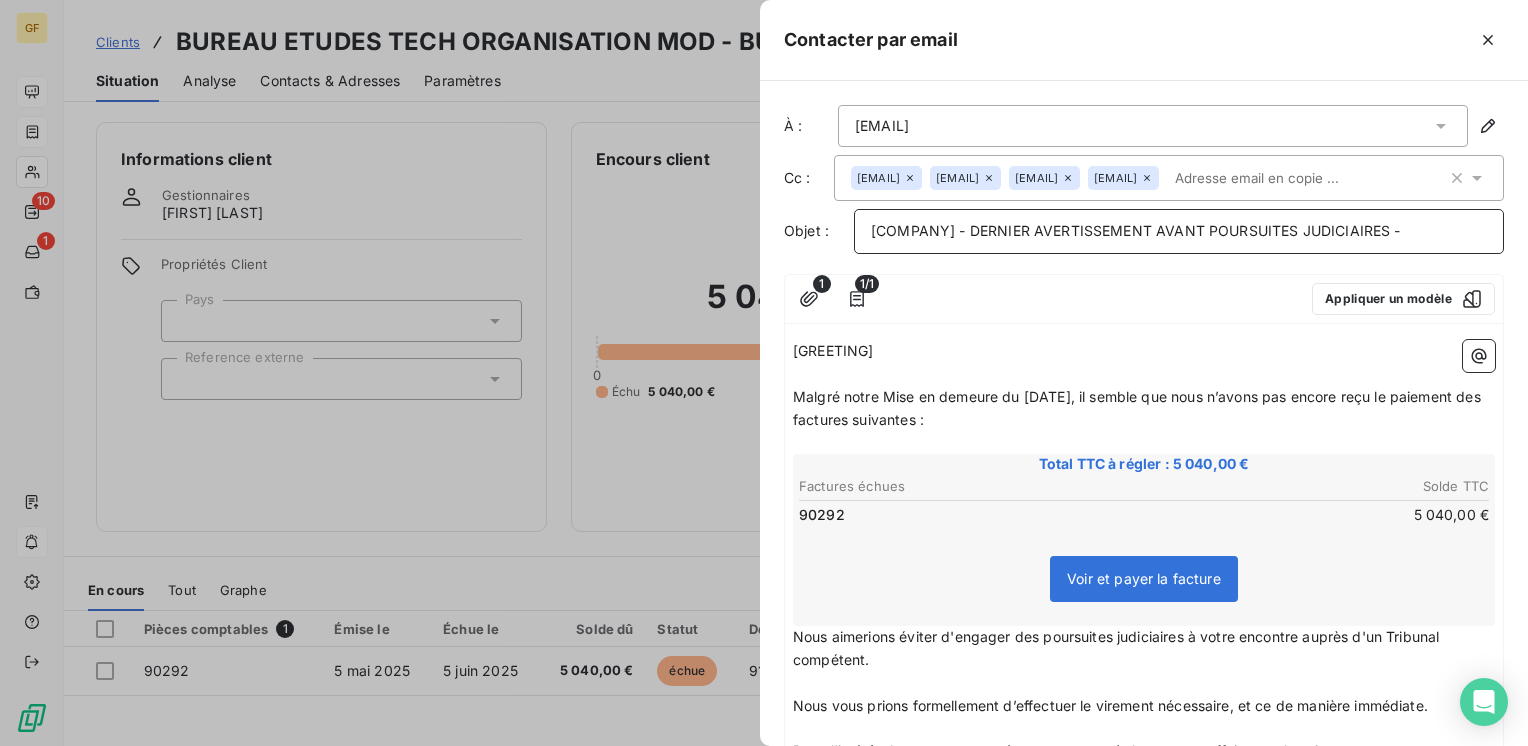 scroll, scrollTop: 312, scrollLeft: 0, axis: vertical 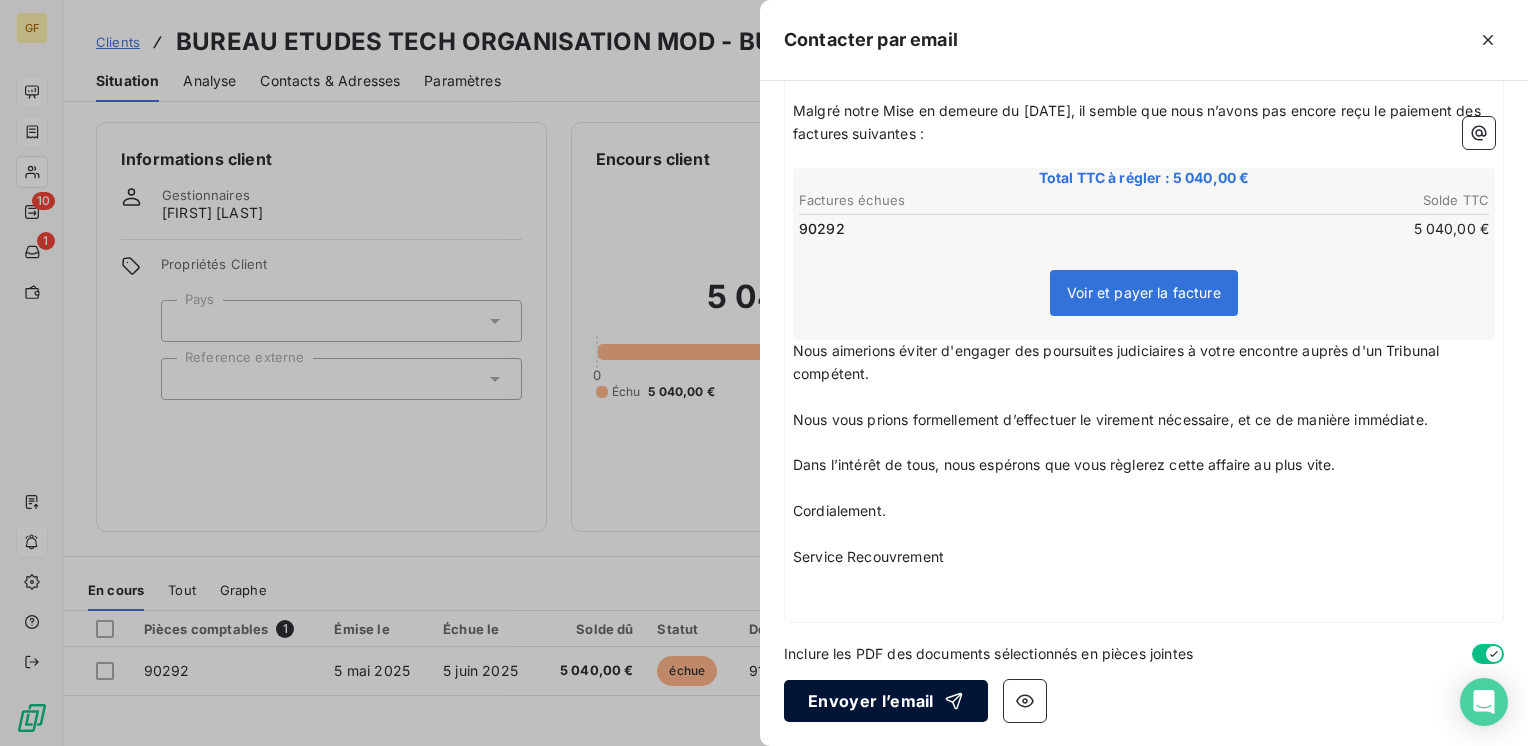 click on "Envoyer l’email" at bounding box center (886, 701) 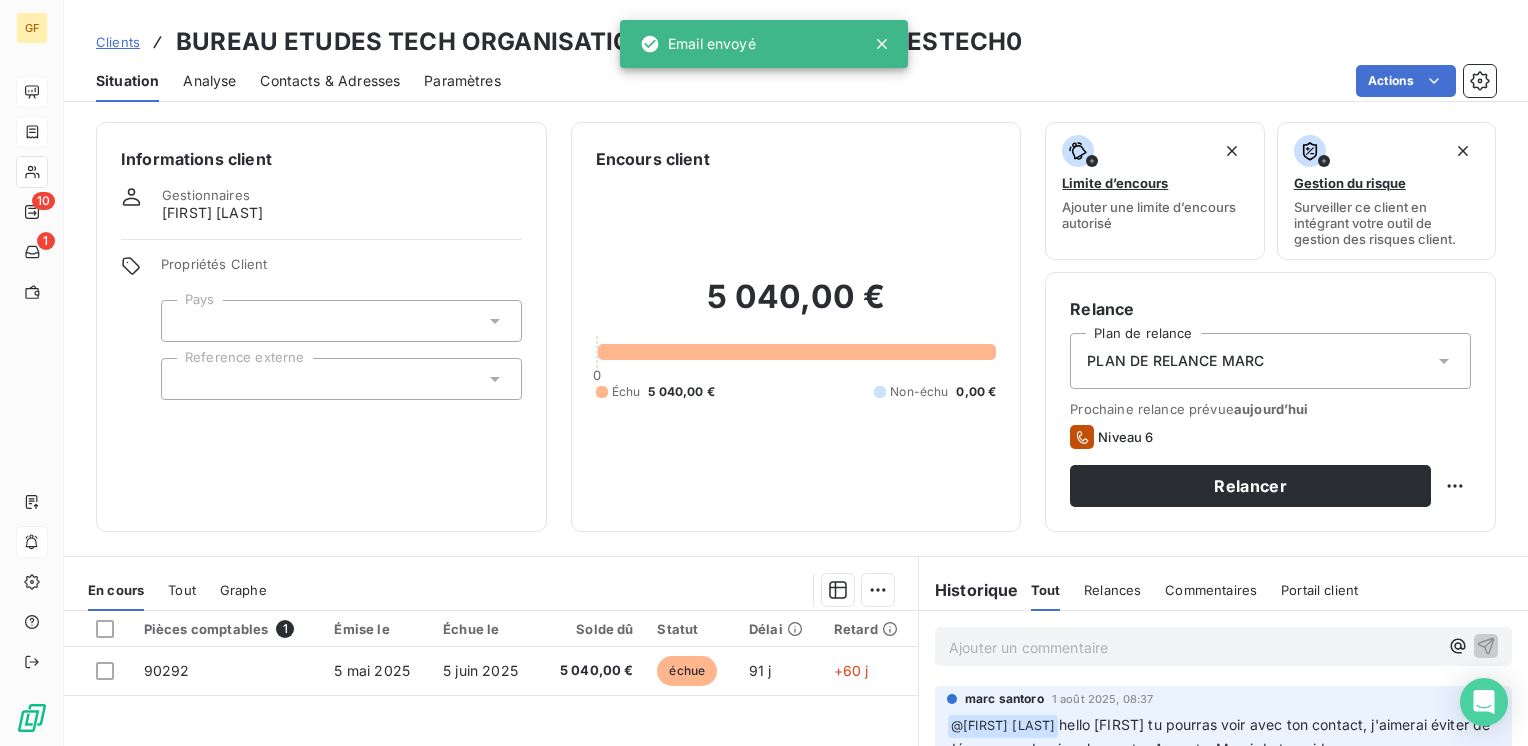 click on "Contacts & Adresses" at bounding box center [330, 81] 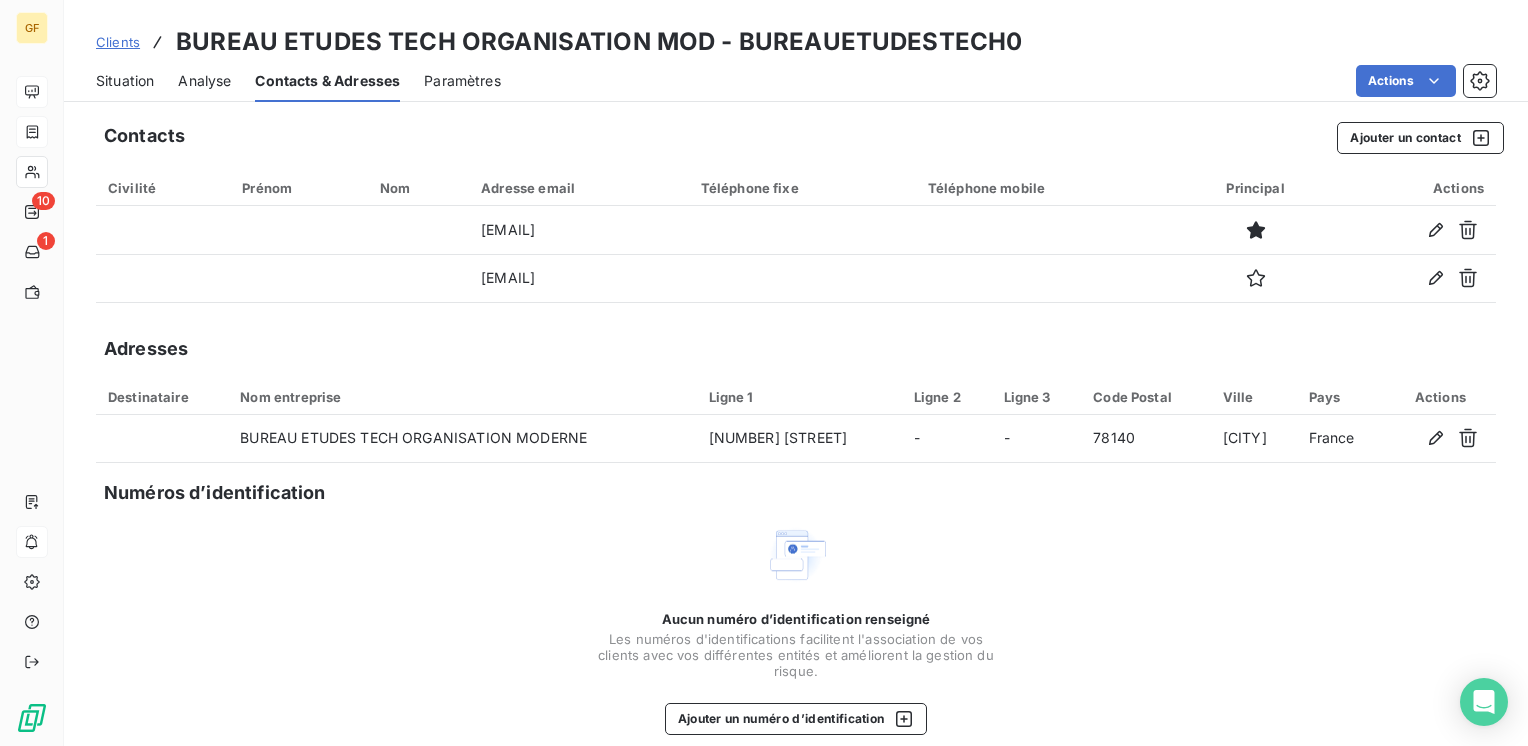click on "Situation" at bounding box center (125, 81) 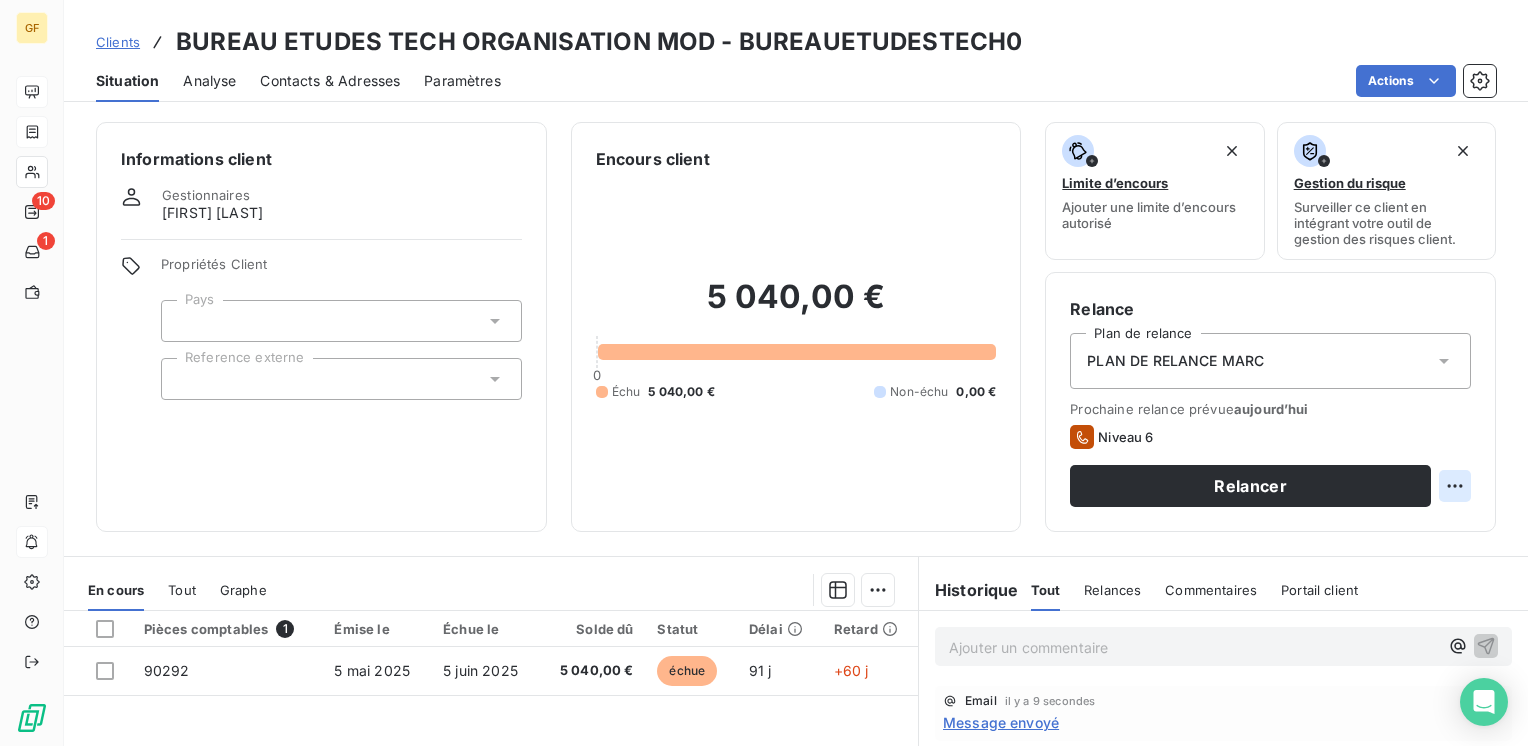 click on "CLIENT GROUPE BUREAU ETUDES TECH ORGANISATION MOD - BUREAUETUDESTECH0 Situation Analyse Contacts & Adresses Paramètres Actions Informations client Gestionnaires [FIRST] [LAST] Propriétés Client Pays Reference externe Encours client 0 Échu 0 Non-échu 0 Limite d’encours Ajouter une limite d’encours autorisé Gestion du risque Surveiller ce client en intégrant votre outil de gestion des risques client. Relance Plan de relance PLAN DE RELANCE [FIRST] Prochaine relance prévue aujourd’hui Niveau 6 Relancer En cours Tout Graphe Pièces comptables 1 Émise le Échue le Solde dû Statut Délai Retard 90292 [DATE] [DATE] échue 91 j +60 j Lignes par page 25 Précédent 1 Suivant Historique Tout Relances Commentaires Portail client Tout Relances Commentaires Portail client Ajouter un commentaire Email il y a 9 secondes Message envoyé [FIRST] [LAST] [DATE], 08:37 @ [FIRST] [LAST] Courrier recommandé Niveau 5" at bounding box center [764, 373] 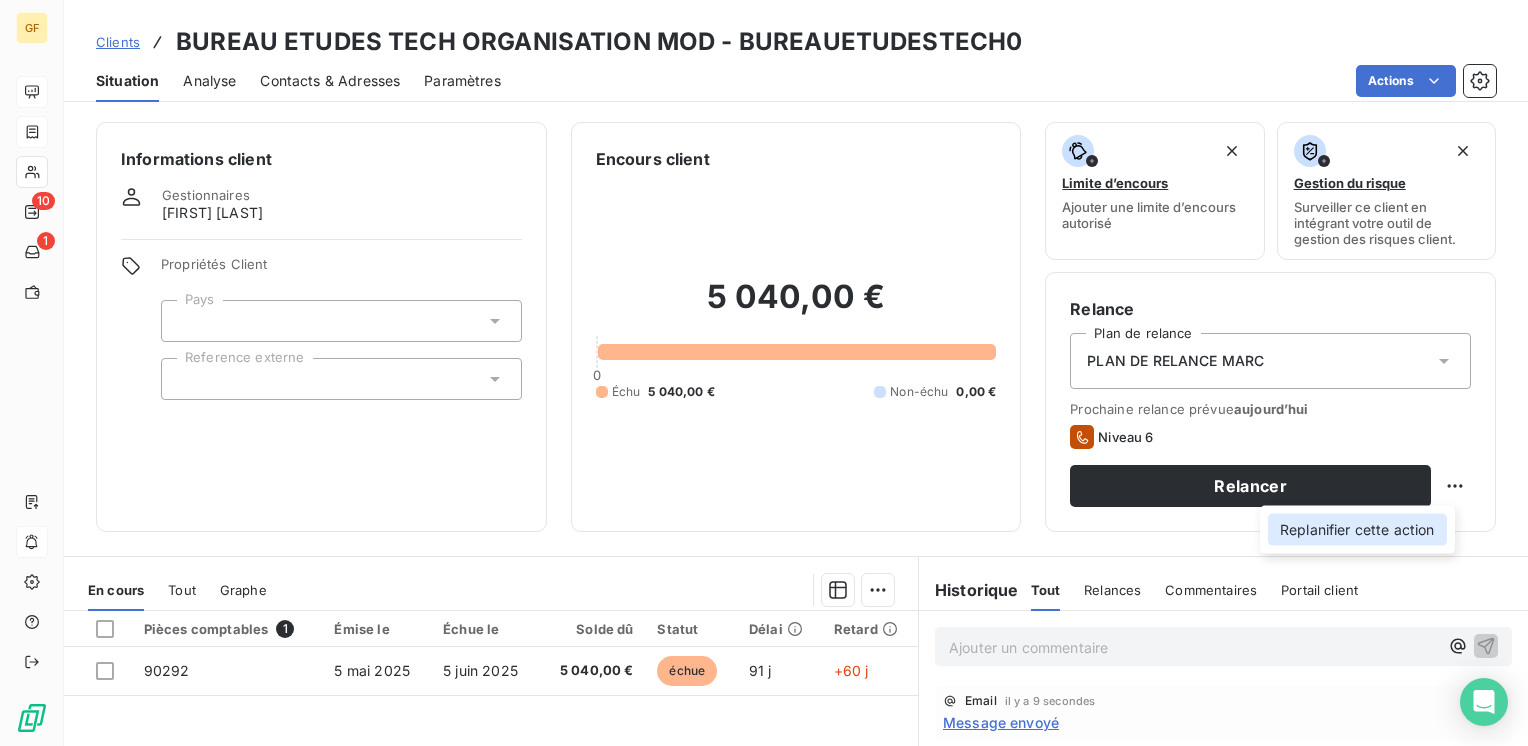click on "Replanifier cette action" at bounding box center [1357, 530] 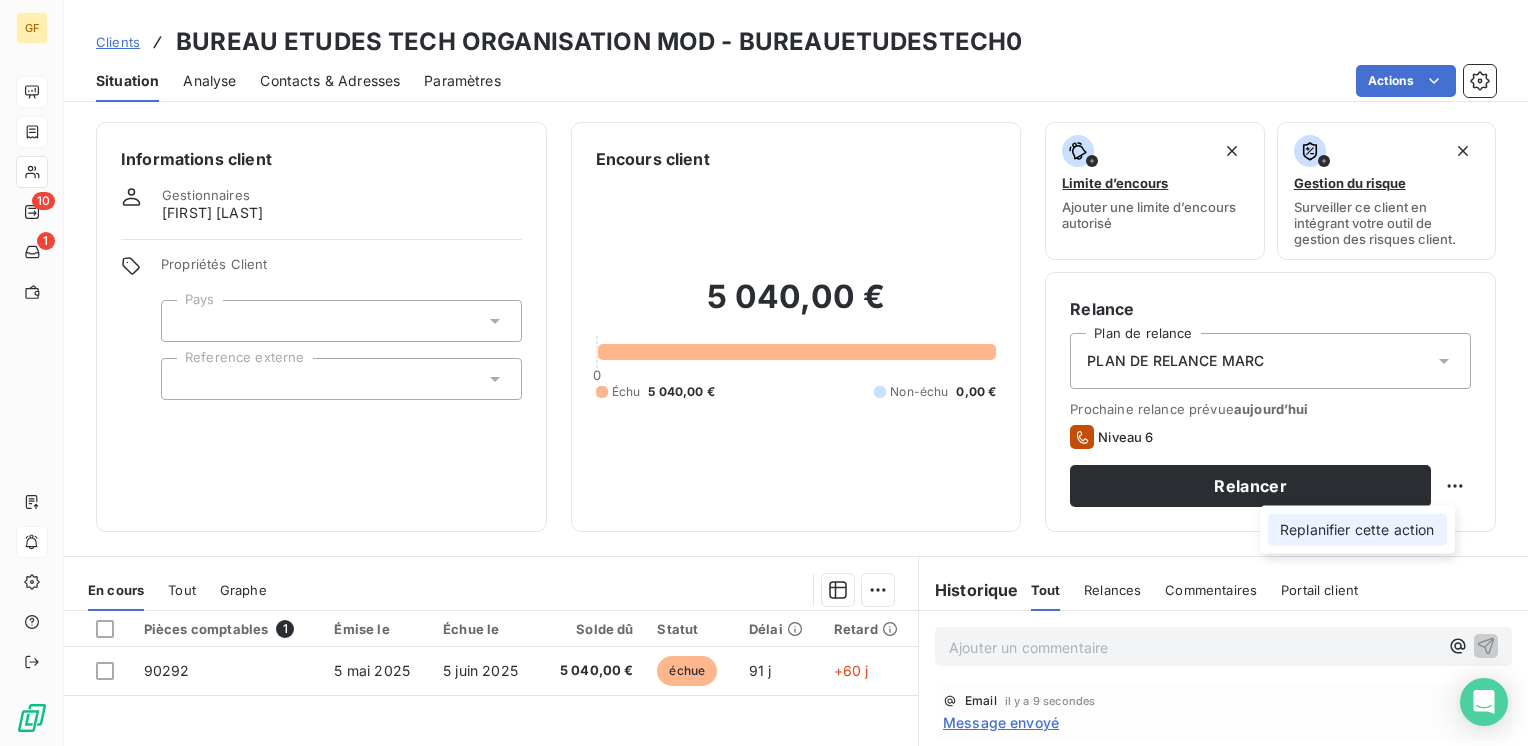 select on "7" 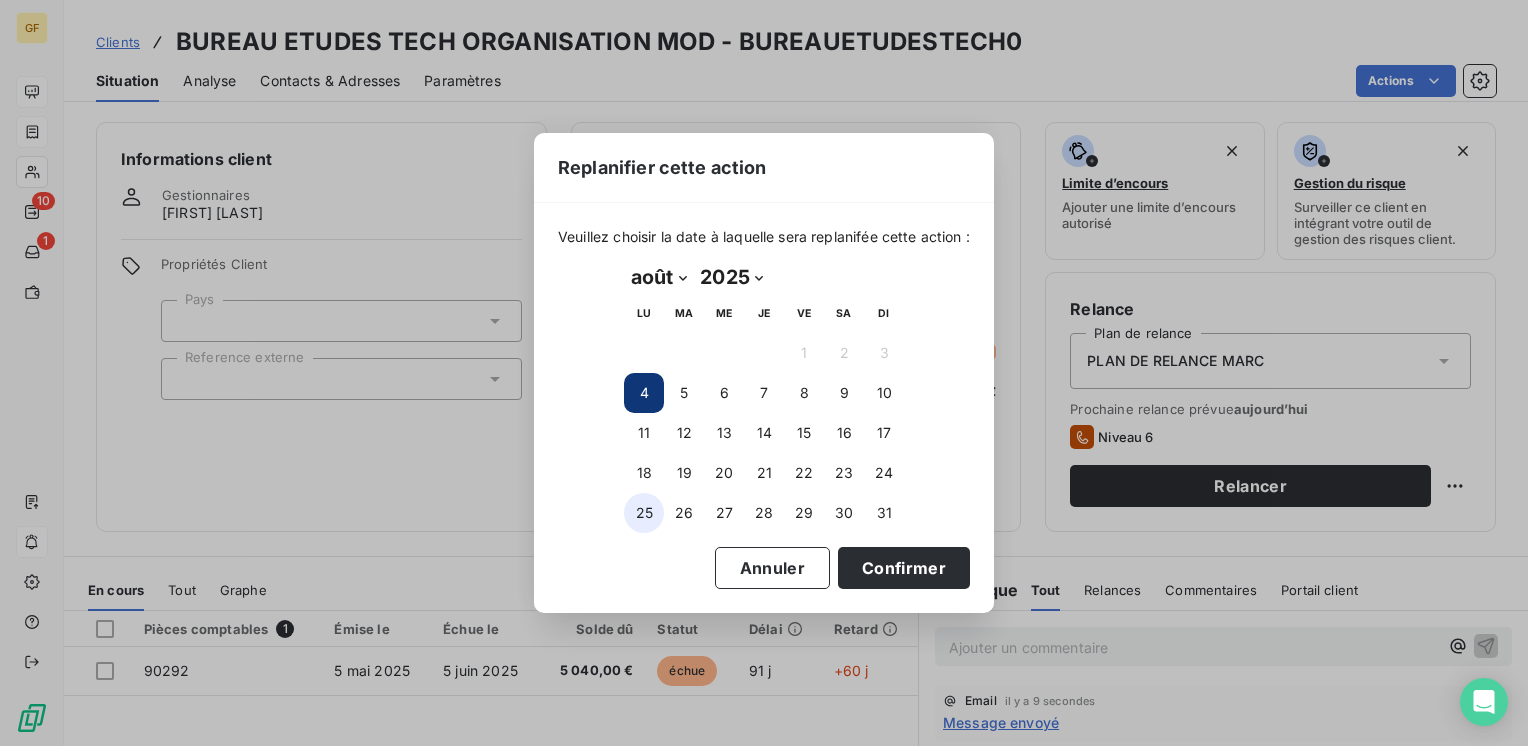 click on "25" at bounding box center [644, 513] 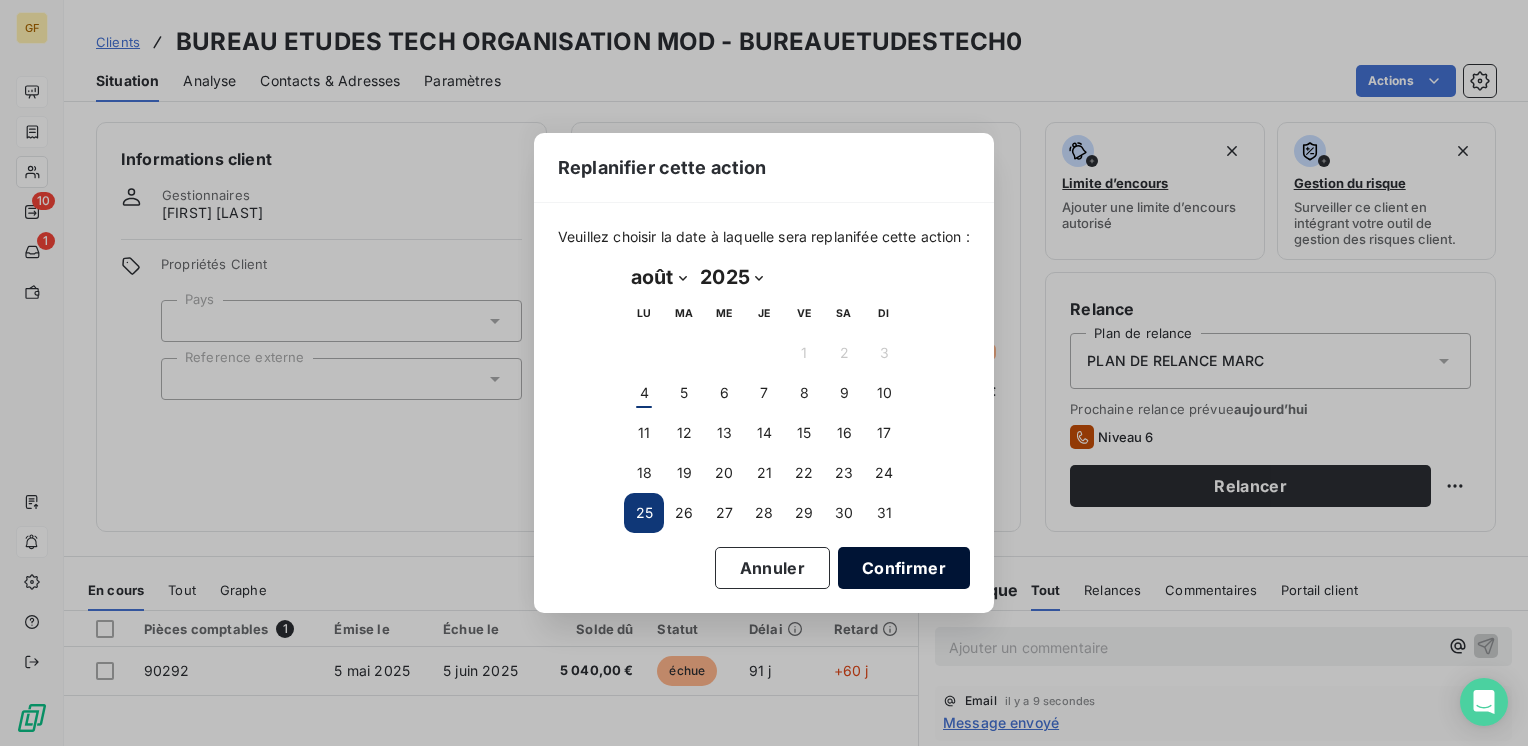 click on "Confirmer" at bounding box center [904, 568] 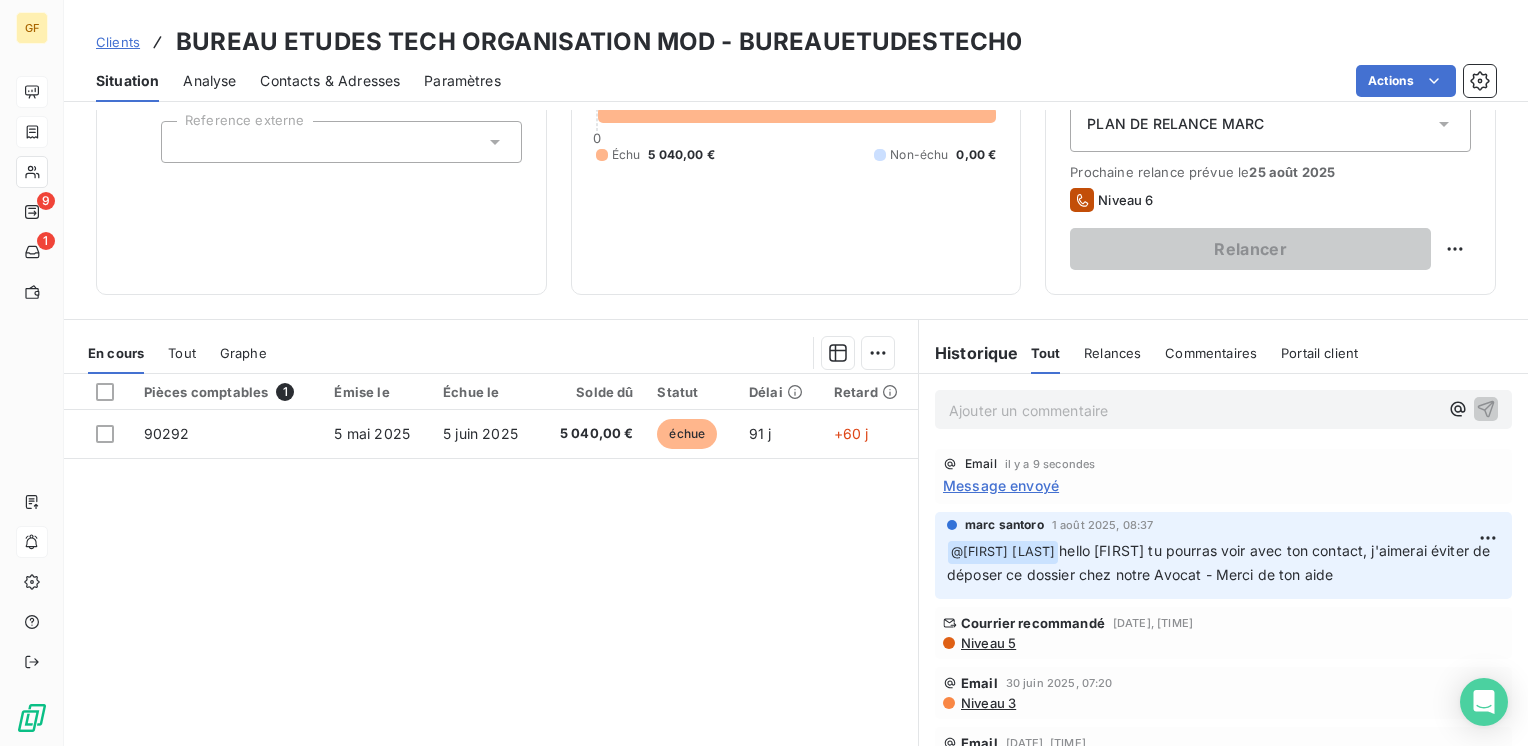 scroll, scrollTop: 300, scrollLeft: 0, axis: vertical 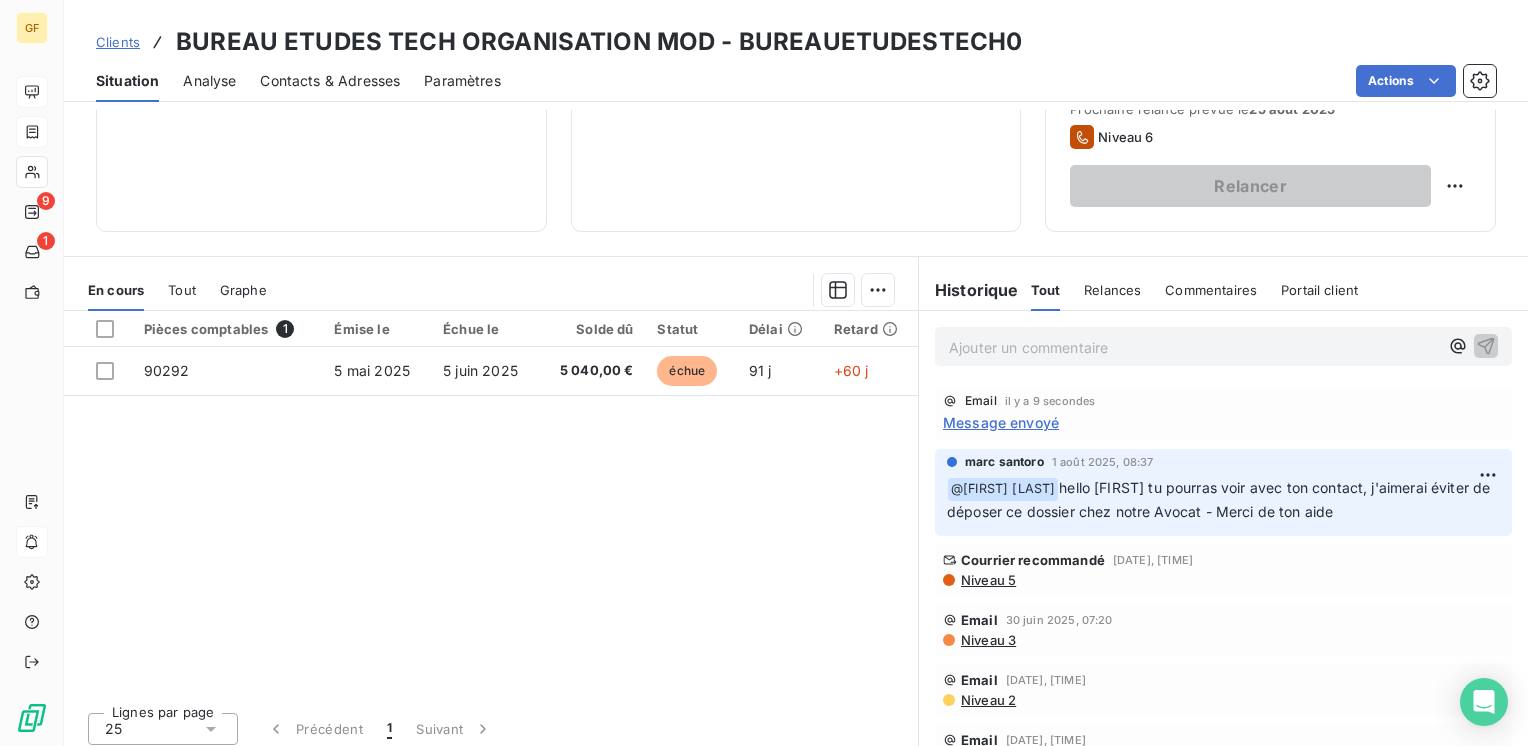 click on "Message envoyé" at bounding box center [1001, 422] 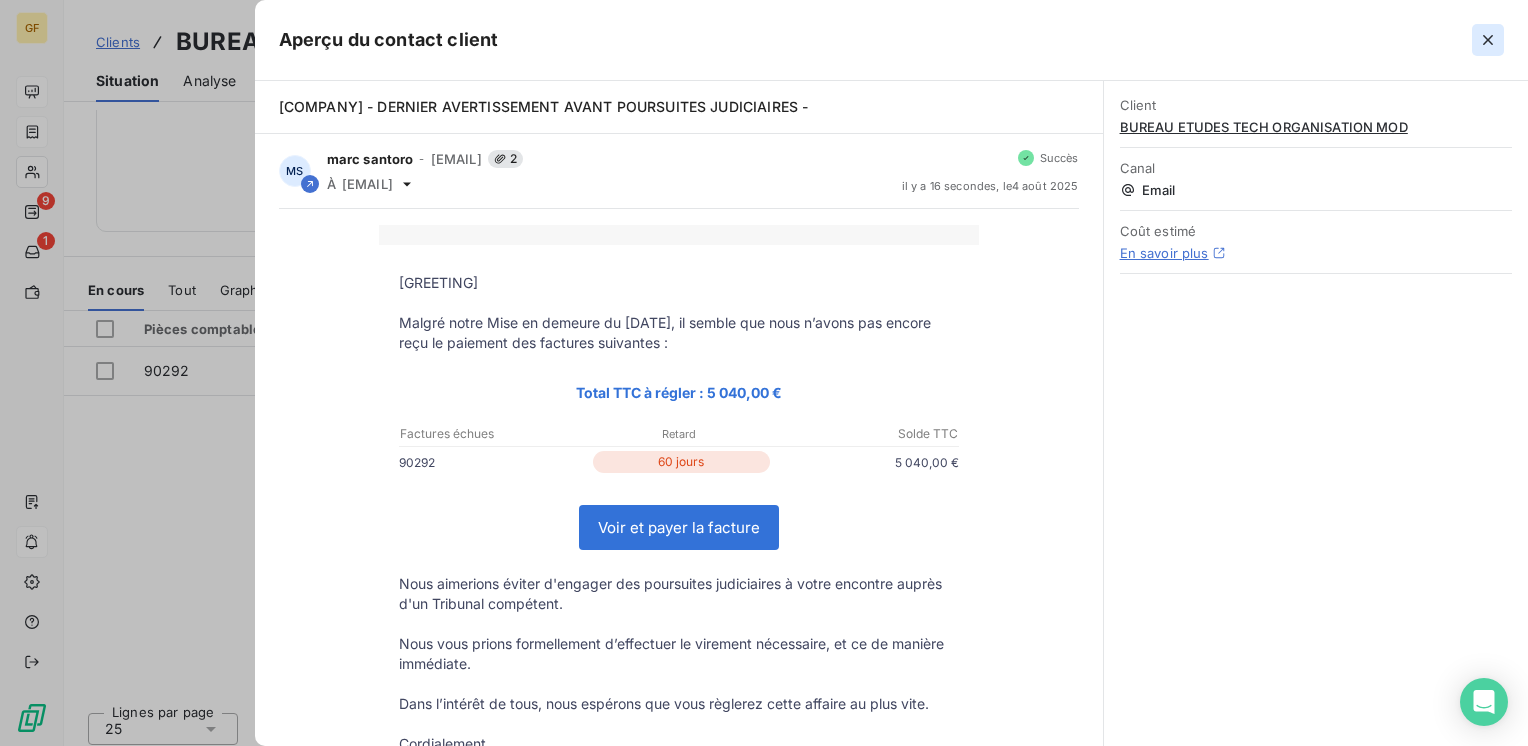 click 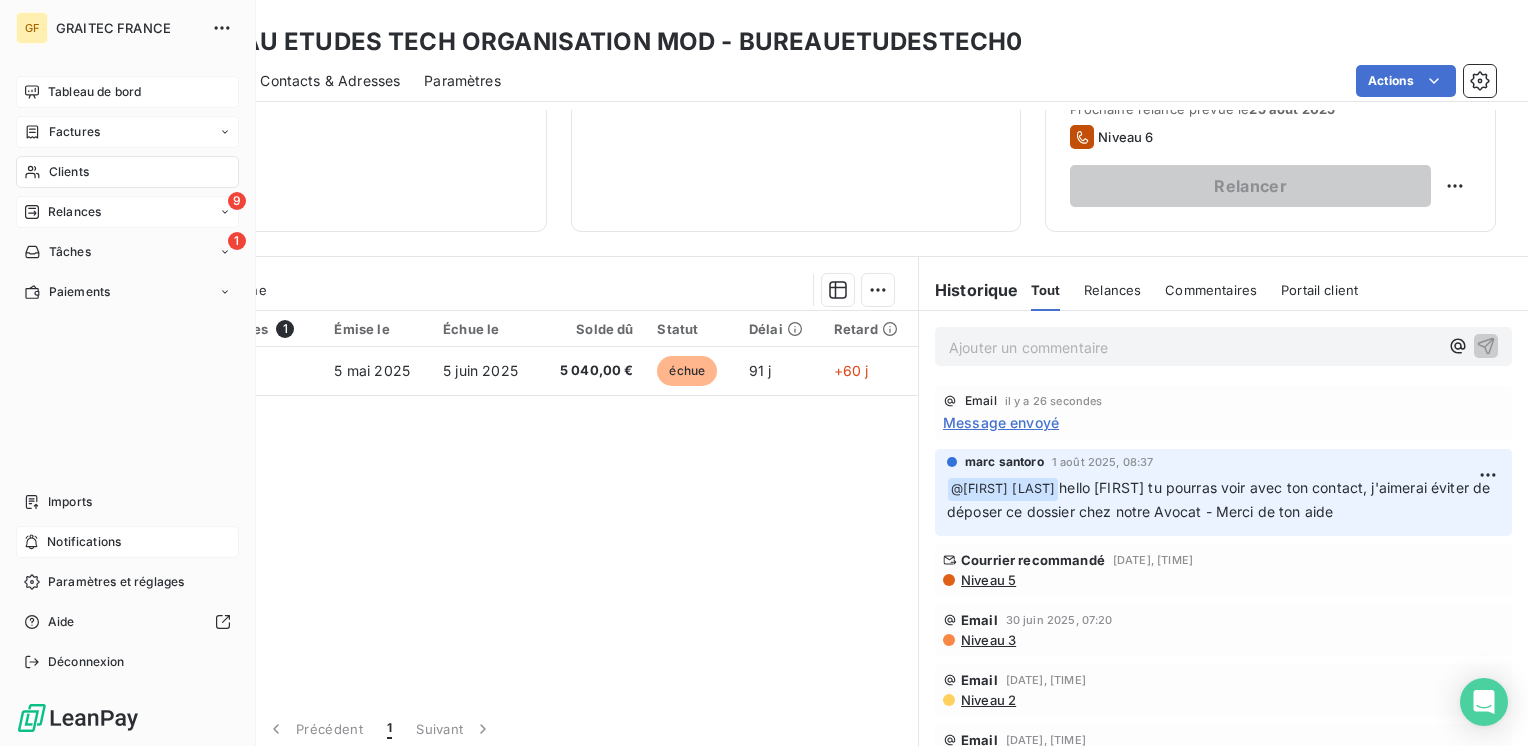 click on "Relances" at bounding box center [74, 212] 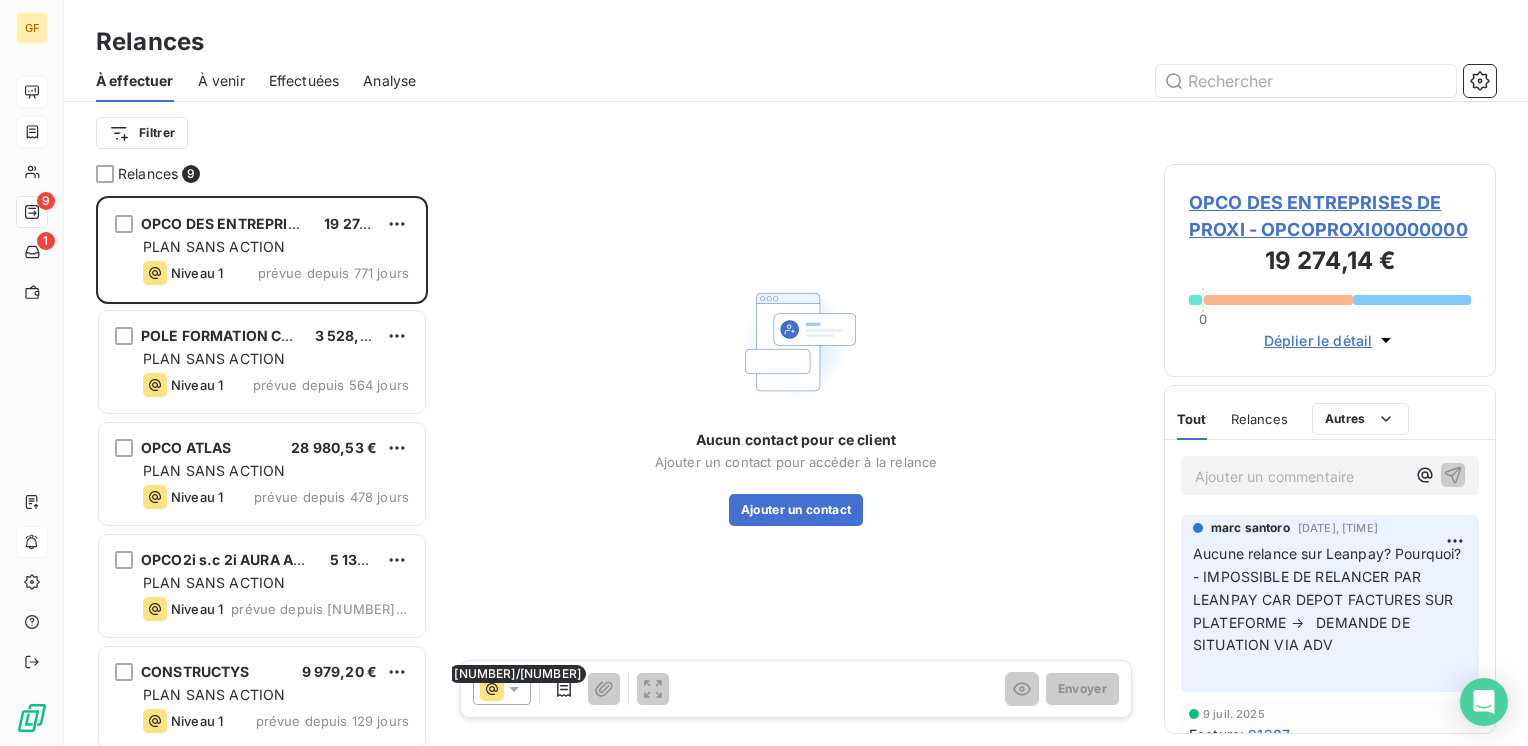 scroll, scrollTop: 16, scrollLeft: 16, axis: both 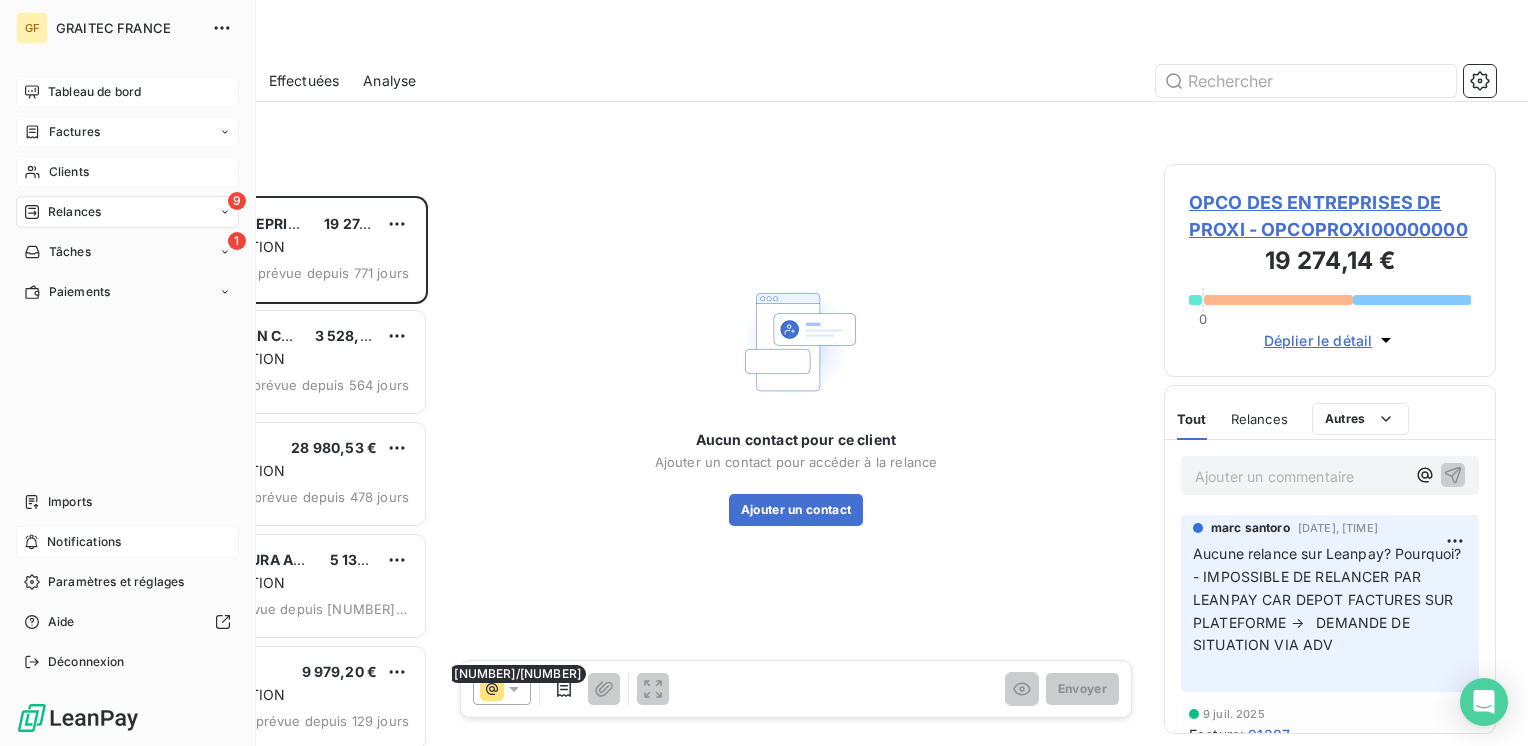 click on "Clients" at bounding box center (69, 172) 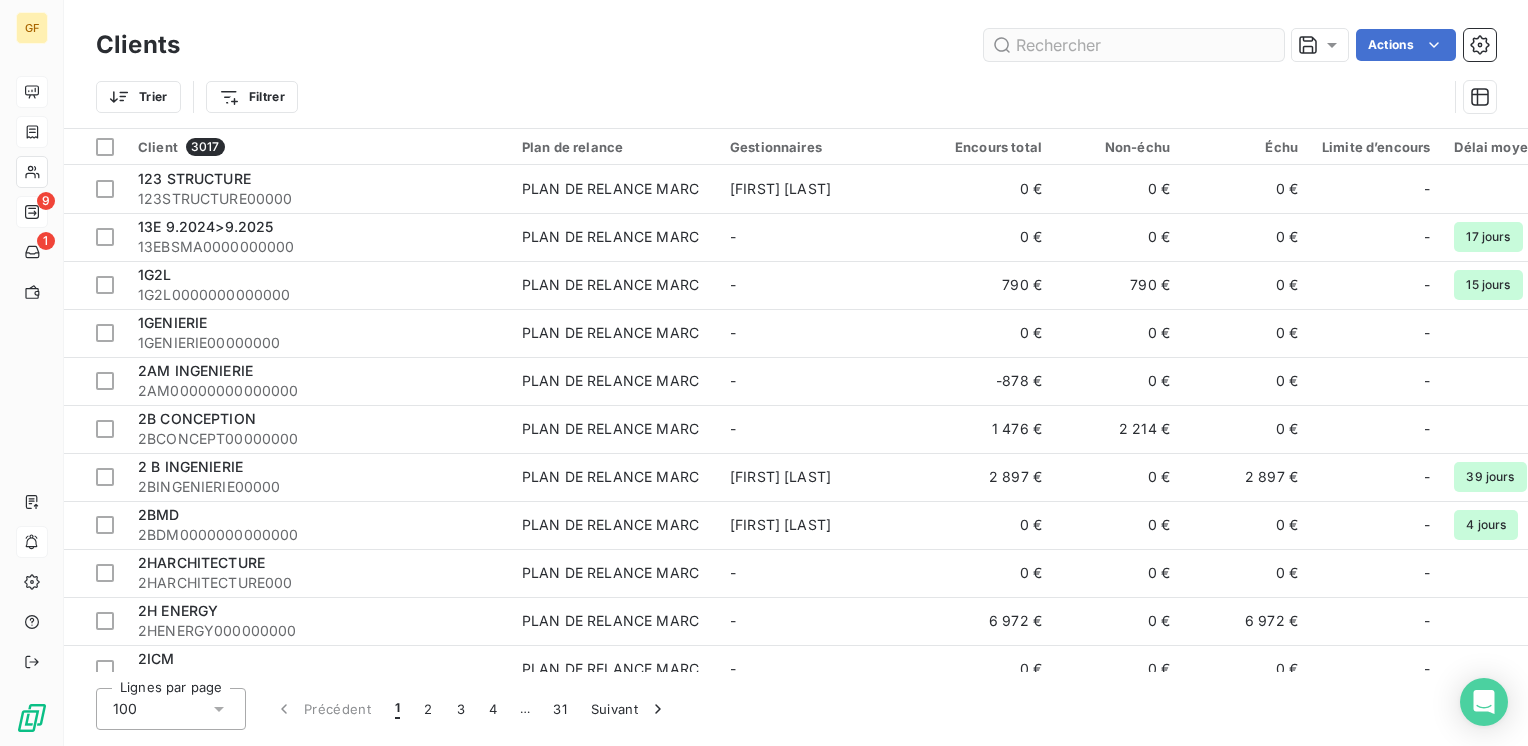 click at bounding box center [1134, 45] 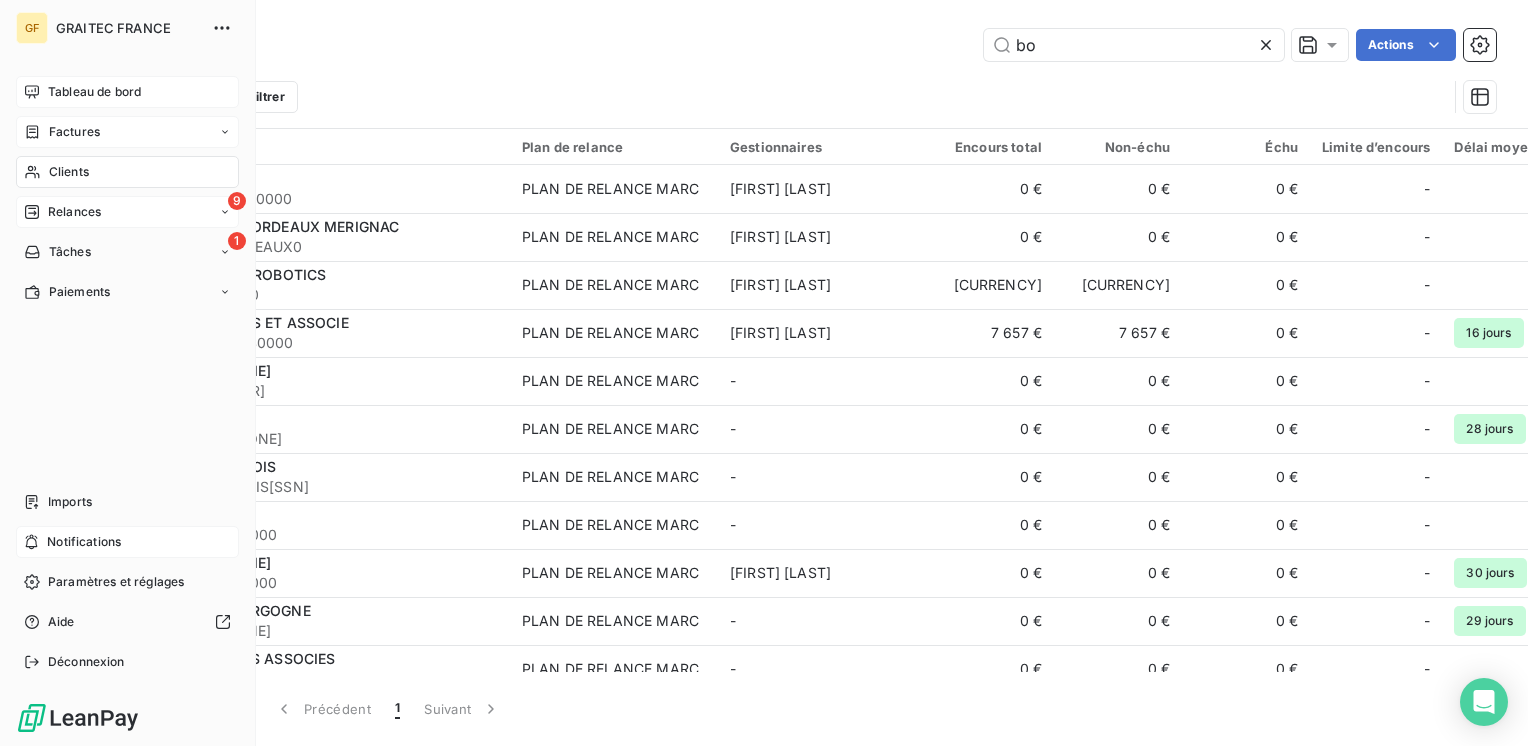 type on "bo" 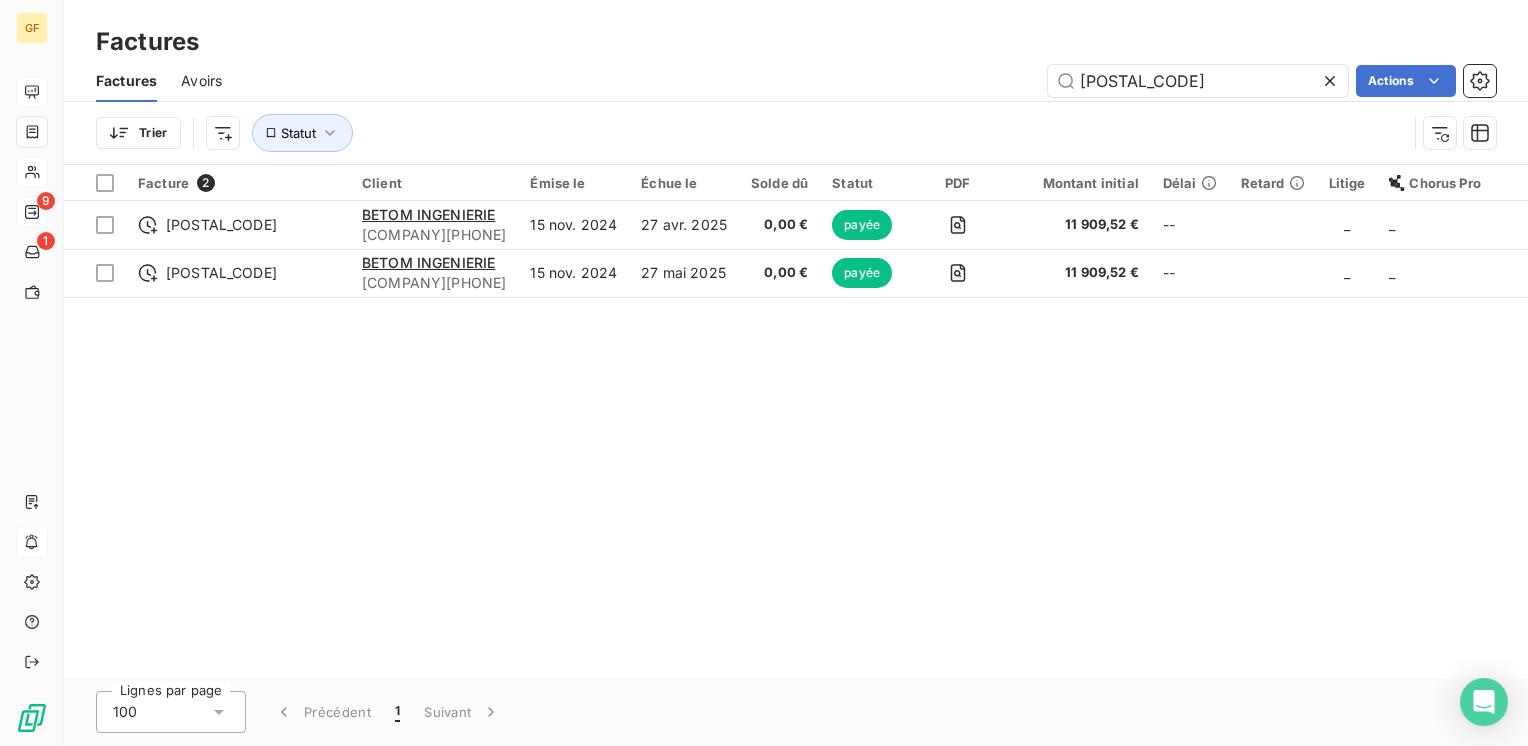 drag, startPoint x: 1144, startPoint y: 74, endPoint x: 1037, endPoint y: 90, distance: 108.18965 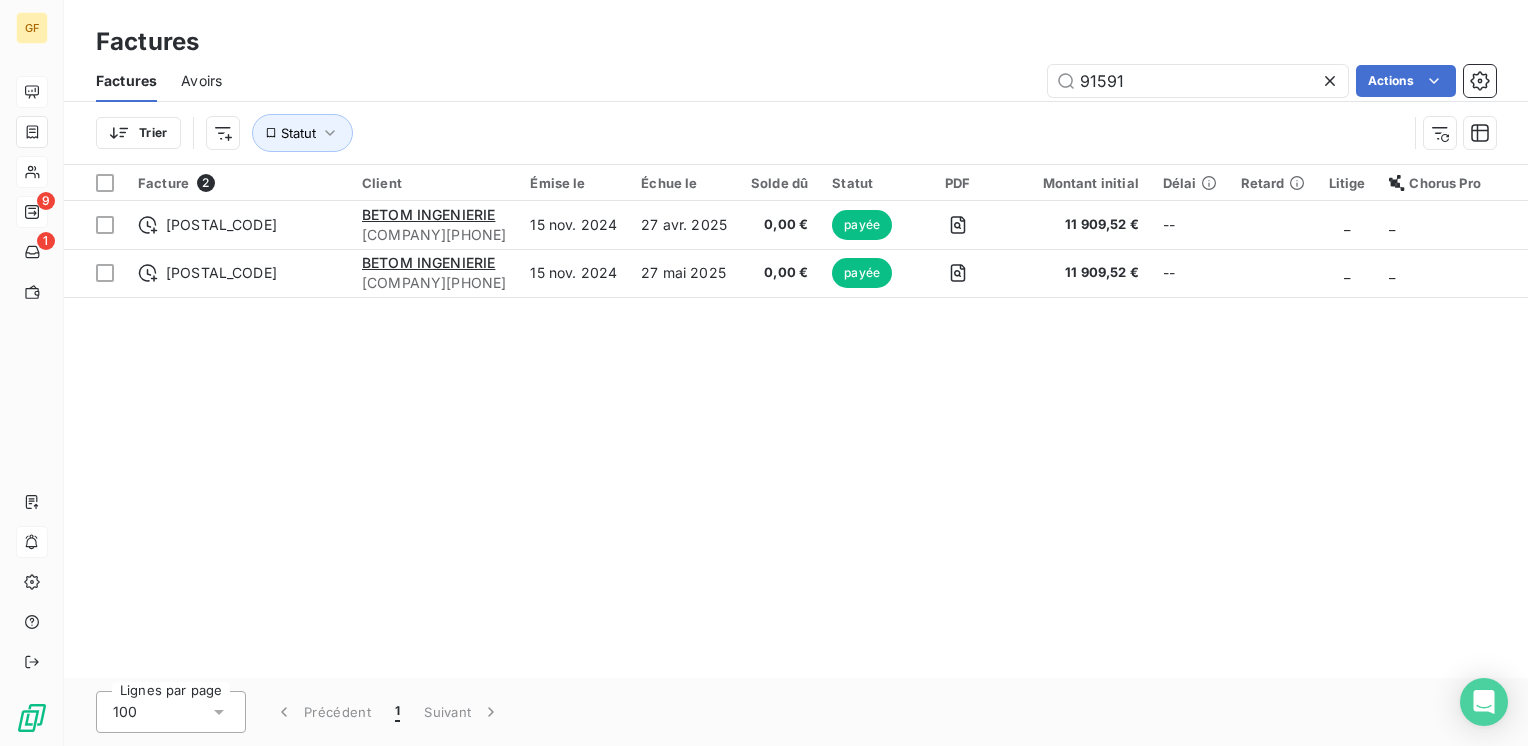 type on "91591" 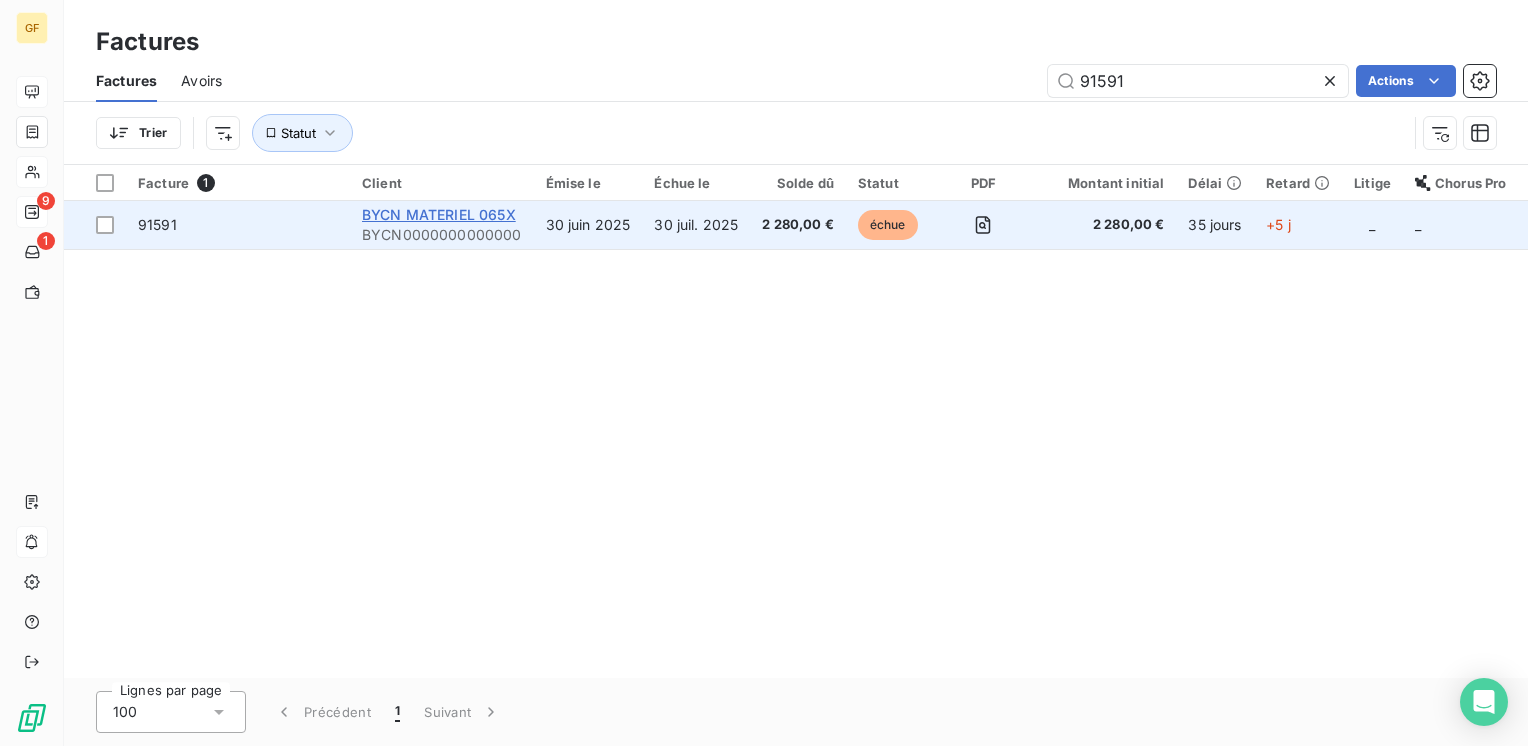 click on "BYCN MATERIEL 065X" at bounding box center [439, 214] 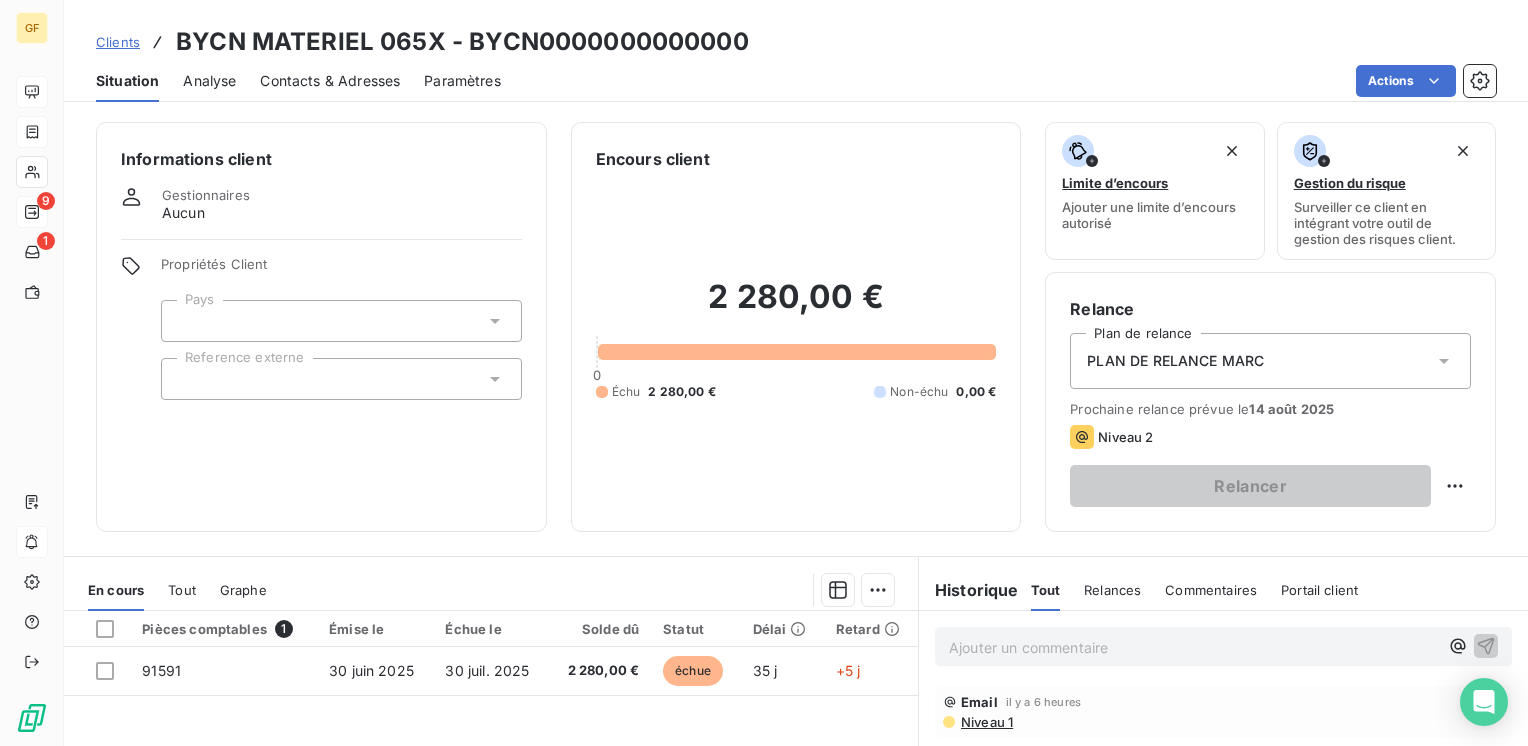 click on "Contacts & Adresses" at bounding box center (330, 81) 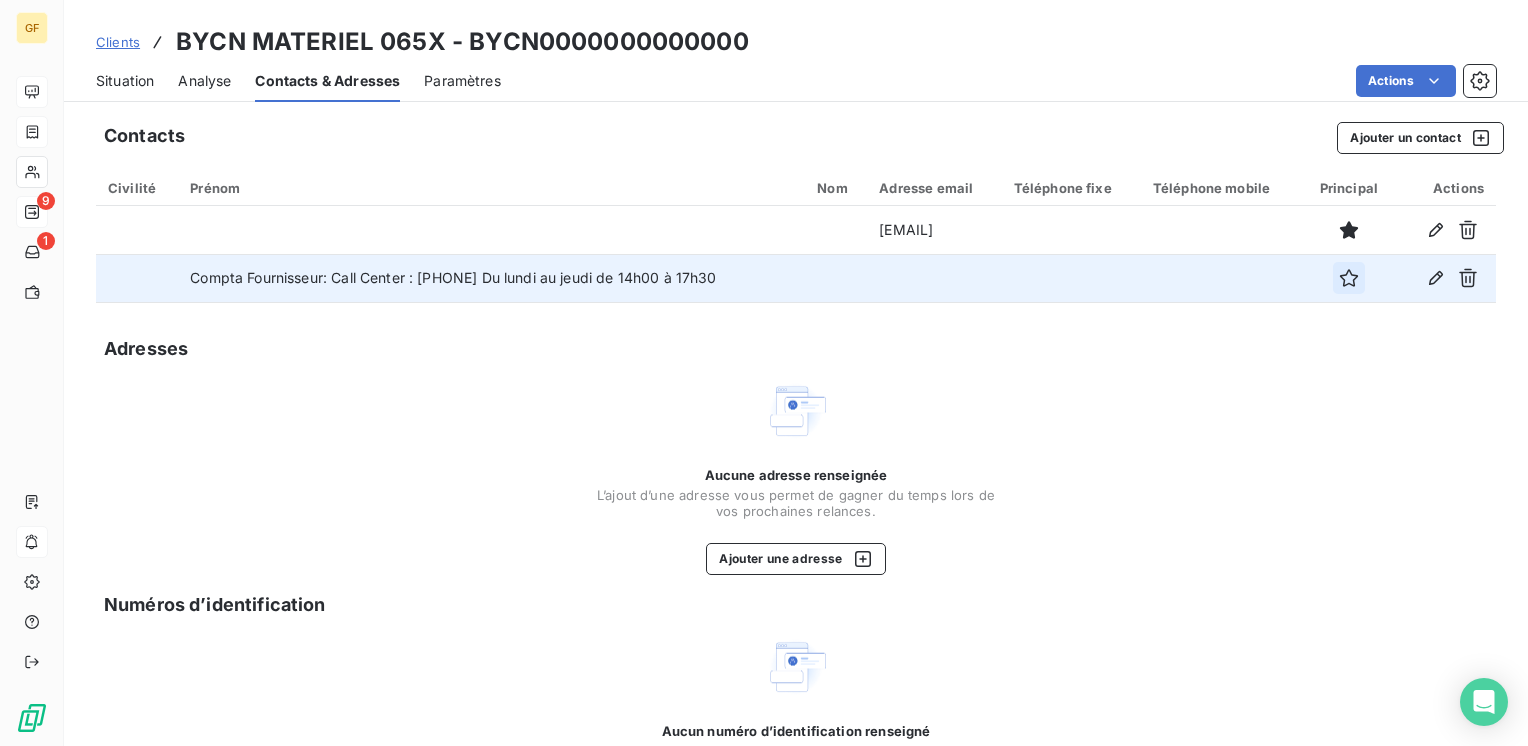 click 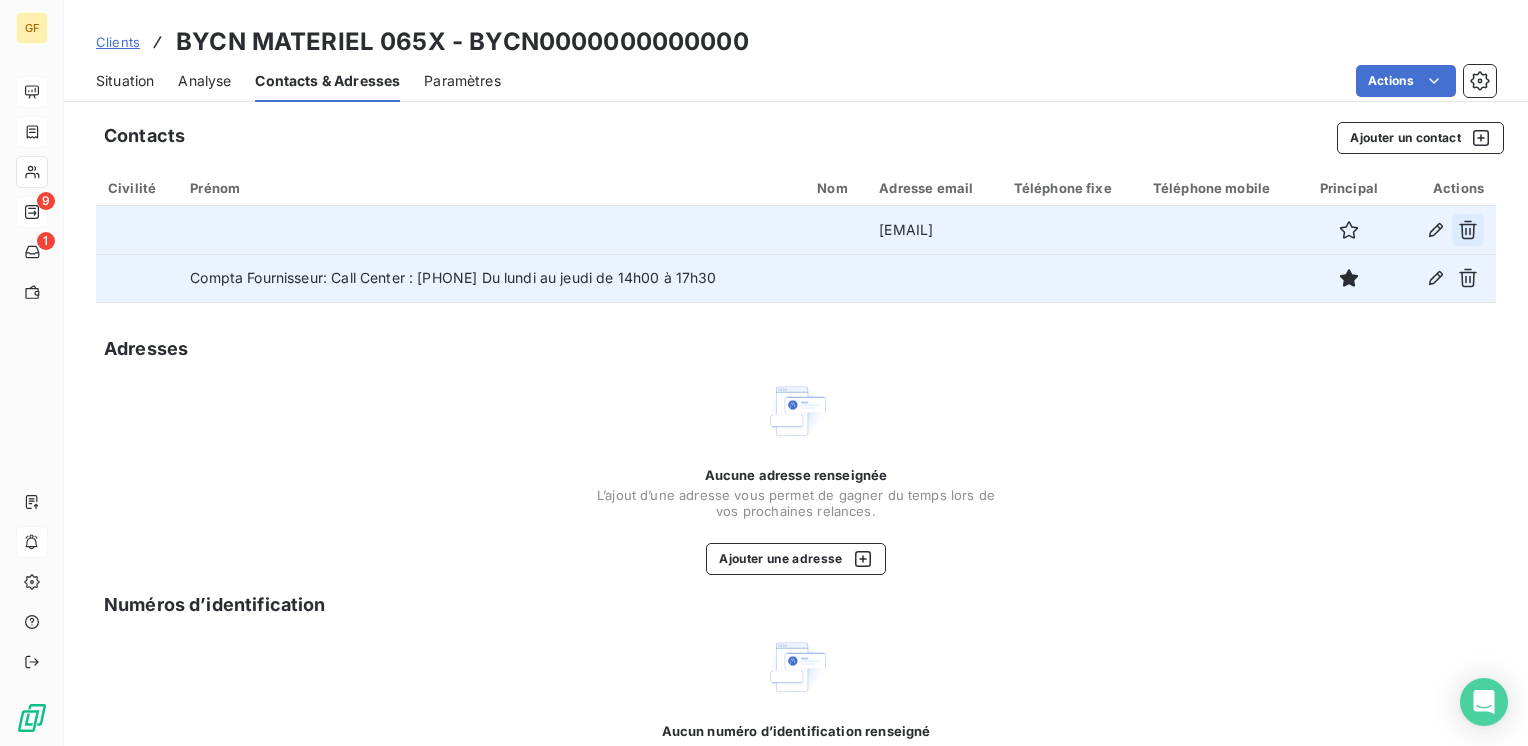 click 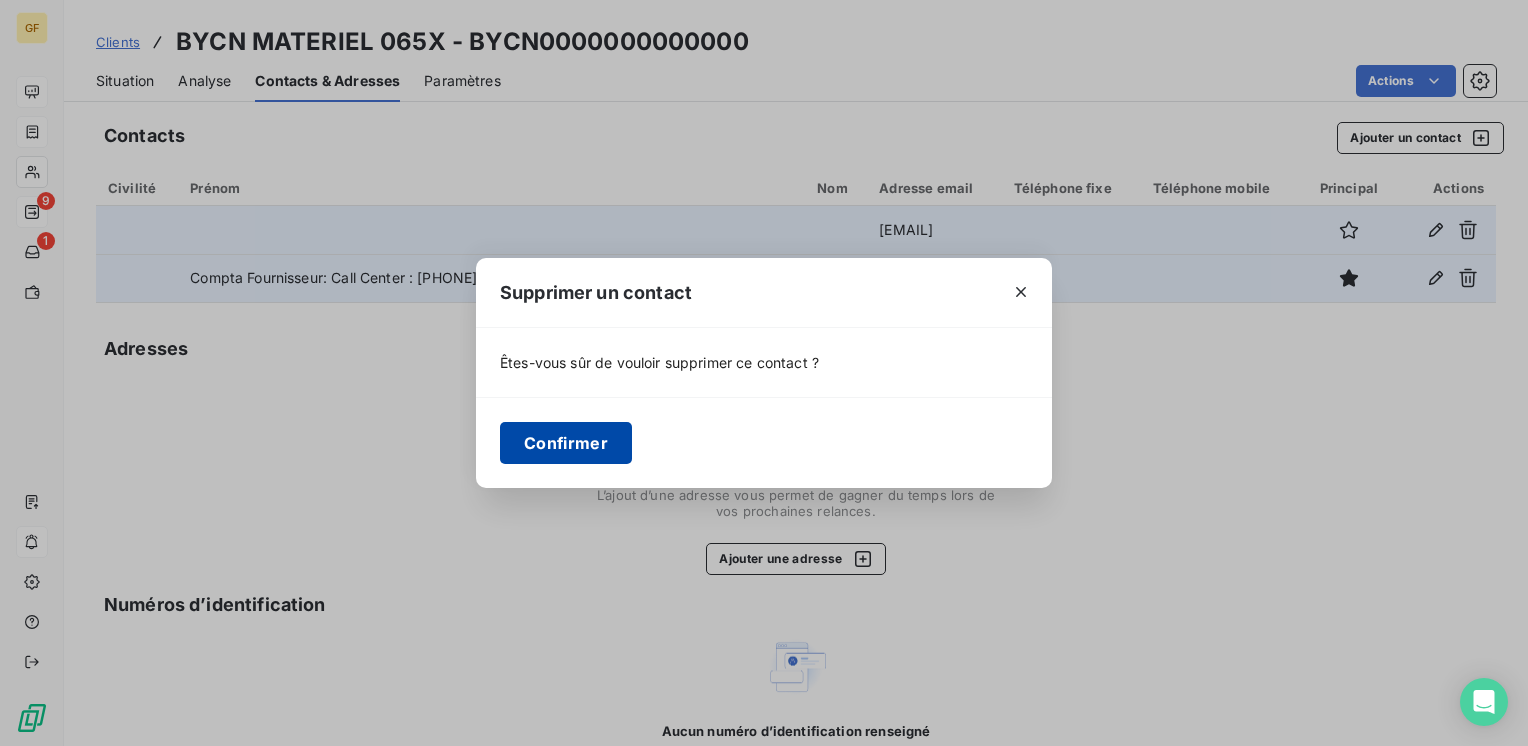 click on "Confirmer" at bounding box center (566, 443) 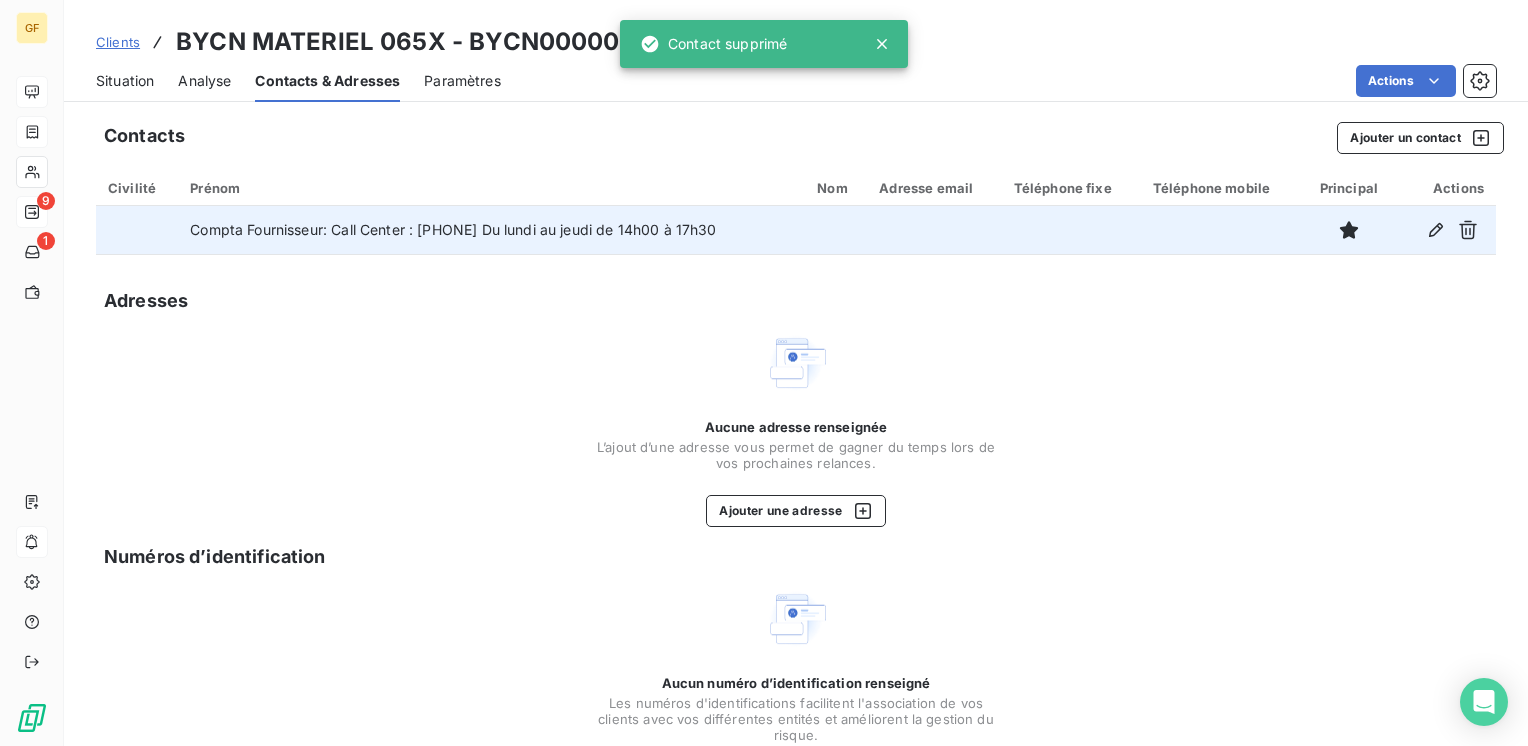 click on "Situation" at bounding box center (125, 81) 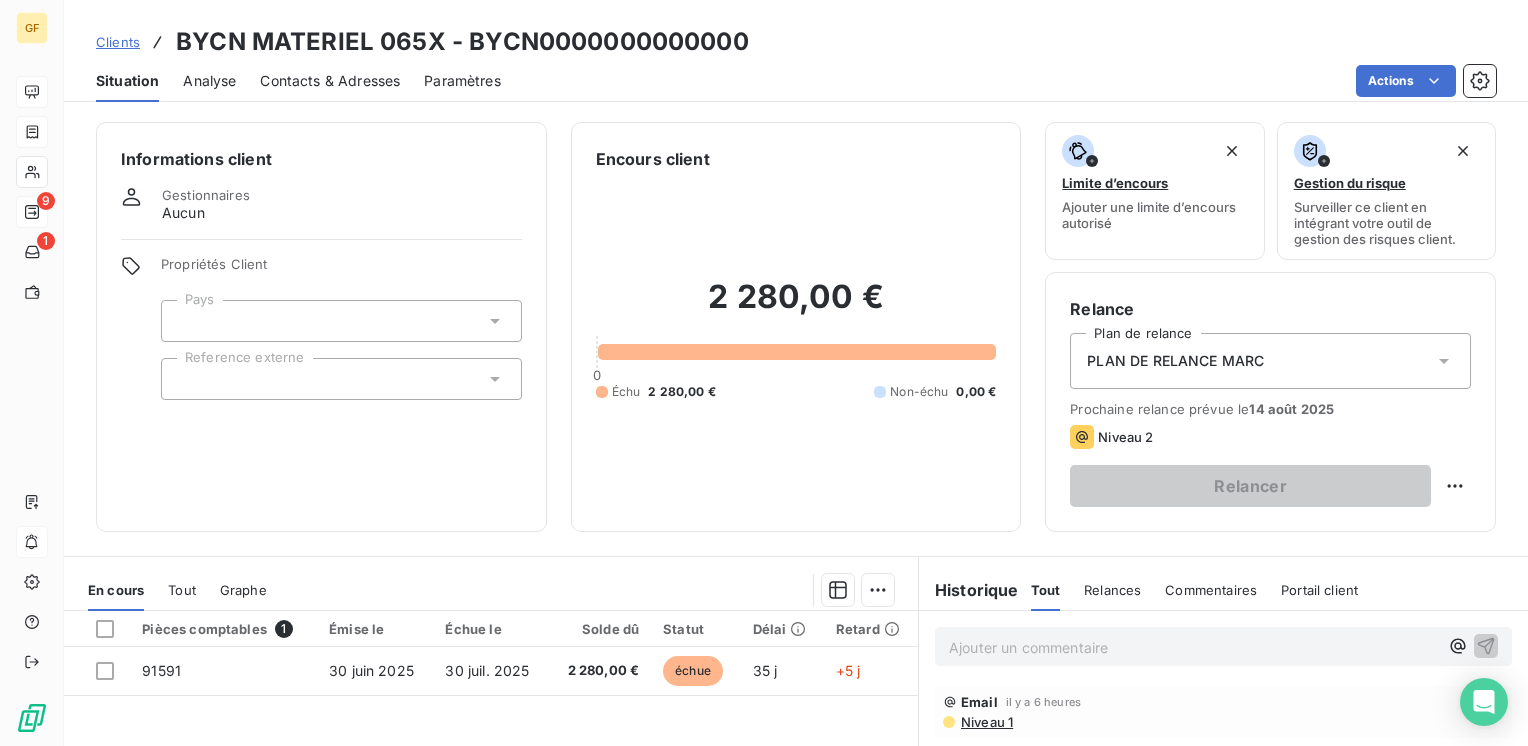 click on "PLAN DE RELANCE MARC" at bounding box center [1270, 361] 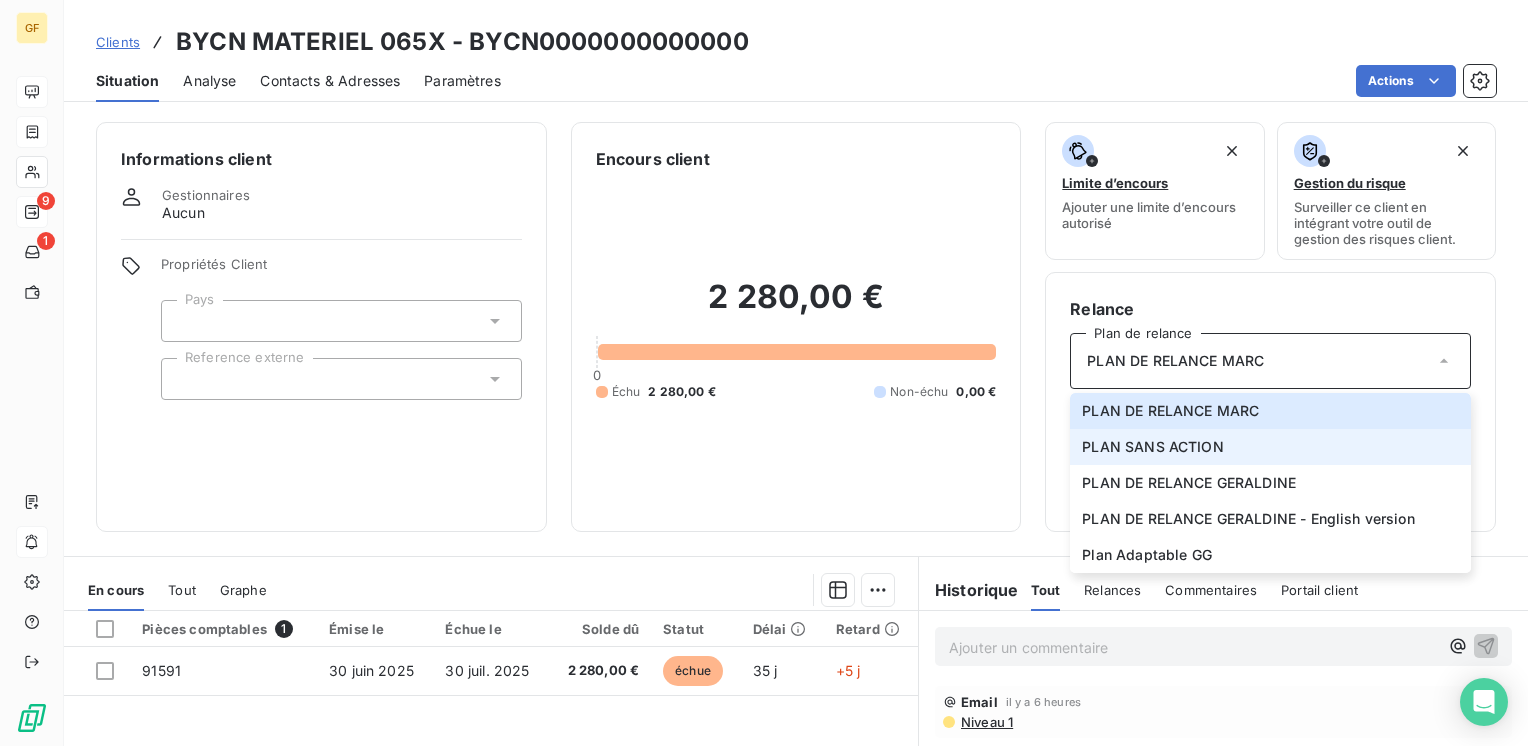 click on "PLAN SANS ACTION" at bounding box center (1152, 447) 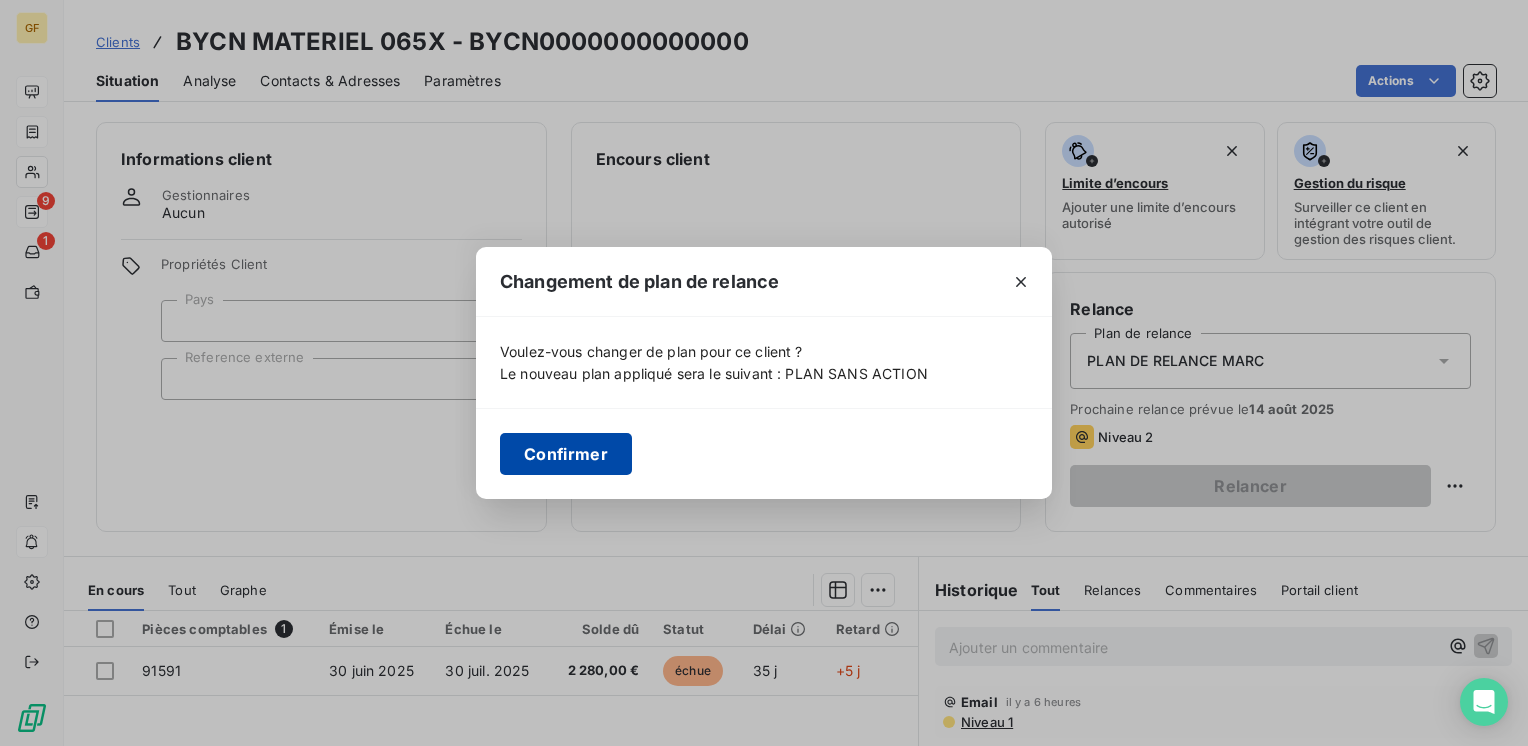 click on "Confirmer" at bounding box center (566, 454) 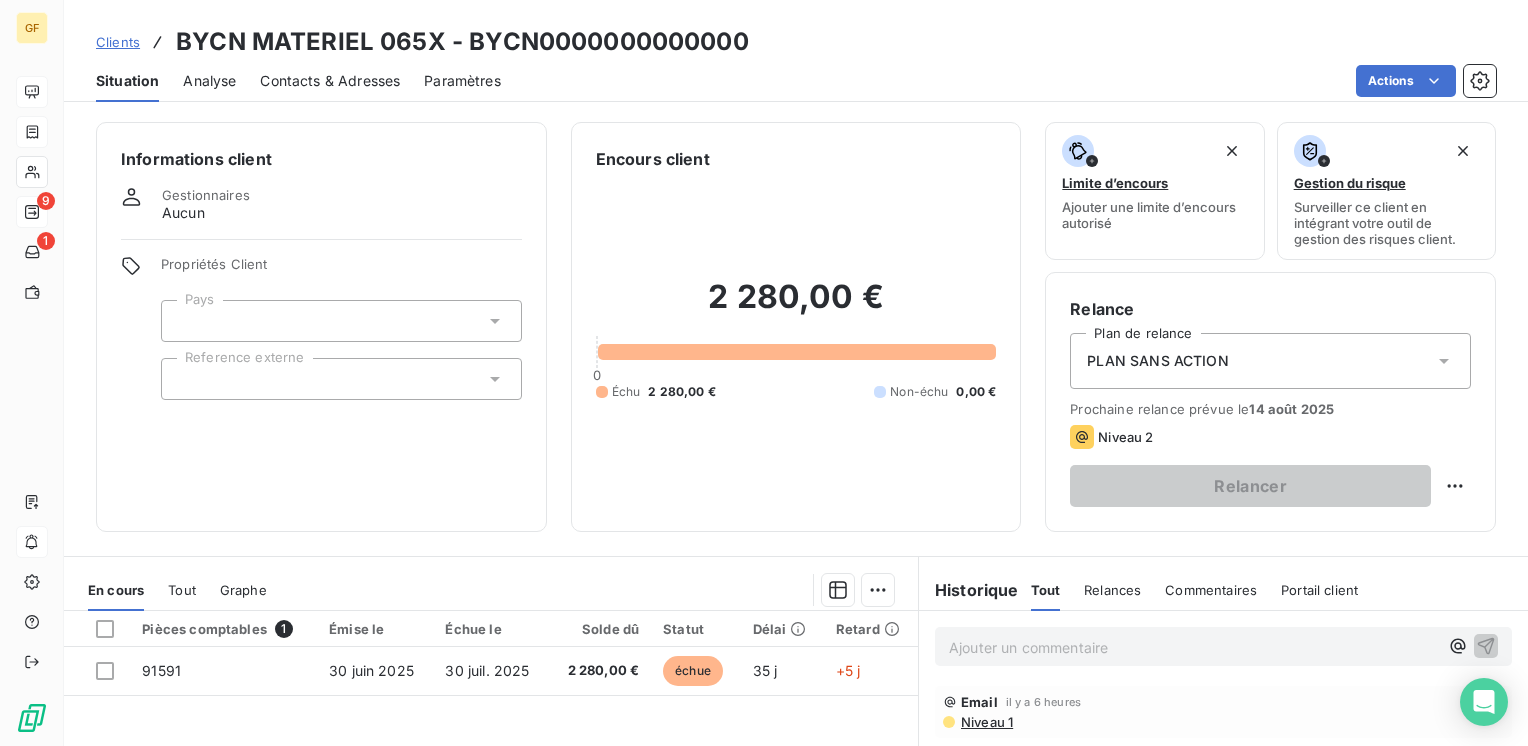 click on "Contacts & Adresses" at bounding box center (330, 81) 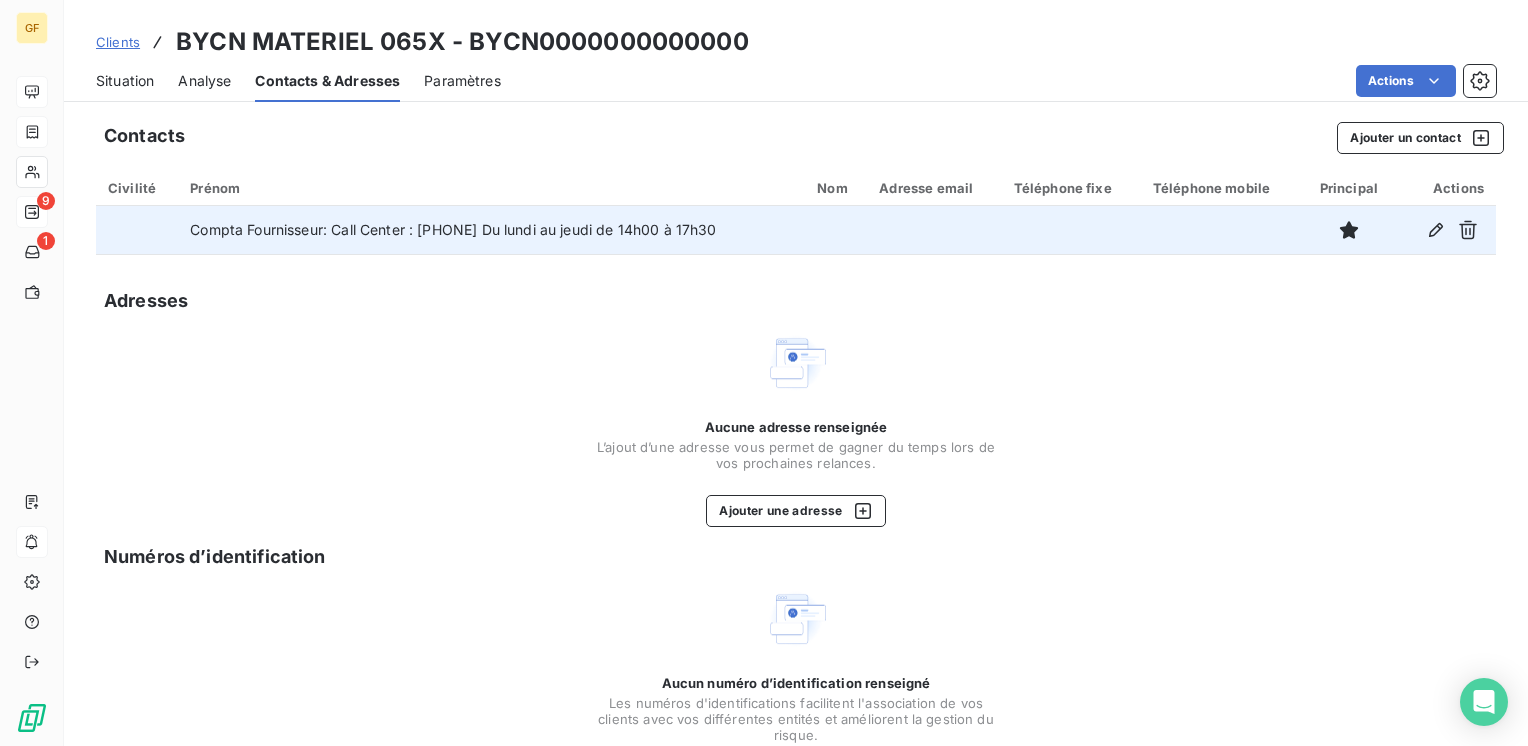 click on "Compta Fournisseur: Call Center : [PHONE] Du lundi au jeudi de 14h00 à 17h30" at bounding box center (491, 230) 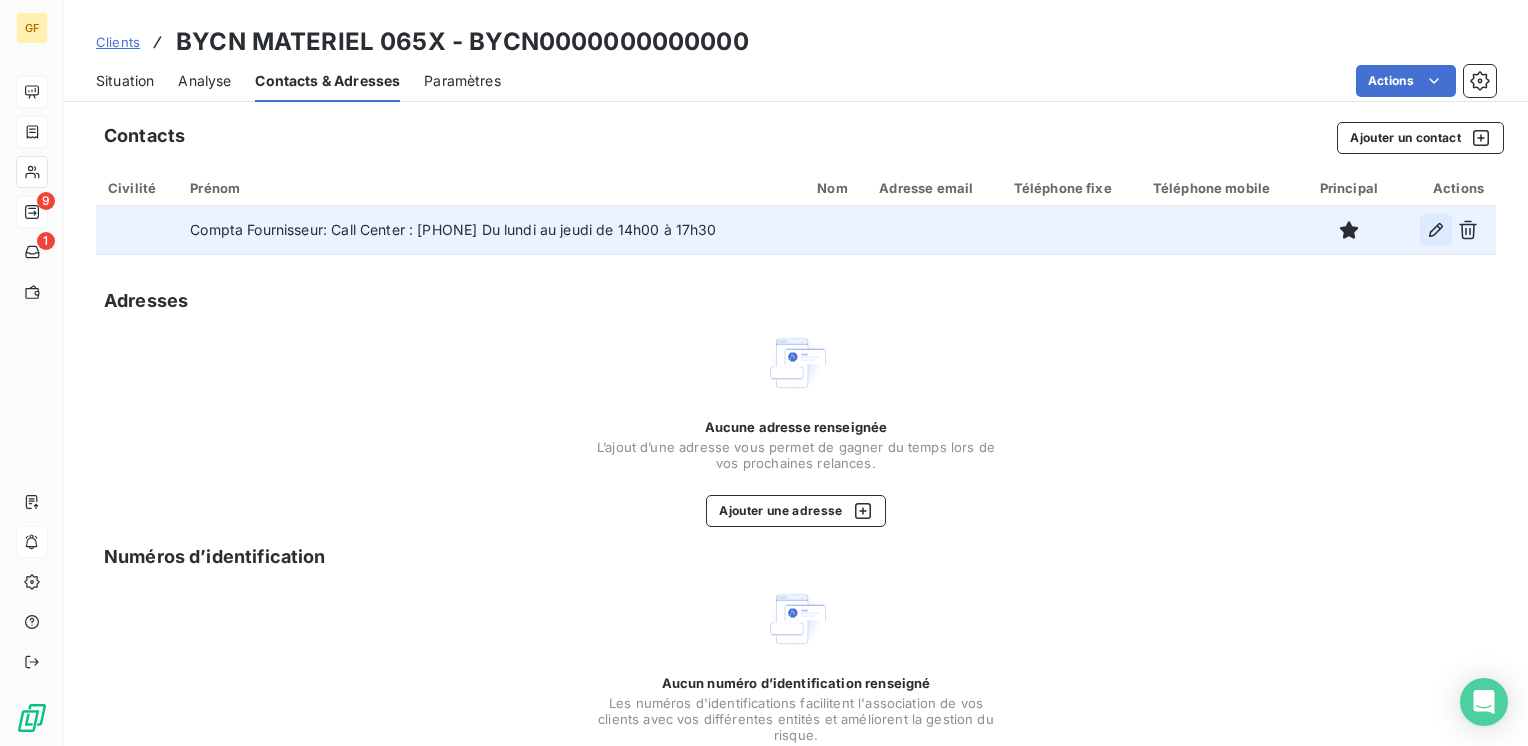 click 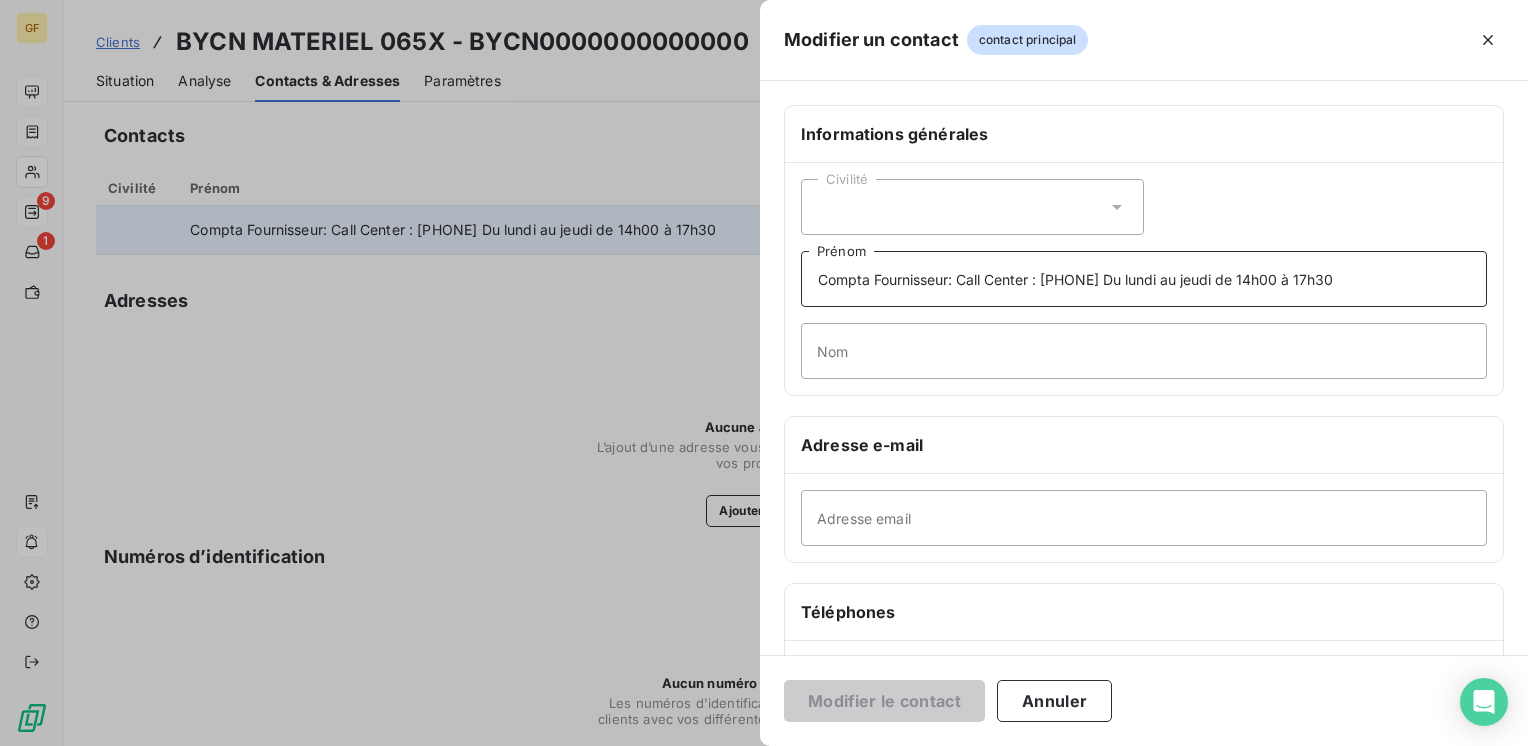 click on "Compta Fournisseur: Call Center : [PHONE] Du lundi au jeudi de 14h00 à 17h30" at bounding box center [1144, 279] 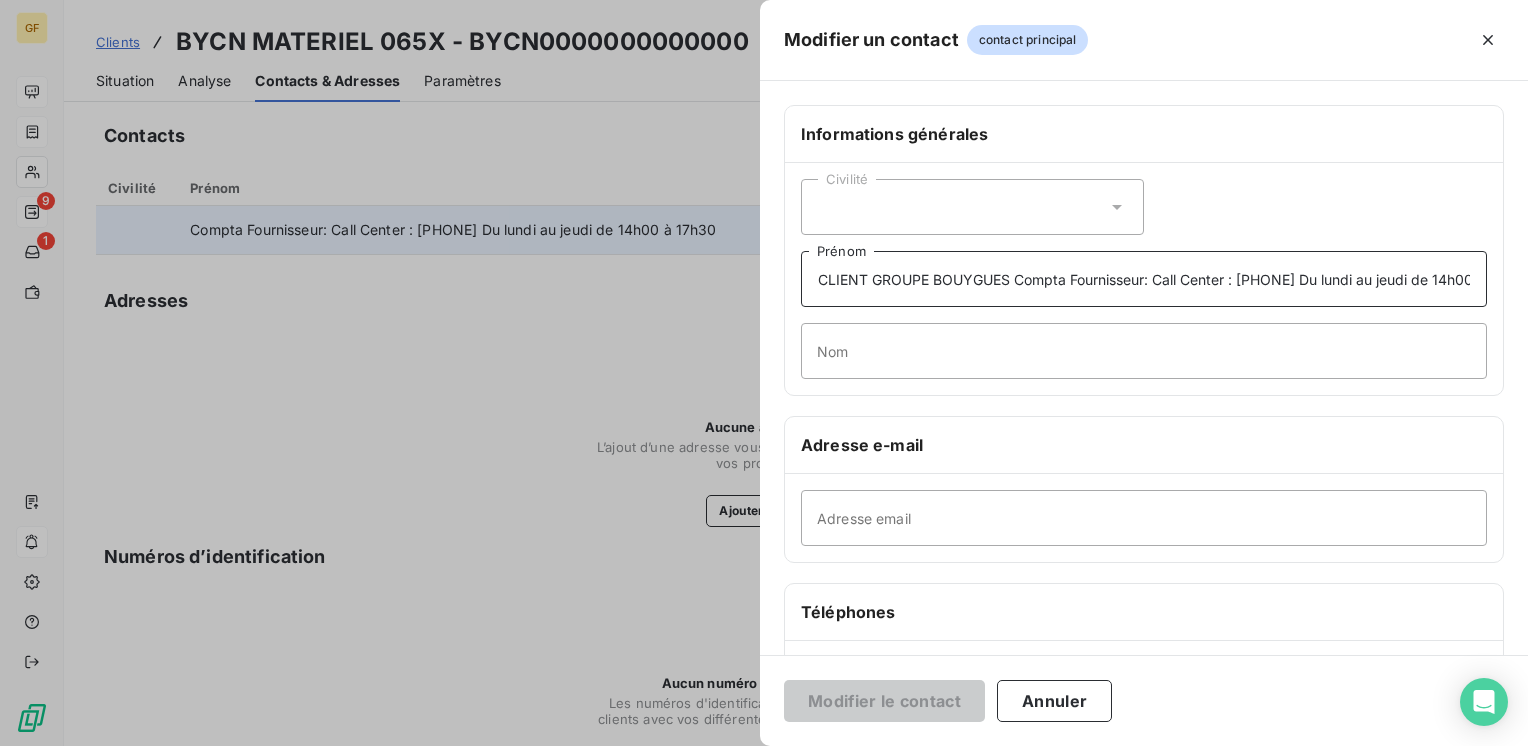 click on "CLIENT GROUPE BOUYGUES Compta Fournisseur: Call Center : [PHONE] Du lundi au jeudi de 14h00 à 17h30" at bounding box center [1144, 279] 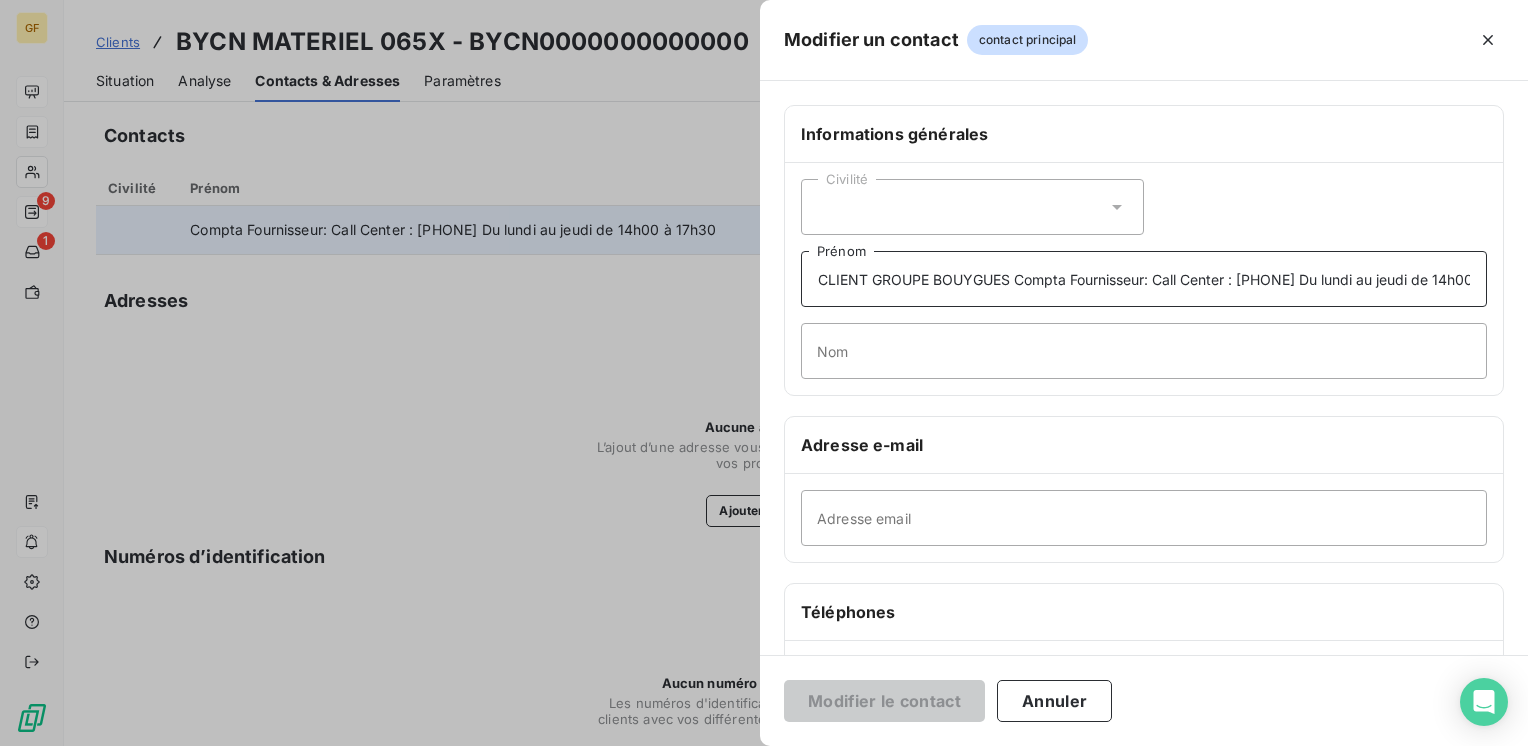 click on "CLIENT GROUPE BOUYGUES Compta Fournisseur: Call Center : [PHONE] Du lundi au jeudi de 14h00 à 17h30" at bounding box center [1144, 279] 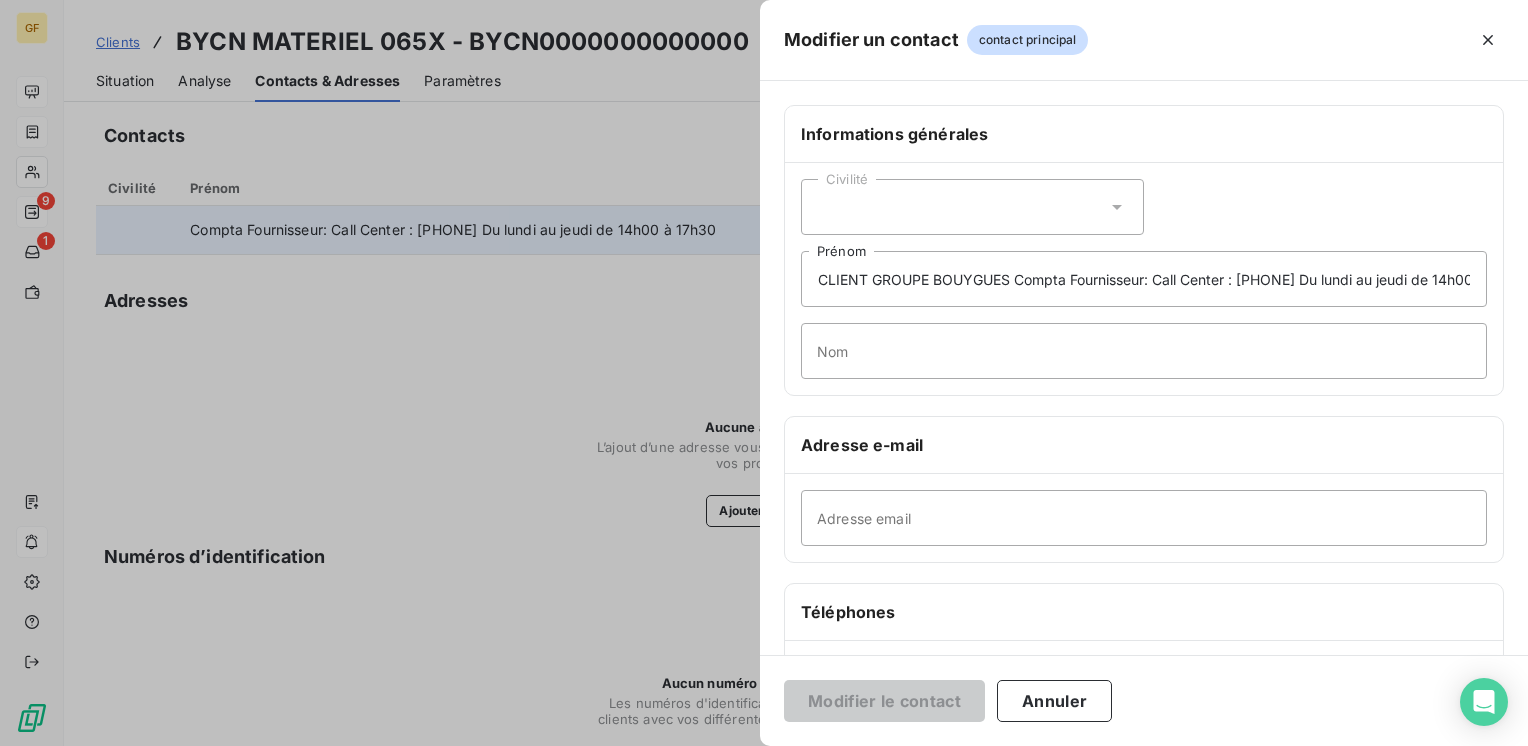click on "Modifier le contact Annuler" at bounding box center [1144, 700] 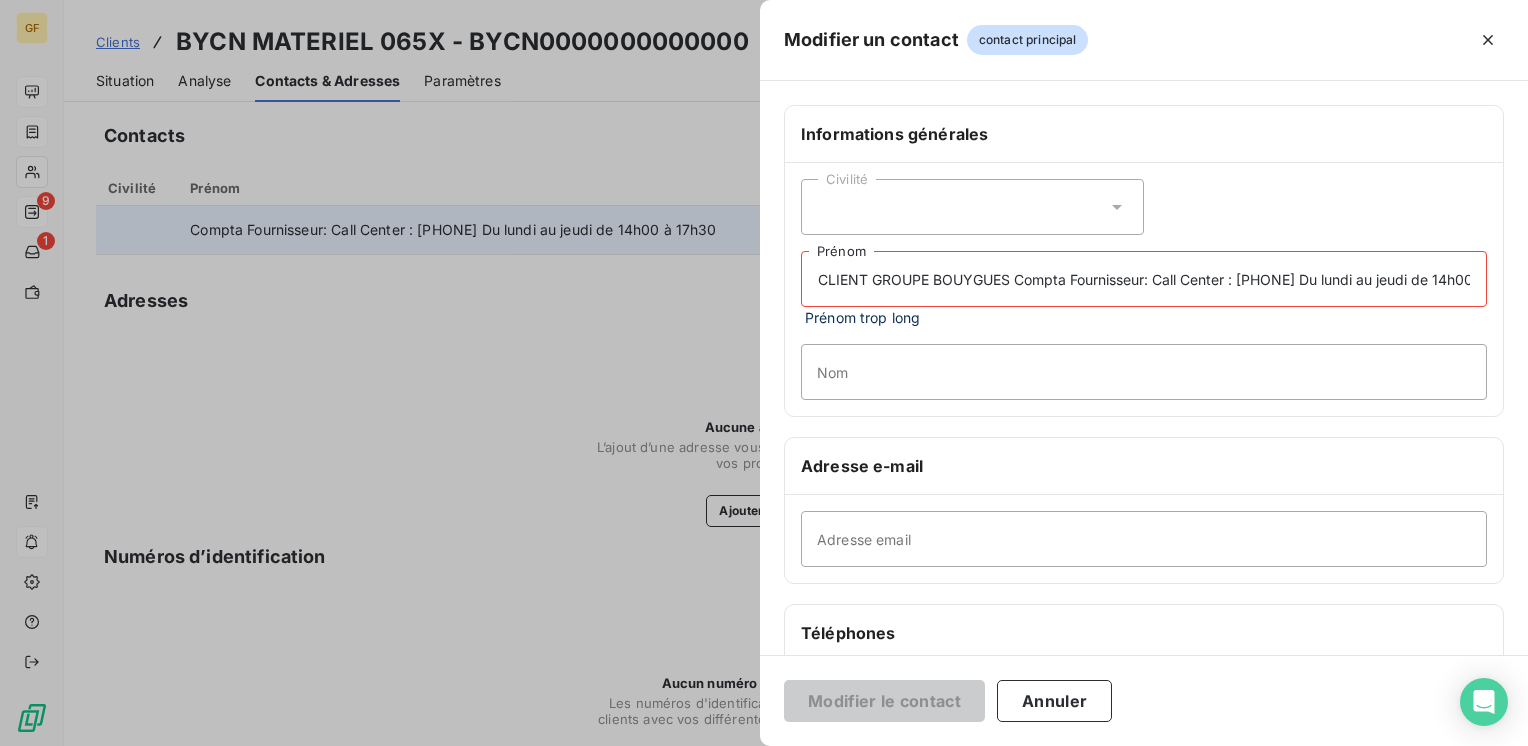 click on "CLIENT GROUPE BOUYGUES Compta Fournisseur: Call Center : [PHONE] Du lundi au jeudi de 14h00 à 17h30" at bounding box center (1144, 279) 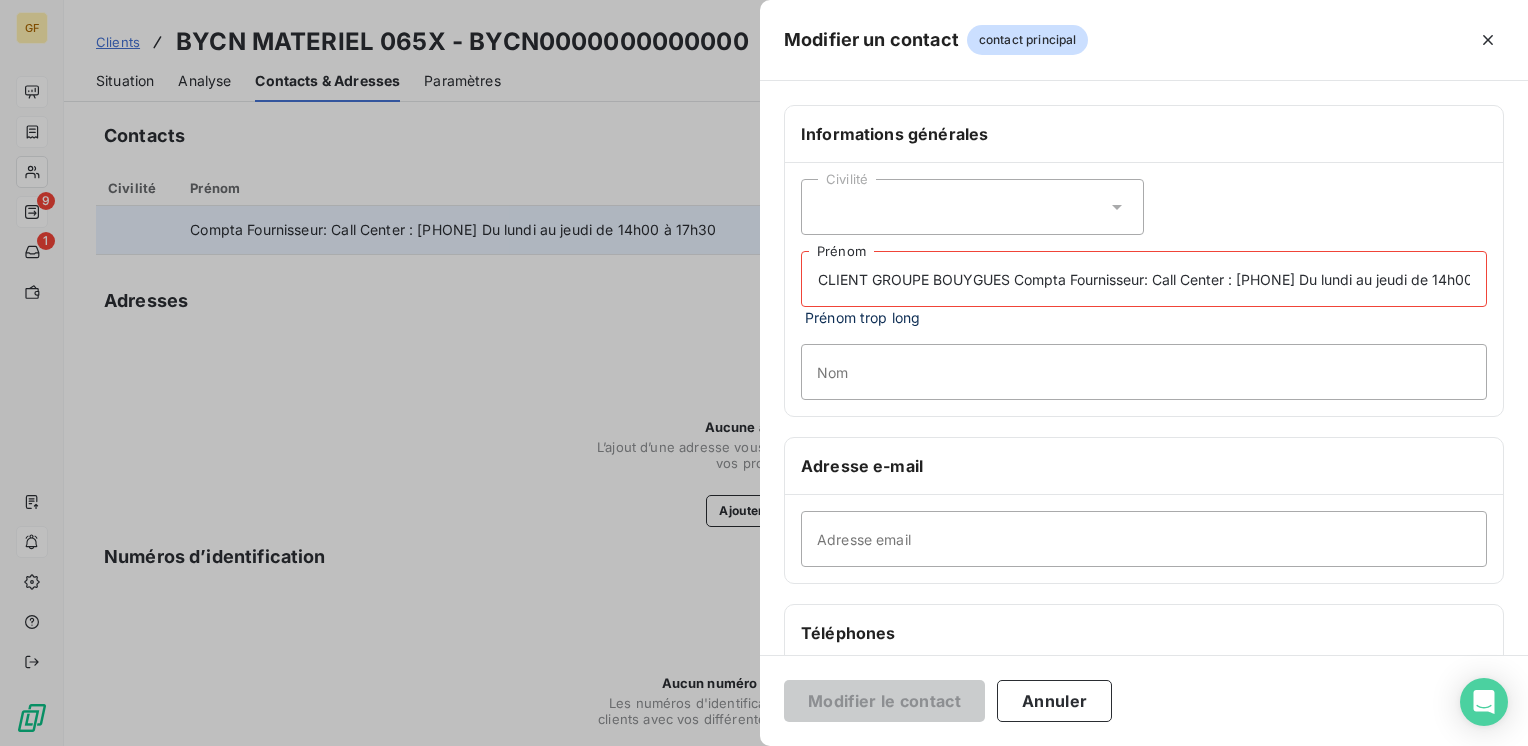 scroll, scrollTop: 0, scrollLeft: 123, axis: horizontal 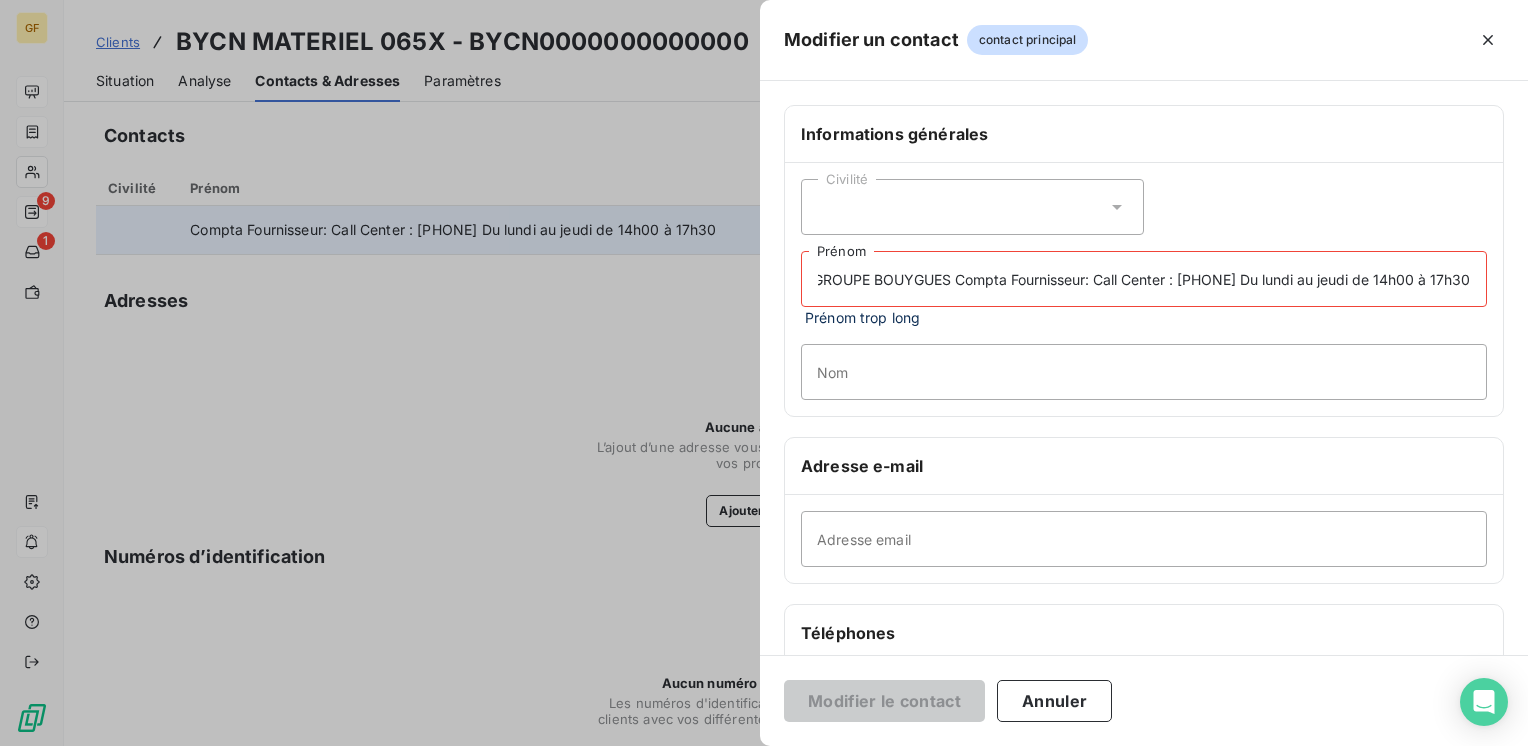 drag, startPoint x: 1156, startPoint y: 276, endPoint x: 1500, endPoint y: 304, distance: 345.13766 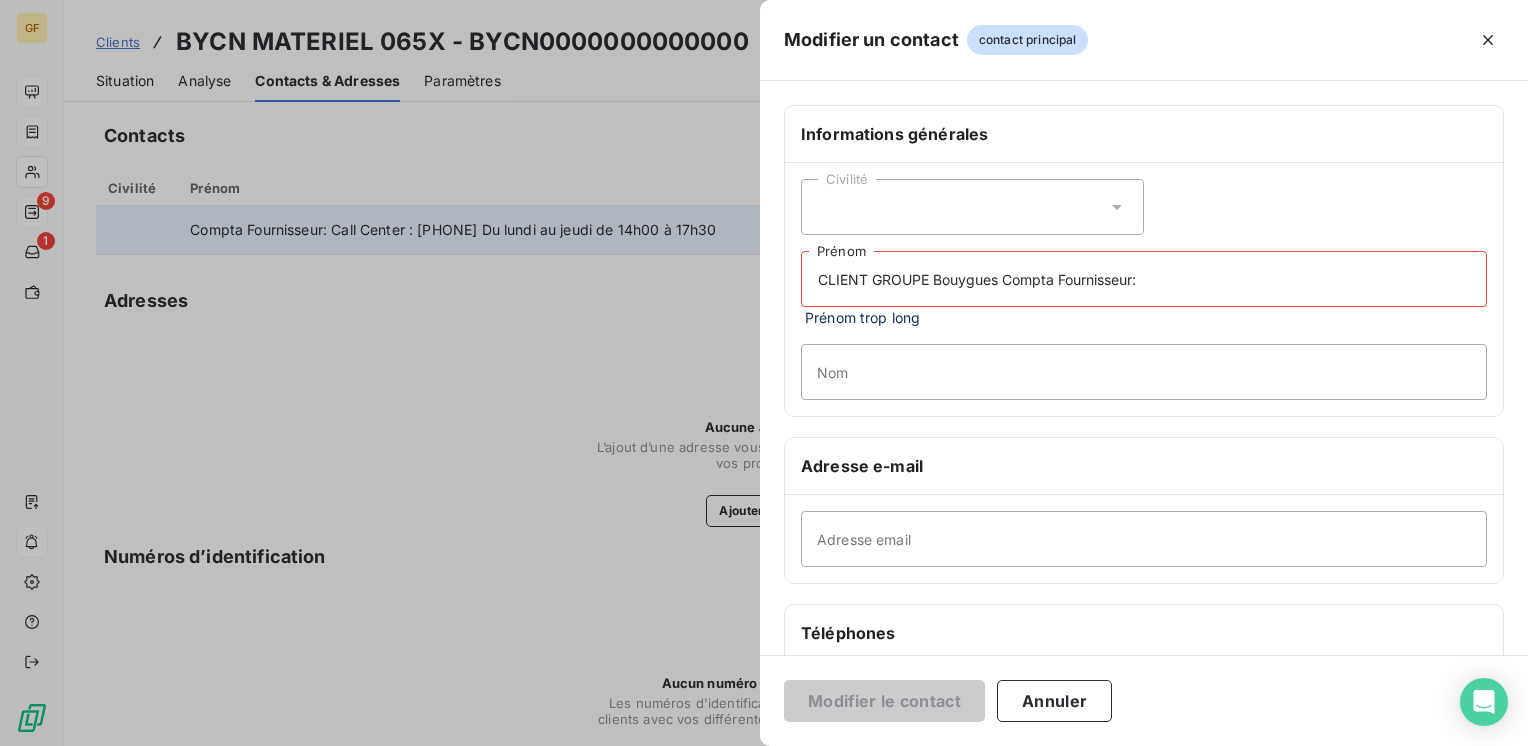 scroll, scrollTop: 0, scrollLeft: 0, axis: both 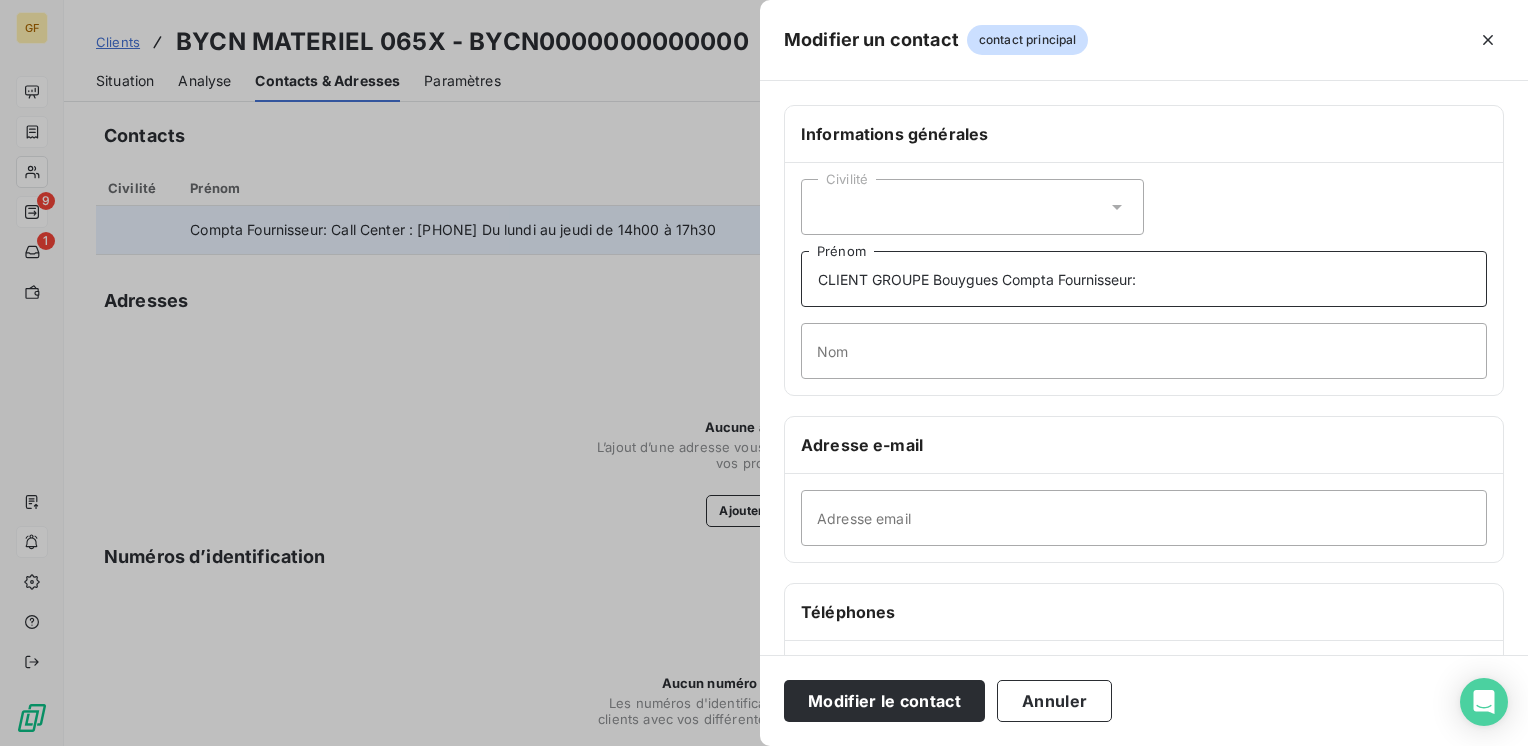 type on "CLIENT GROUPE Bouygues Compta Fournisseur:" 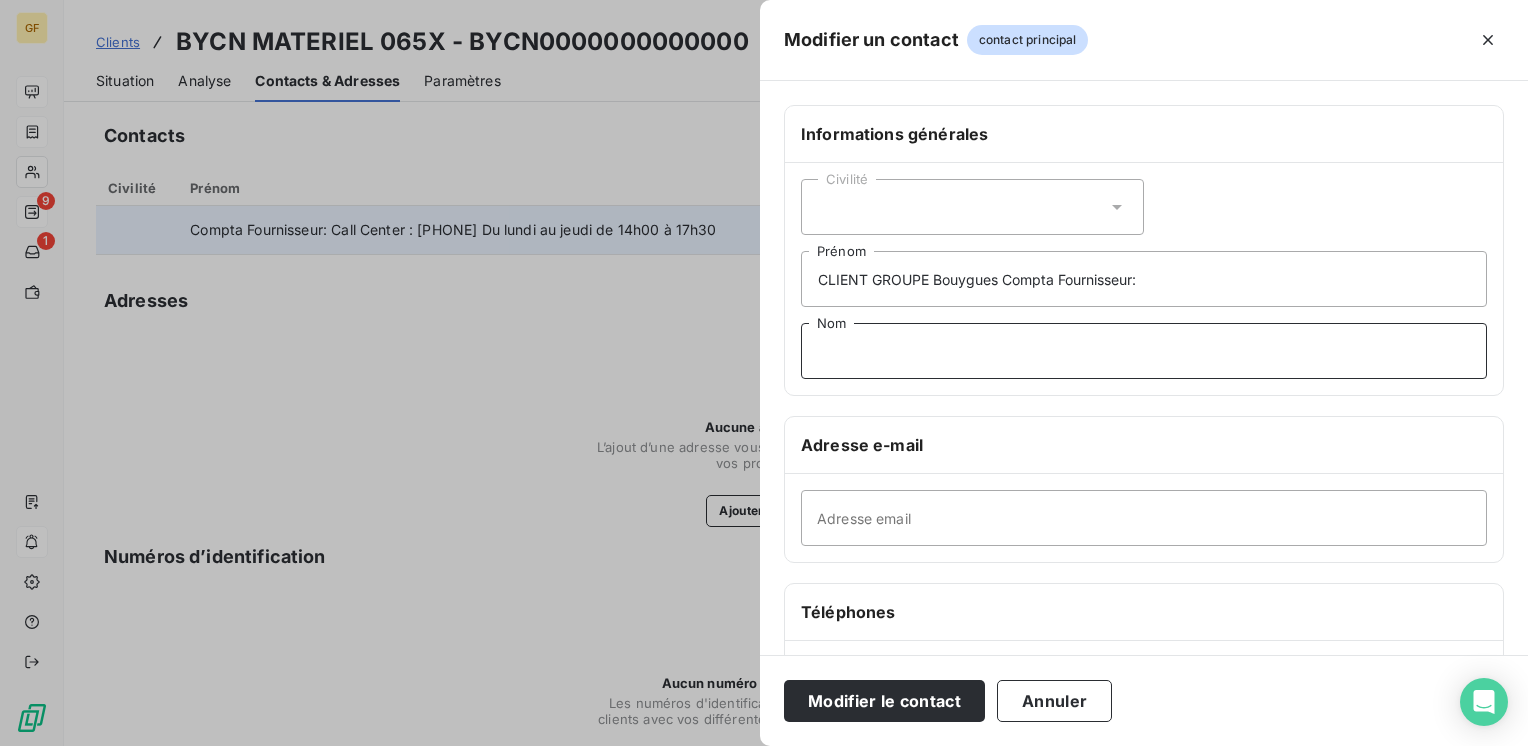 click on "Nom" at bounding box center (1144, 351) 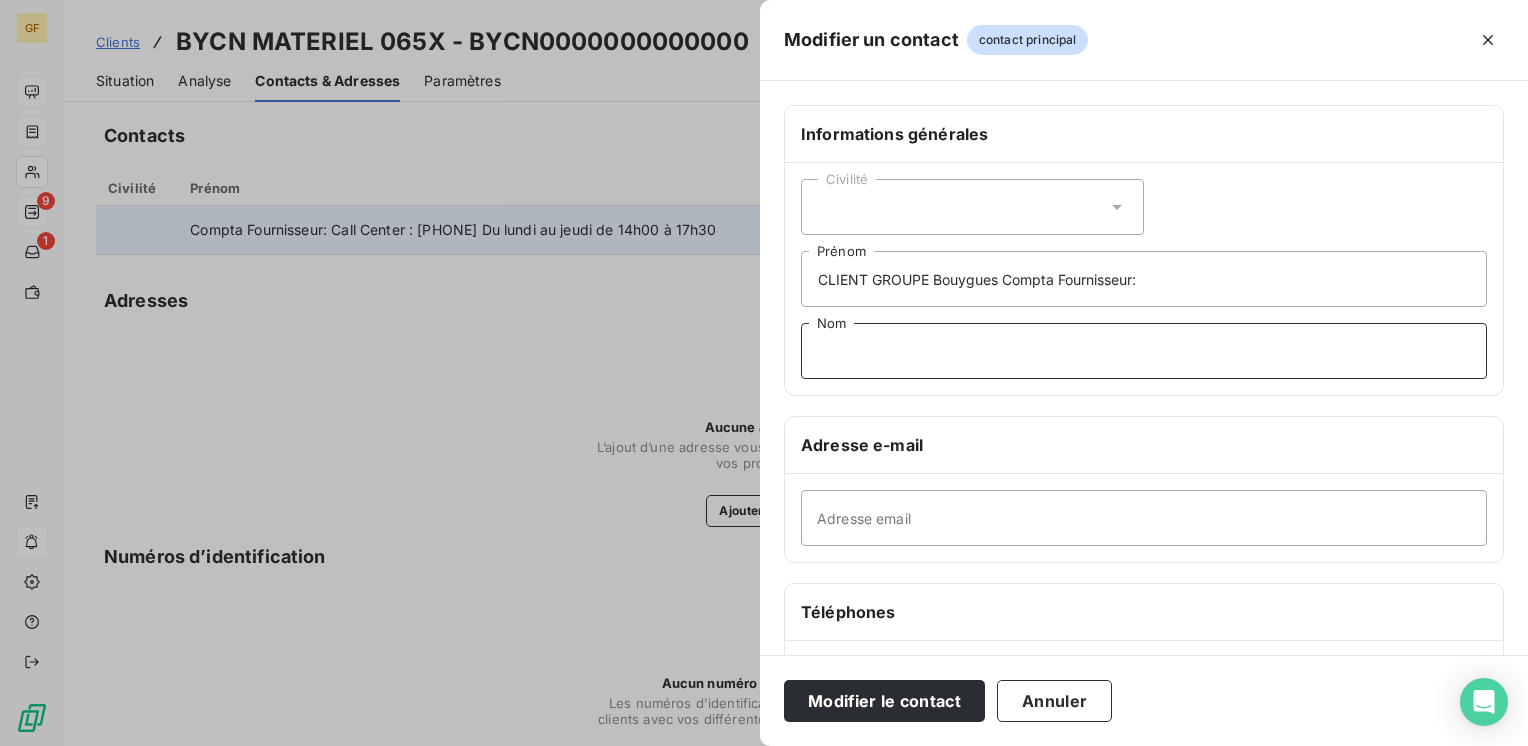 paste on "Call Center : [PHONE] Du lundi au jeudi de 14h00 à 17h30" 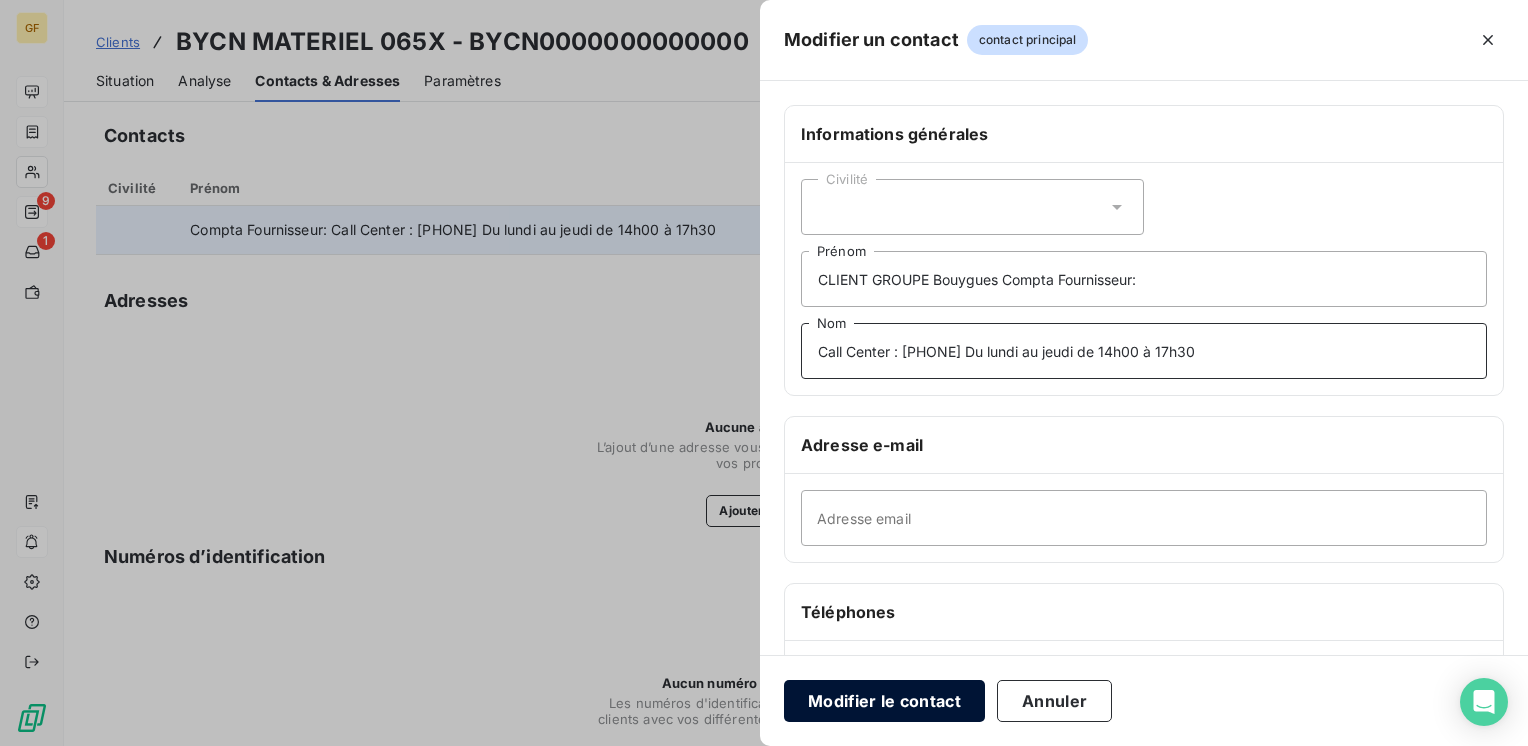 type on "Call Center : [PHONE] Du lundi au jeudi de 14h00 à 17h30" 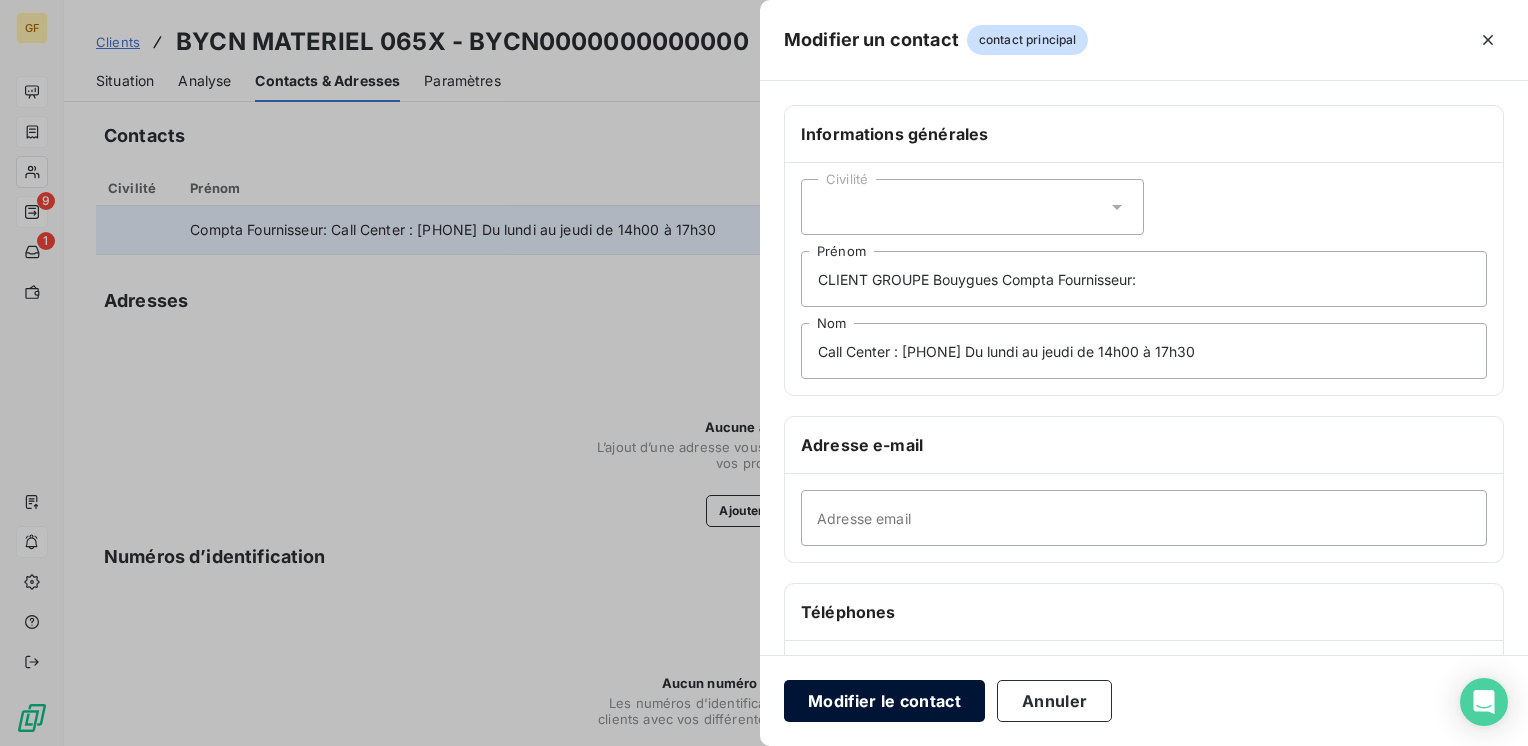 click on "Modifier le contact" at bounding box center (884, 701) 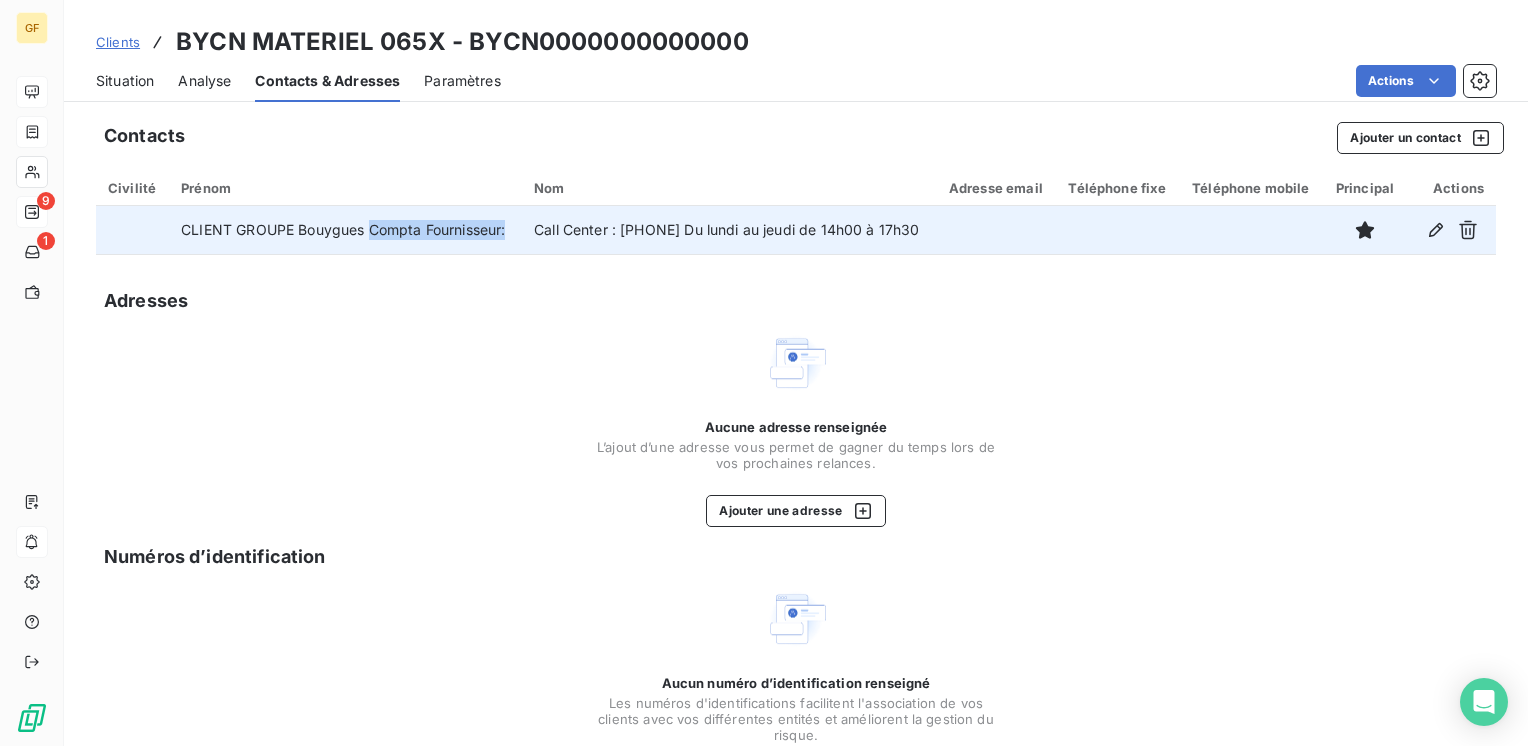 drag, startPoint x: 380, startPoint y: 218, endPoint x: 444, endPoint y: 253, distance: 72.94518 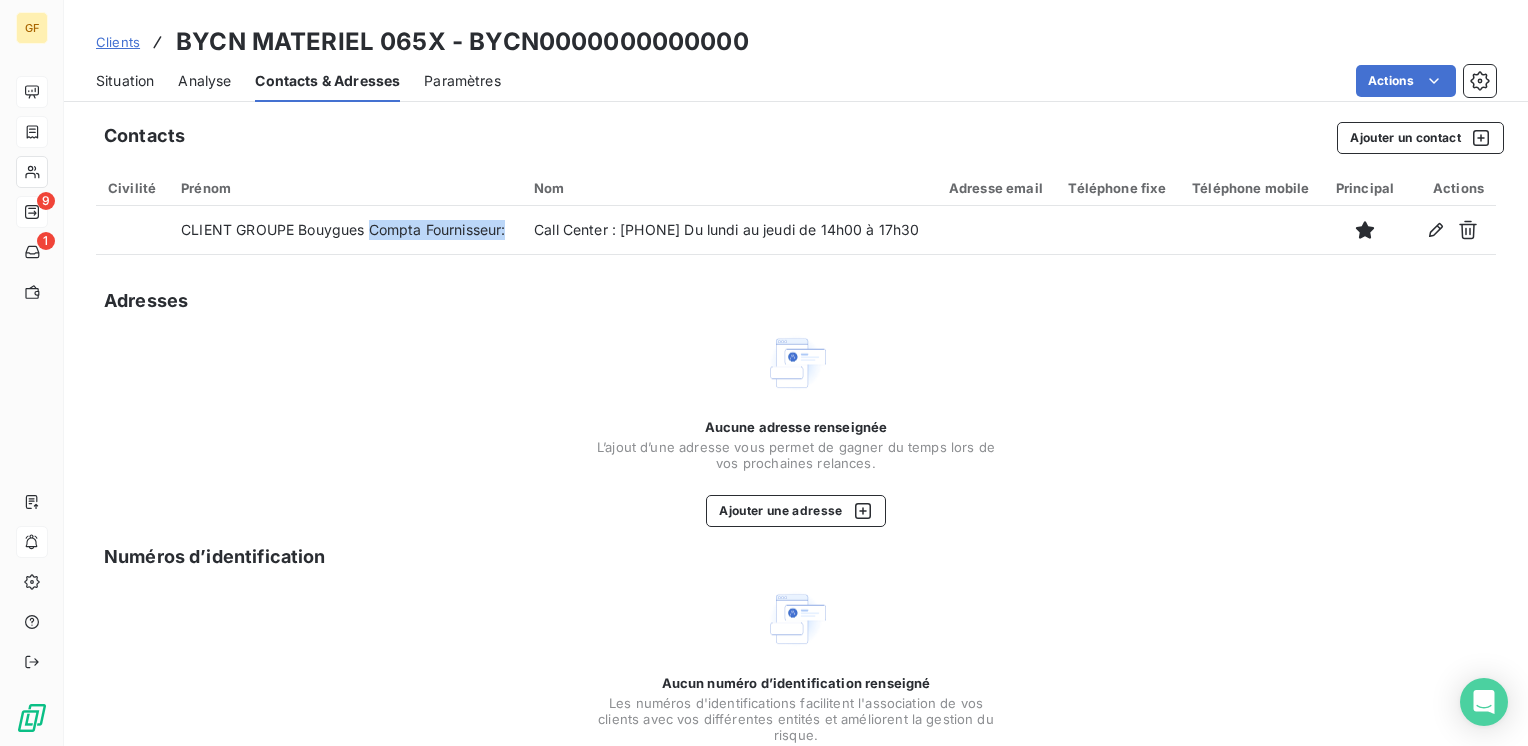 copy on "Compta Fournisseur:" 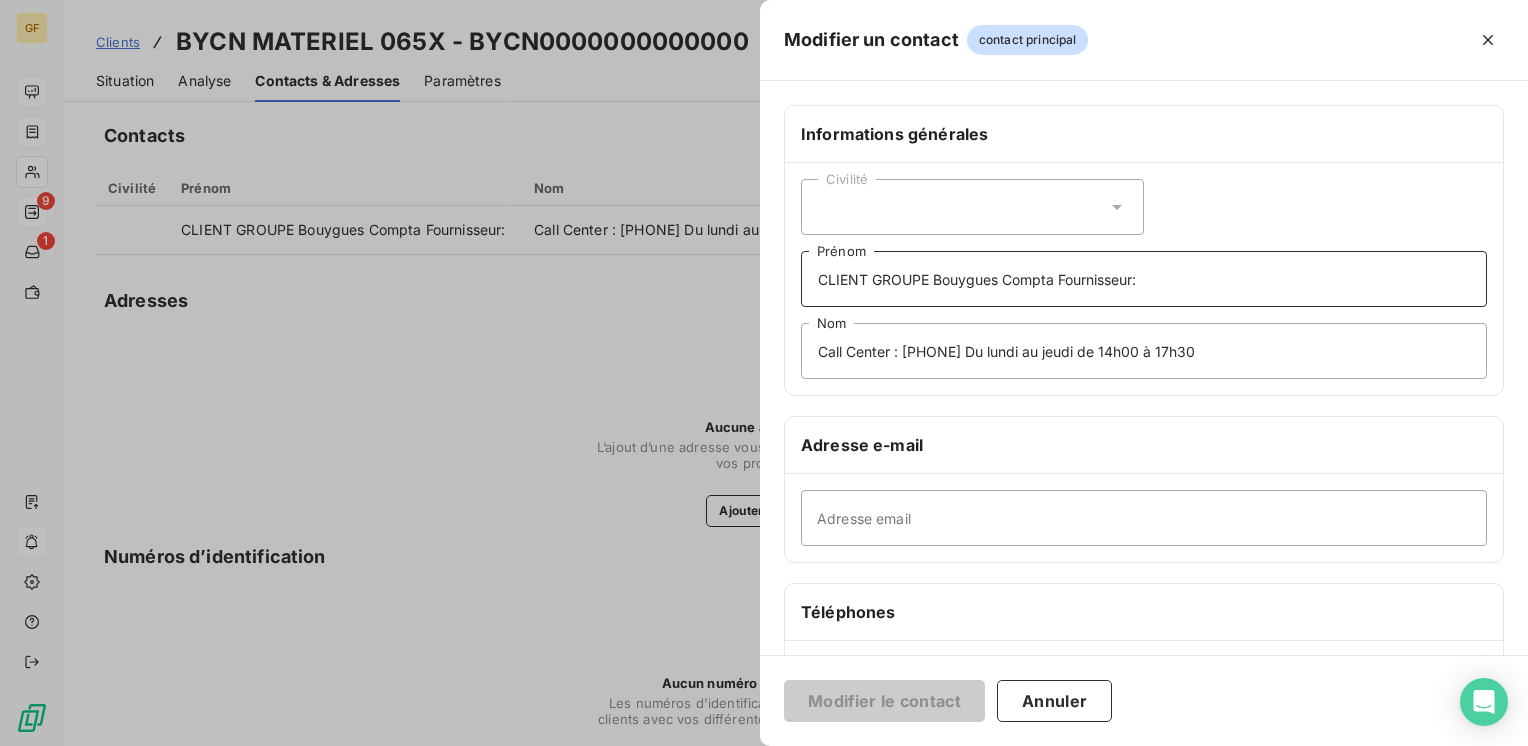 drag, startPoint x: 1019, startPoint y: 274, endPoint x: 1244, endPoint y: 266, distance: 225.14218 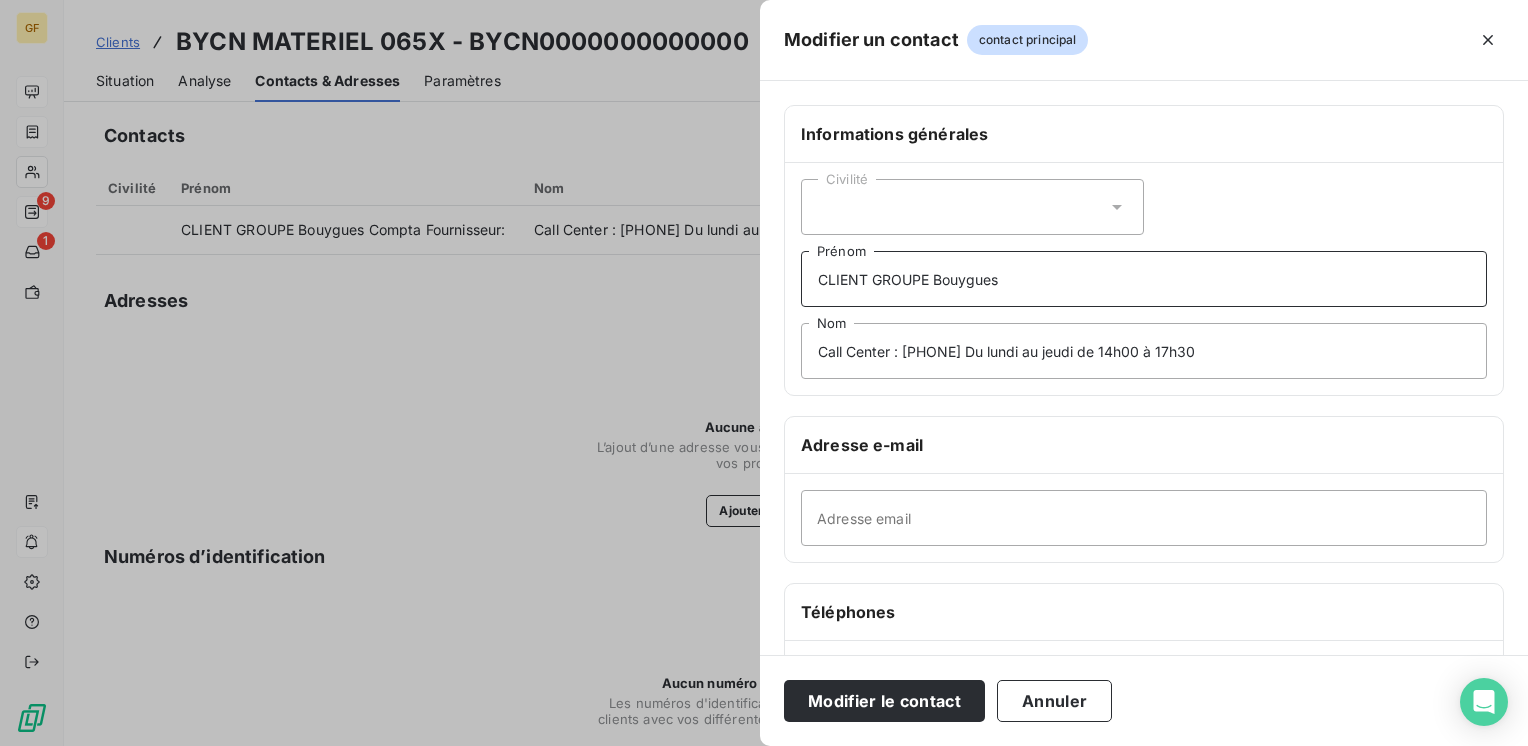 type on "CLIENT GROUPE Bouygues" 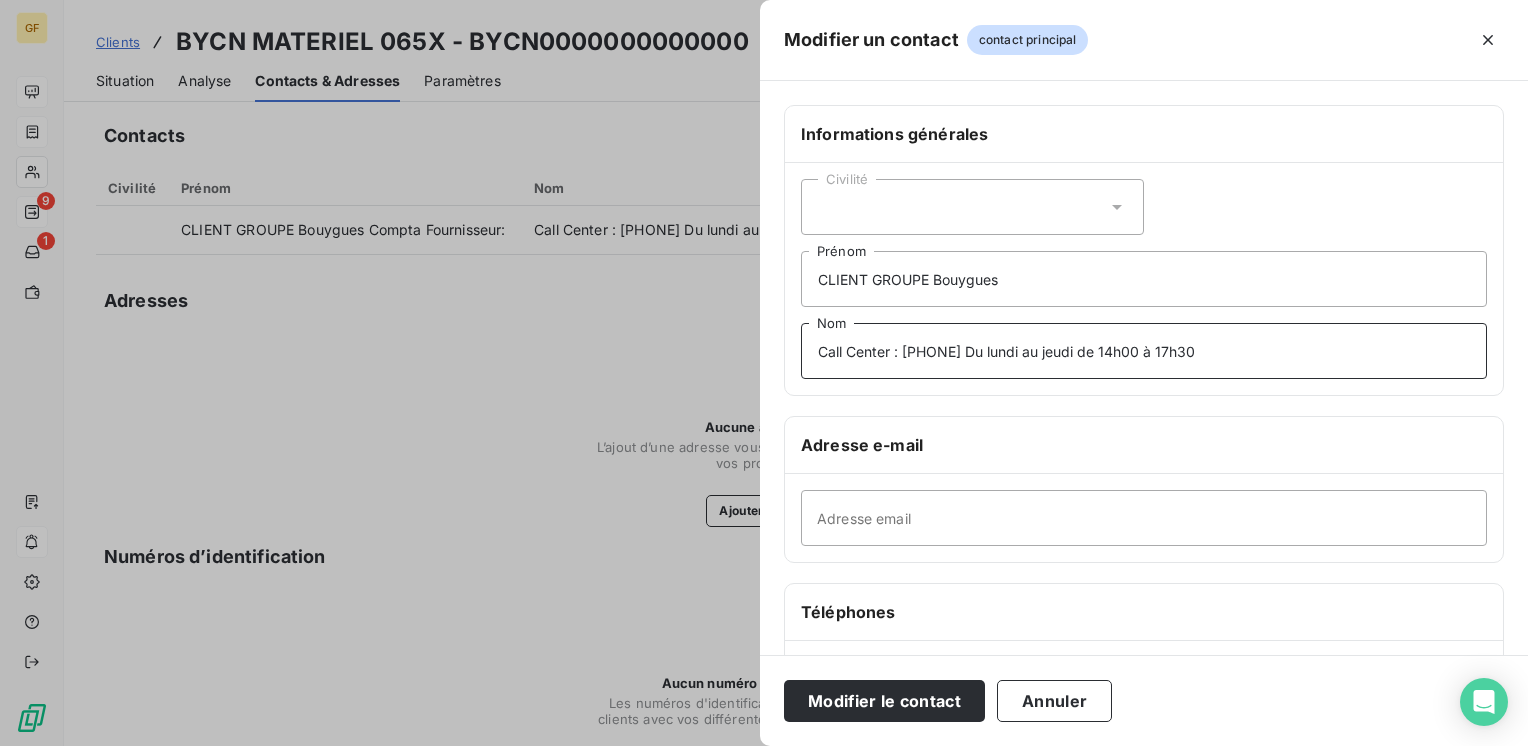 click on "Call Center : [PHONE] Du lundi au jeudi de 14h00 à 17h30" at bounding box center (1144, 351) 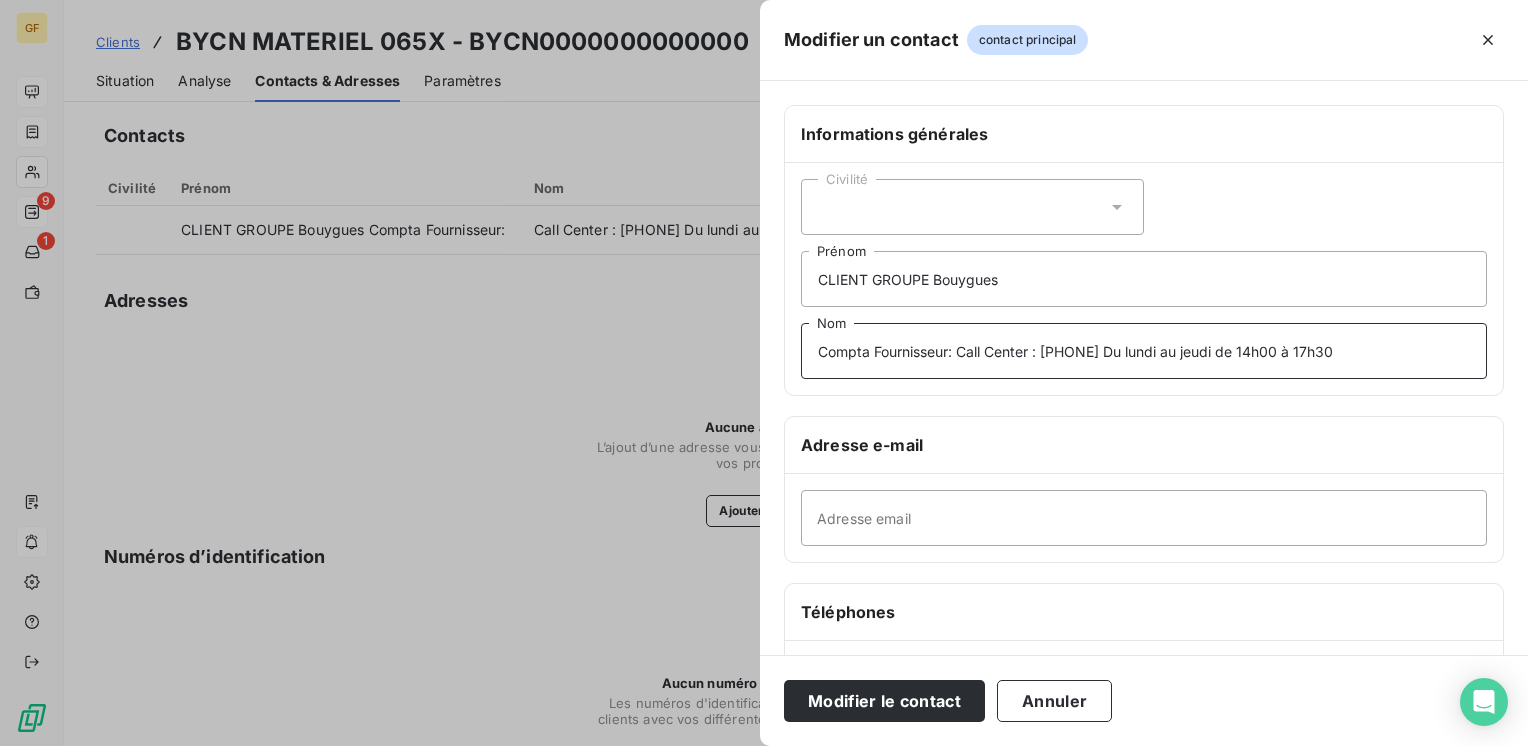 click on "Compta Fournisseur: Call Center : [PHONE] Du lundi au jeudi de 14h00 à 17h30" at bounding box center (1144, 351) 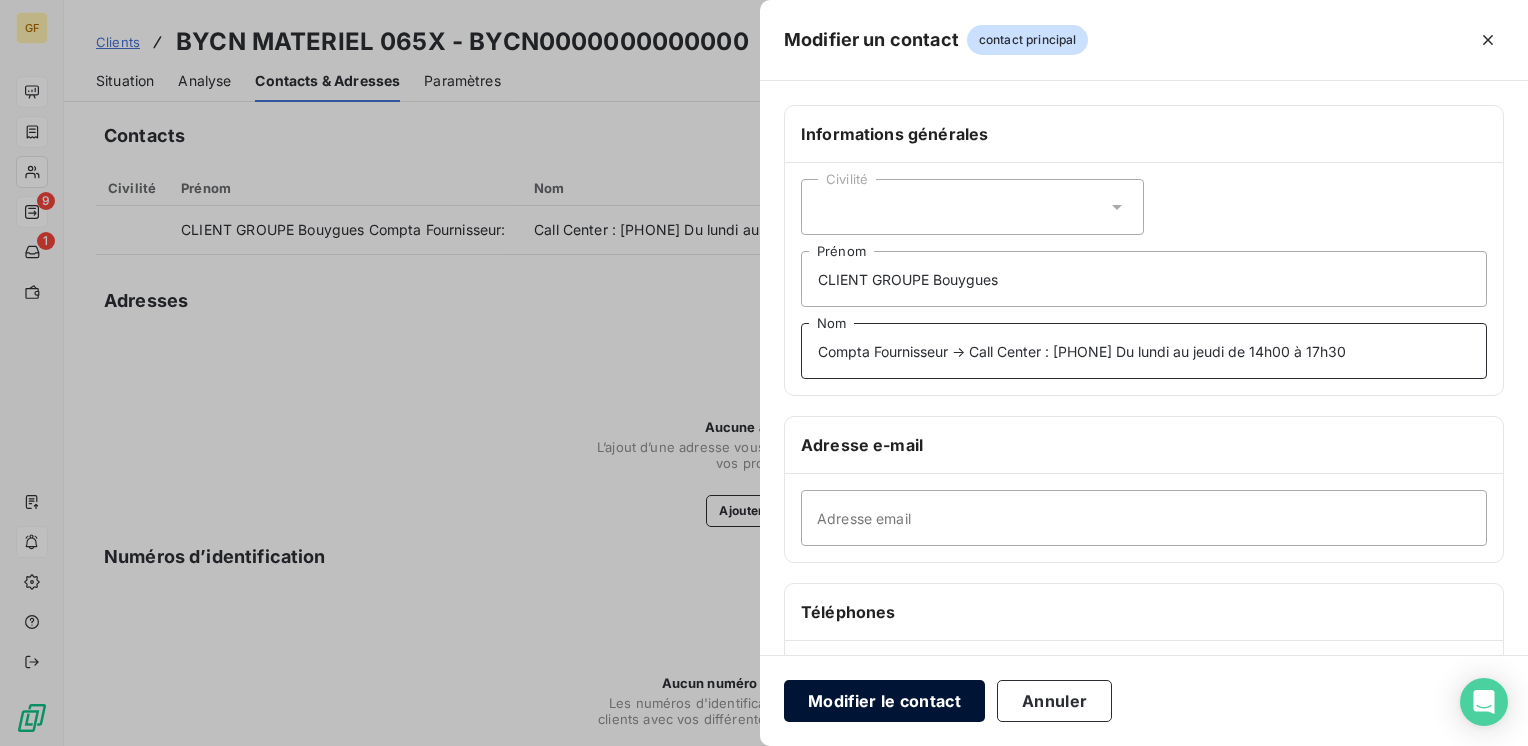 type on "Compta Fournisseur → Call Center : [PHONE] Du lundi au jeudi de 14h00 à 17h30" 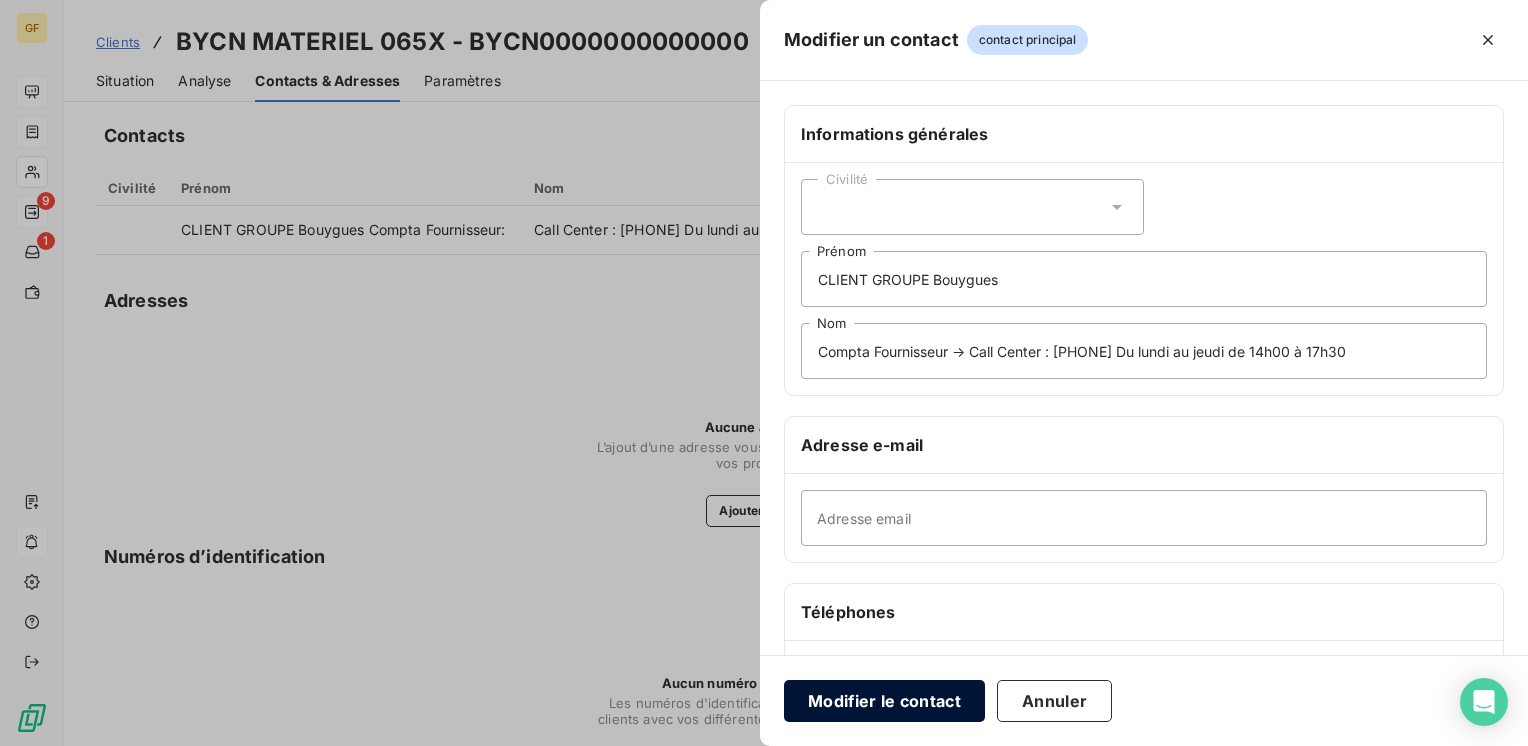 click on "Modifier le contact" at bounding box center (884, 701) 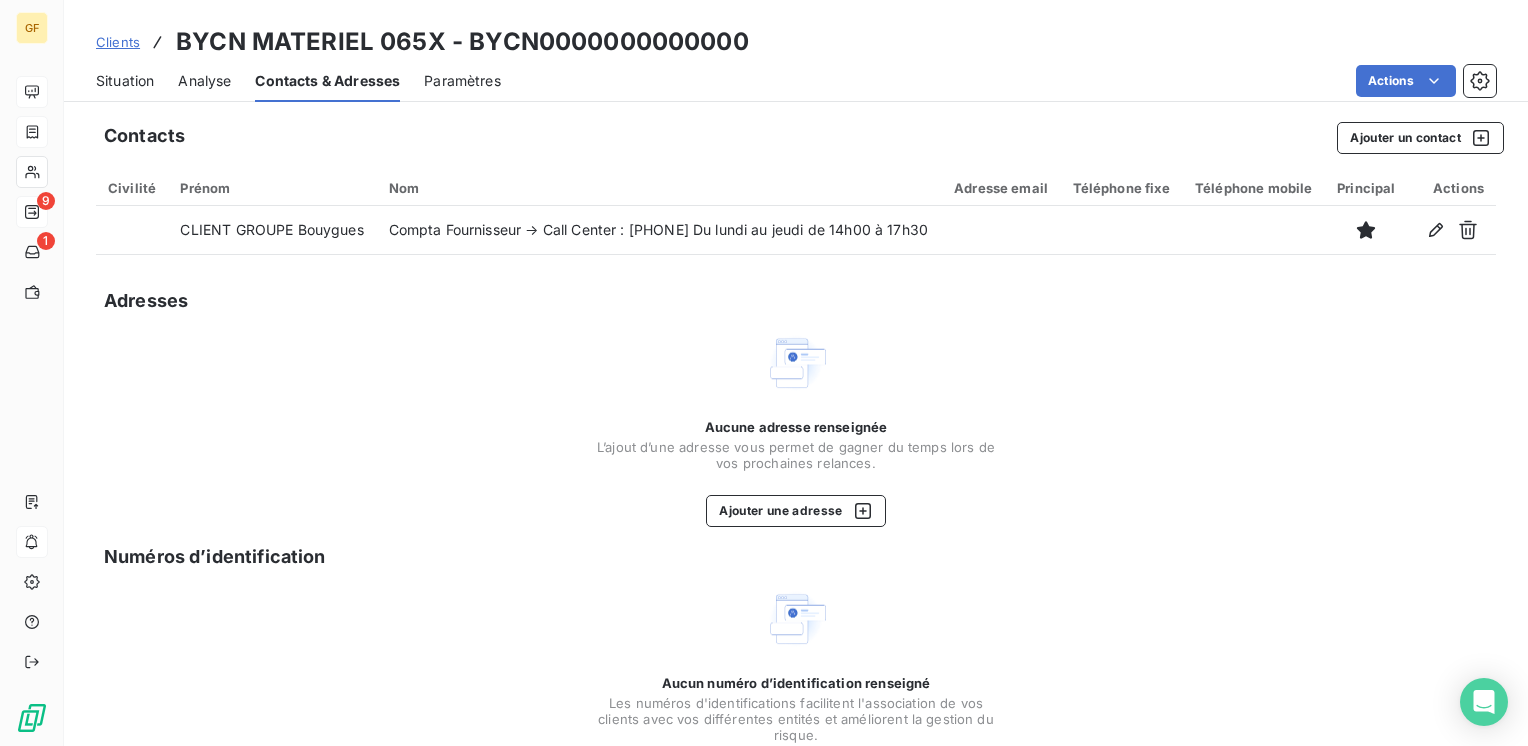 click on "Situation" at bounding box center (125, 81) 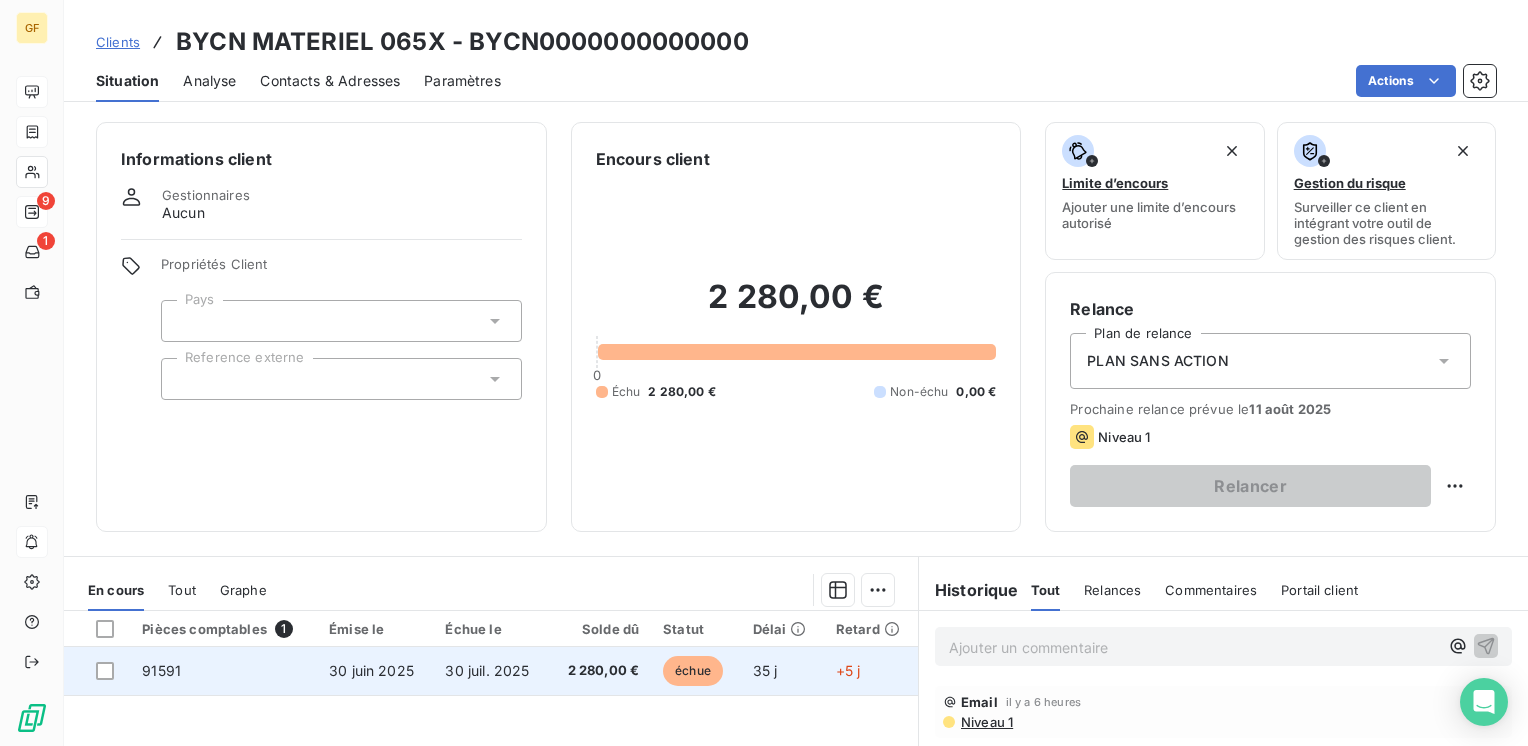 click on "30 juin 2025" at bounding box center [371, 670] 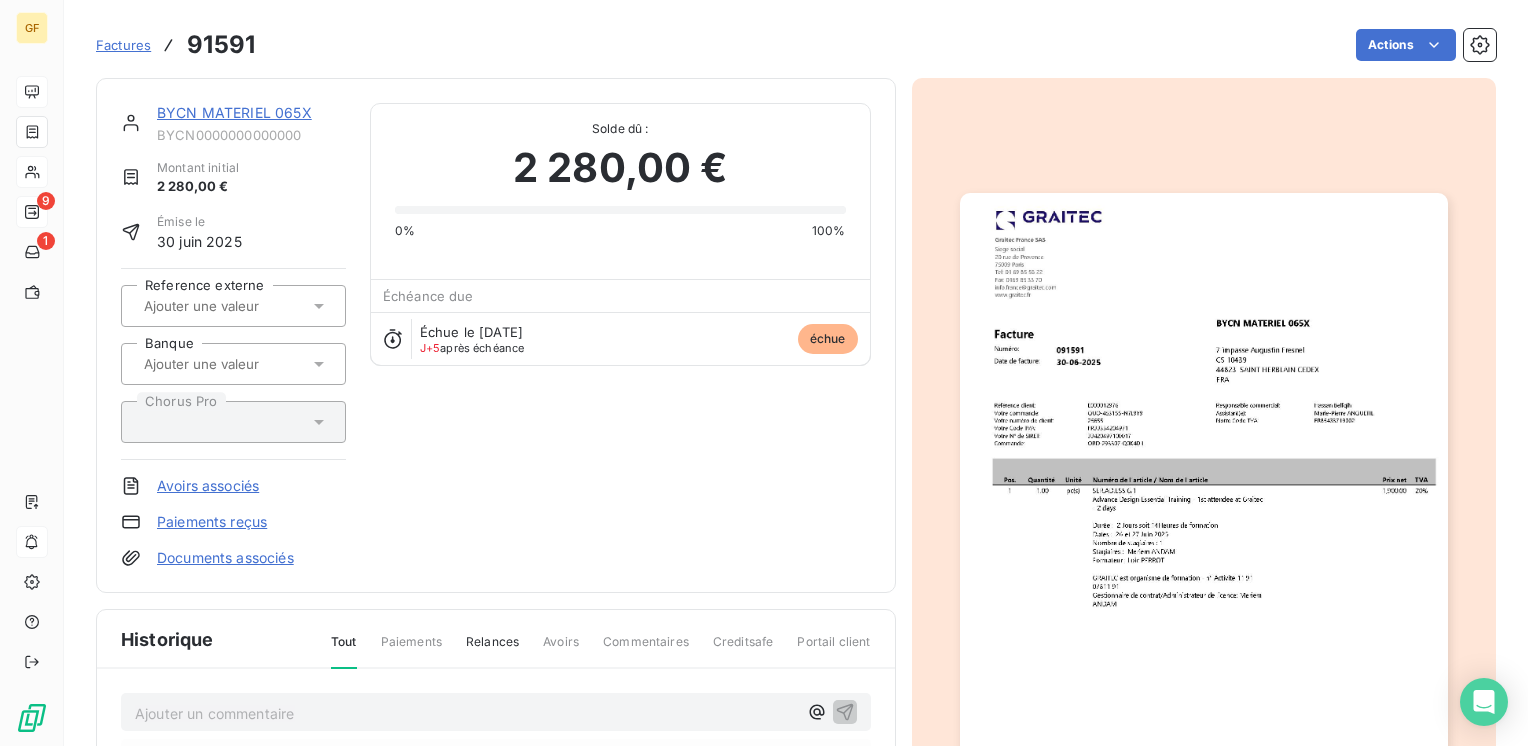 click at bounding box center (1204, 537) 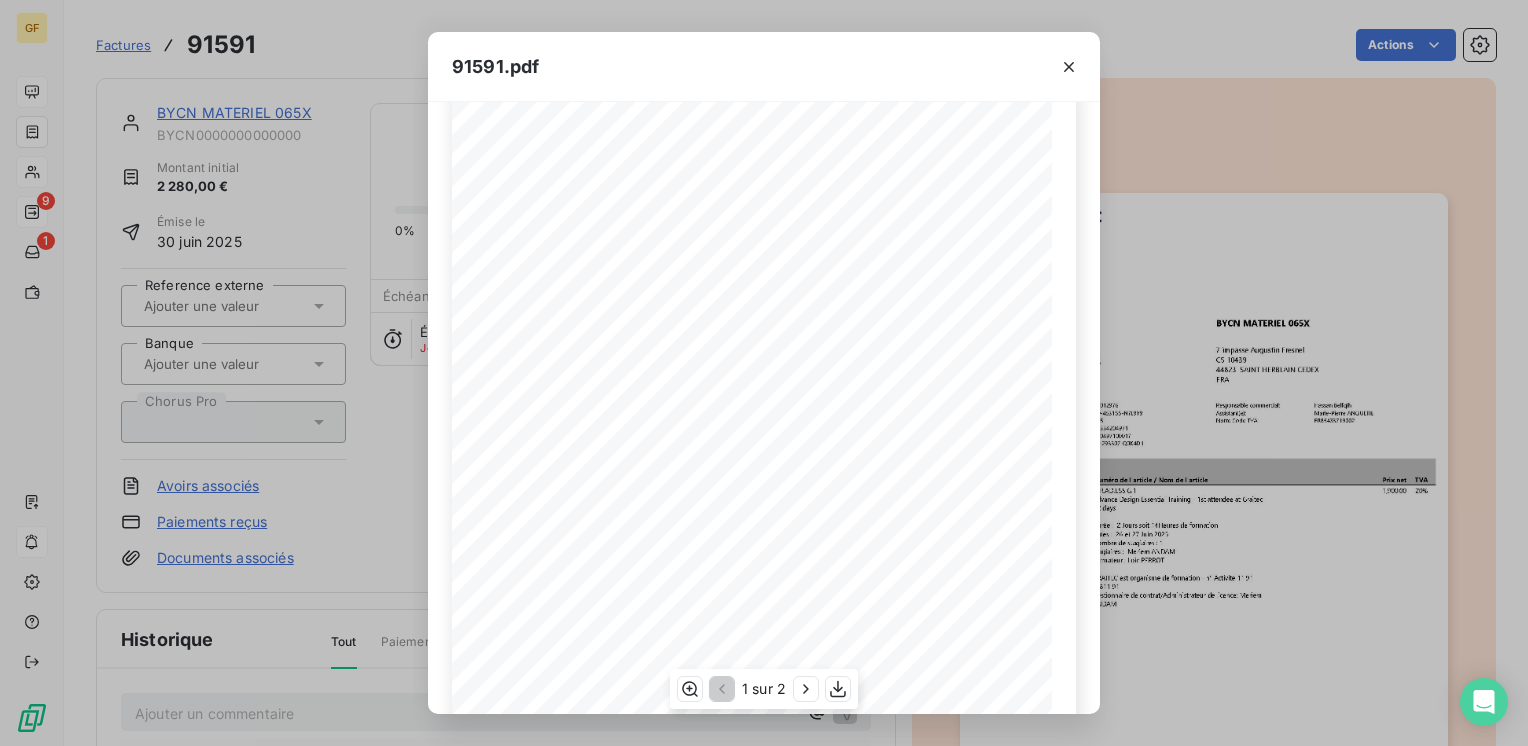 scroll, scrollTop: 0, scrollLeft: 0, axis: both 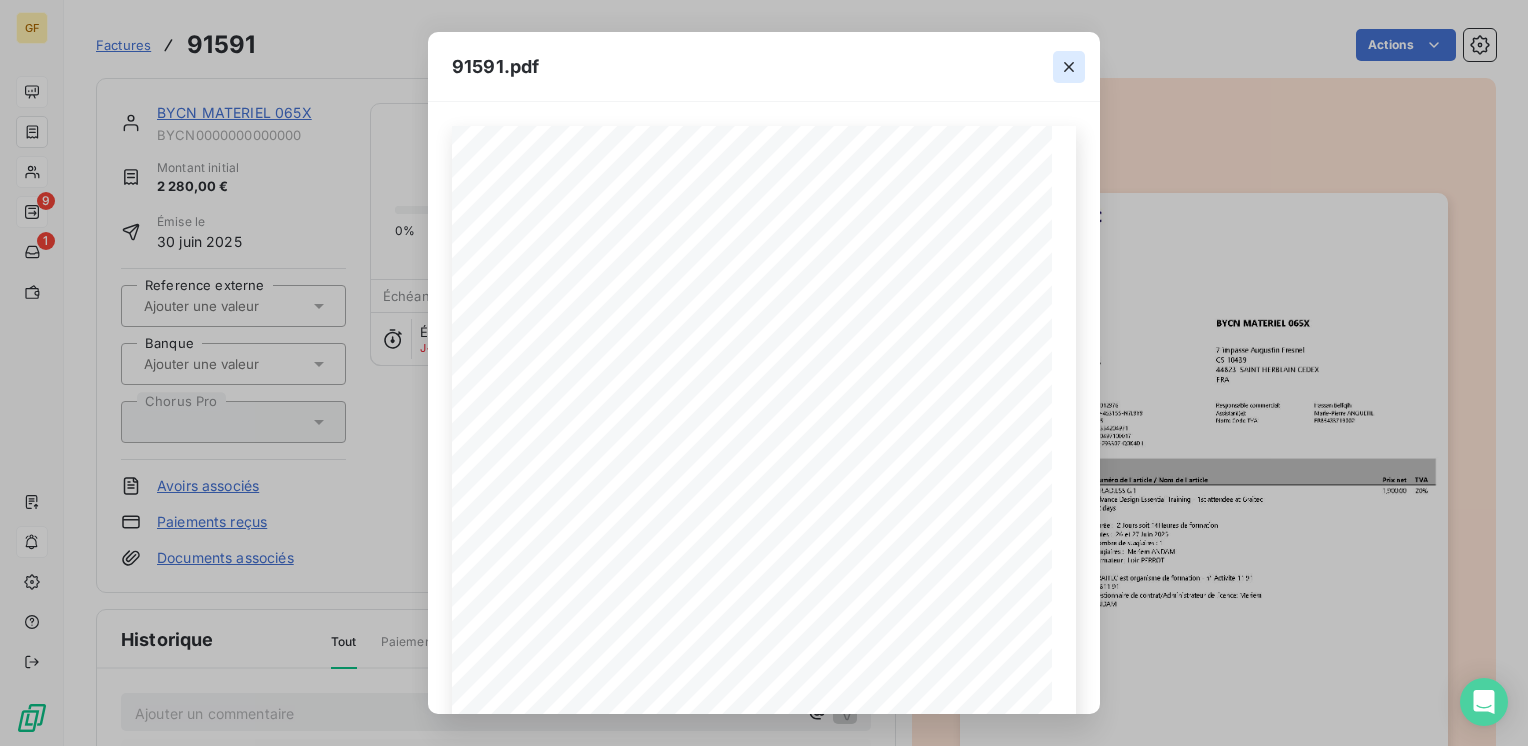 click 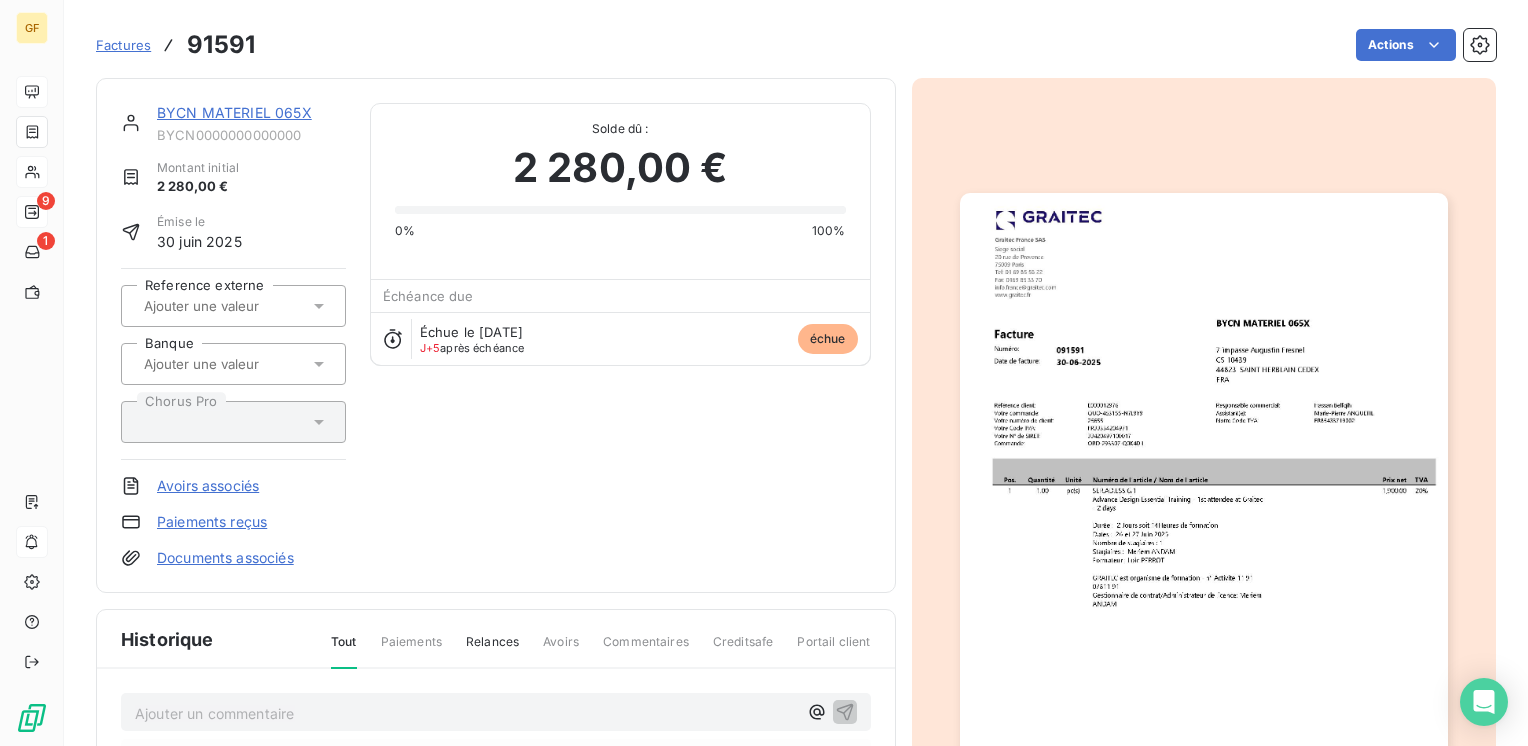 click on "BYCN MATERIEL 065X" at bounding box center [234, 112] 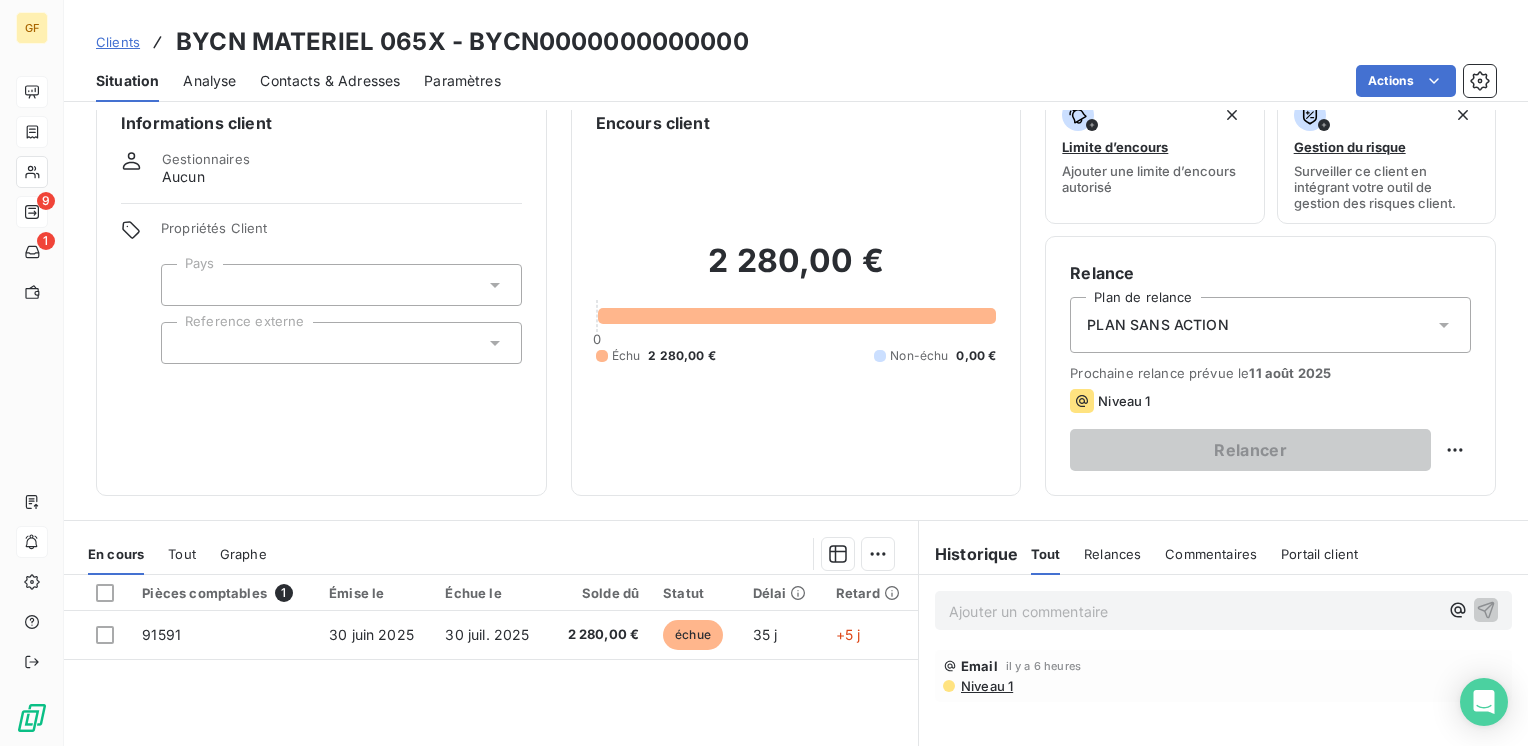 scroll, scrollTop: 0, scrollLeft: 0, axis: both 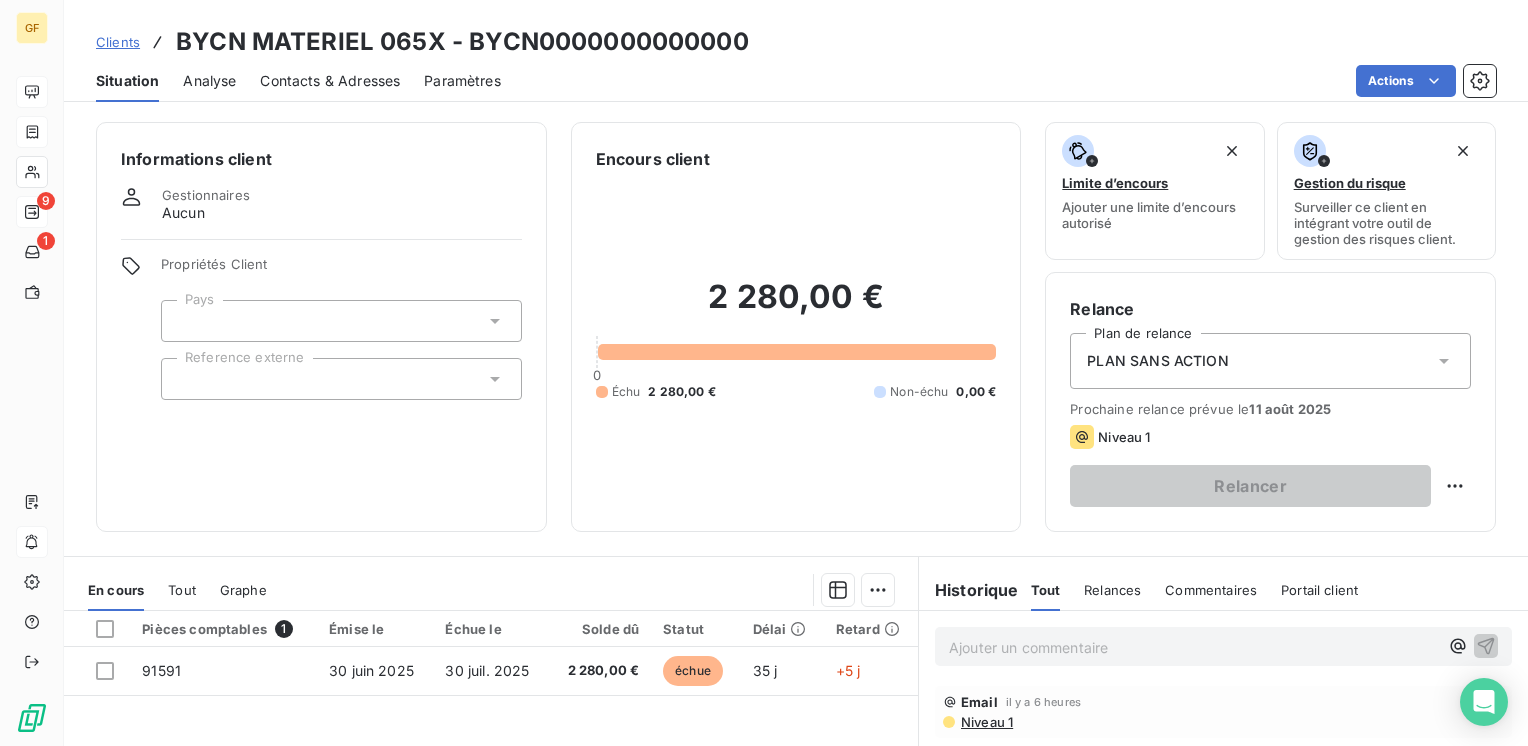 click on "Contacts & Adresses" at bounding box center [330, 81] 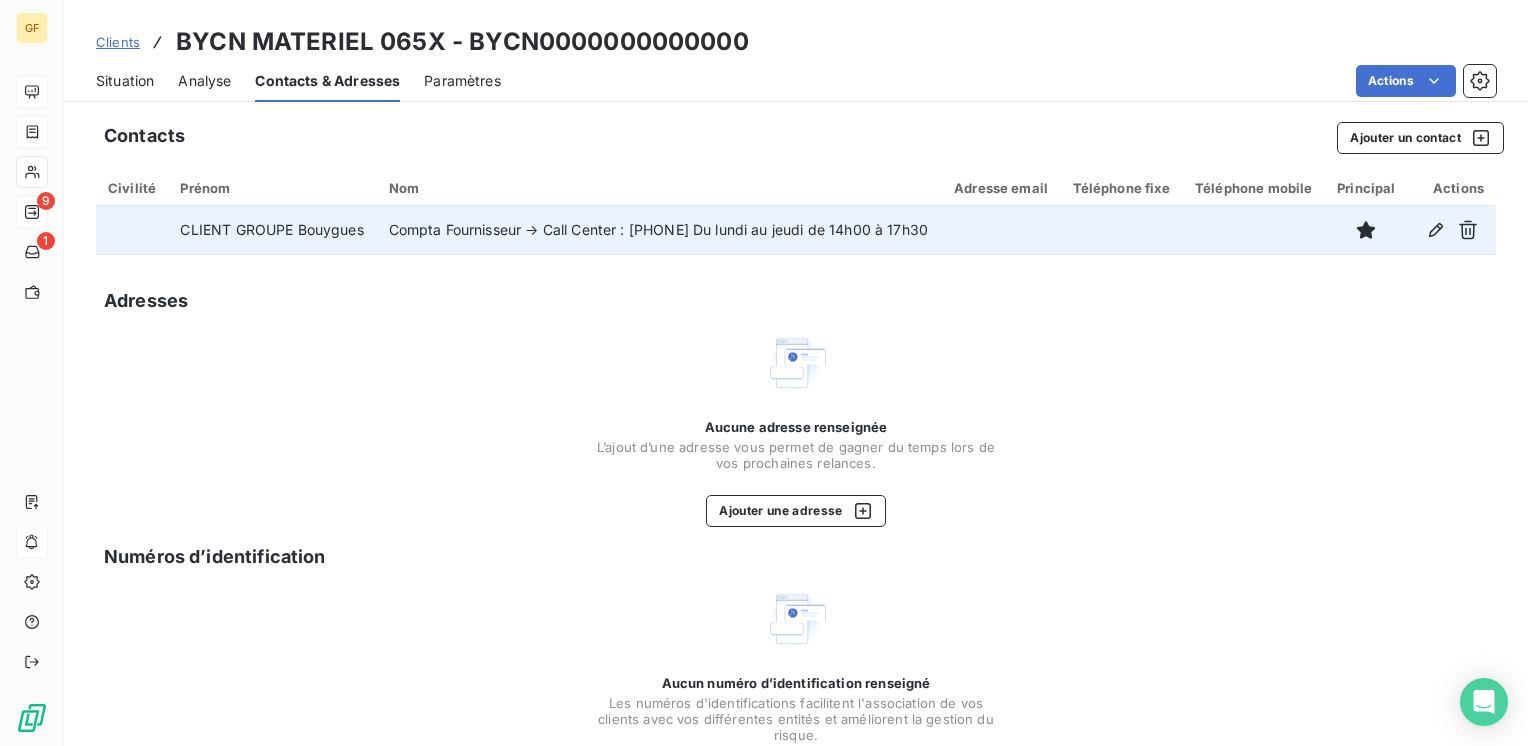 drag, startPoint x: 388, startPoint y: 214, endPoint x: 577, endPoint y: 250, distance: 192.39803 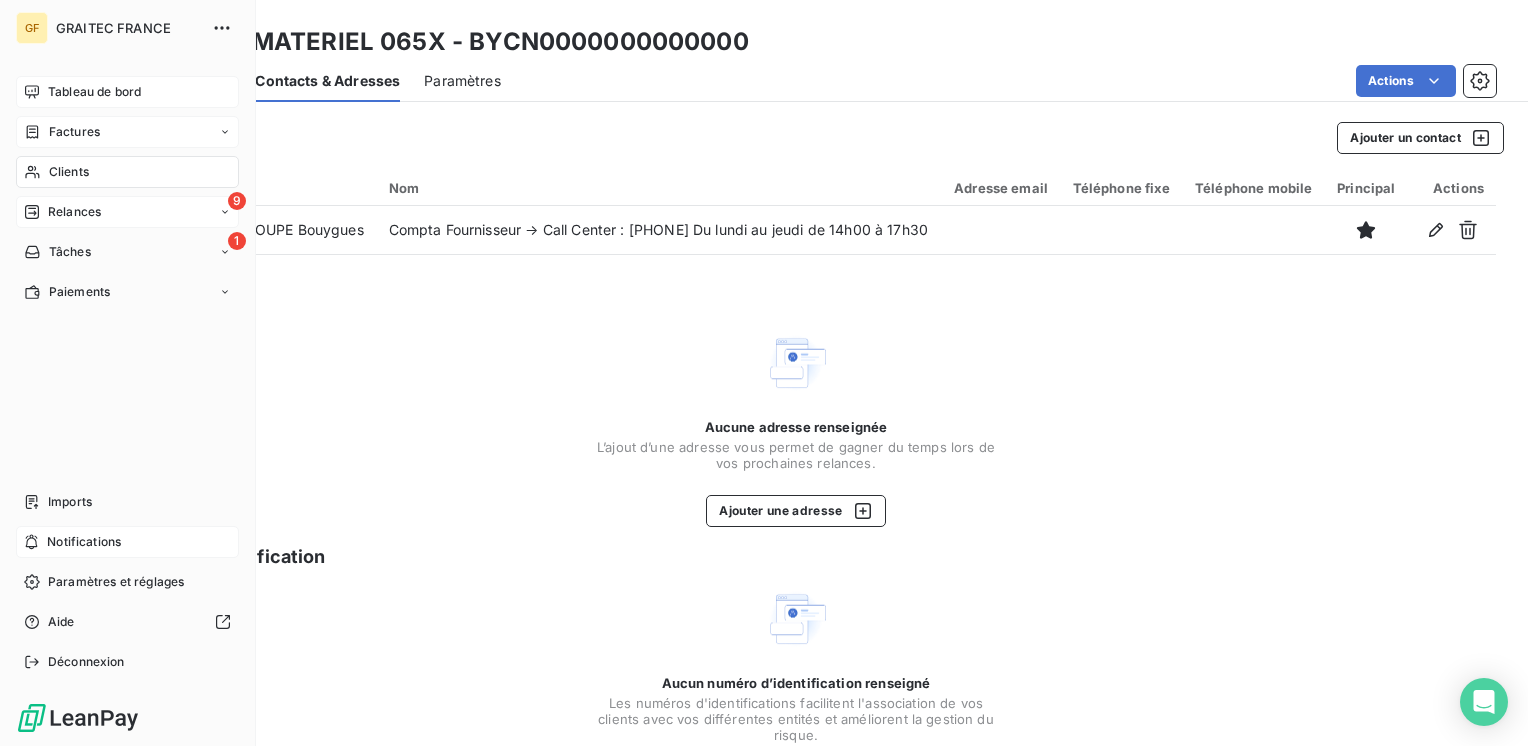 click on "Clients" at bounding box center [69, 172] 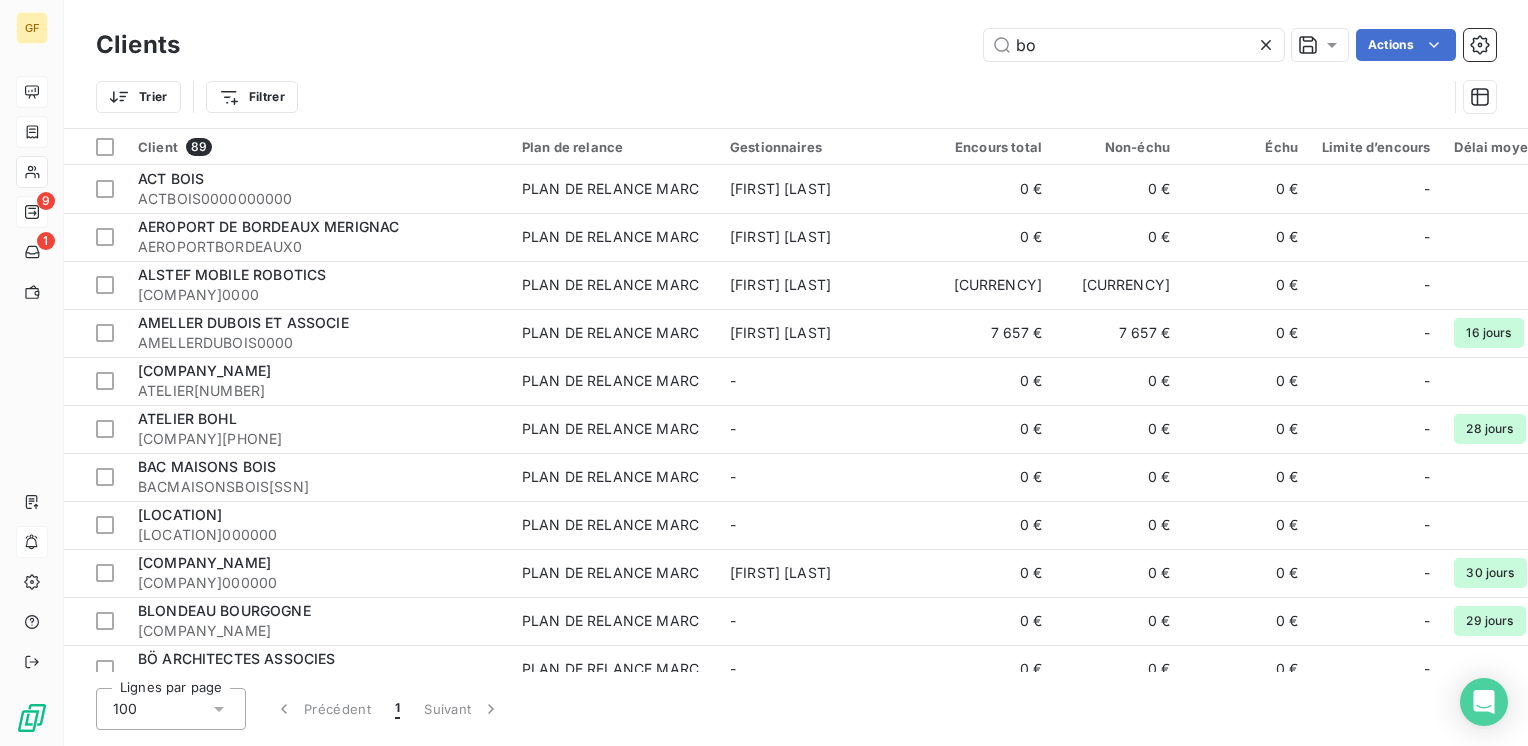 drag, startPoint x: 1148, startPoint y: 46, endPoint x: 883, endPoint y: 56, distance: 265.1886 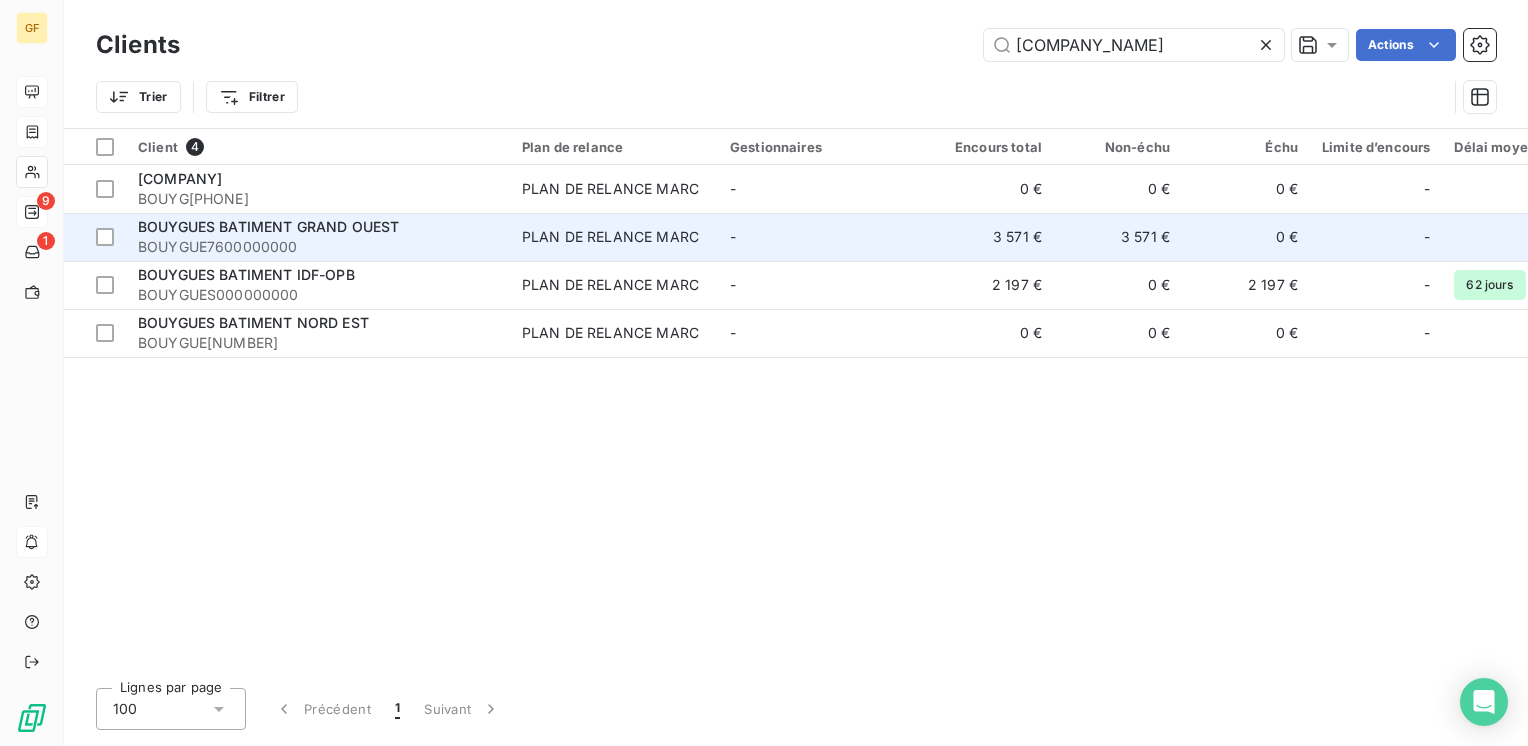 type on "[COMPANY_NAME]" 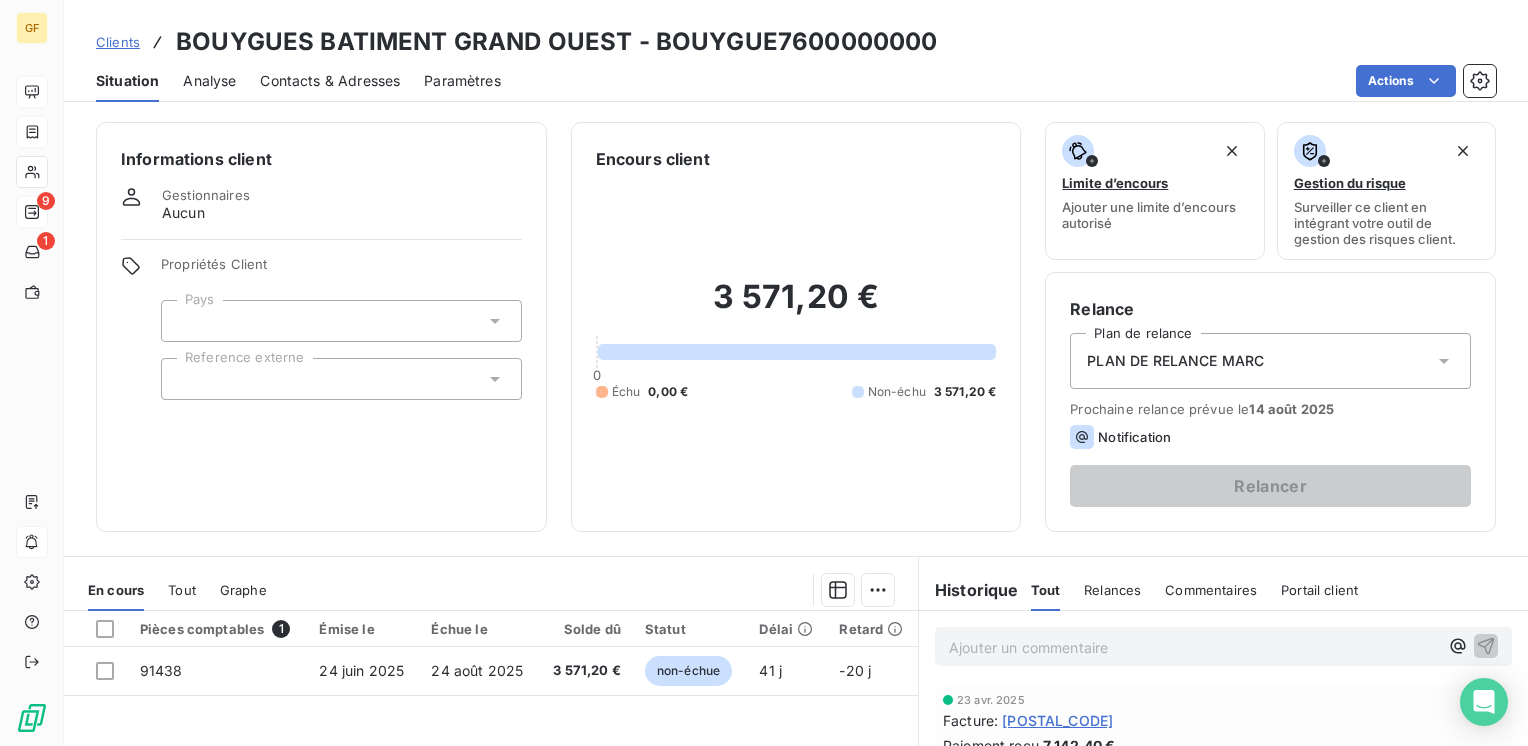 click on "Contacts & Adresses" at bounding box center [330, 81] 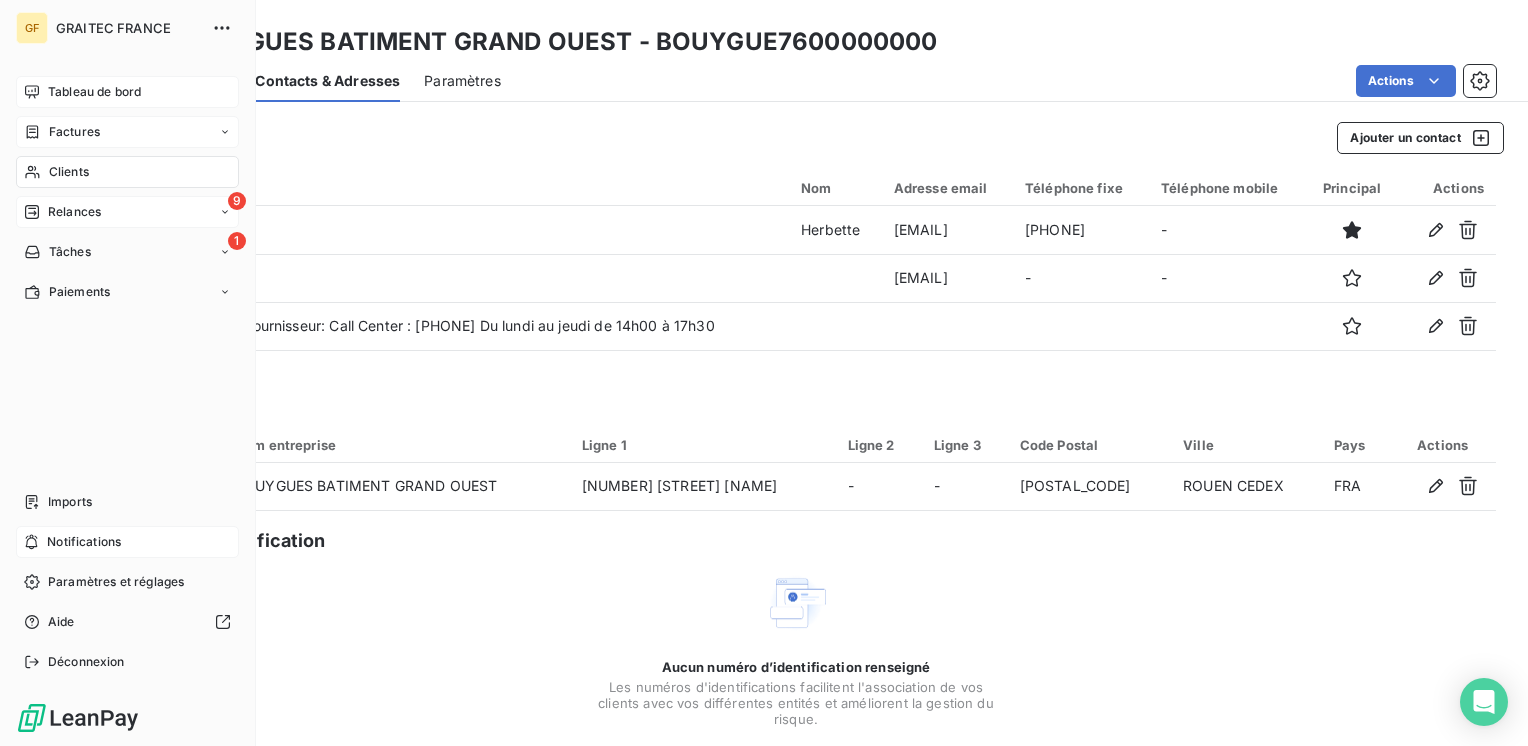 click on "Clients" at bounding box center (69, 172) 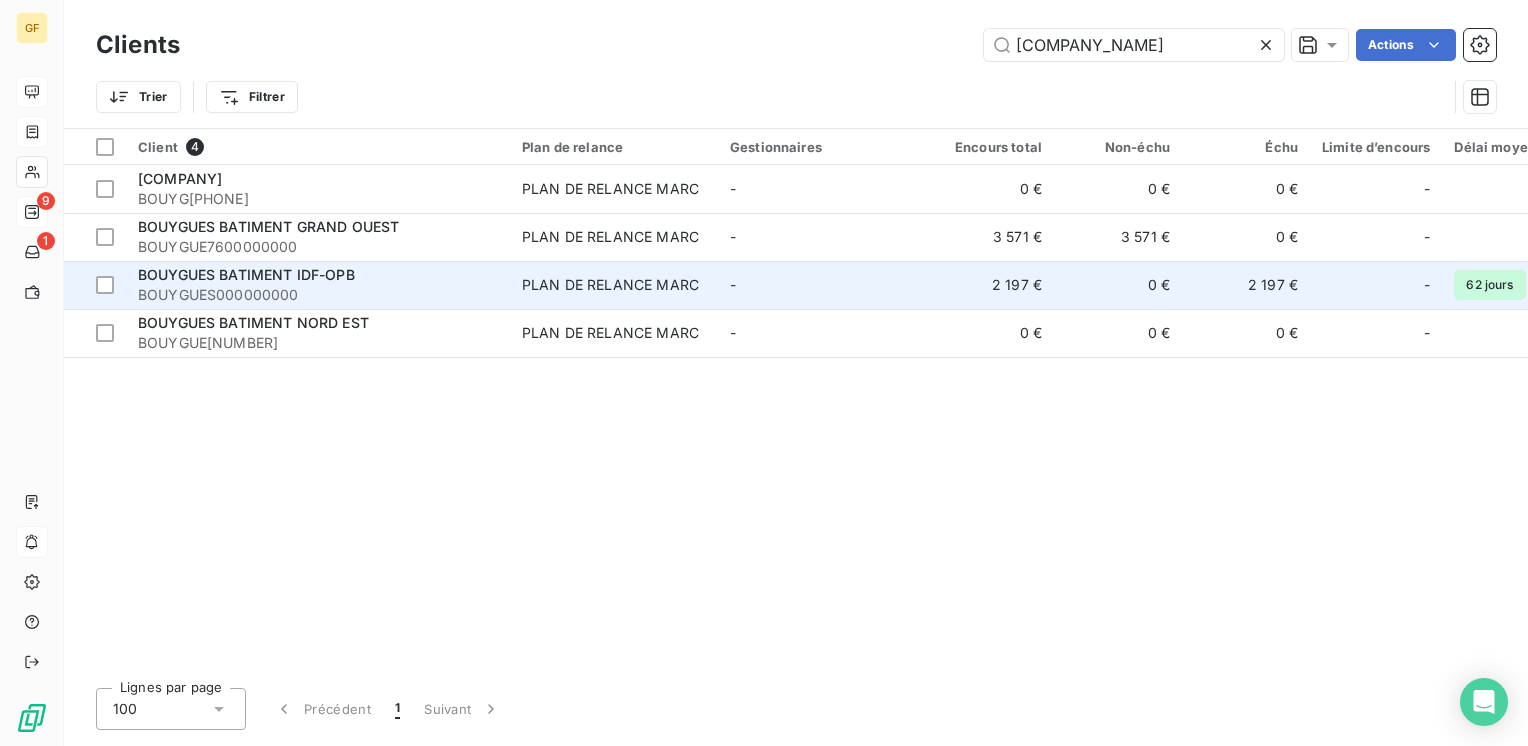 click on "PLAN DE RELANCE MARC" at bounding box center [610, 285] 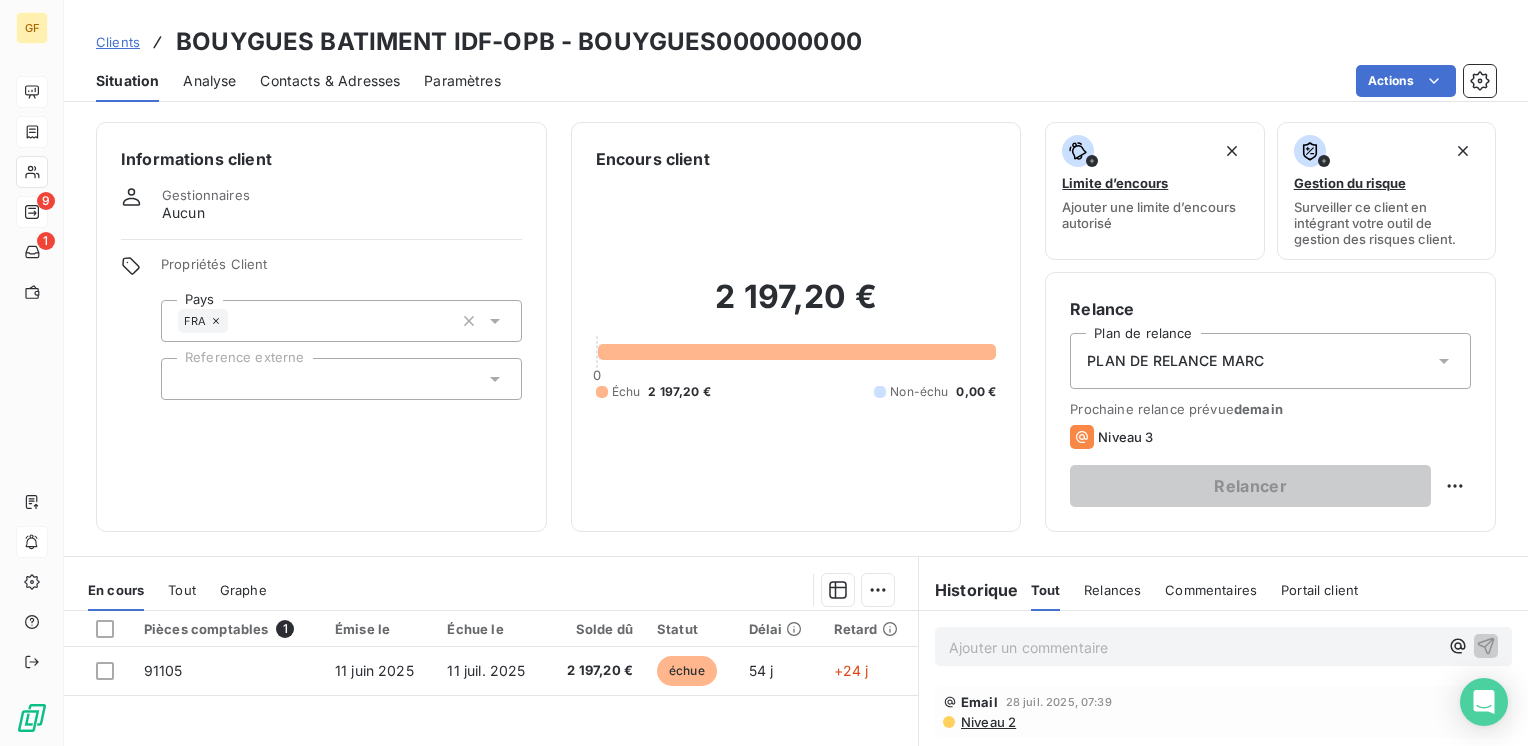 scroll, scrollTop: 100, scrollLeft: 0, axis: vertical 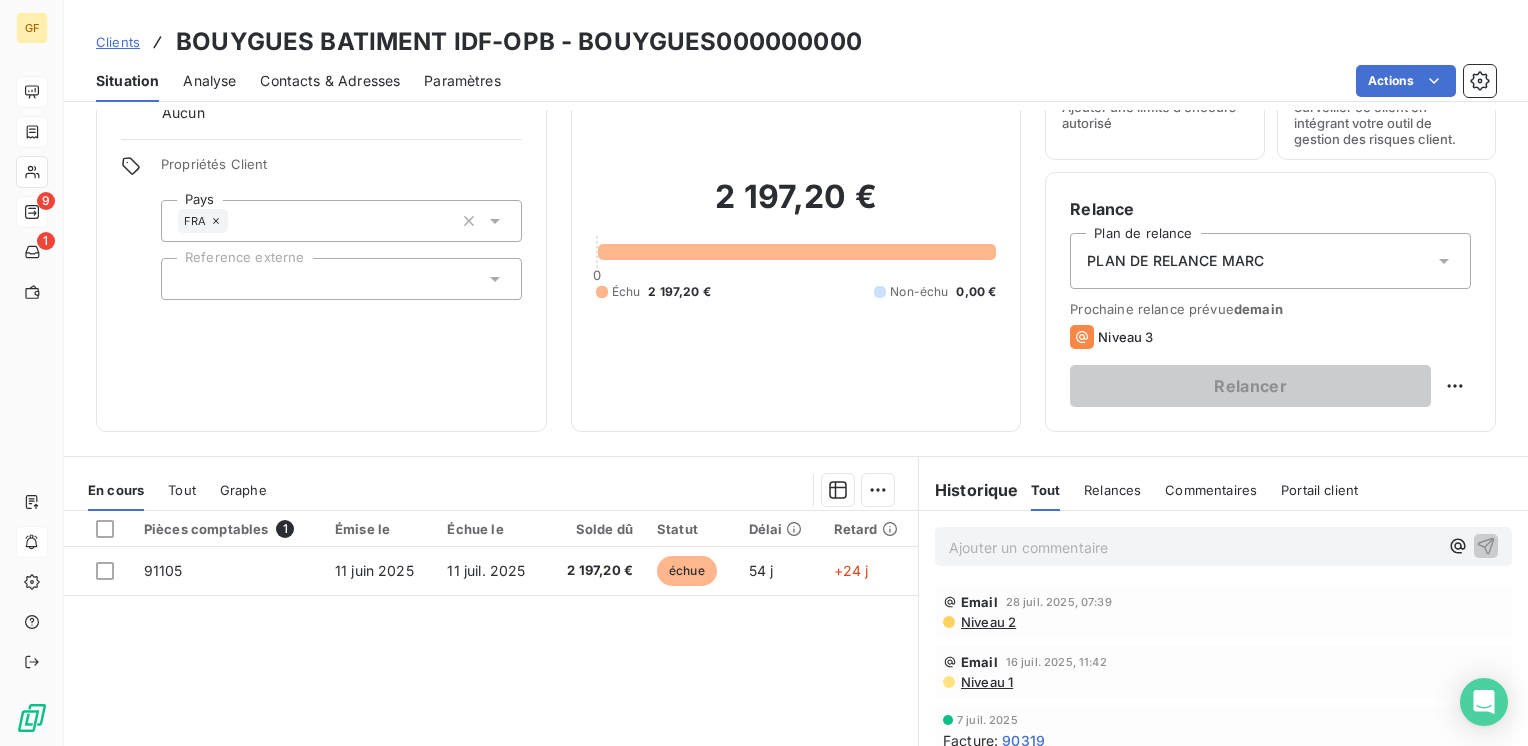 click on "Contacts & Adresses" at bounding box center [330, 81] 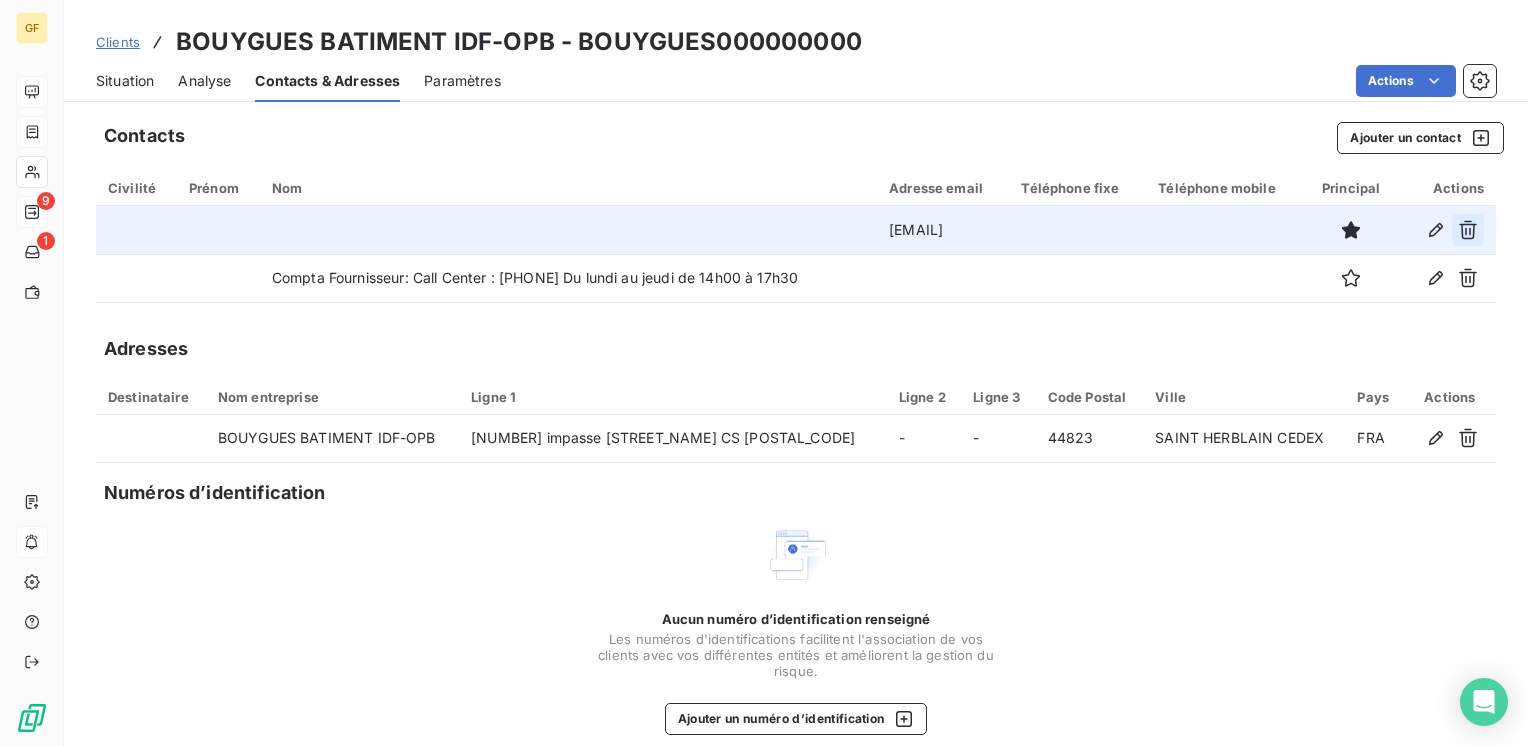 click 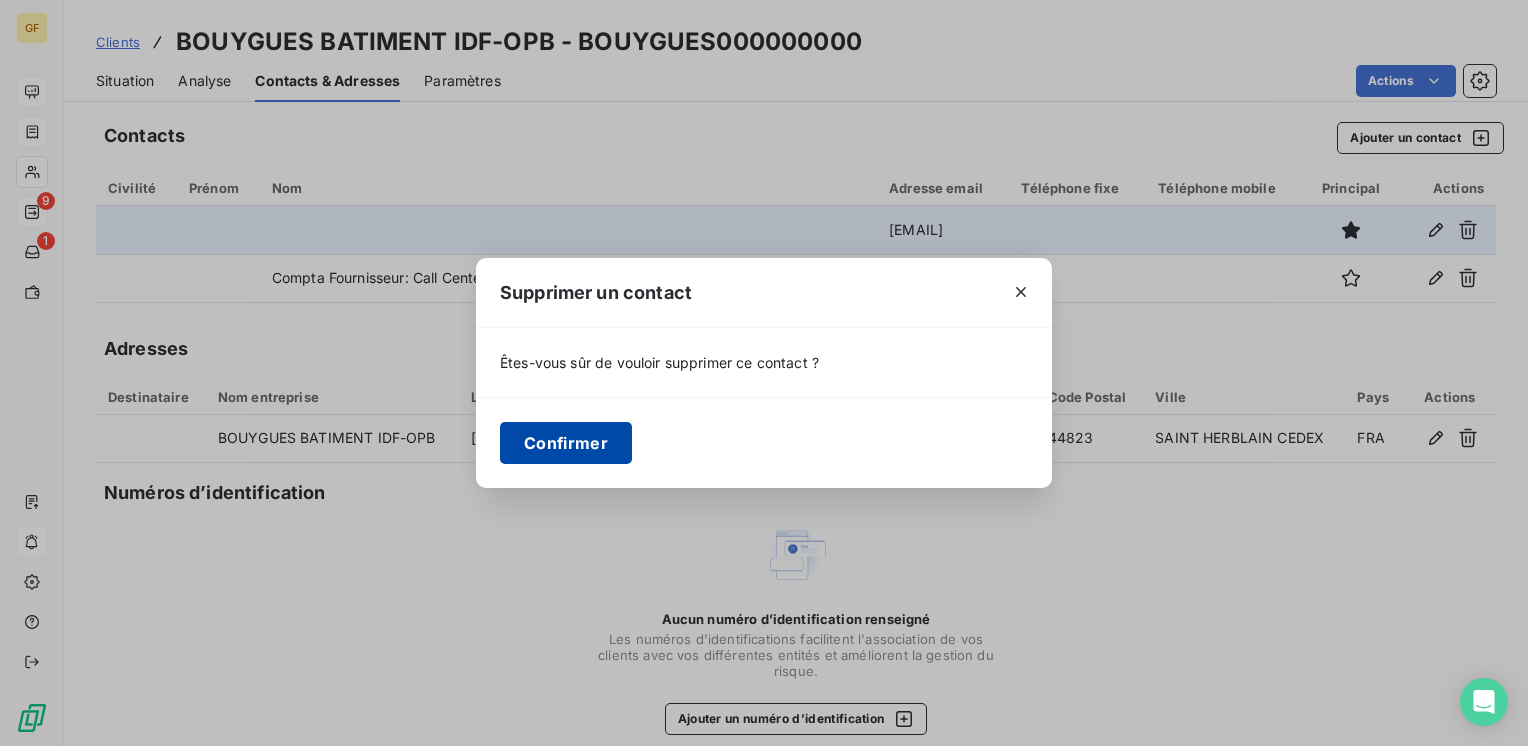 click on "Confirmer" at bounding box center (566, 443) 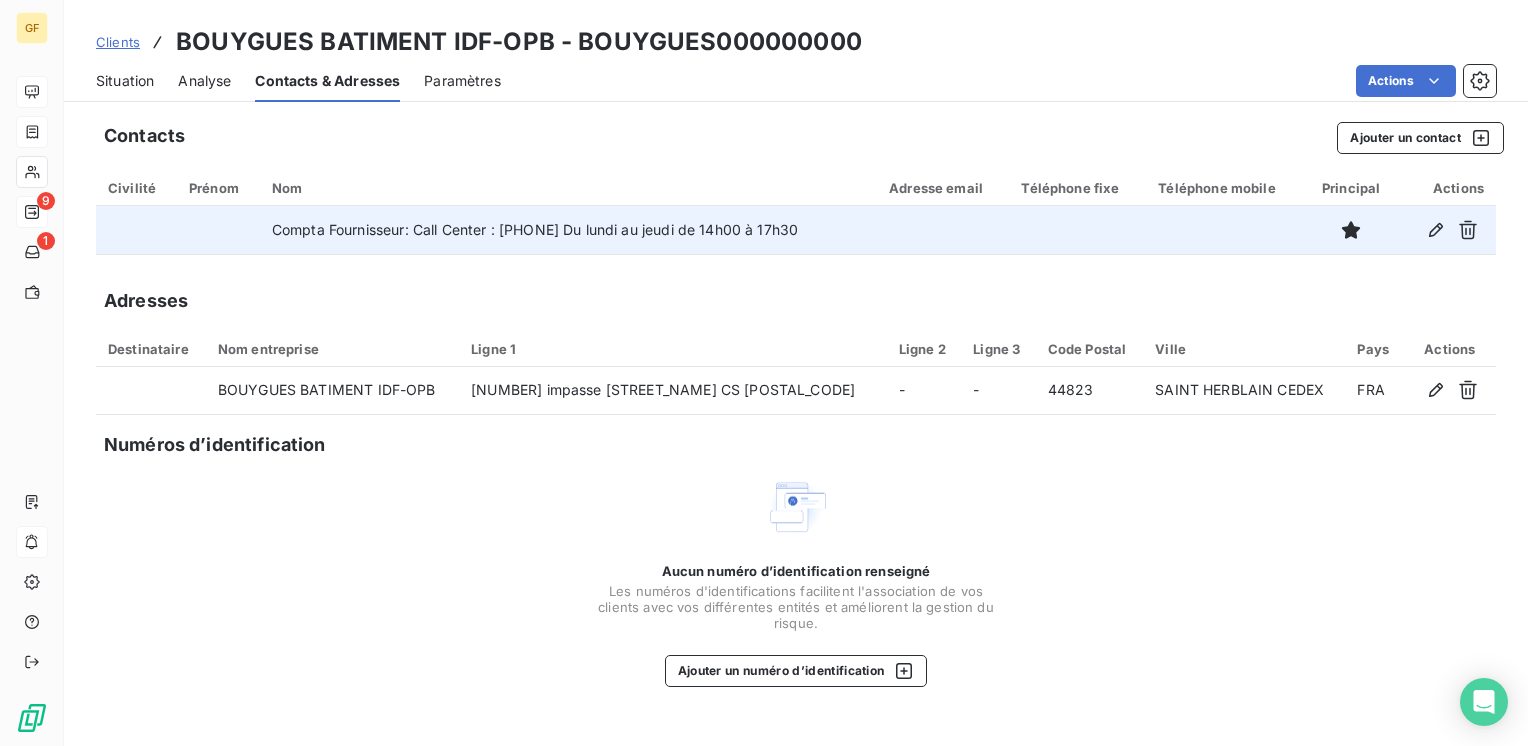click on "Situation" at bounding box center (125, 81) 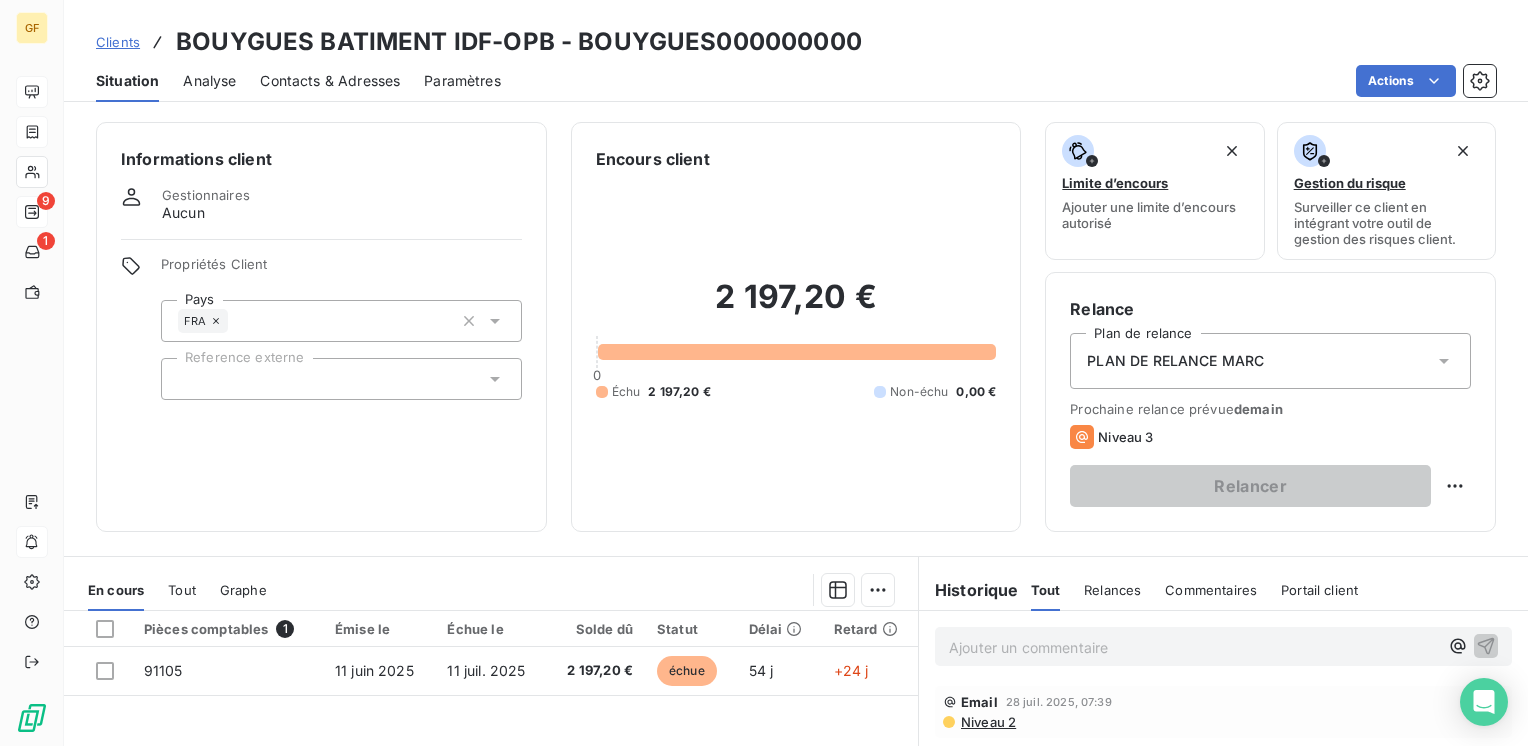click on "PLAN DE RELANCE MARC" at bounding box center (1270, 361) 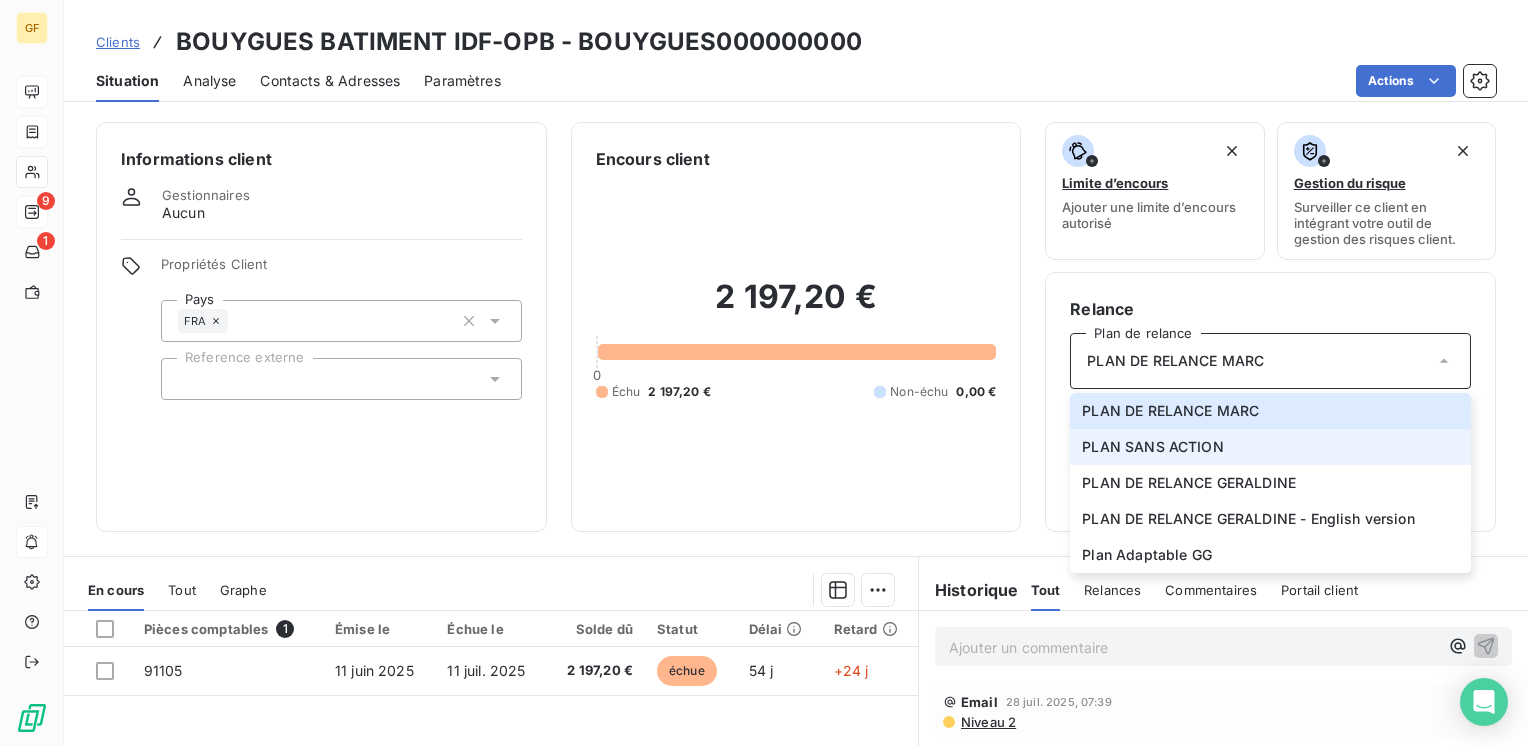 click on "PLAN SANS ACTION" at bounding box center [1270, 447] 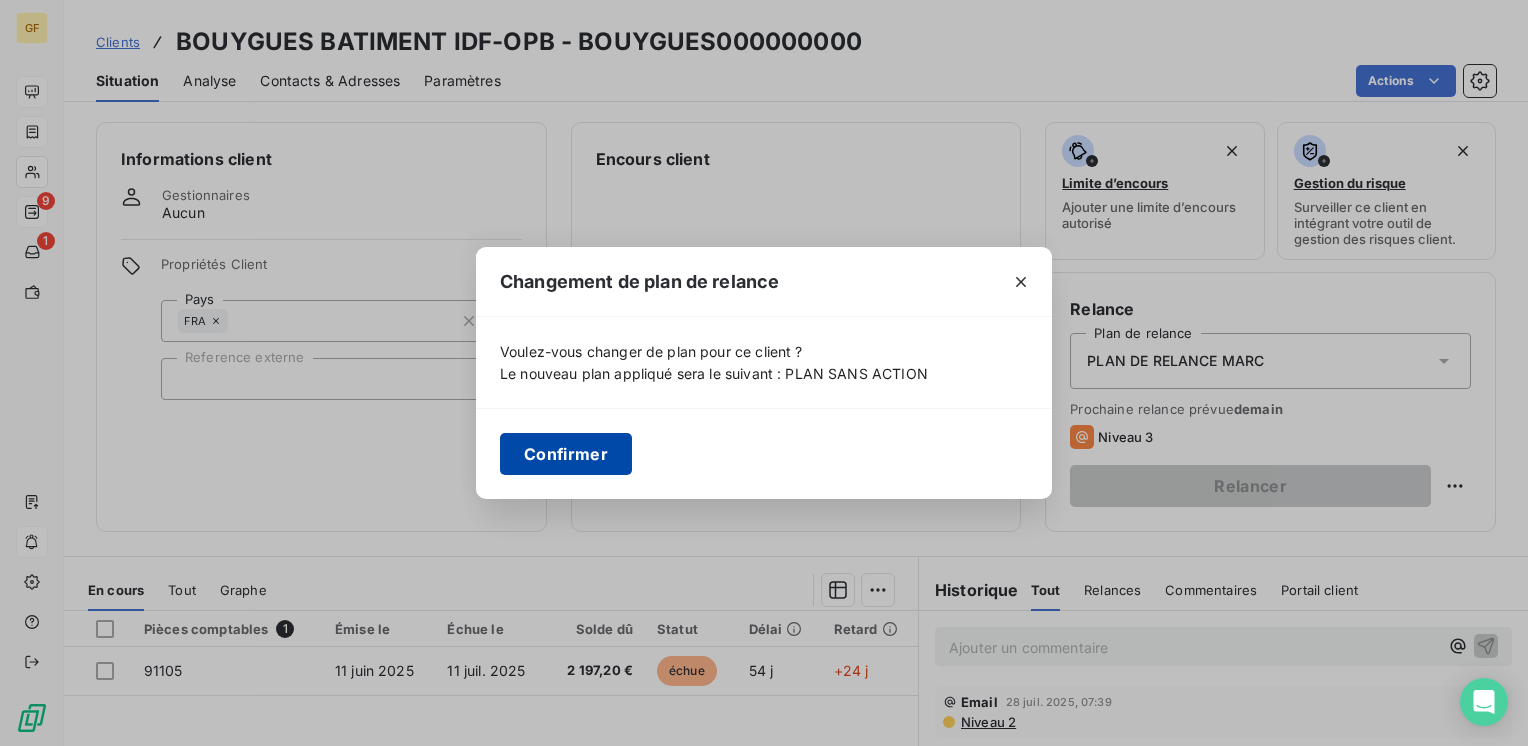 click on "Confirmer" at bounding box center (566, 454) 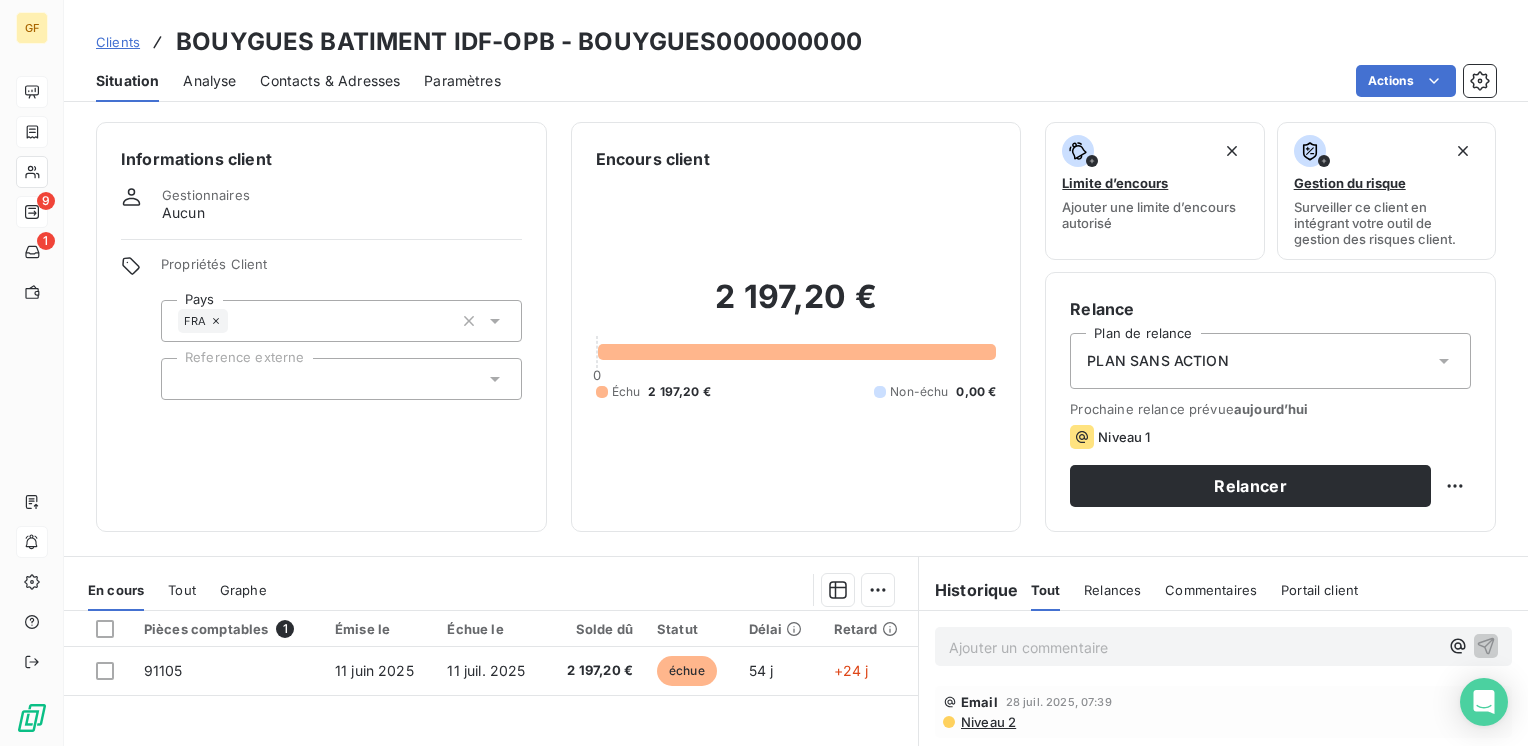 click on "PLAN SANS ACTION" at bounding box center (1157, 361) 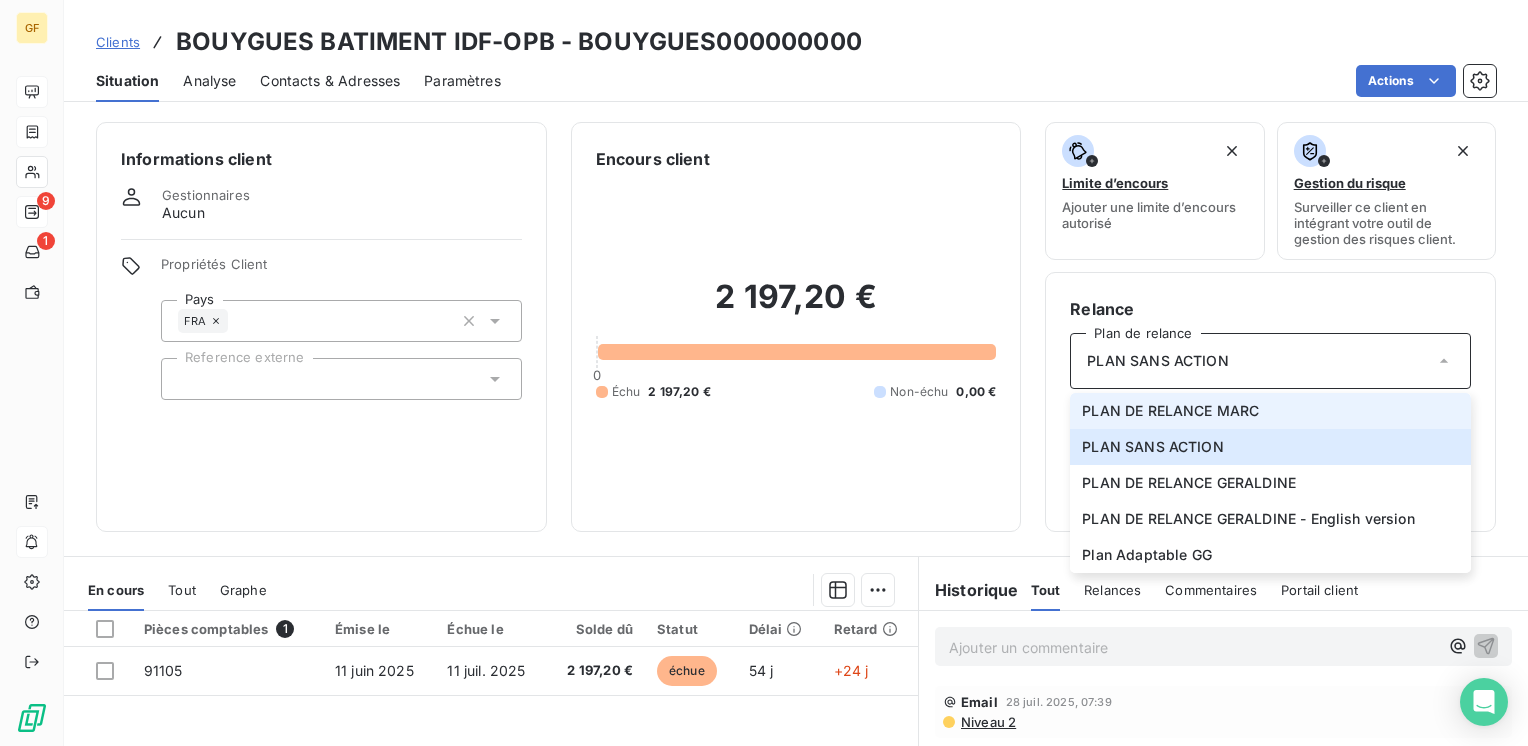 click on "PLAN DE RELANCE MARC" at bounding box center [1170, 411] 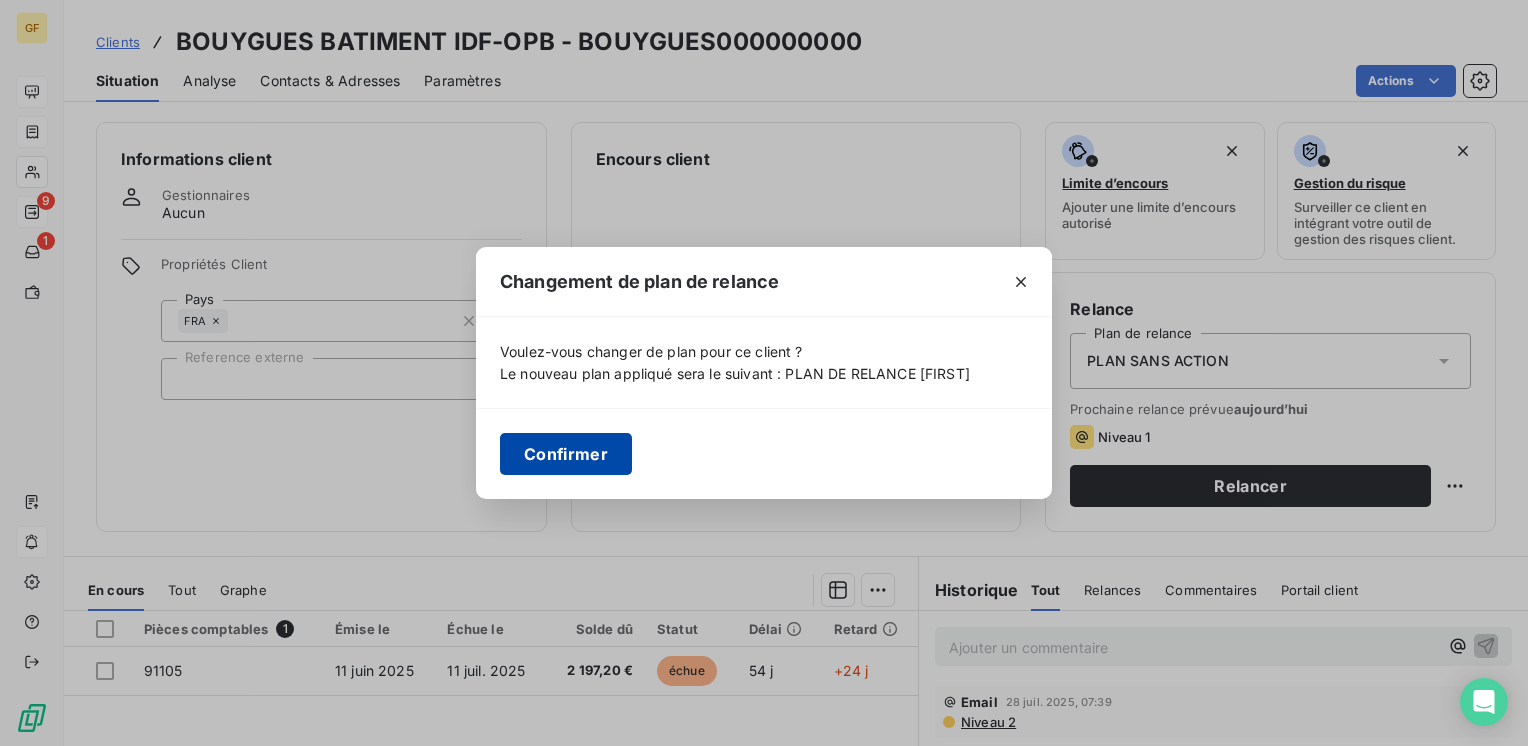 click on "Confirmer" at bounding box center [566, 454] 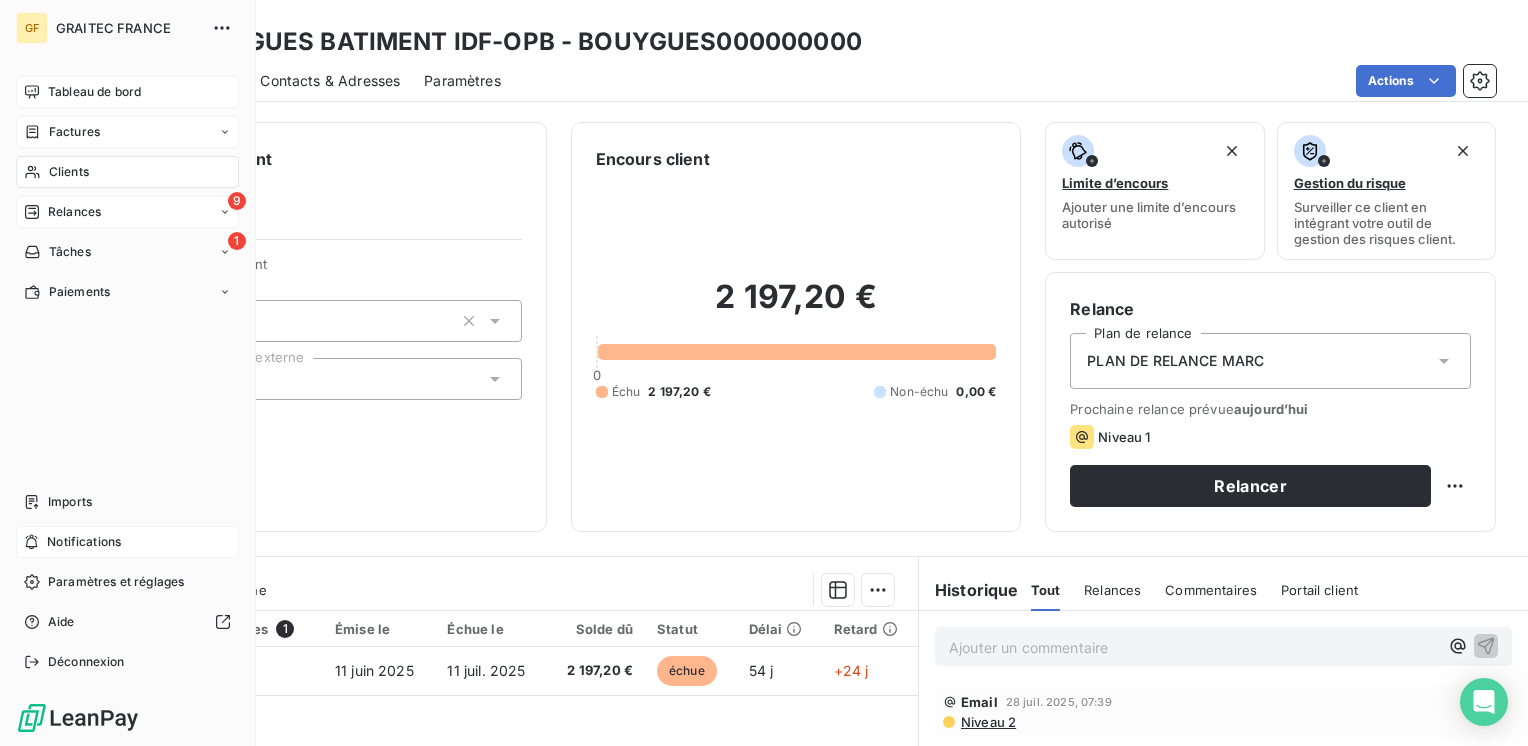 click on "Factures" at bounding box center [74, 132] 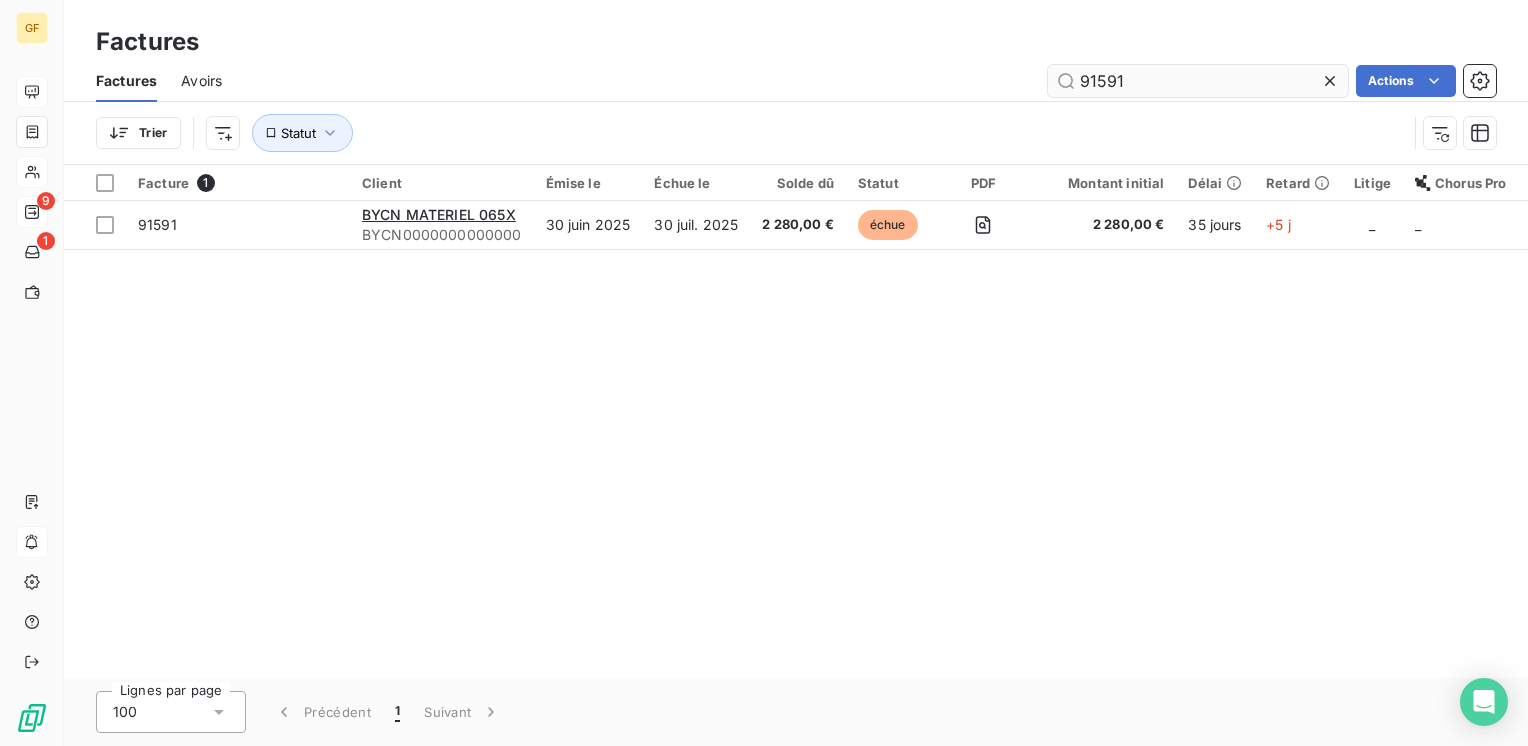 click on "91591" at bounding box center (1198, 81) 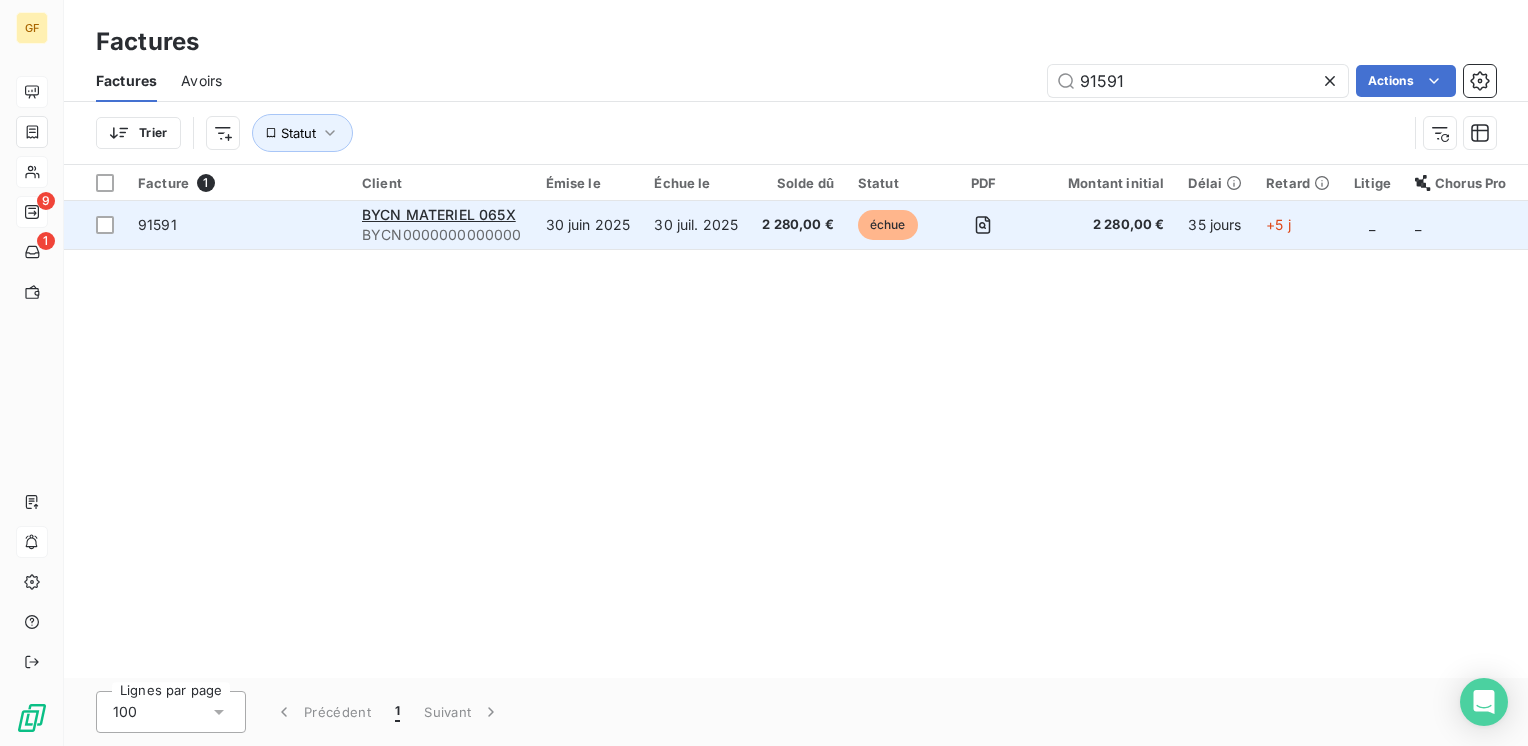 click on "2 280,00 €" at bounding box center (798, 225) 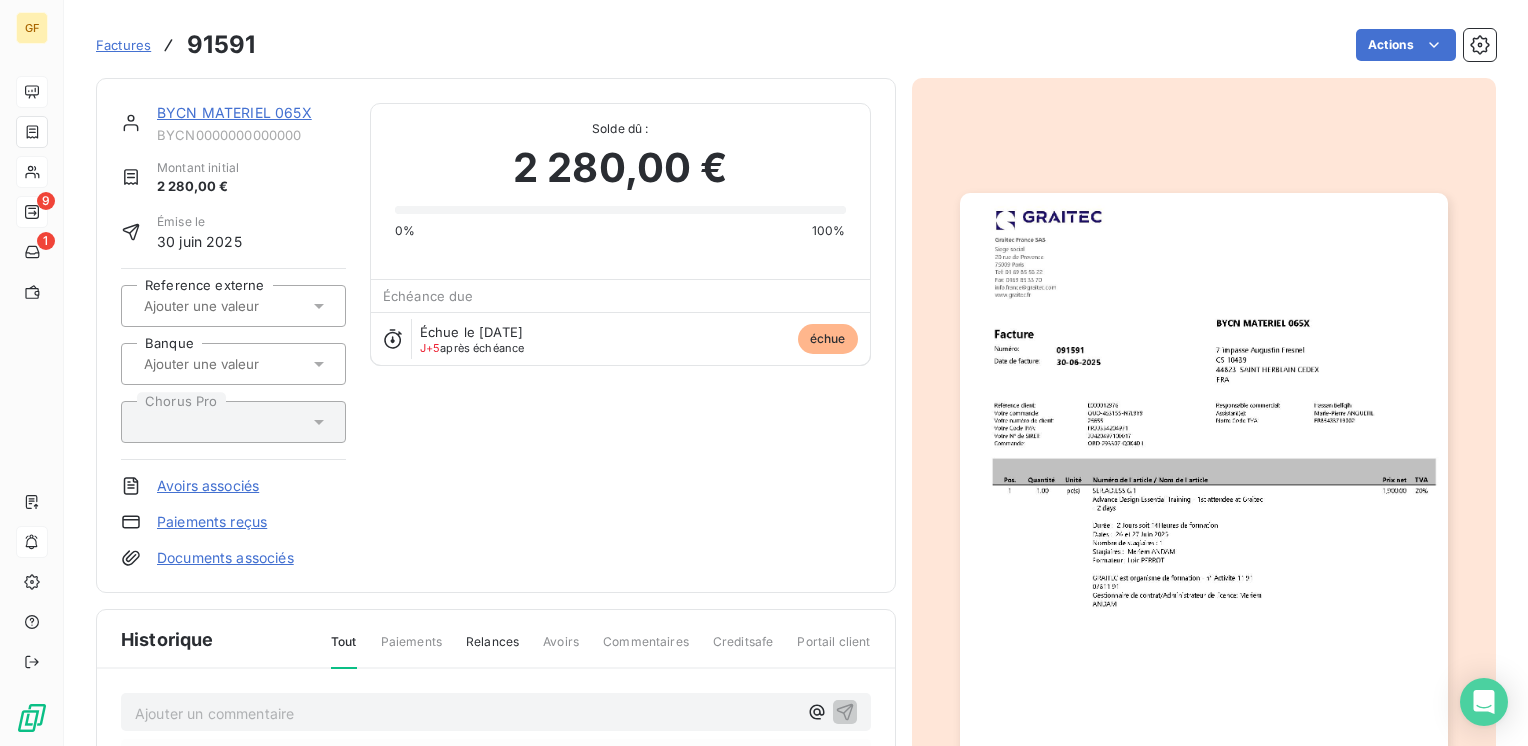 click on "BYCN MATERIEL 065X" at bounding box center (234, 112) 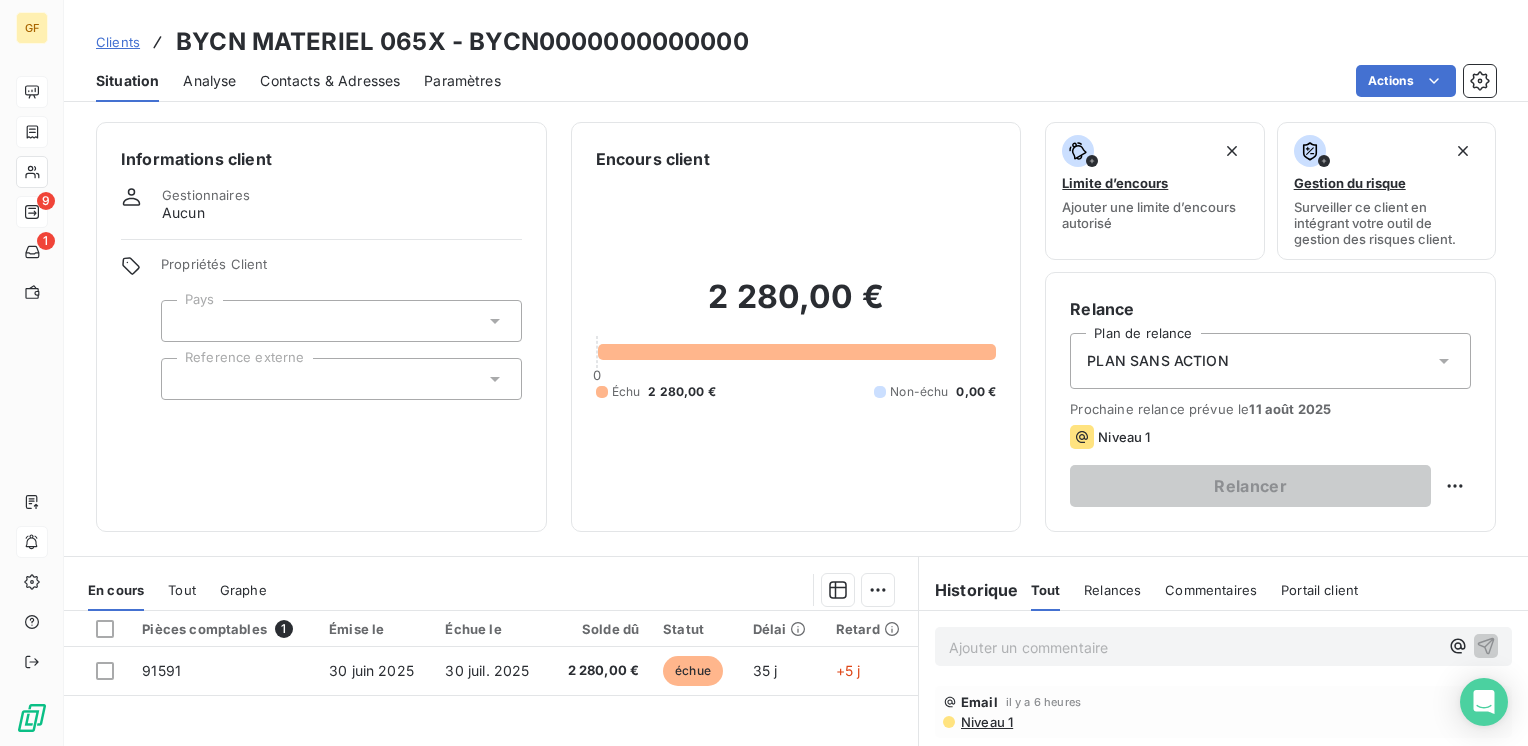 click on "PLAN SANS ACTION" at bounding box center (1270, 361) 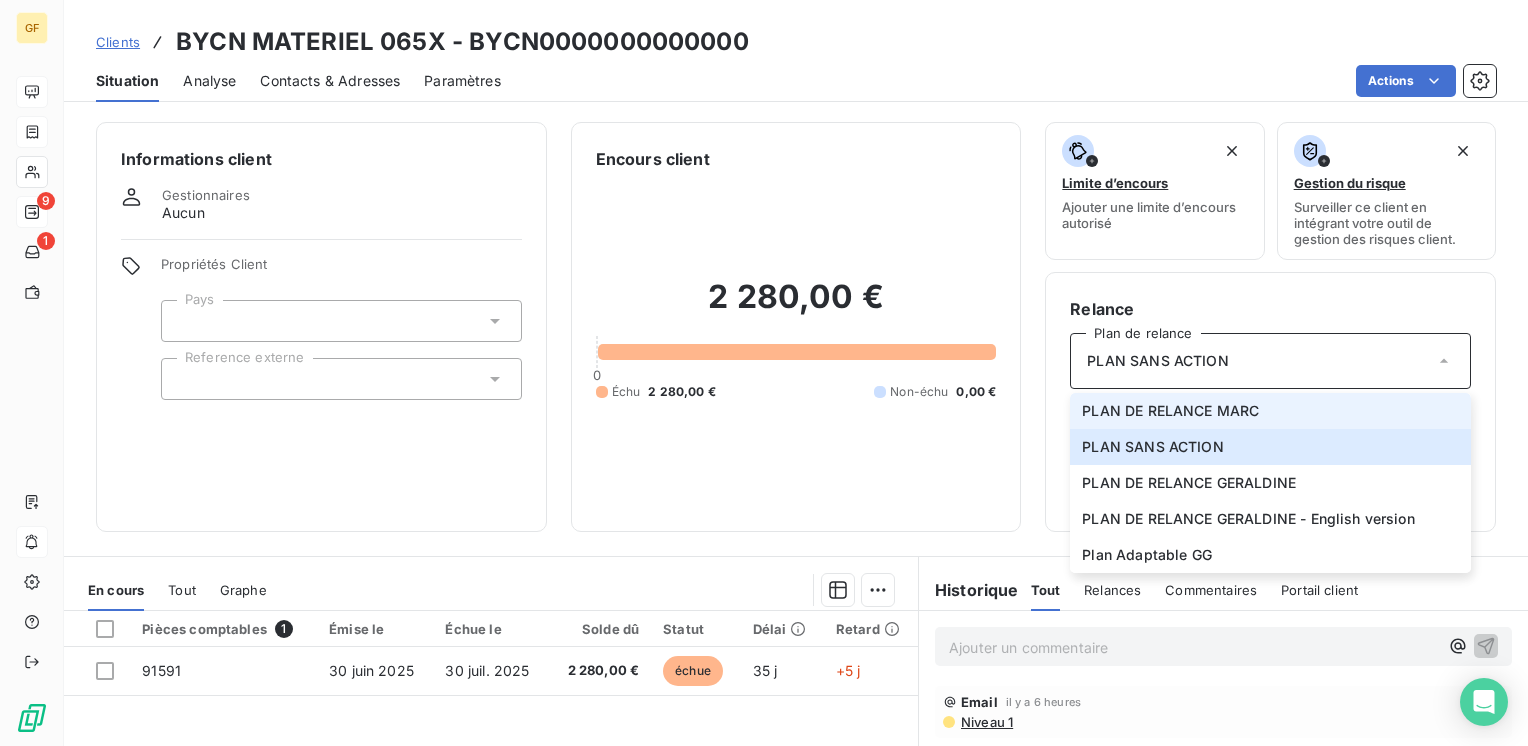 click on "PLAN DE RELANCE MARC" at bounding box center [1170, 411] 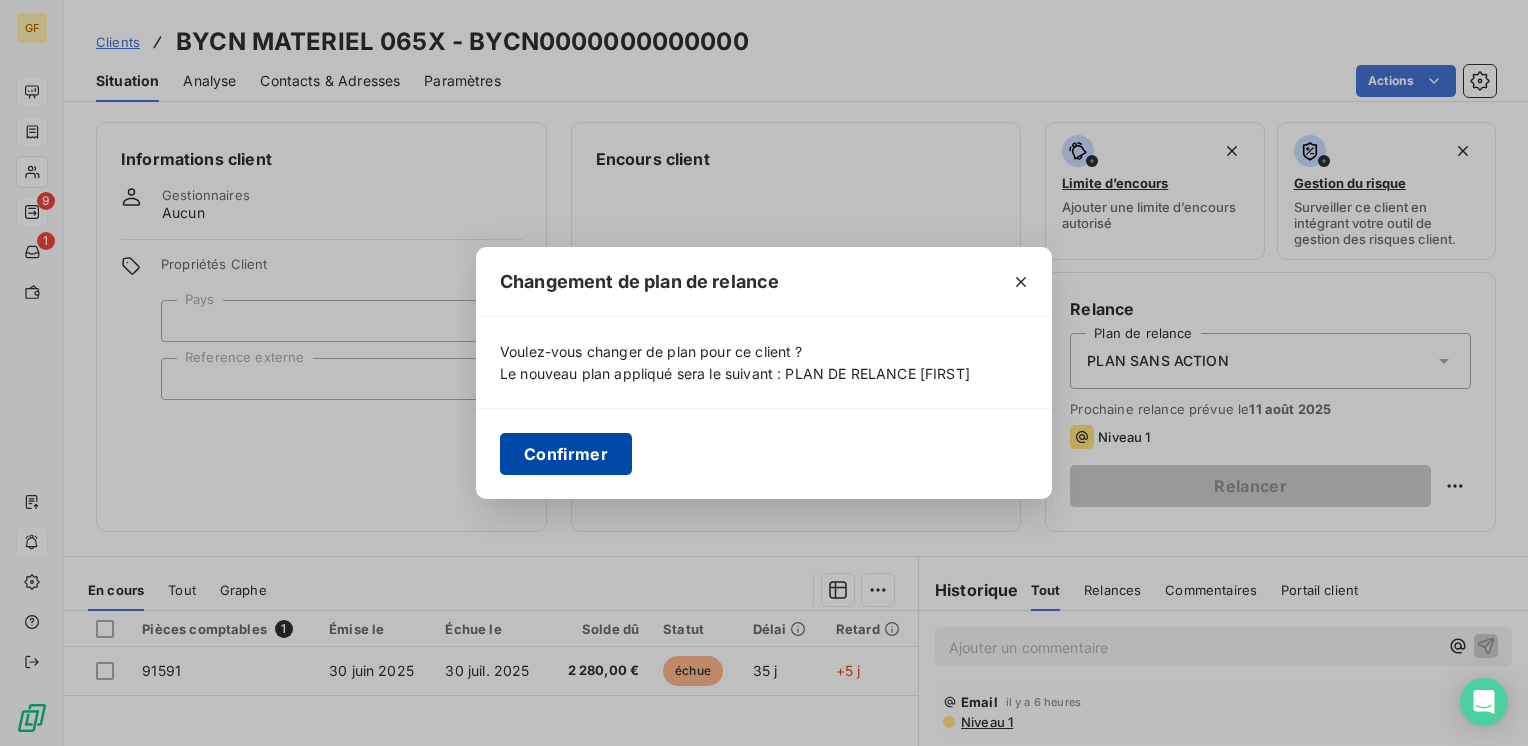 click on "Confirmer" at bounding box center (566, 454) 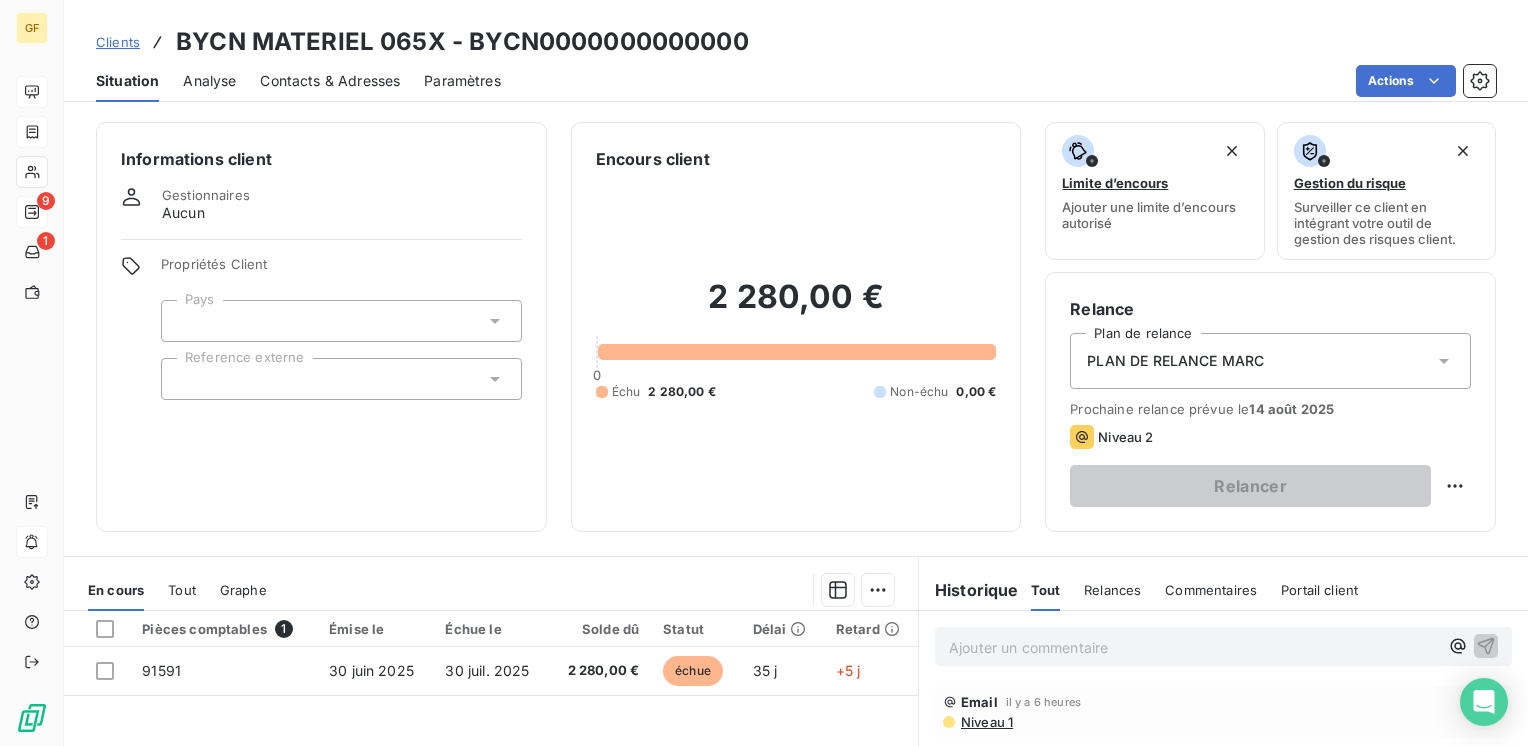 click on "Contacts & Adresses" at bounding box center [330, 81] 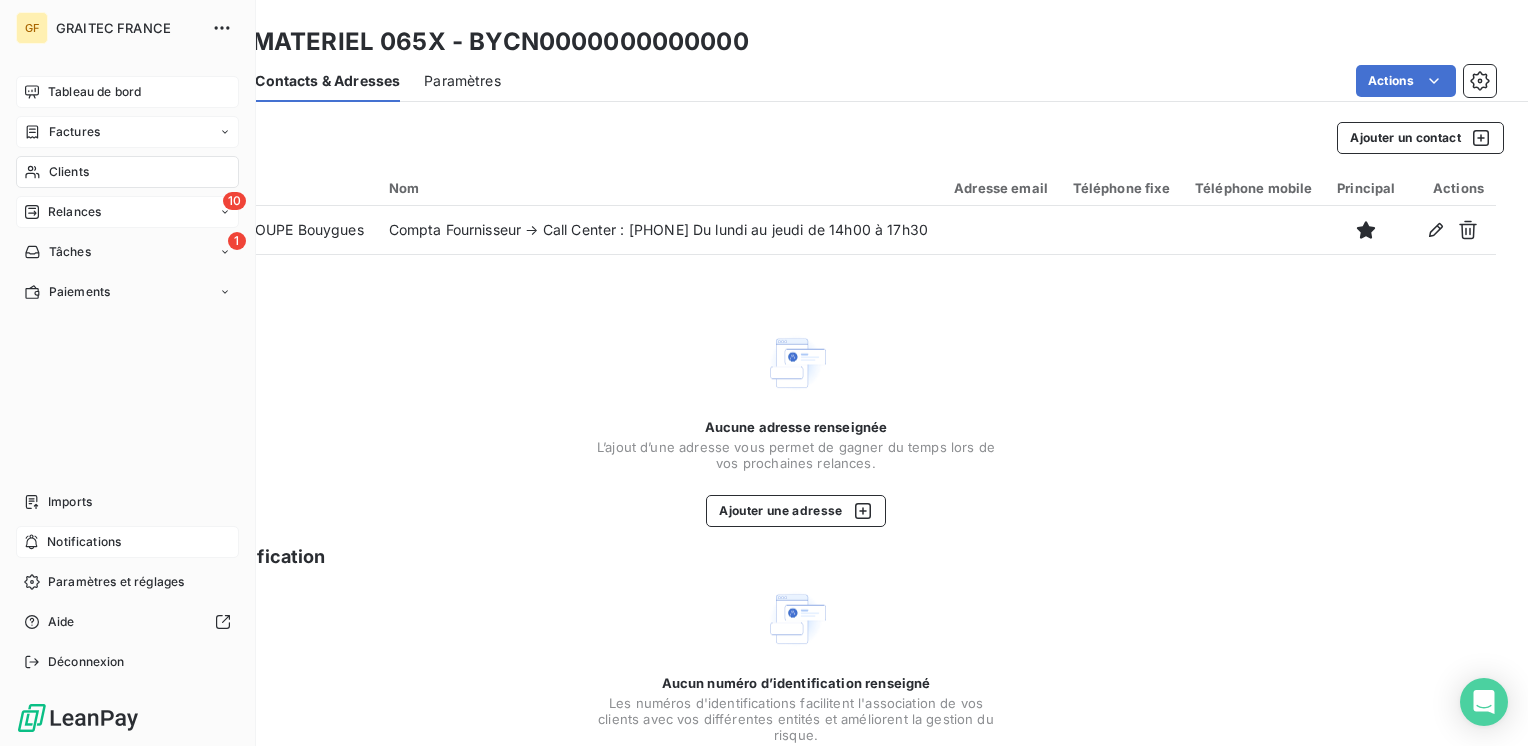 click on "Tableau de bord" at bounding box center (94, 92) 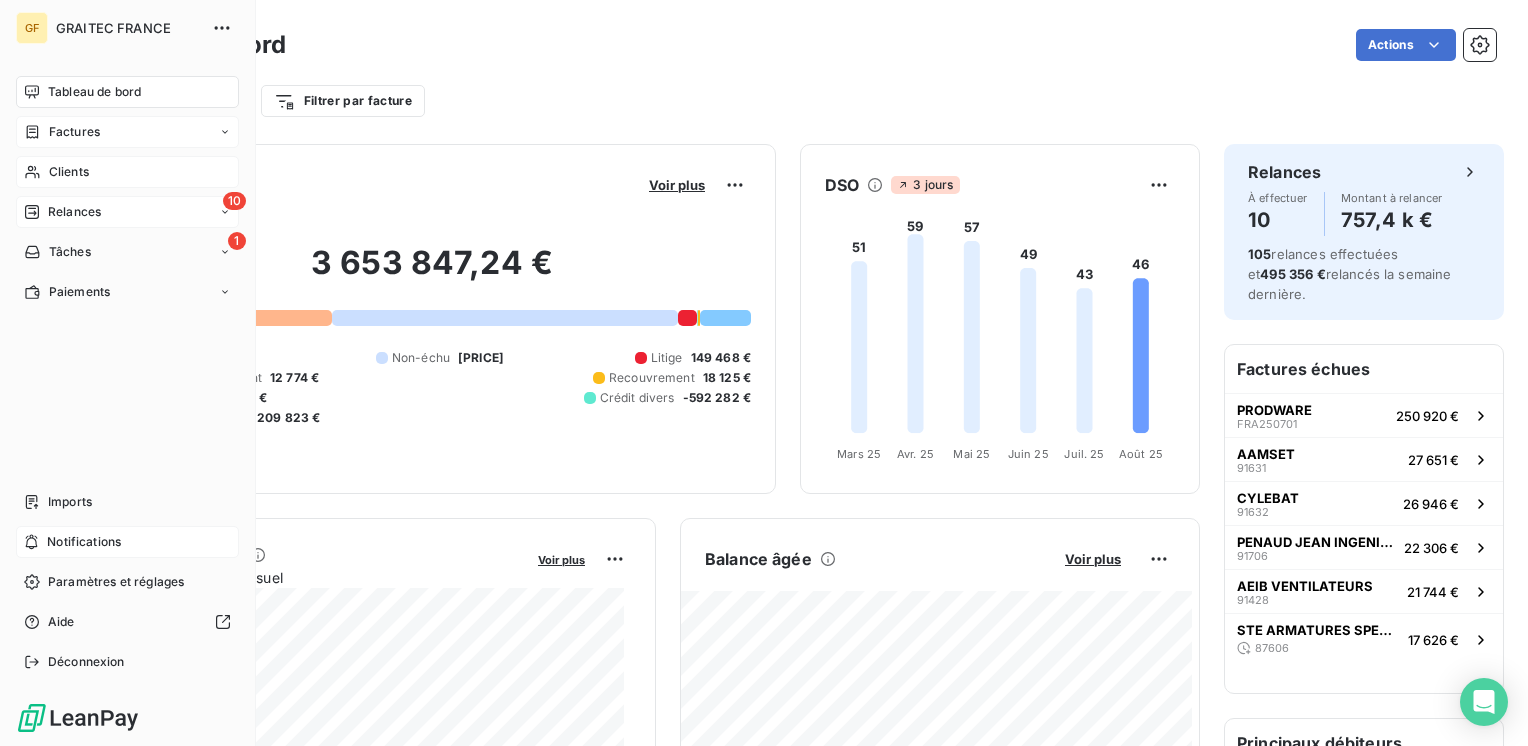 drag, startPoint x: 63, startPoint y: 170, endPoint x: 76, endPoint y: 174, distance: 13.601471 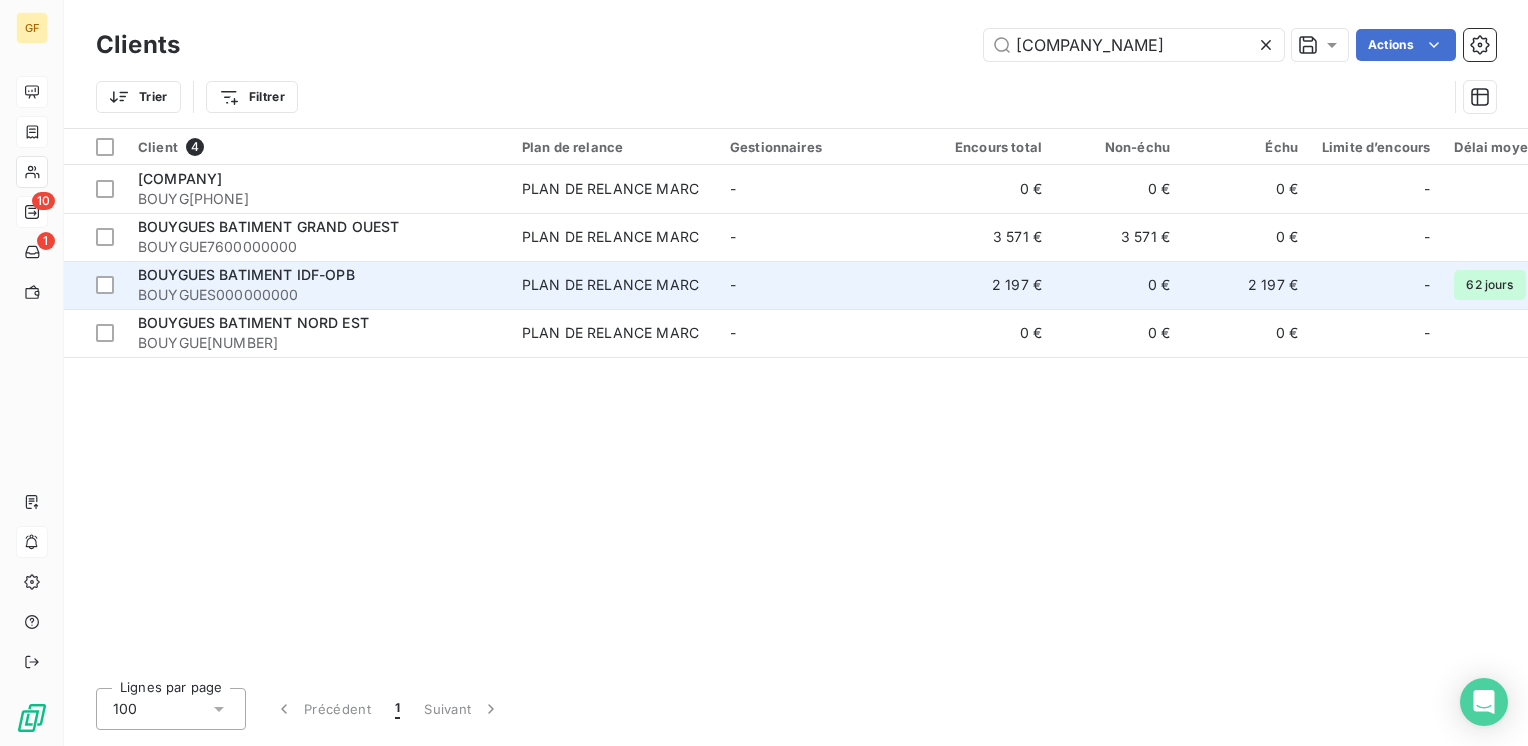 click on "PLAN DE RELANCE MARC" at bounding box center (614, 285) 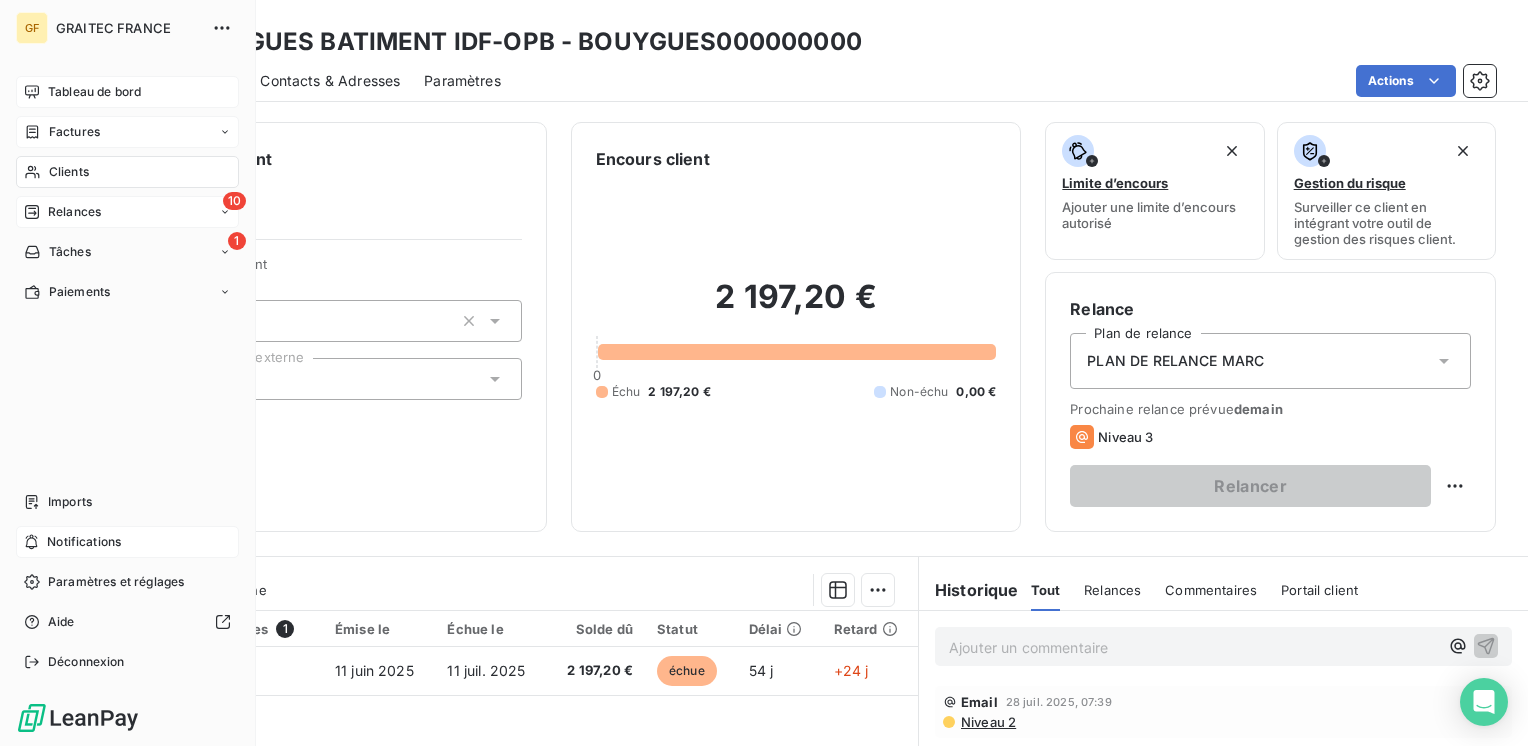 click on "Clients" at bounding box center [69, 172] 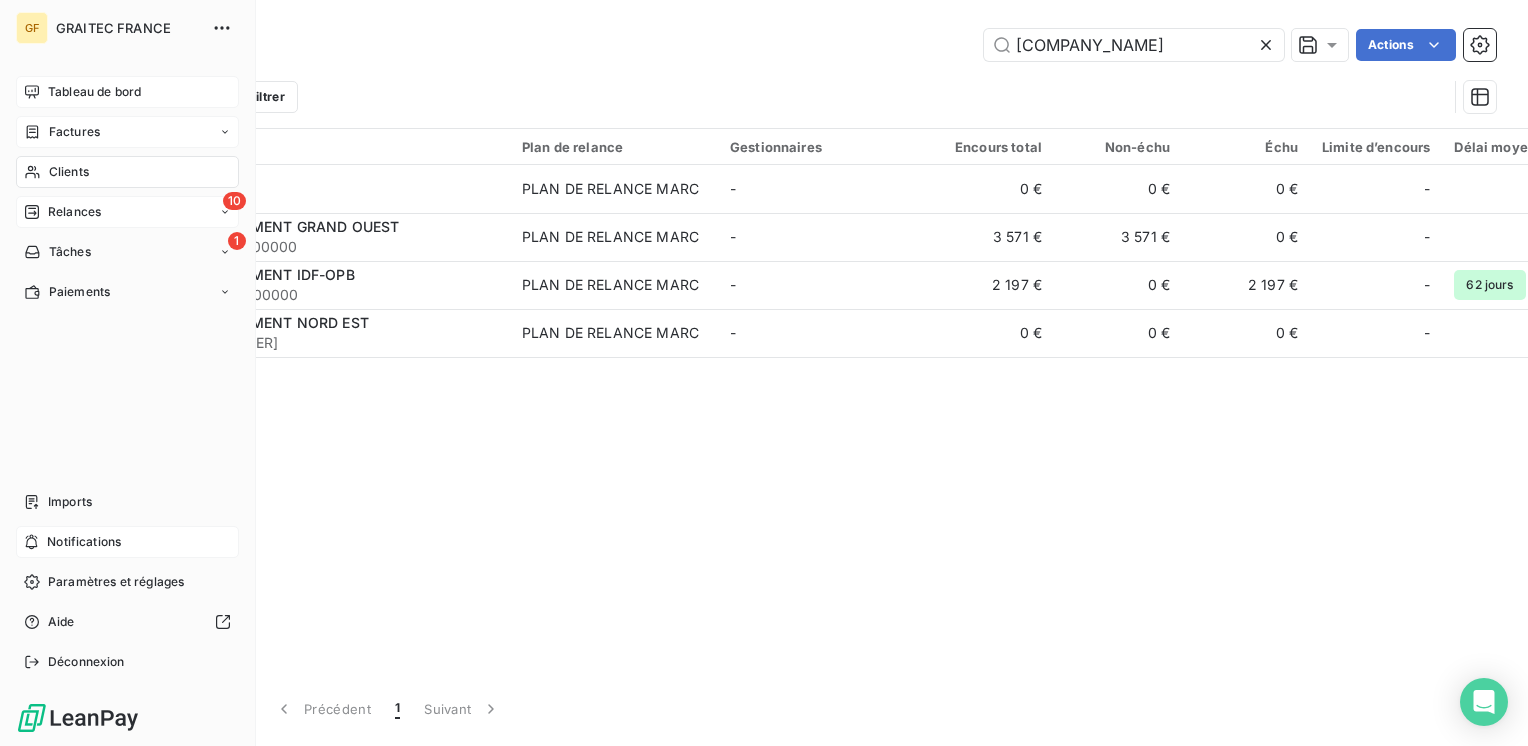 click on "Factures" at bounding box center [74, 132] 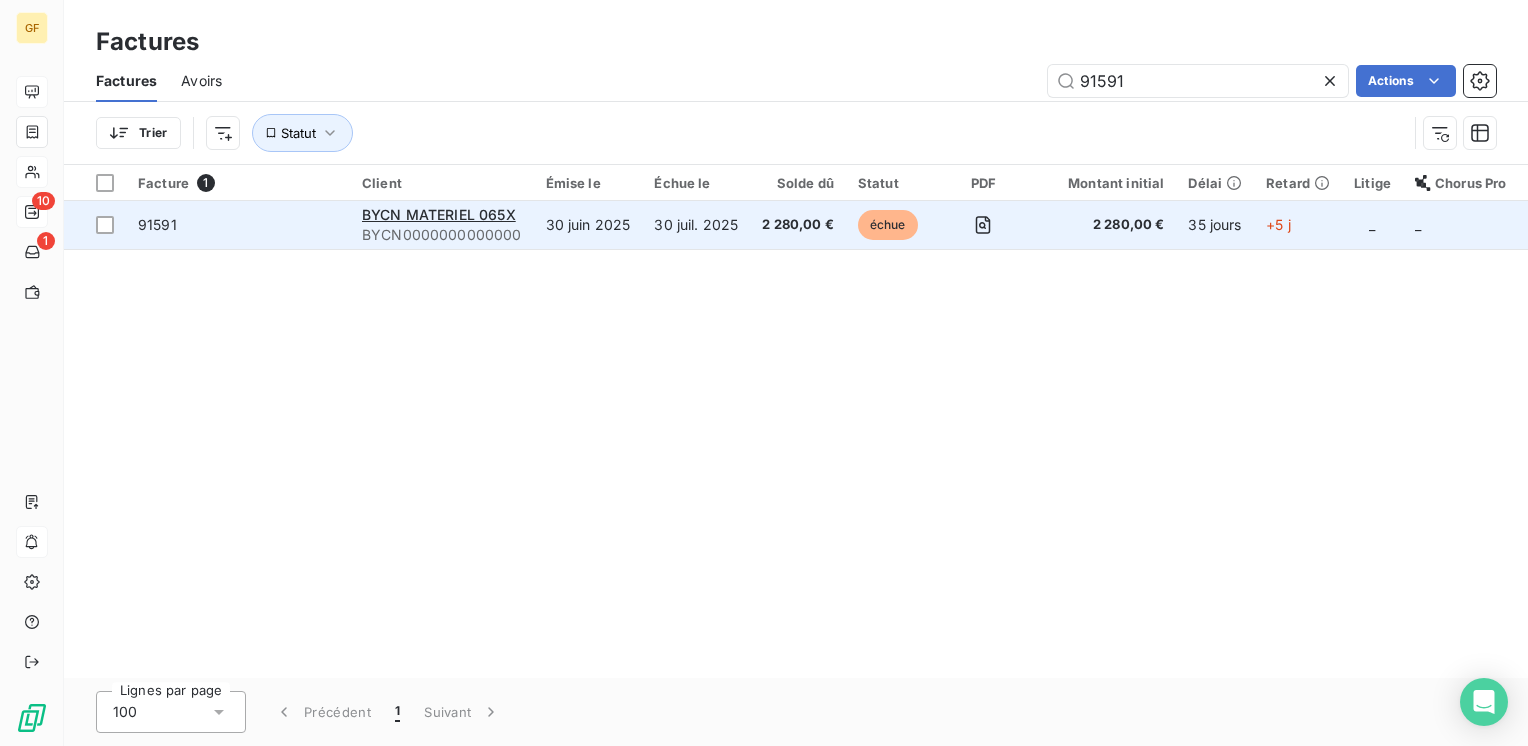 click on "30 juin 2025" at bounding box center [588, 225] 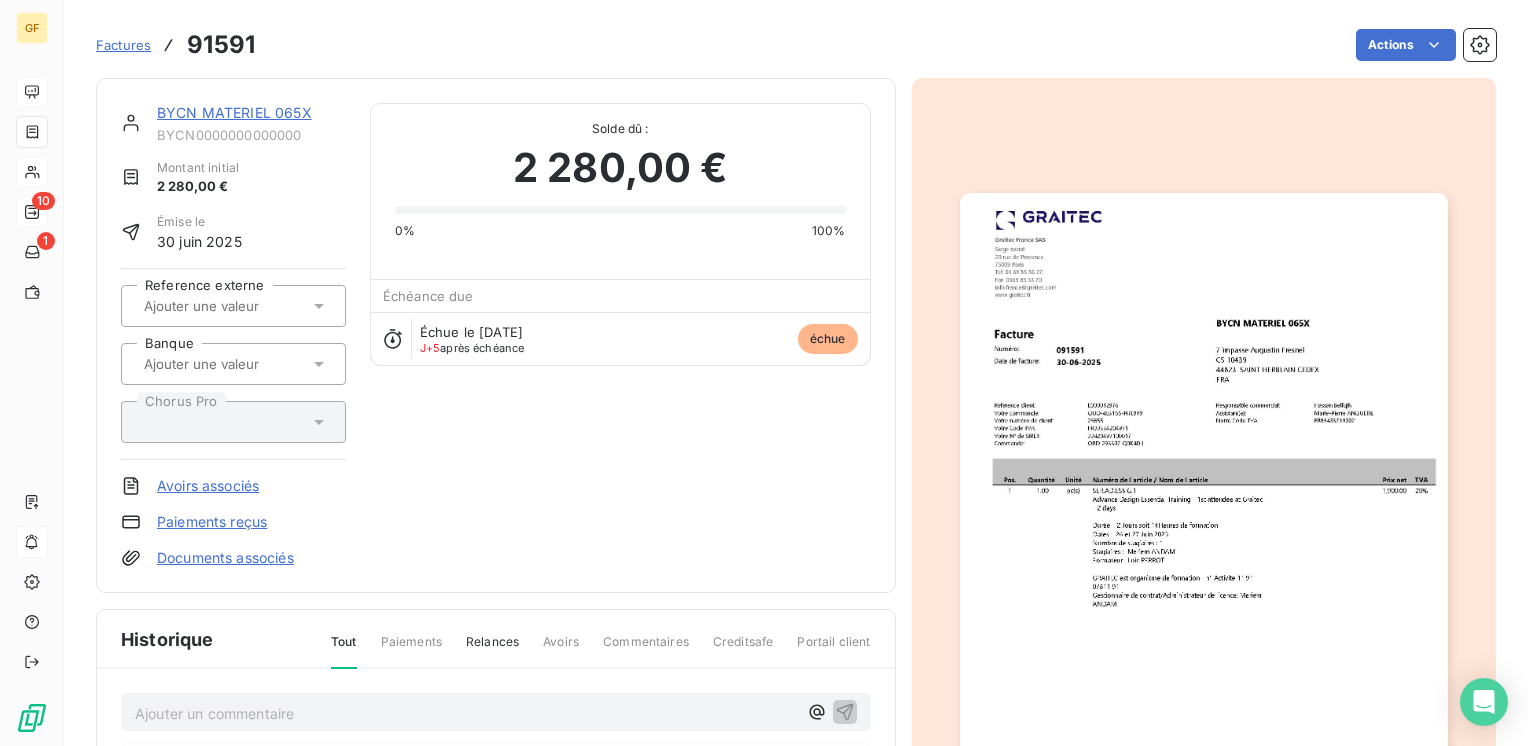 click on "Factures 91591 Actions" at bounding box center [796, 45] 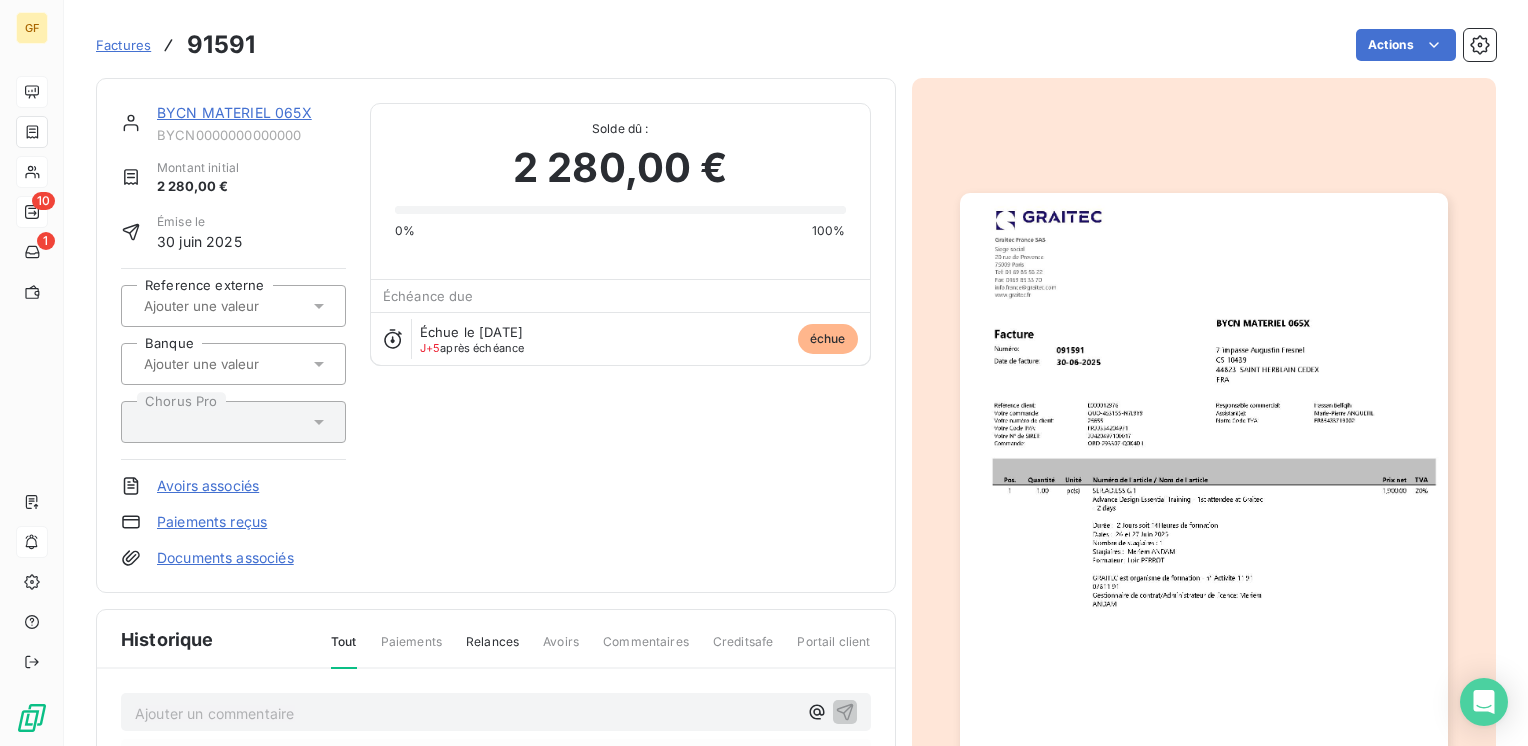 click on "BYCN MATERIEL 065X" at bounding box center [234, 112] 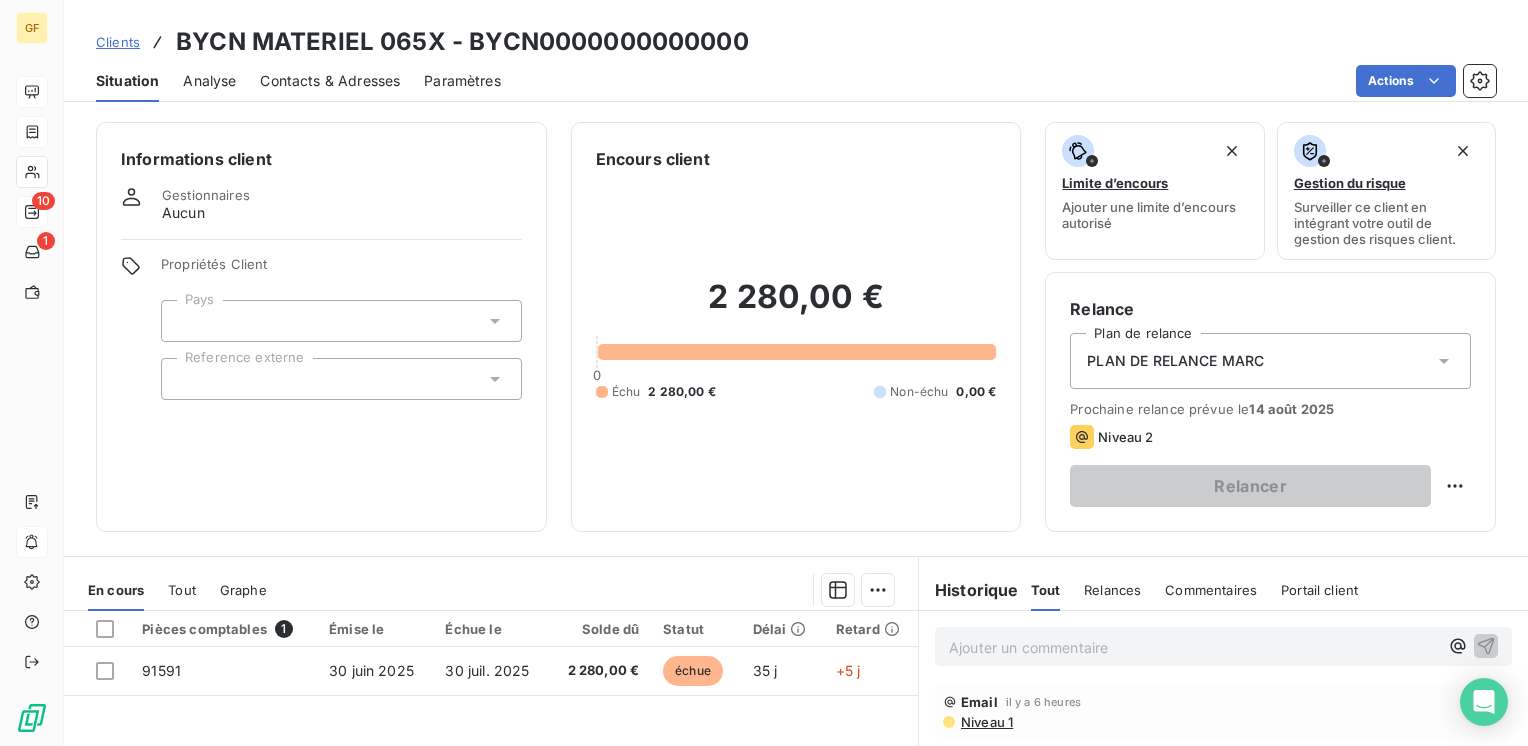 click on "Contacts & Adresses" at bounding box center [330, 81] 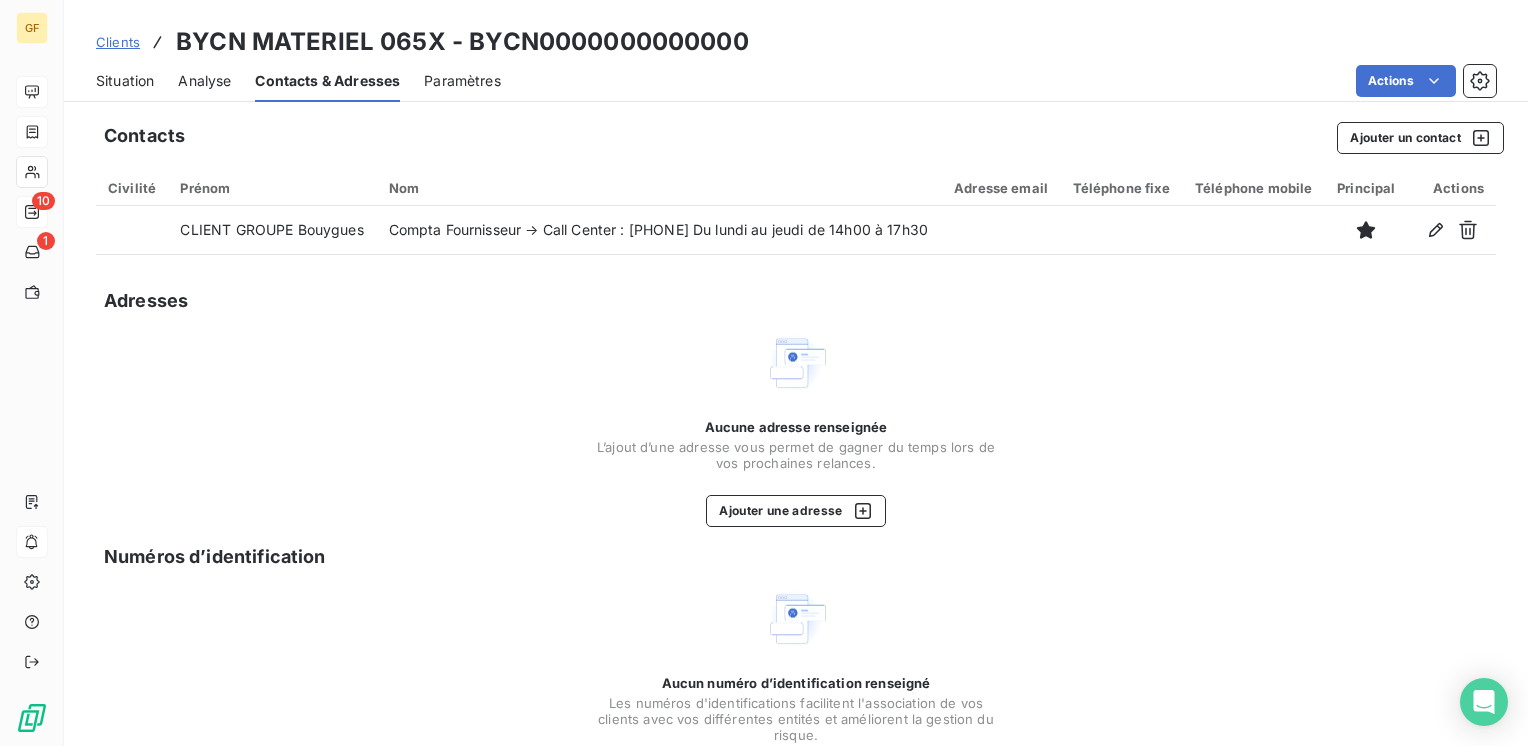 click on "Situation" at bounding box center (125, 81) 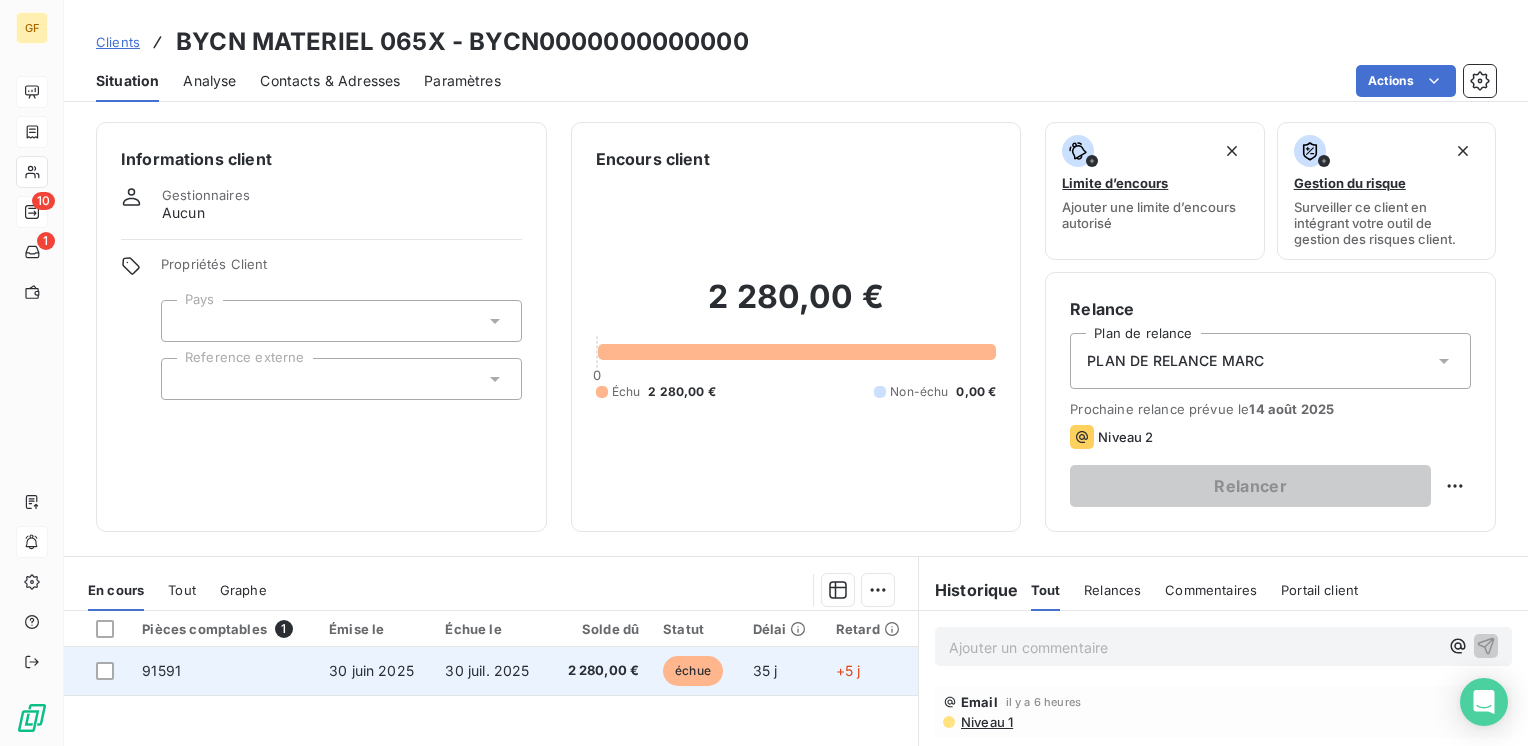 click on "30 juil. 2025" at bounding box center (487, 670) 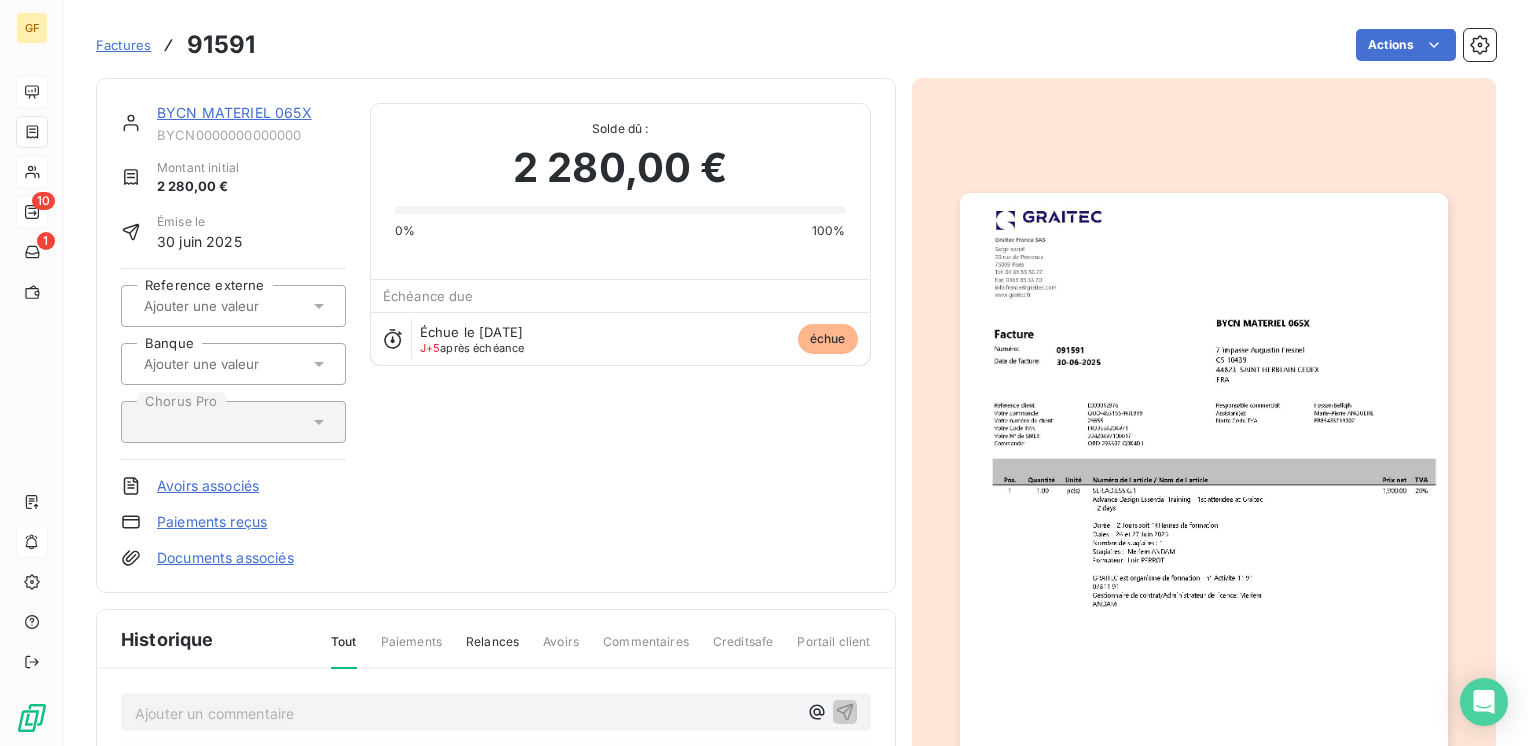 click on "BYCN MATERIEL 065X" at bounding box center (234, 112) 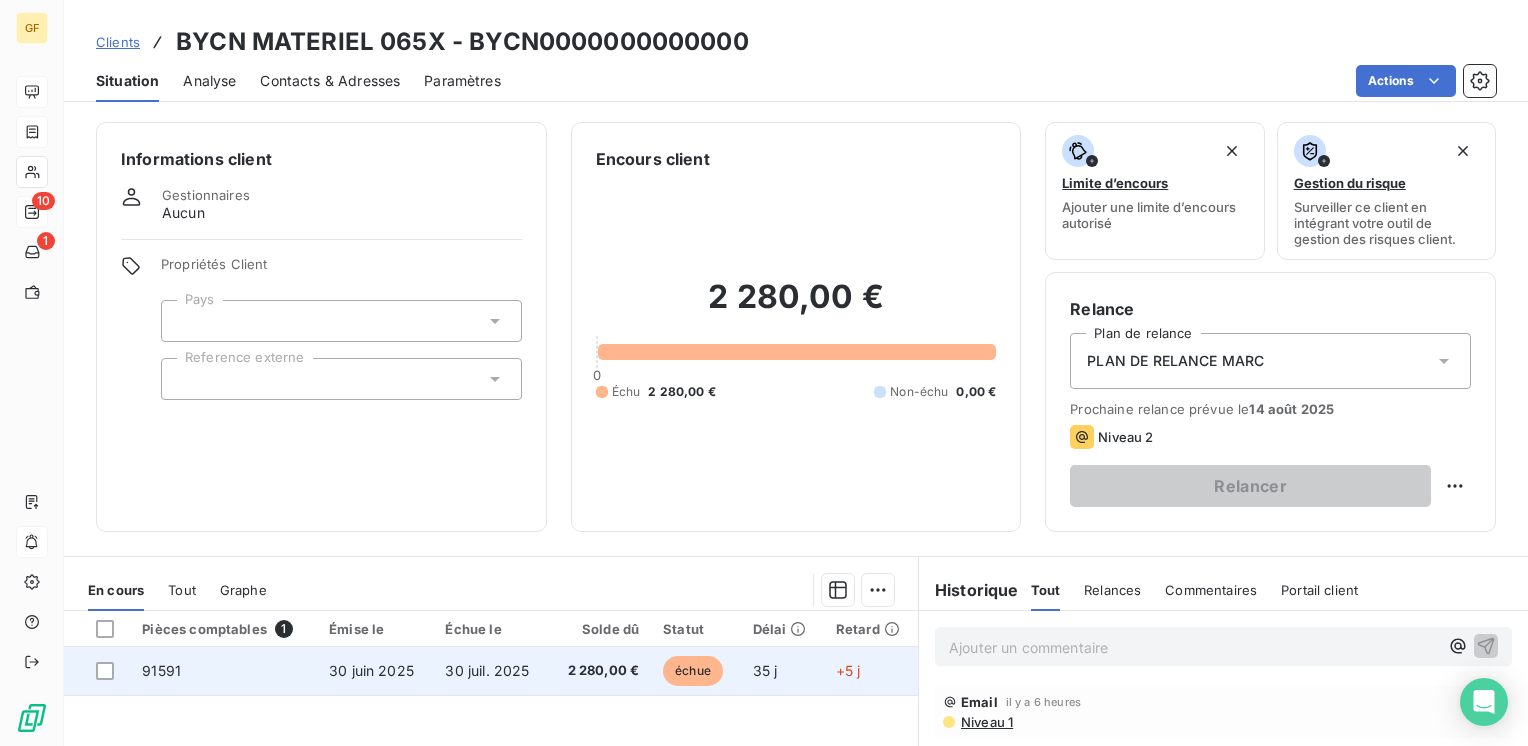 click on "30 juin 2025" at bounding box center [371, 670] 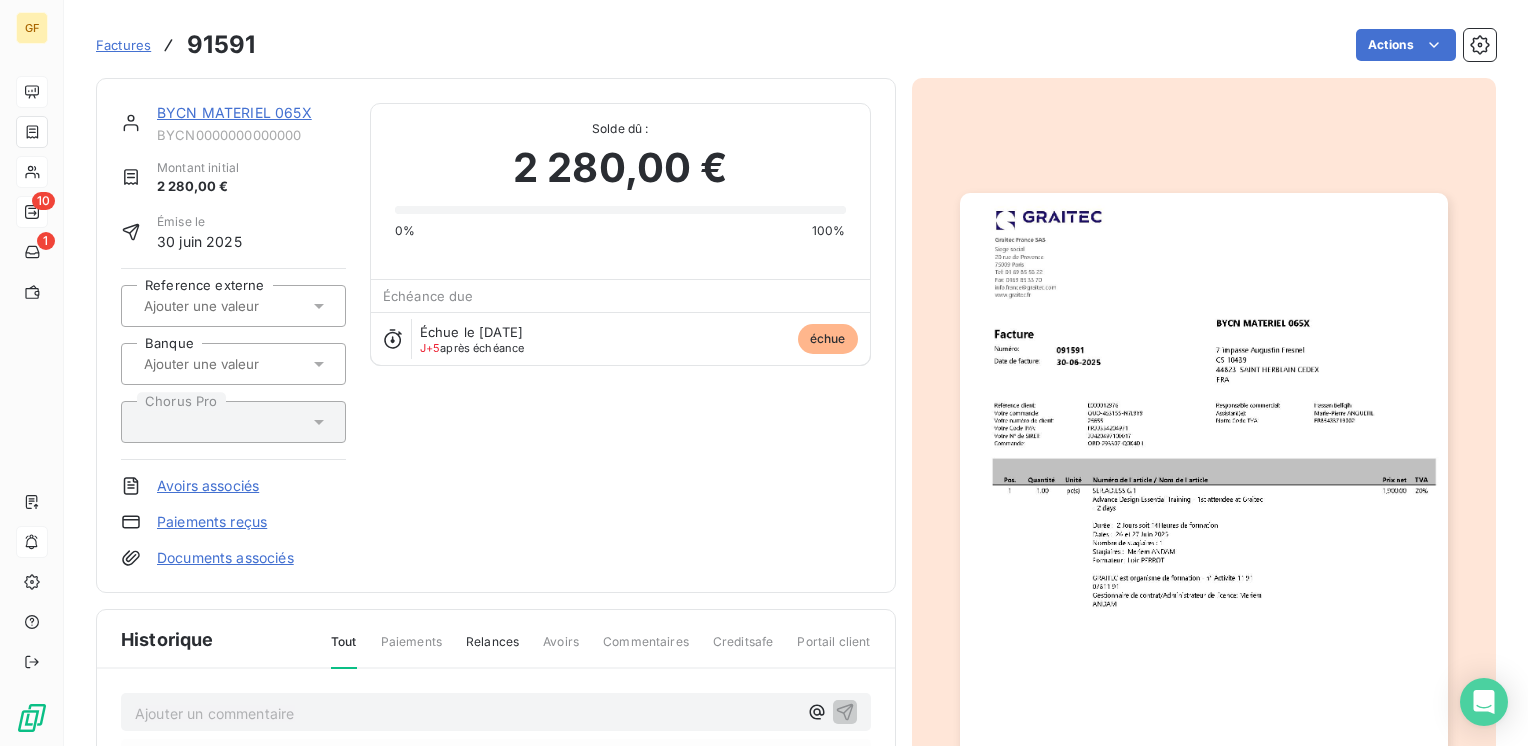 click at bounding box center [1204, 537] 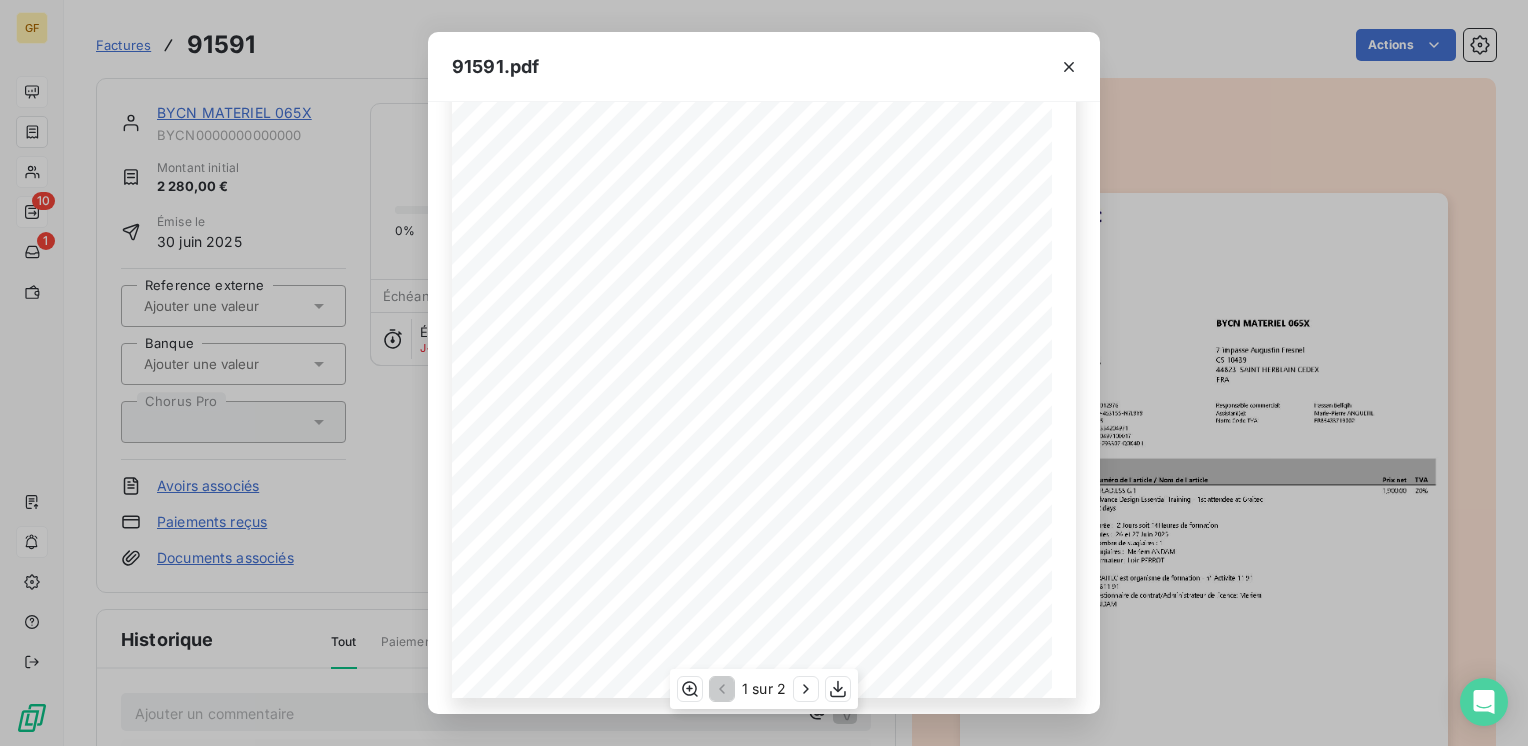 scroll, scrollTop: 283, scrollLeft: 0, axis: vertical 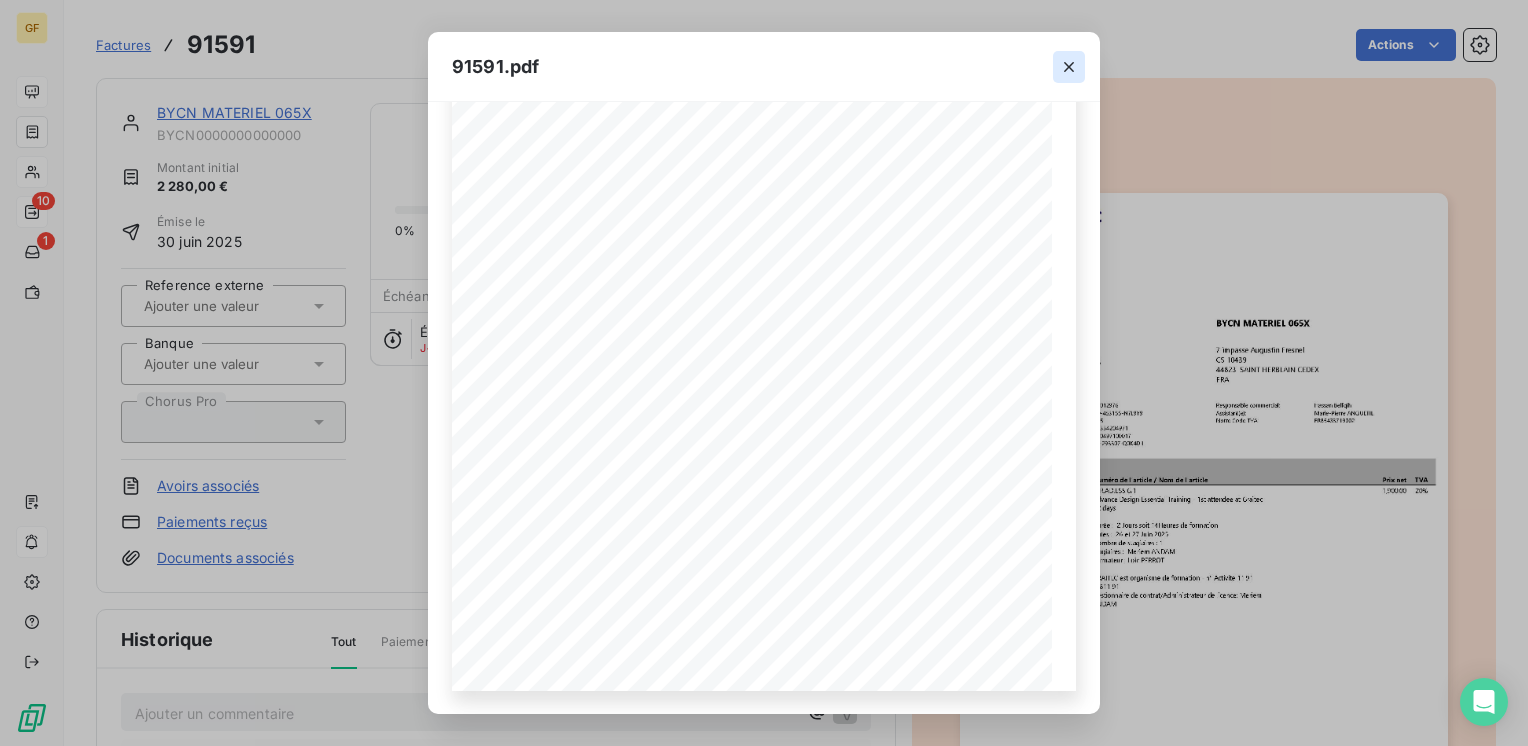 click 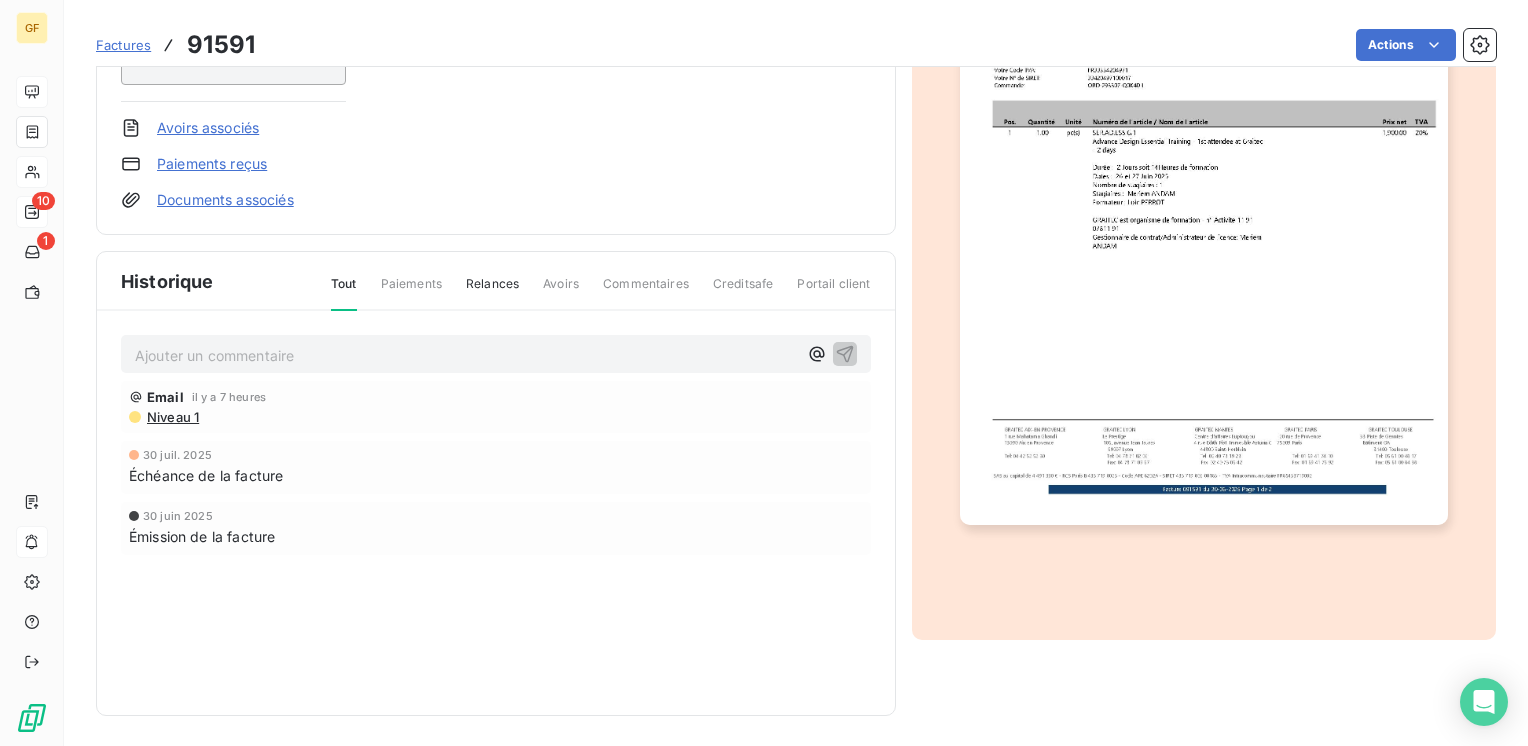 scroll, scrollTop: 0, scrollLeft: 0, axis: both 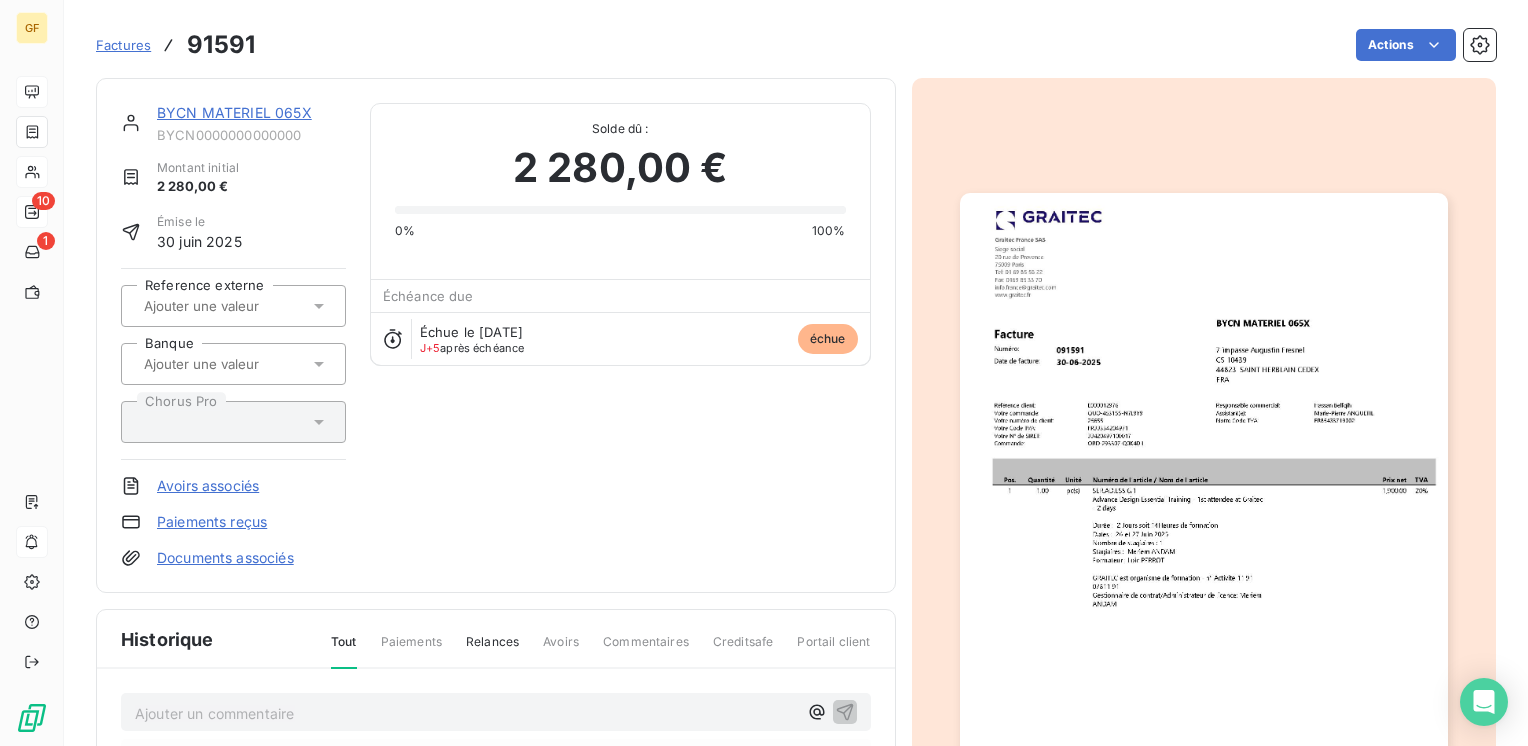 click on "BYCN MATERIEL 065X" at bounding box center [234, 112] 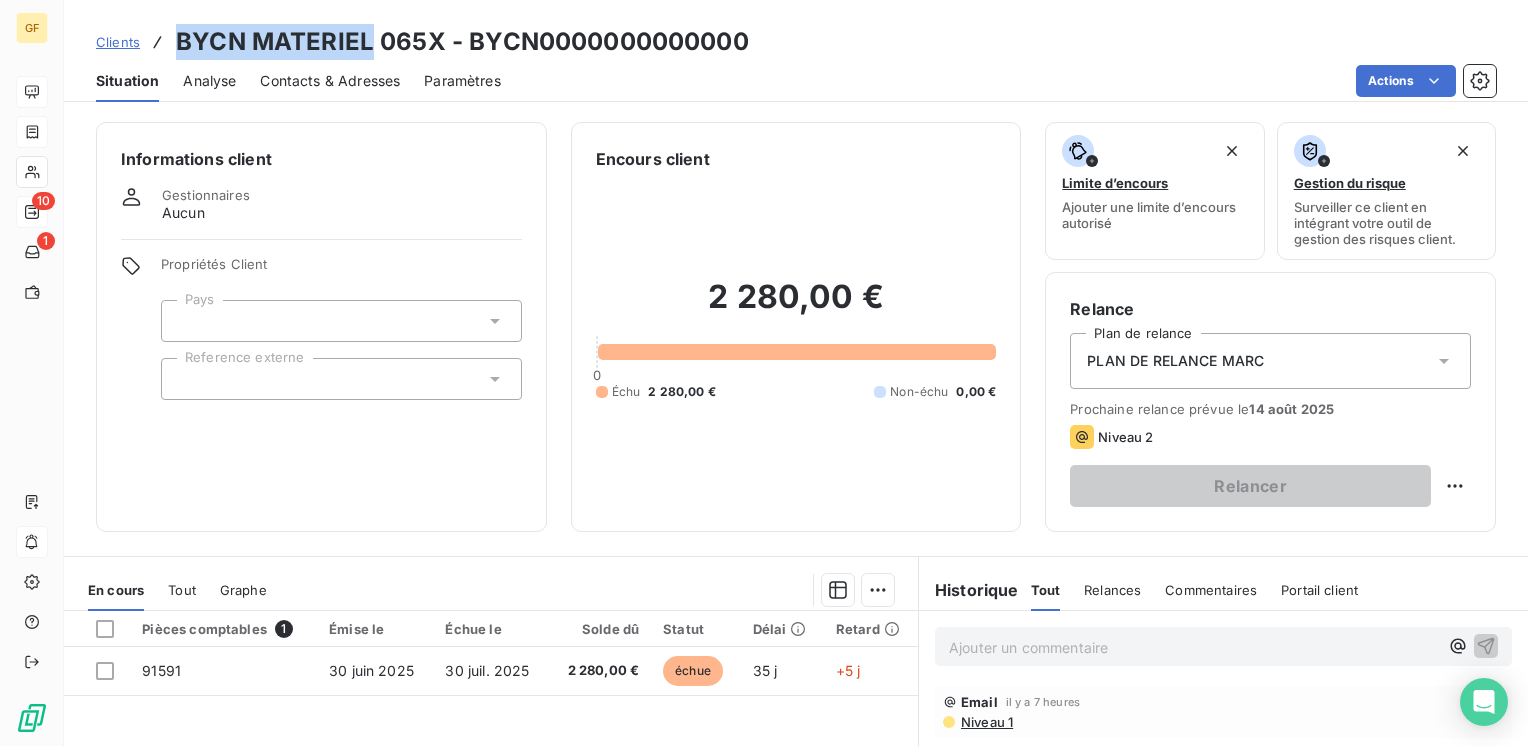 drag, startPoint x: 368, startPoint y: 39, endPoint x: 175, endPoint y: 34, distance: 193.06476 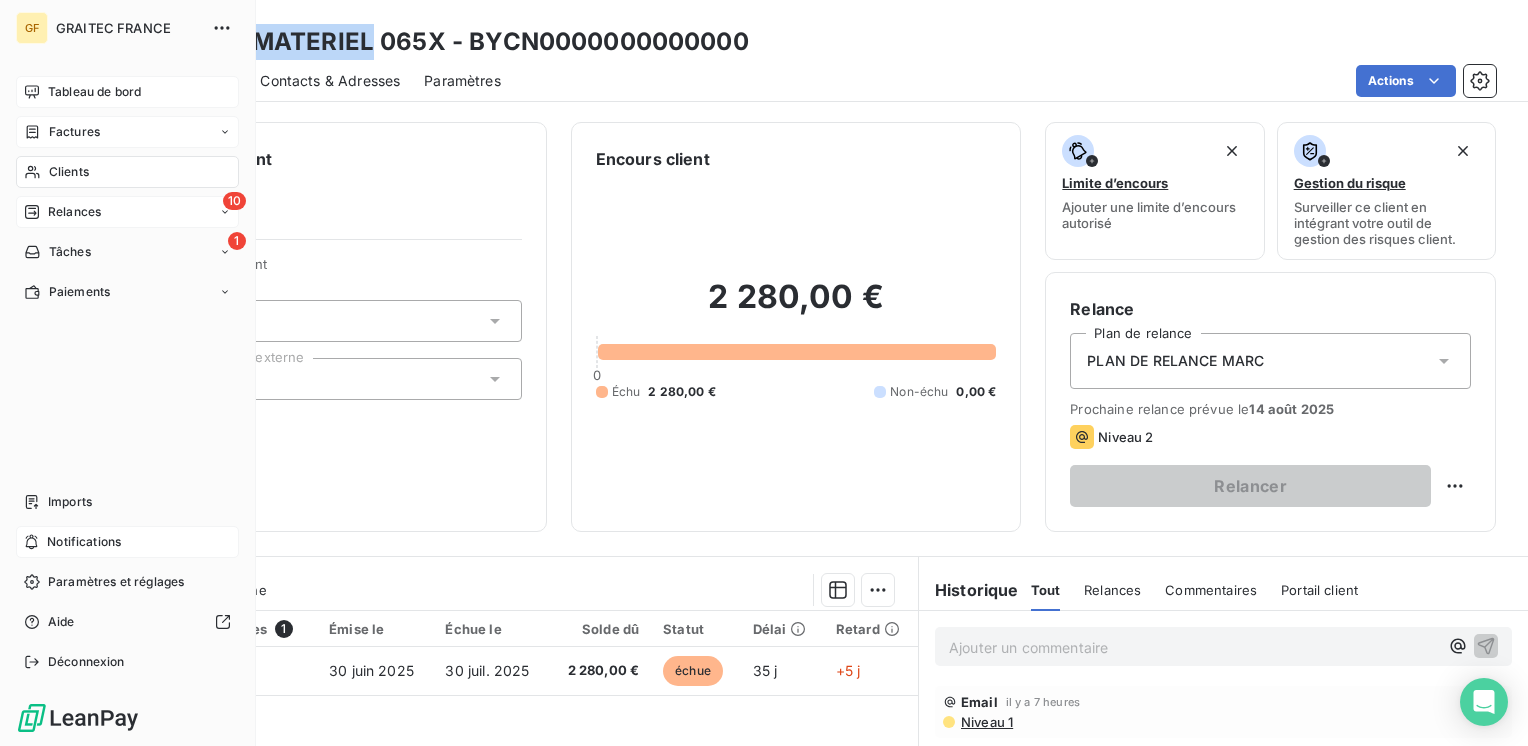 click on "Factures" at bounding box center [74, 132] 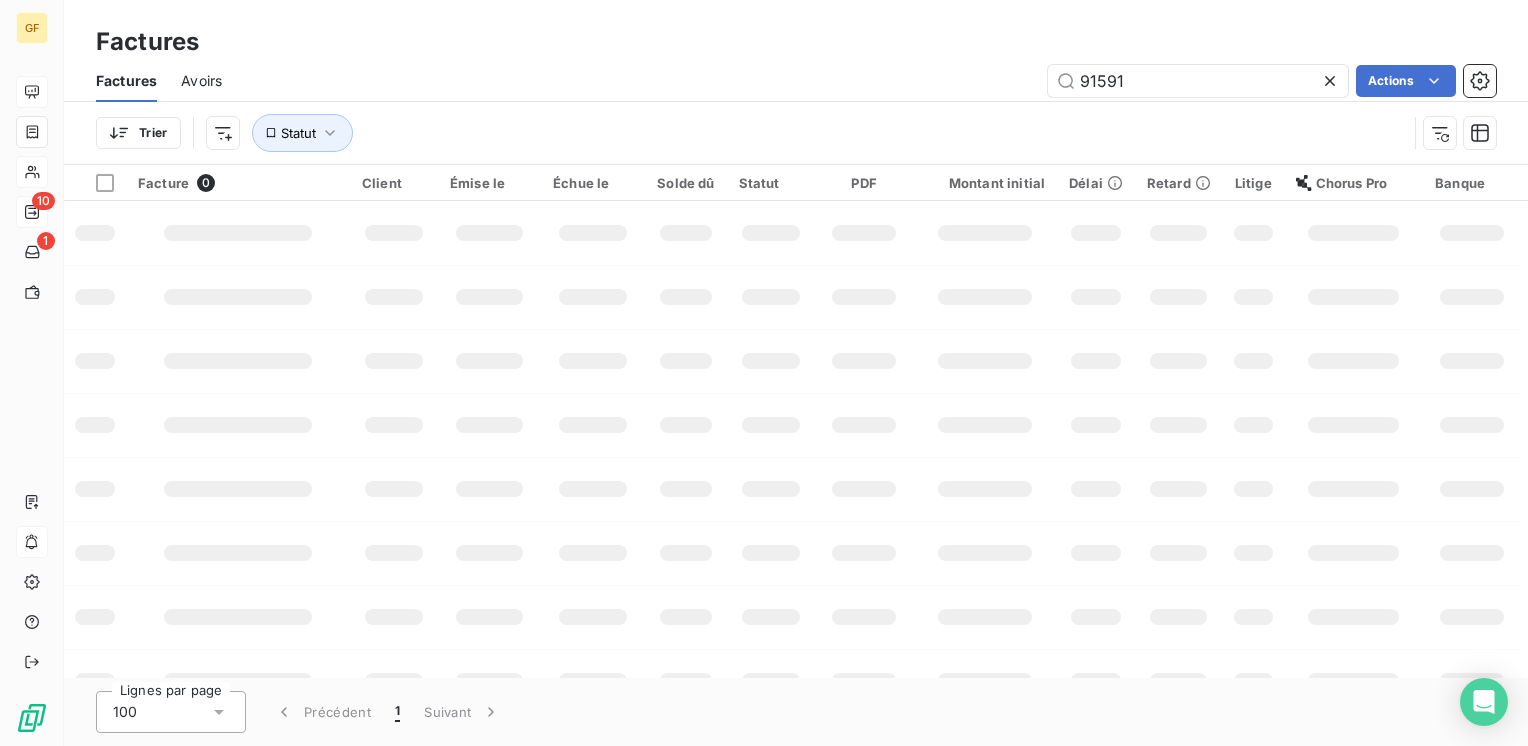 drag, startPoint x: 1154, startPoint y: 80, endPoint x: 928, endPoint y: 100, distance: 226.88322 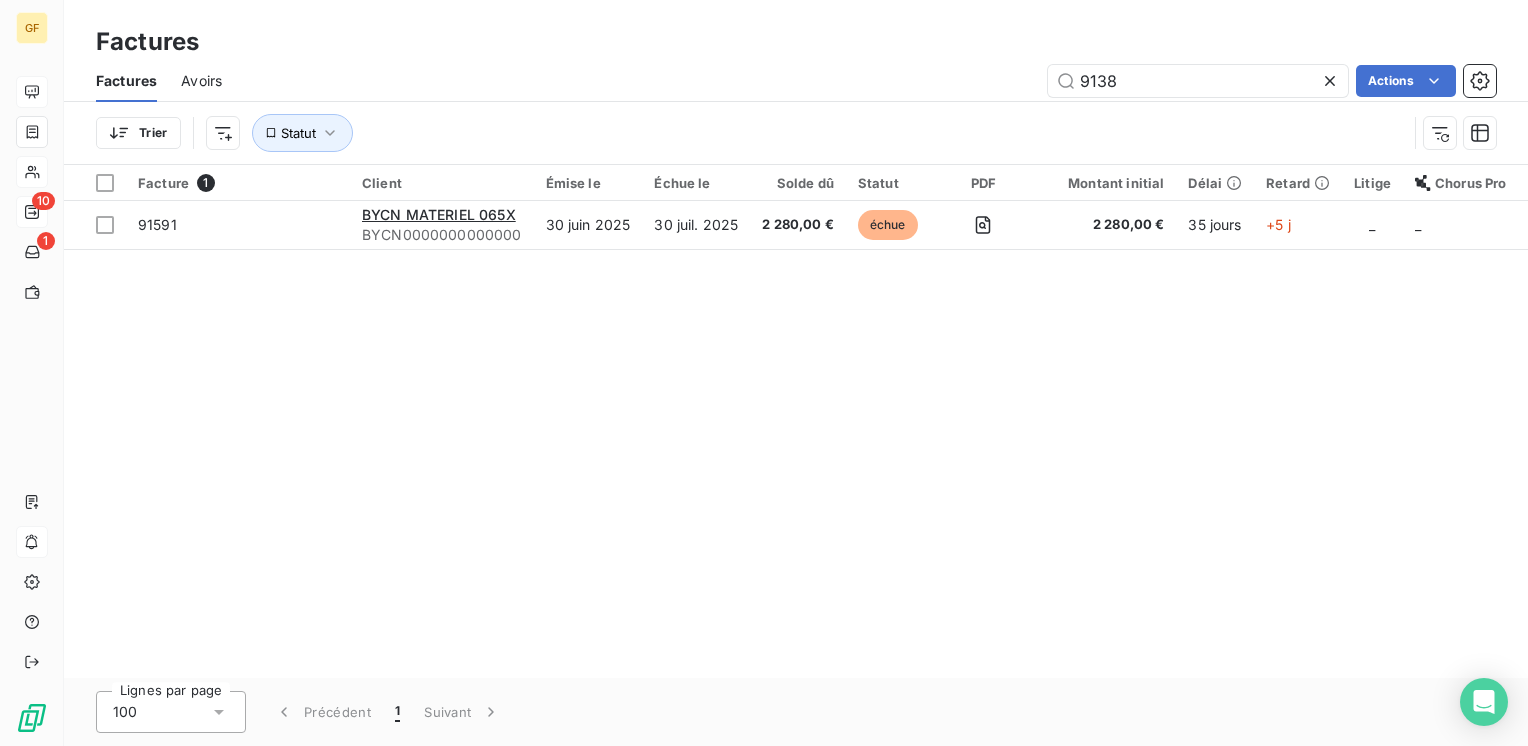 type on "91386" 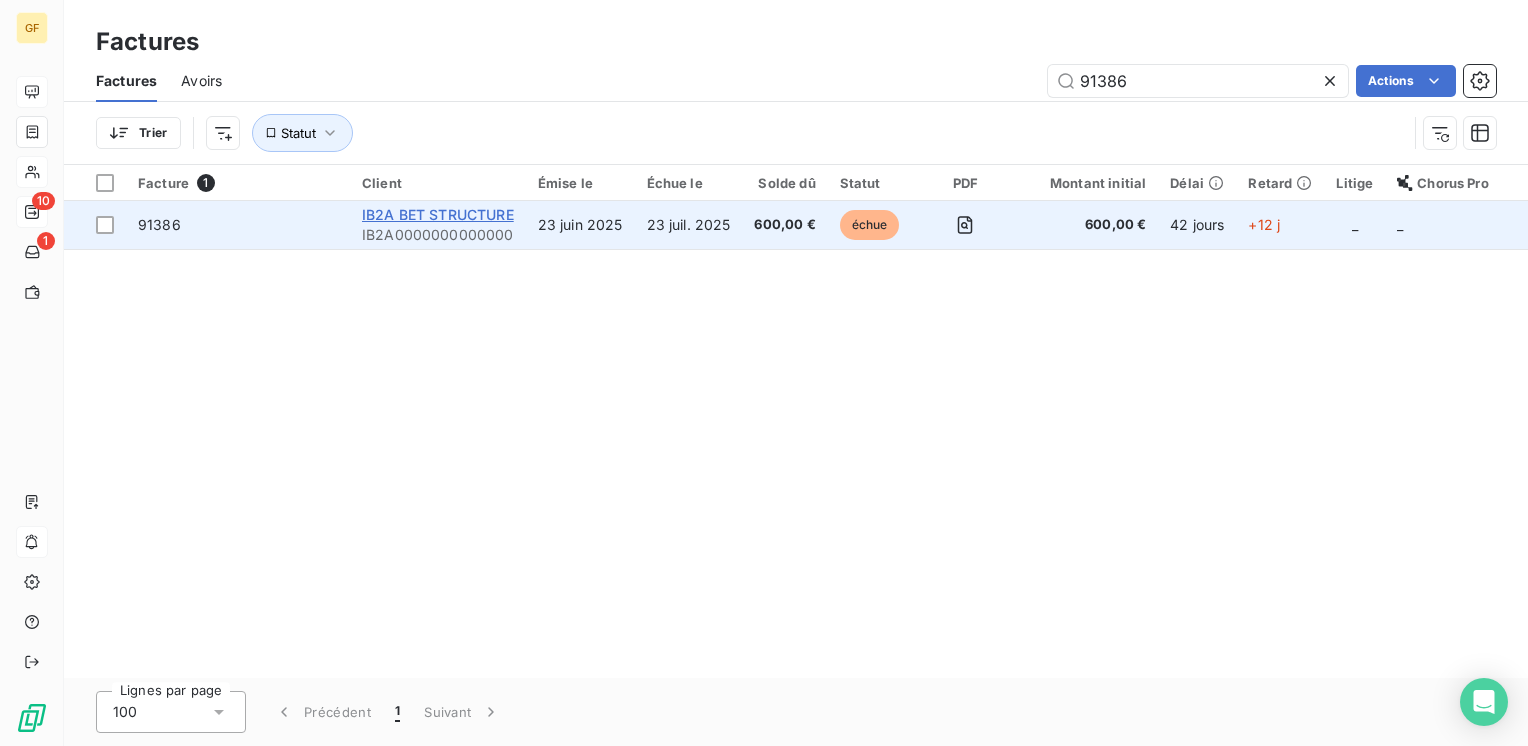 click on "IB2A BET STRUCTURE" at bounding box center [438, 214] 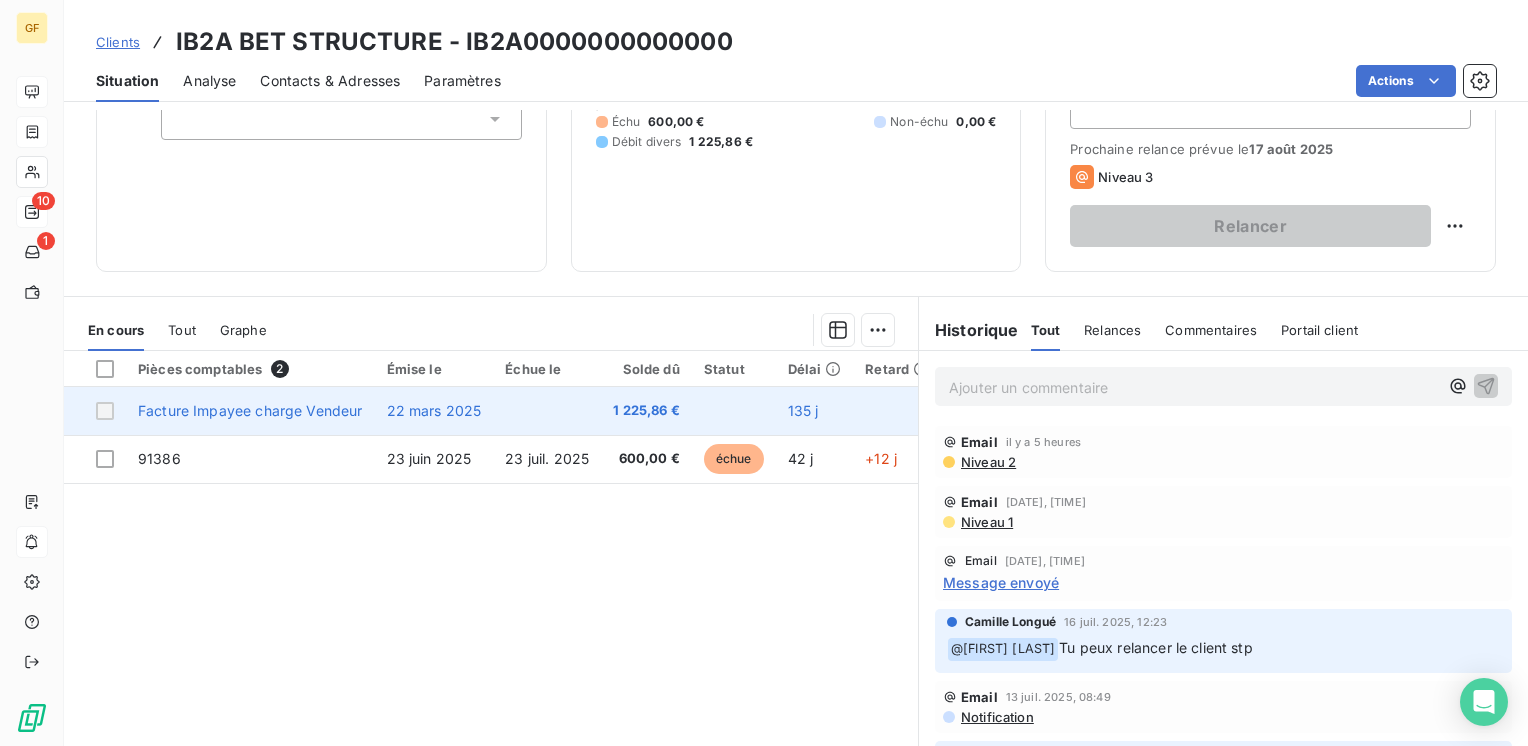 scroll, scrollTop: 308, scrollLeft: 0, axis: vertical 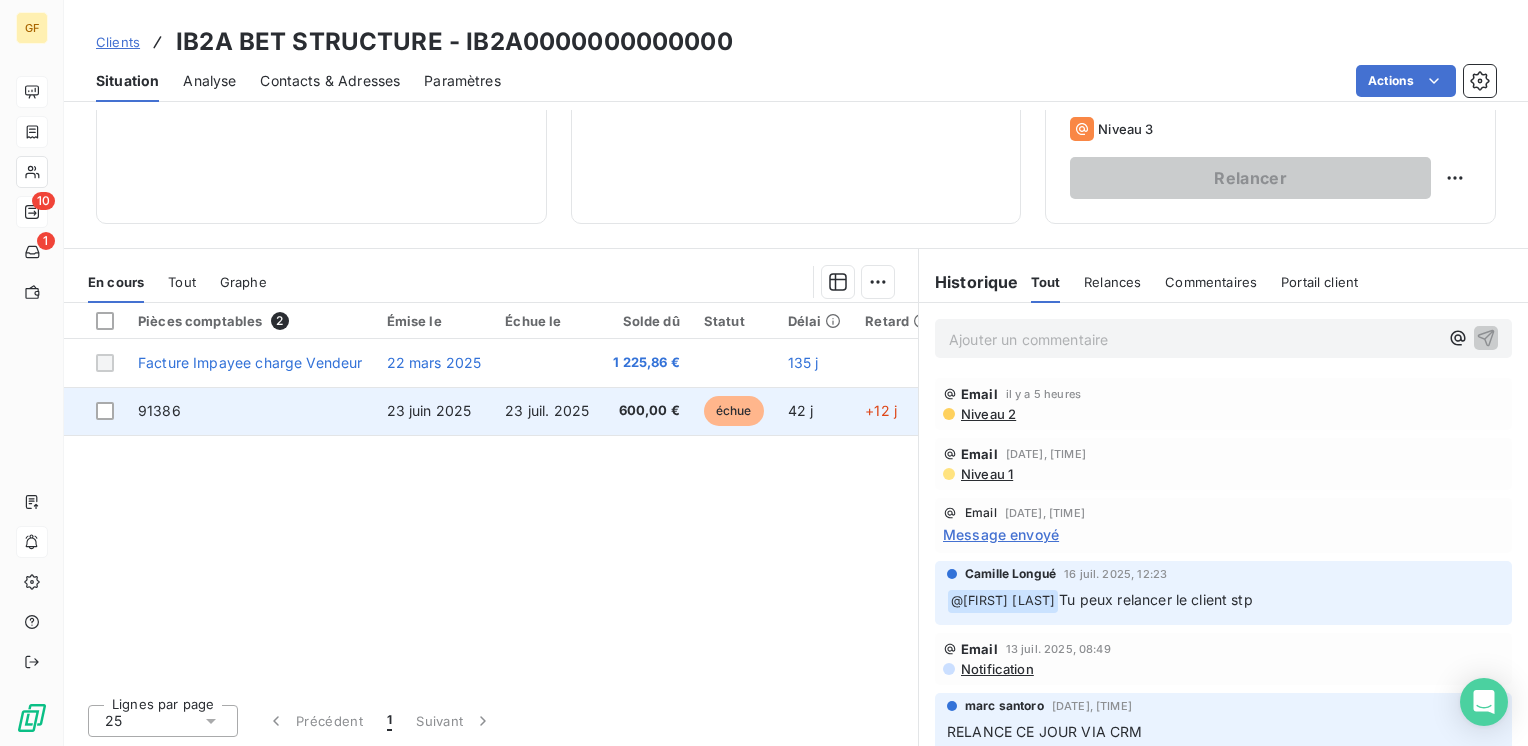 click on "91386" at bounding box center (250, 411) 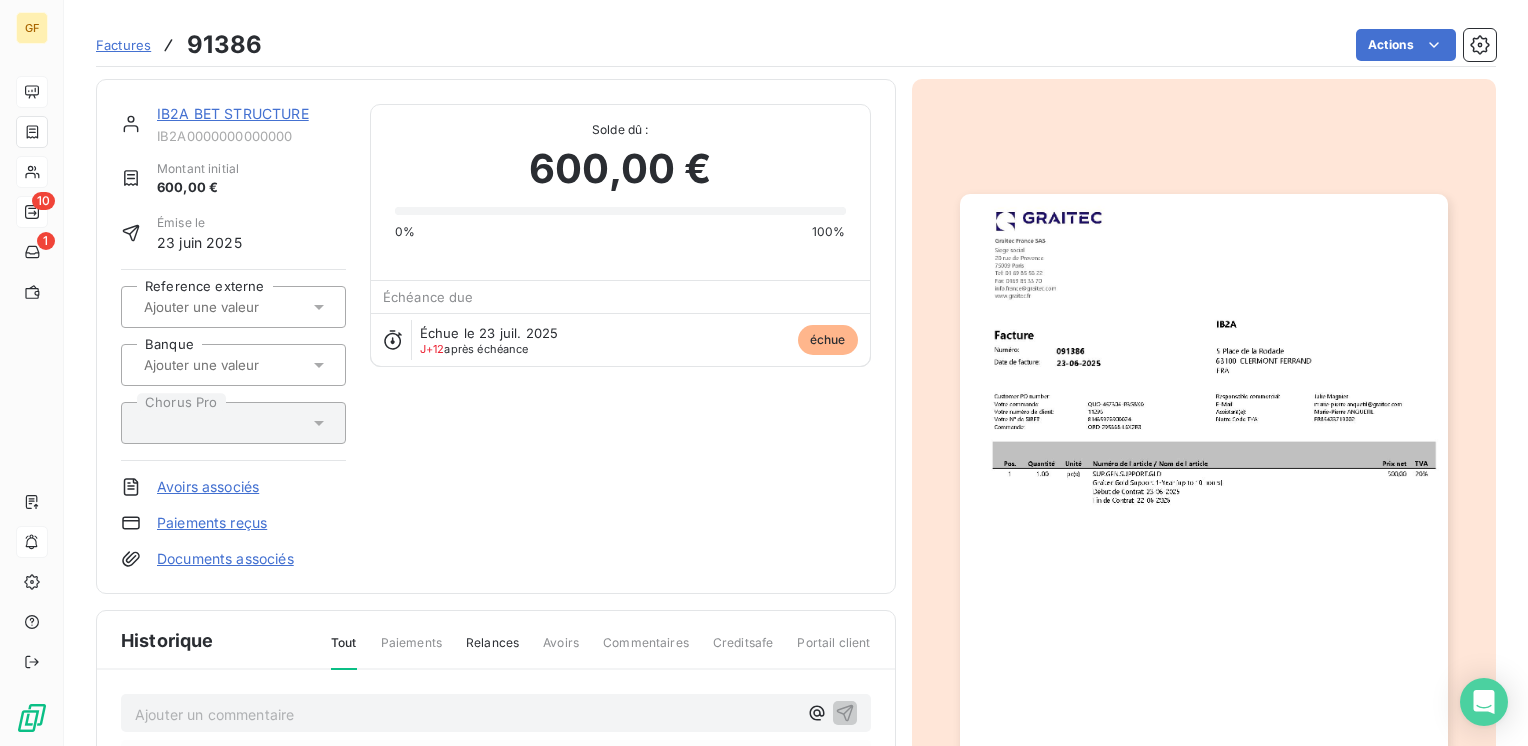 scroll, scrollTop: 100, scrollLeft: 0, axis: vertical 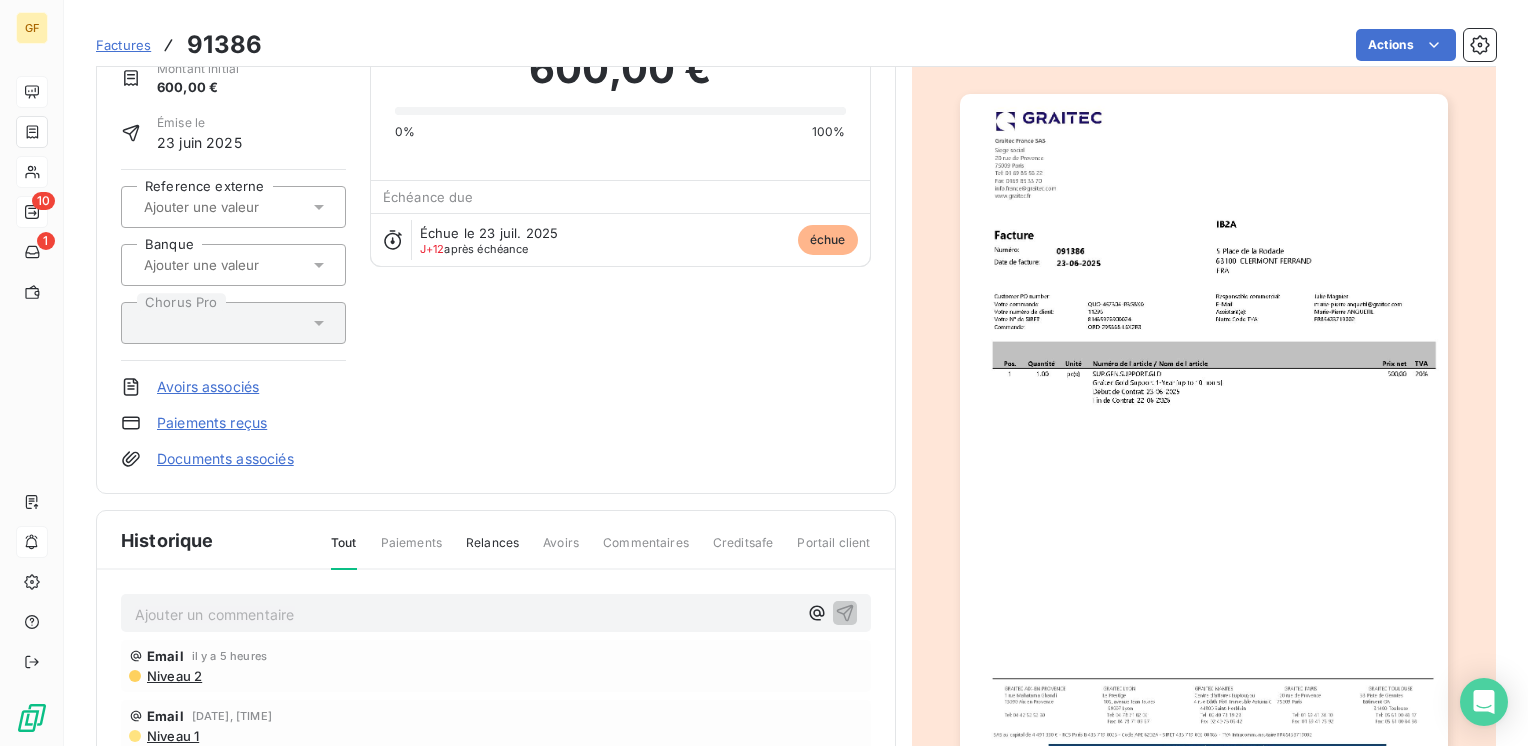 click at bounding box center [1204, 438] 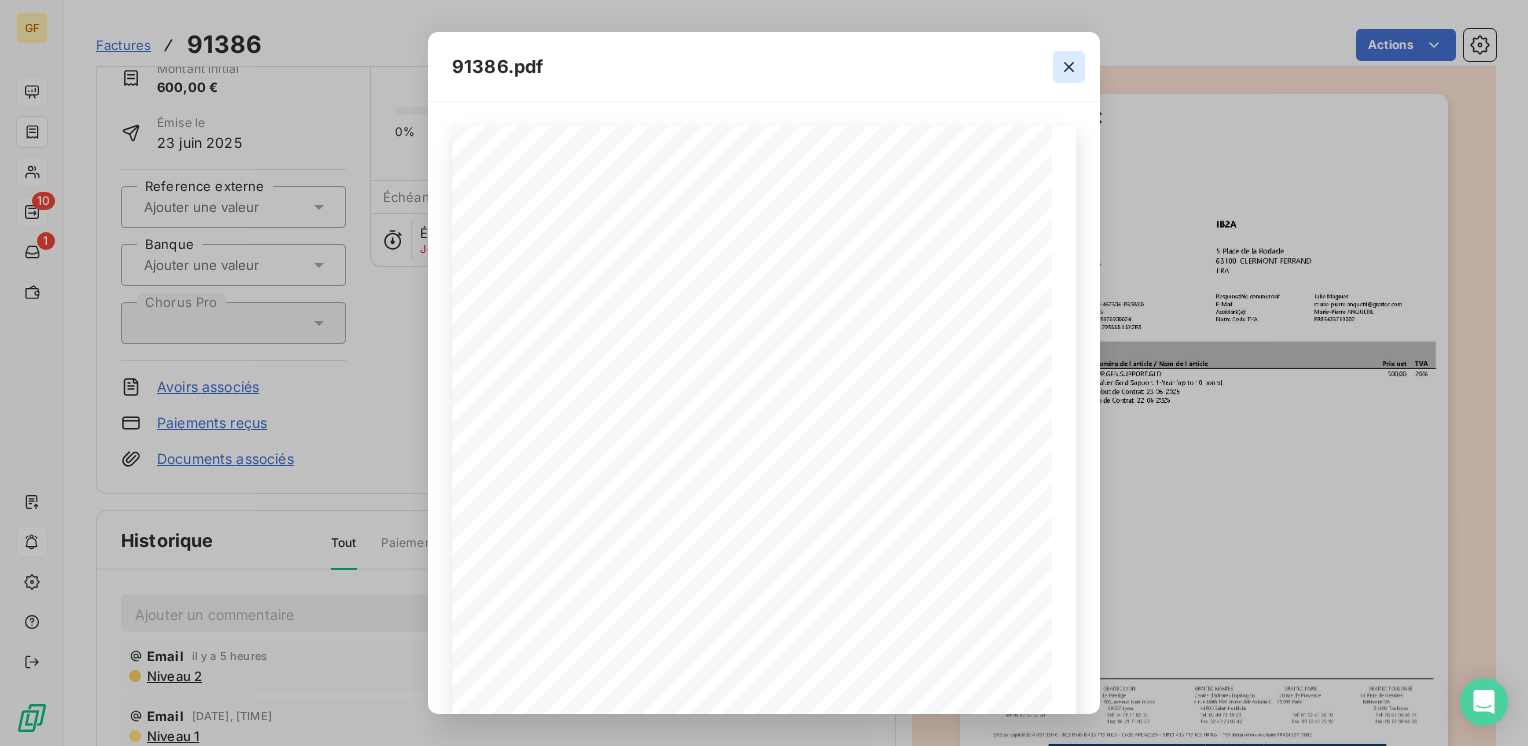 click 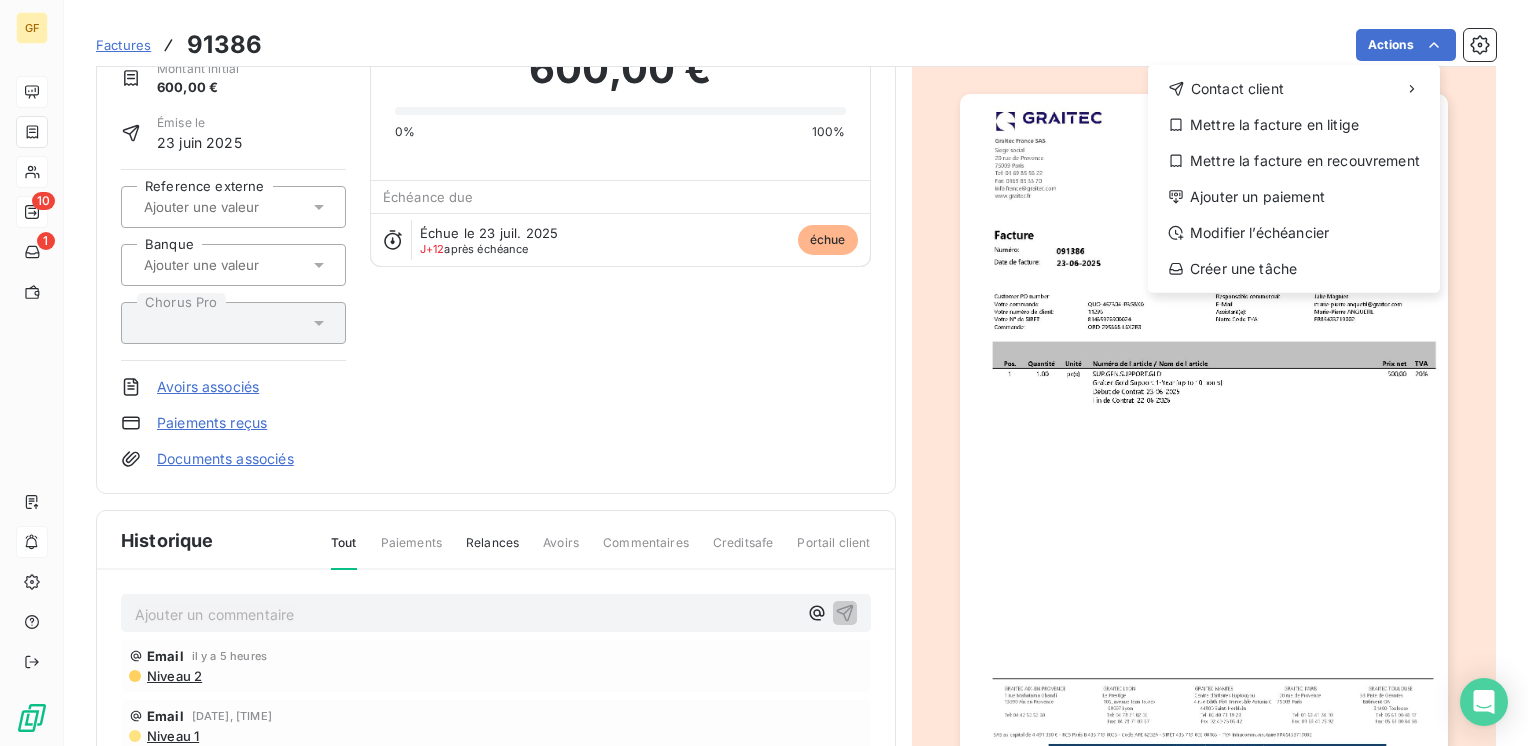 click on "GF 10 1 Factures 91386 Actions Contact client Mettre la facture en litige Mettre la facture en recouvrement Ajouter un paiement Modifier l’échéancier Créer une tâche IB2A BET STRUCTURE IB2A0000000000000 Montant initial [PRICE]€ Émise le [DATE] Reference externe Banque Chorus Pro Avoirs associés Paiements reçus Documents associés Solde dû : [PRICE]€ 0% 100% Échéance due Échue le [DATE] J+12  après échéance échue Historique Tout Paiements Relances Avoirs Commentaires Creditsafe Portail client Ajouter un commentaire Email il y a 5 heures Niveau 2 Email [DATE], [TIME] Niveau 1 [DATE] Échéance de la facture Email [DATE], [TIME] Message envoyé Email [DATE], [TIME] Notification [DATE] Émission de la facture" at bounding box center [764, 373] 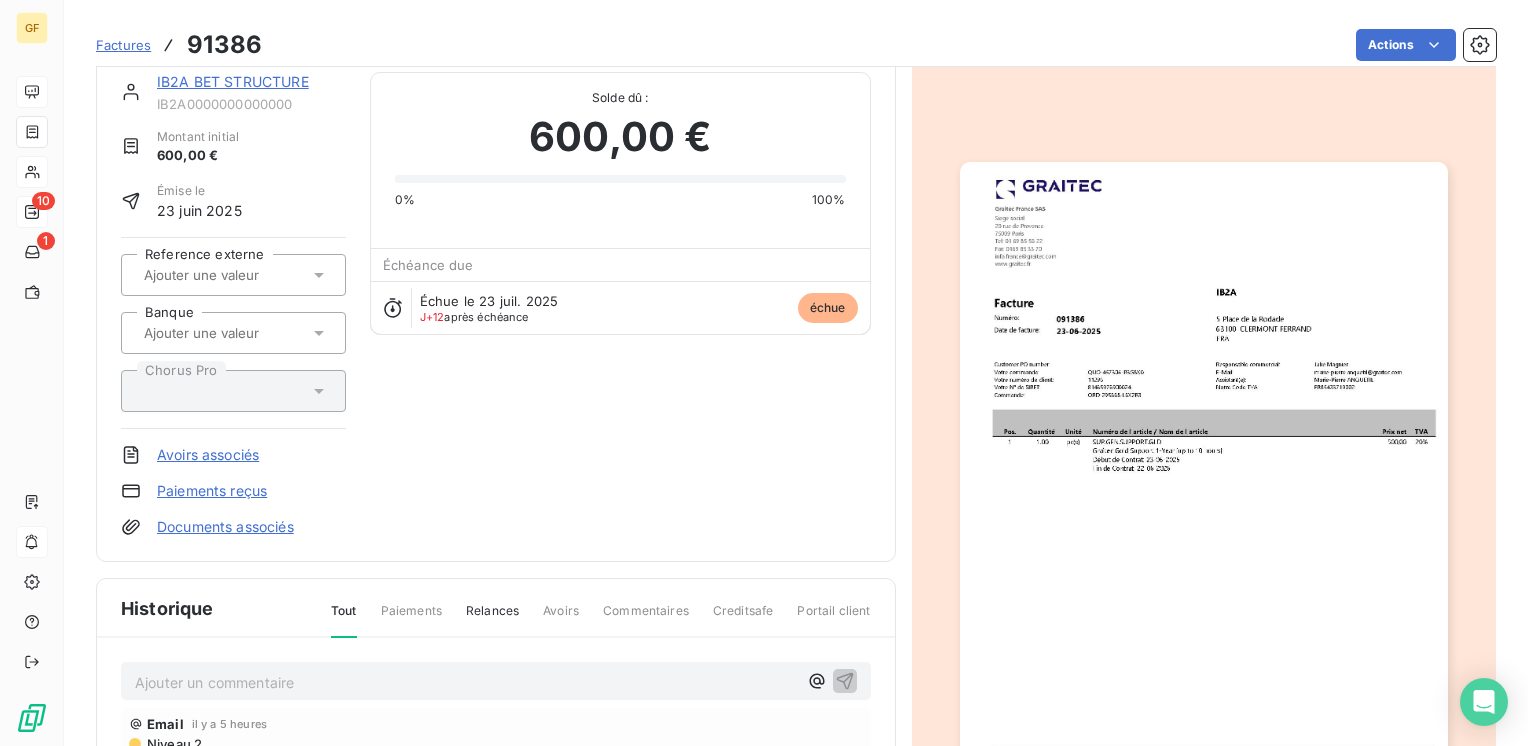 scroll, scrollTop: 0, scrollLeft: 0, axis: both 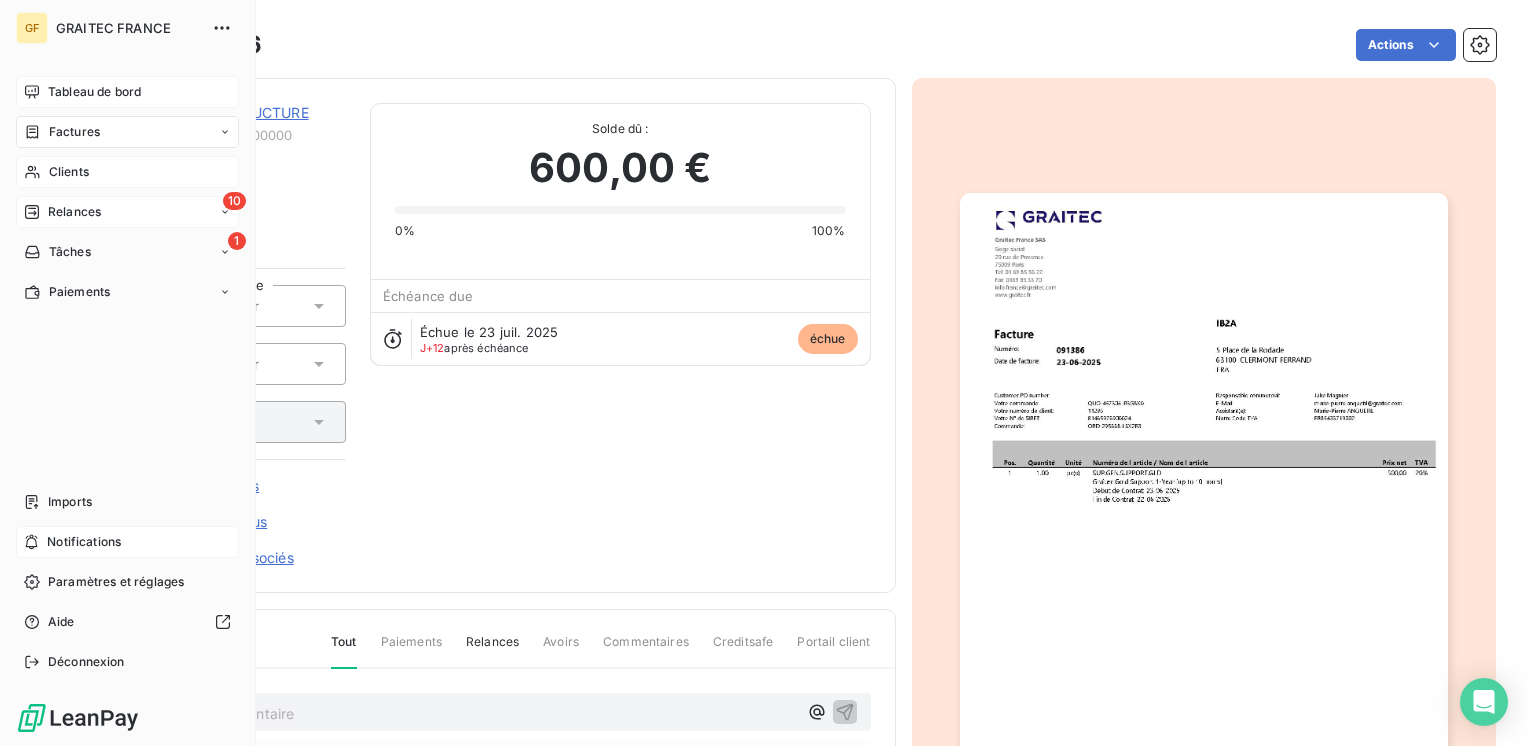 click on "Factures" at bounding box center [74, 132] 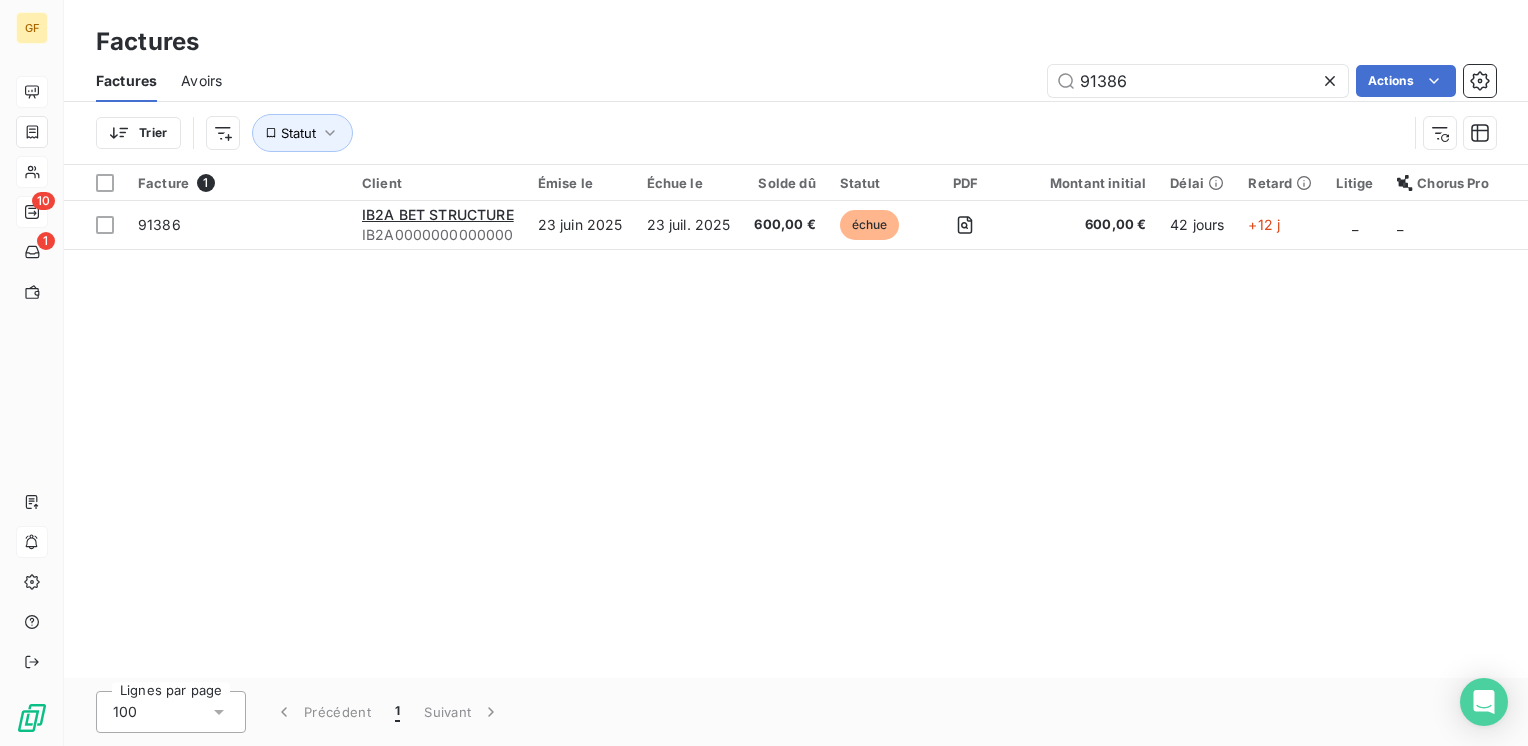 drag, startPoint x: 1144, startPoint y: 74, endPoint x: 912, endPoint y: 106, distance: 234.1965 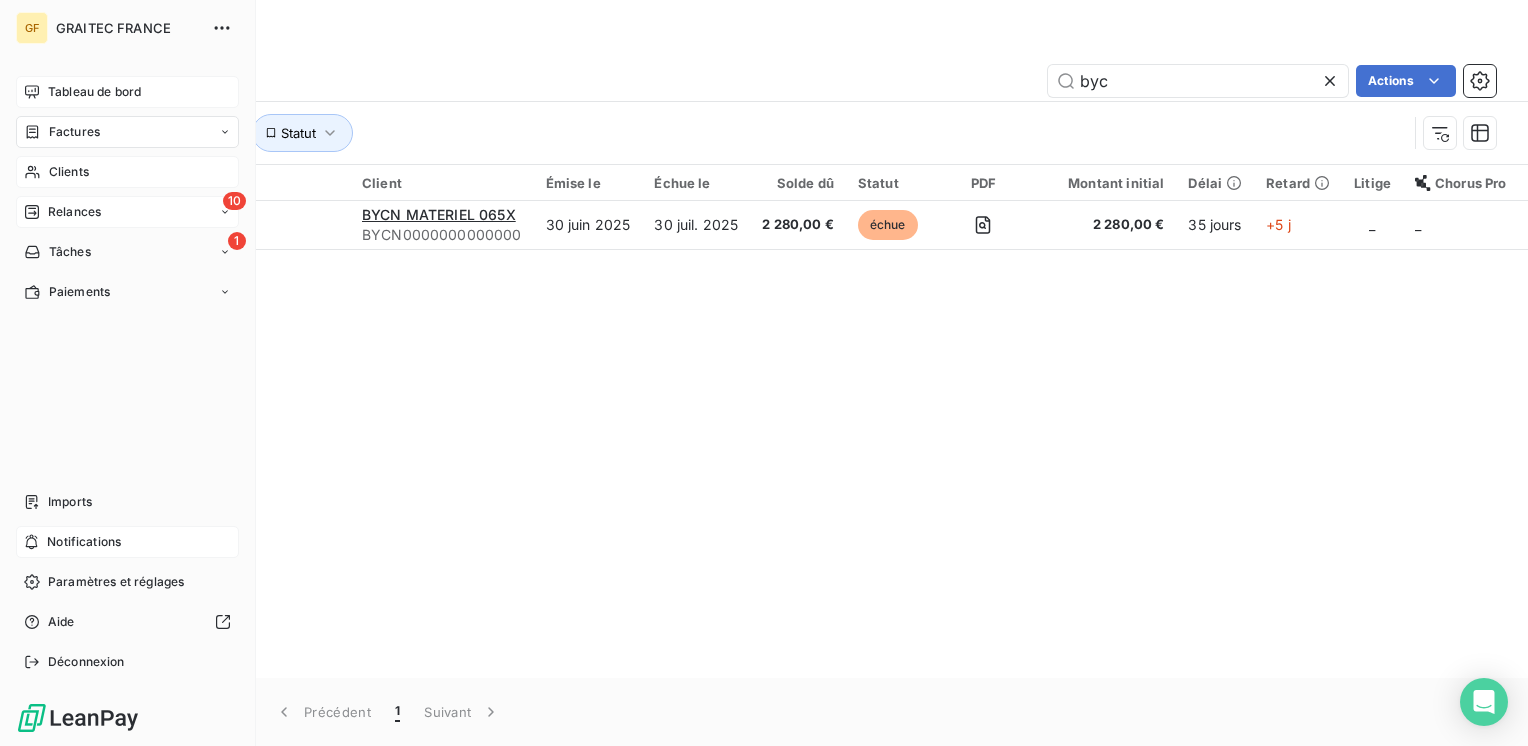 type on "byc" 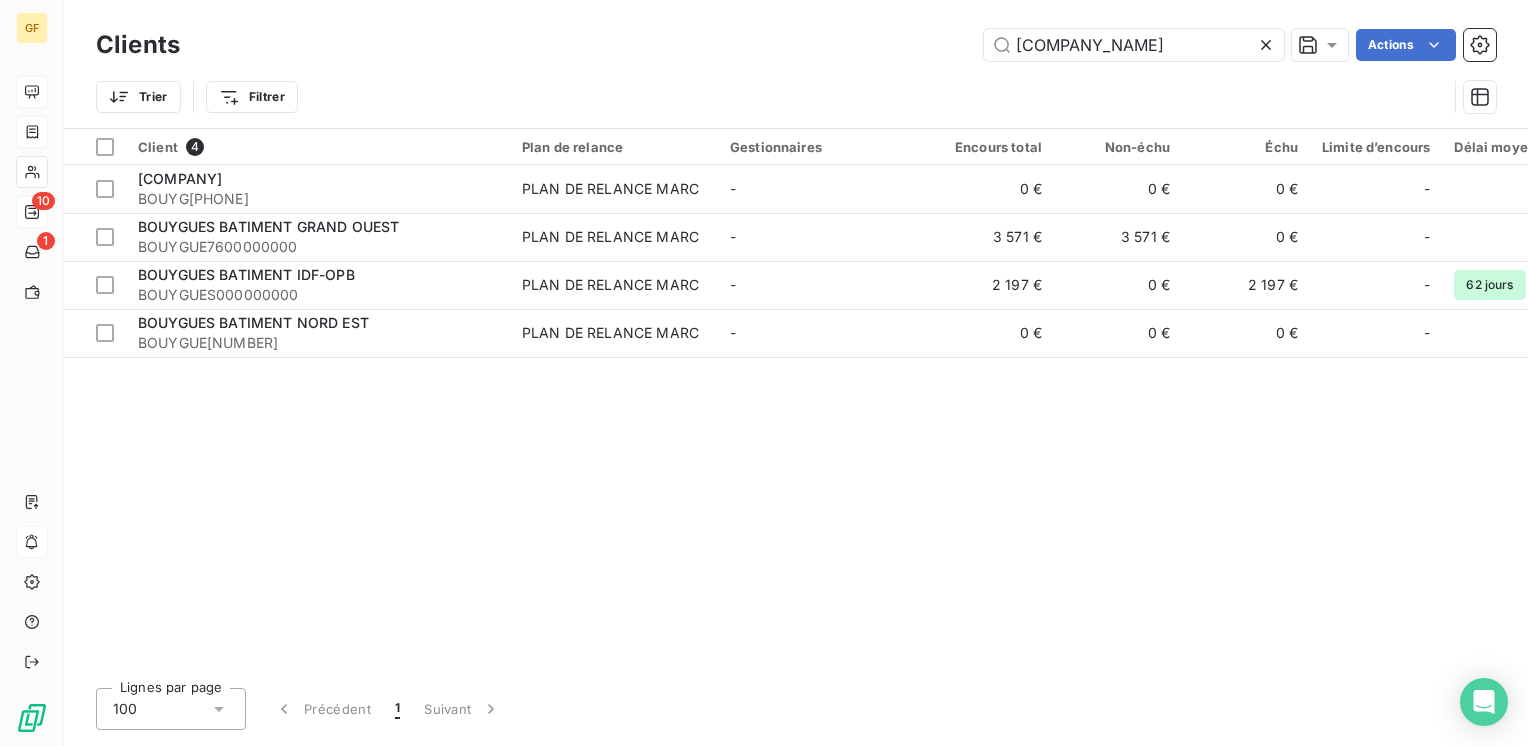 drag, startPoint x: 1166, startPoint y: 53, endPoint x: 860, endPoint y: 82, distance: 307.37112 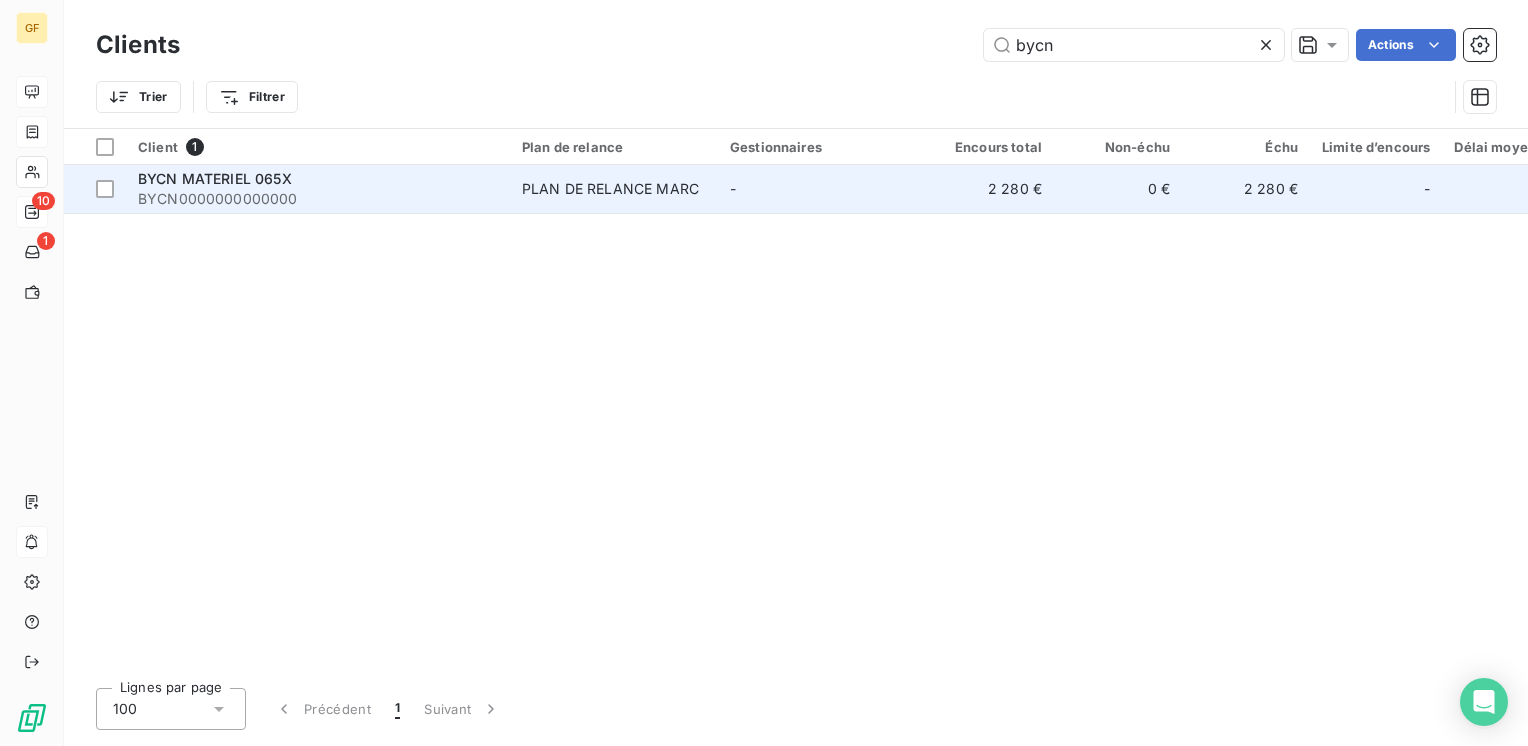 type on "bycn" 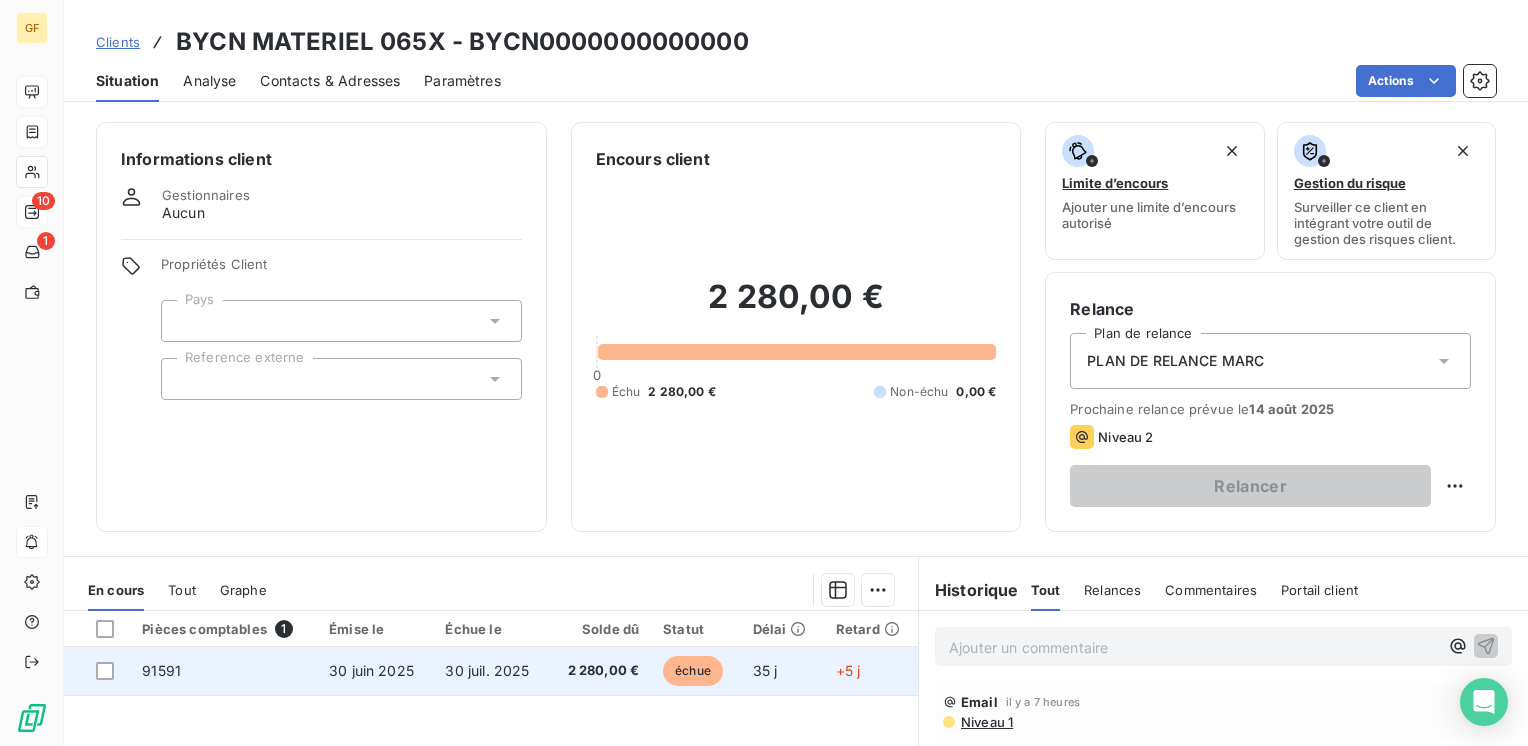 click on "30 juil. 2025" at bounding box center (490, 671) 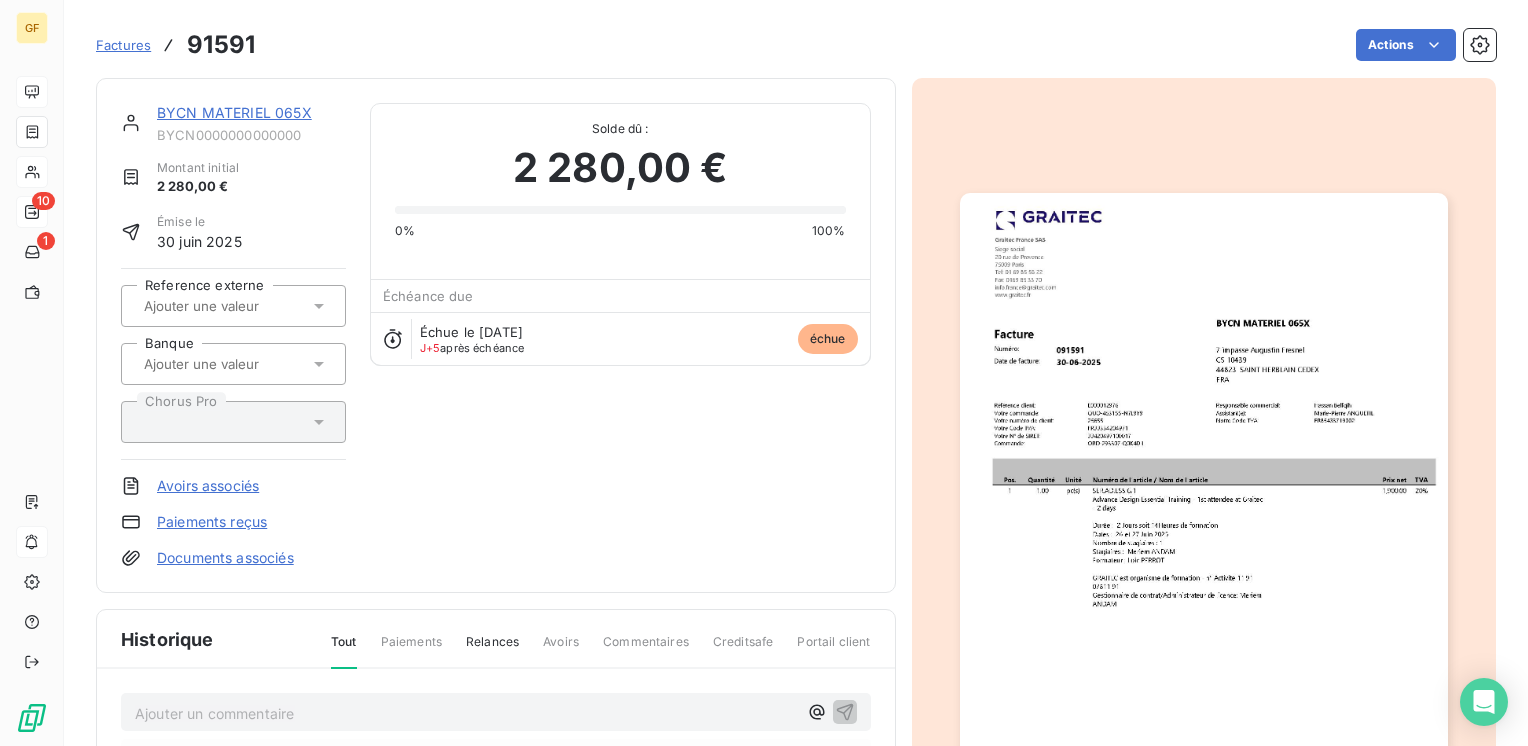 click at bounding box center (1204, 537) 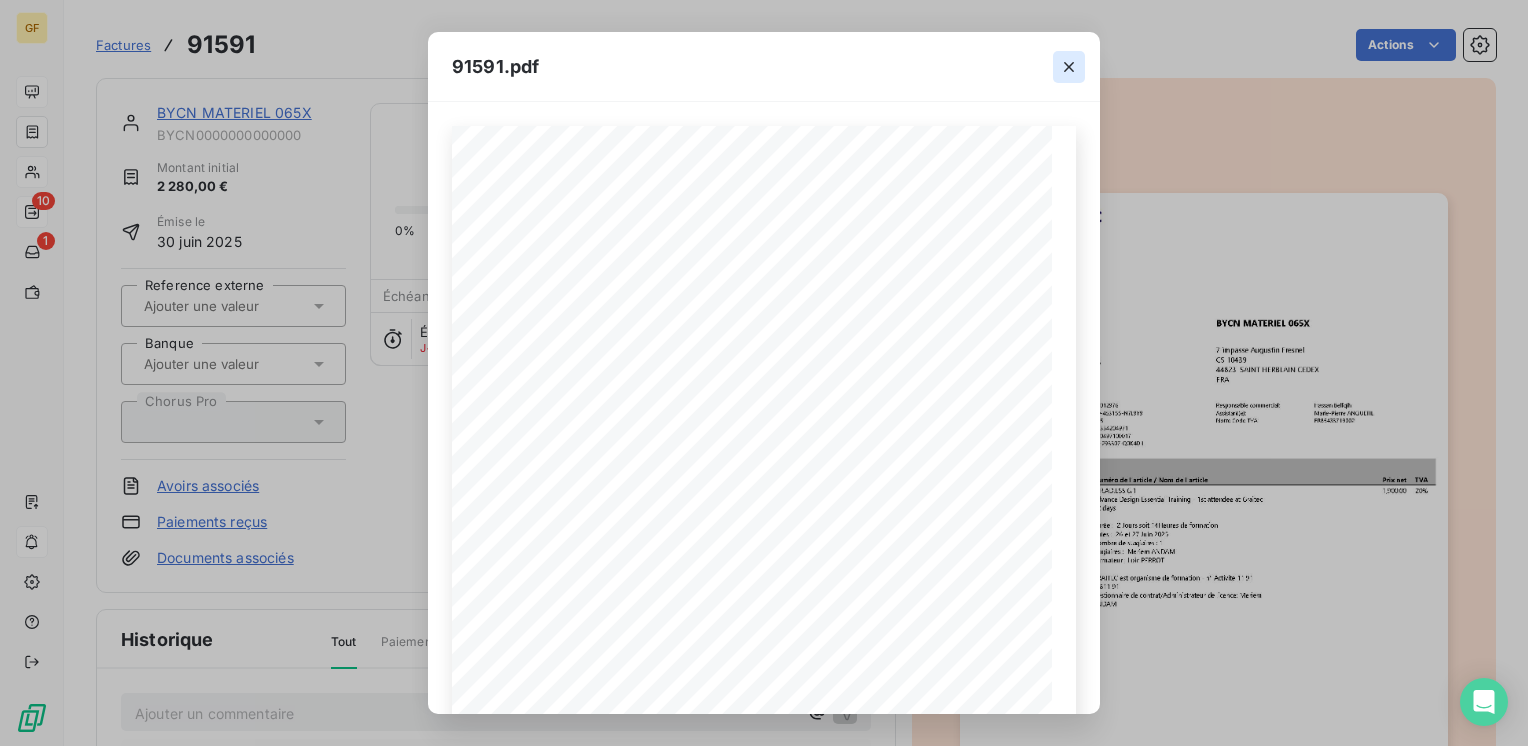 click 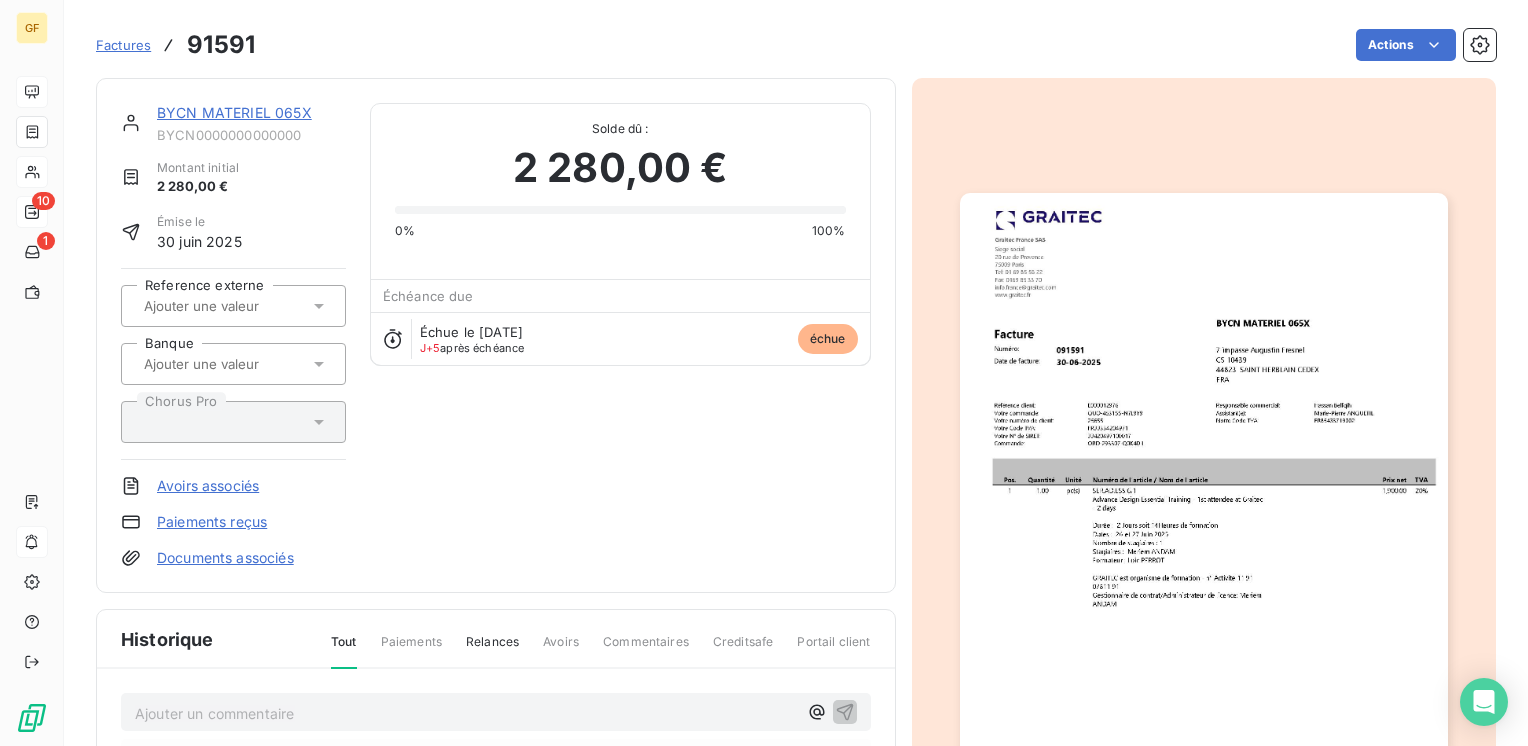 click on "BYCN MATERIEL 065X" at bounding box center (234, 112) 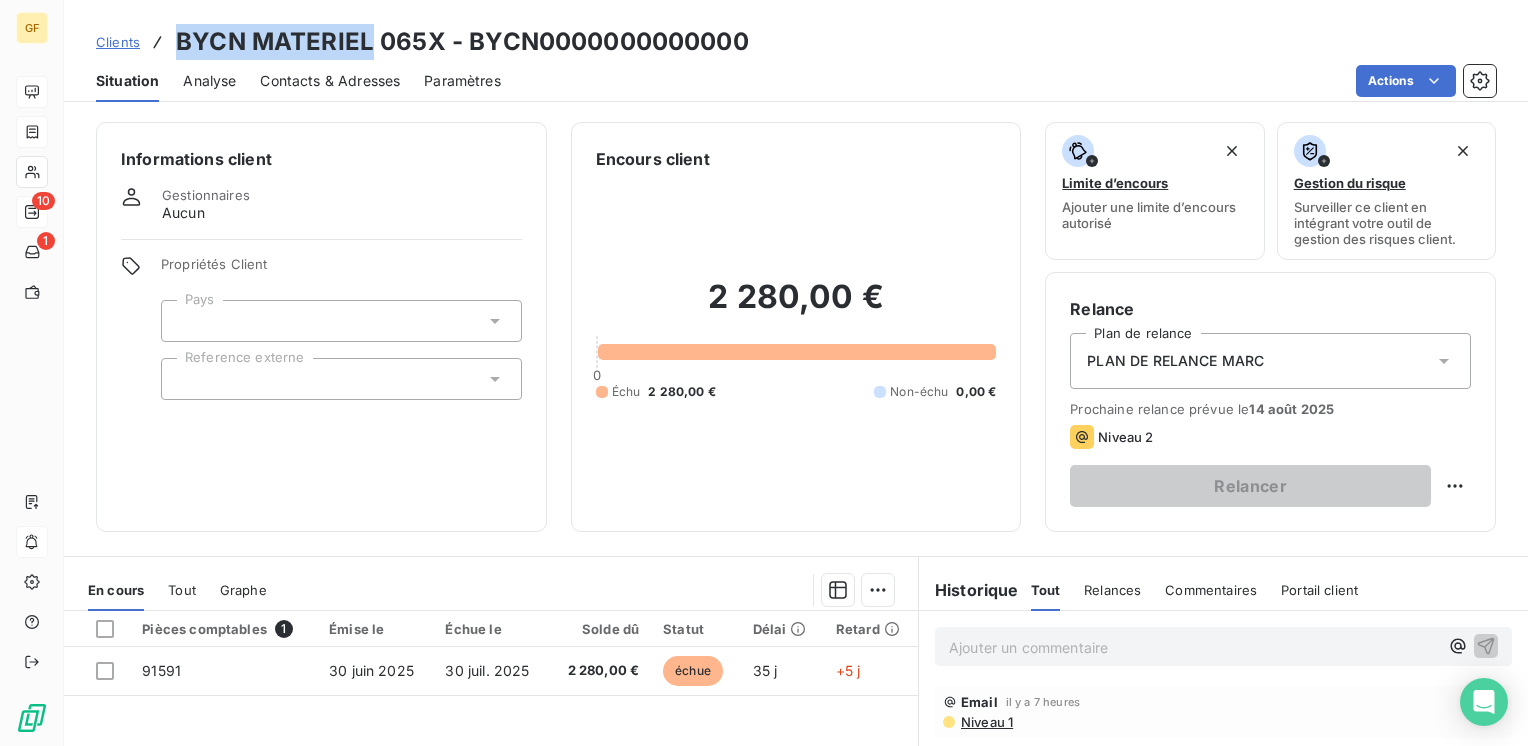 drag, startPoint x: 364, startPoint y: 42, endPoint x: 169, endPoint y: 49, distance: 195.1256 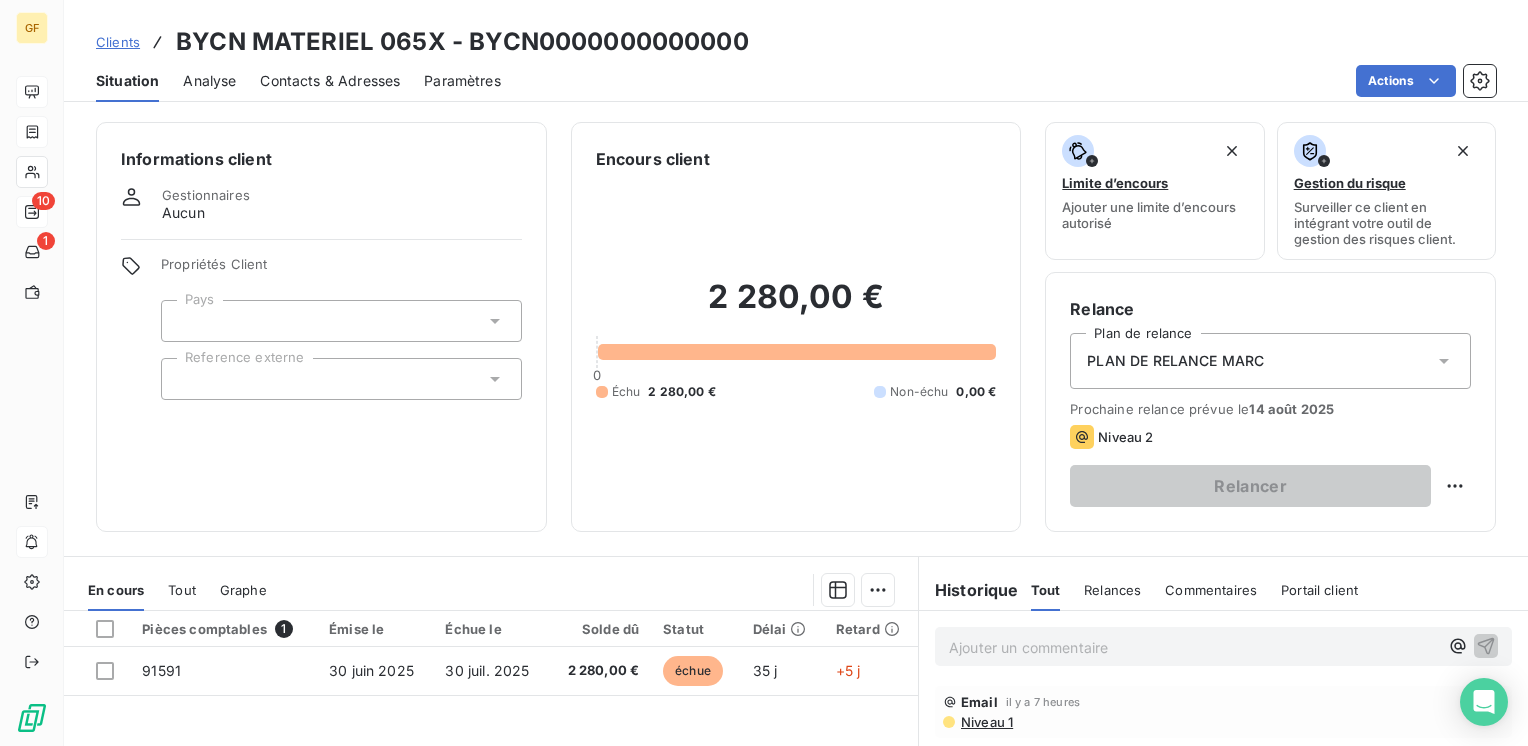click on "Clients BYCN MATERIEL [NUMBER] - BYCN[NUMBER]" at bounding box center [422, 42] 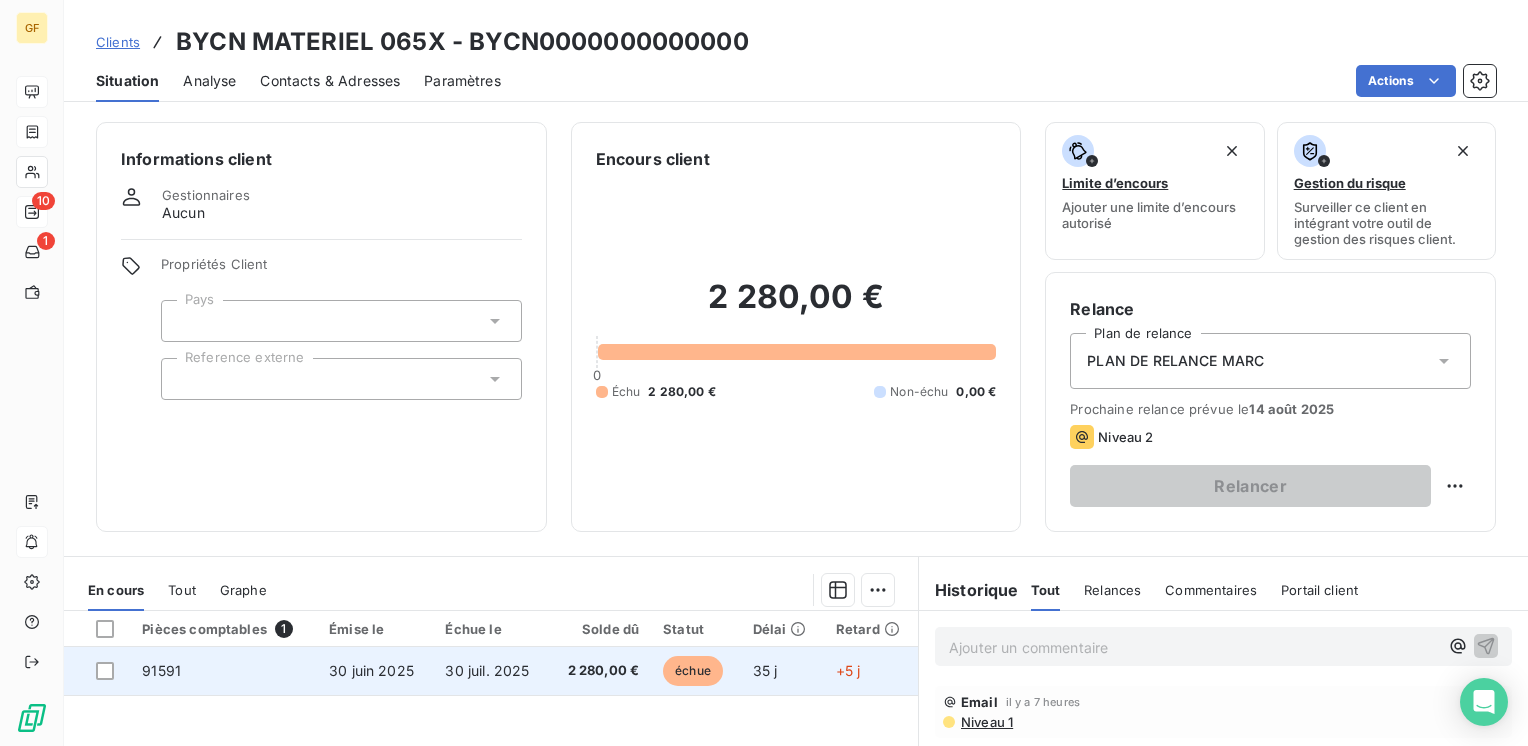 click on "30 juin 2025" at bounding box center [371, 670] 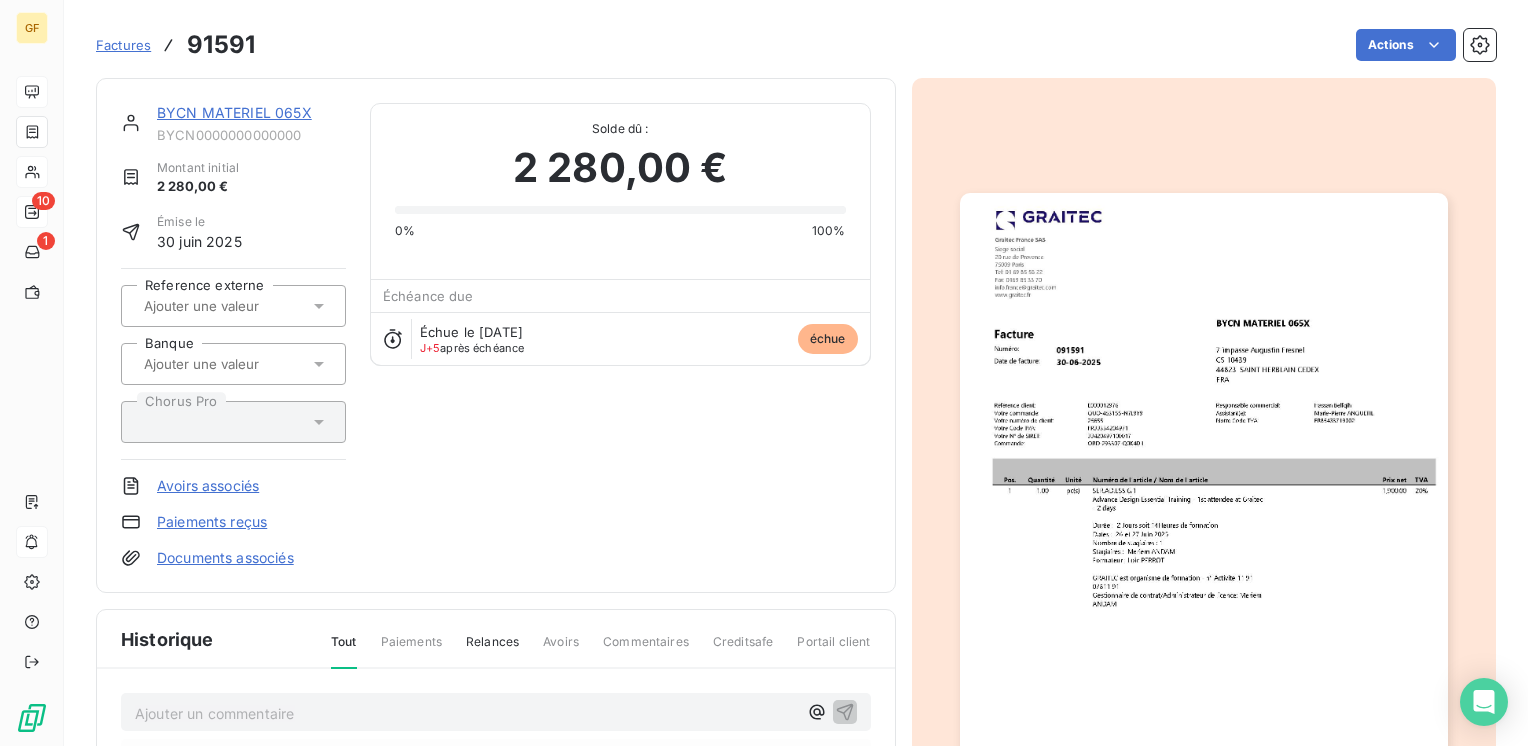 click at bounding box center [1204, 537] 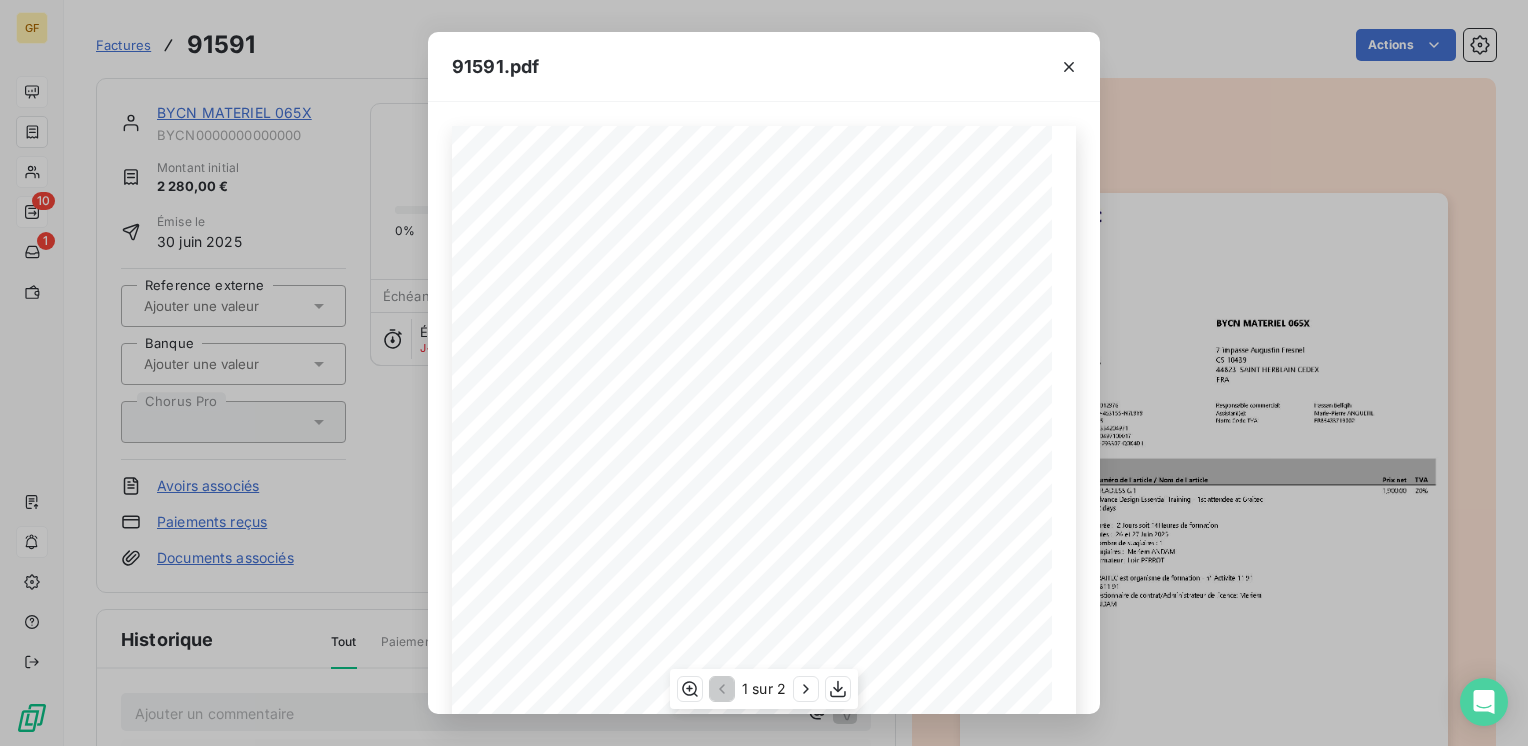 scroll, scrollTop: 283, scrollLeft: 0, axis: vertical 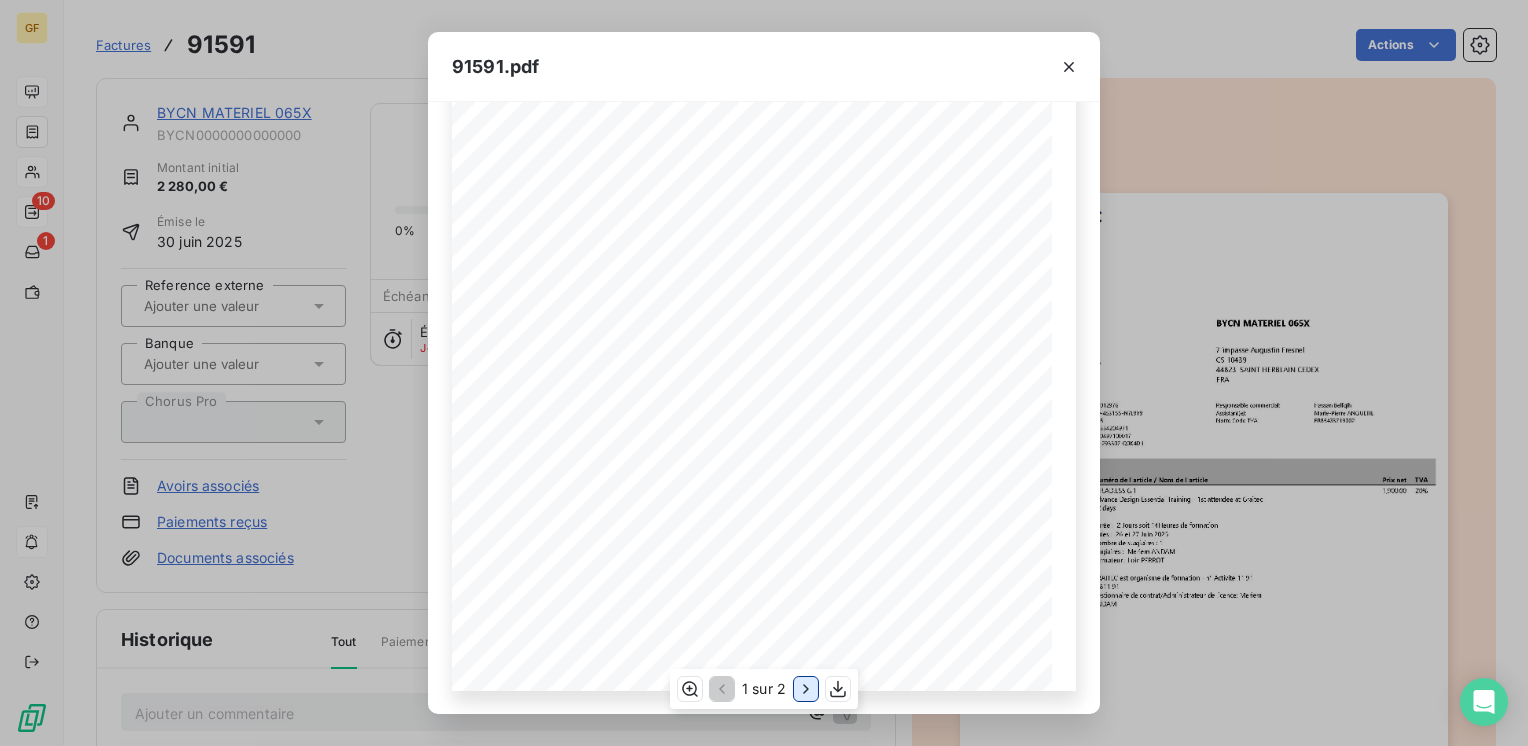 click 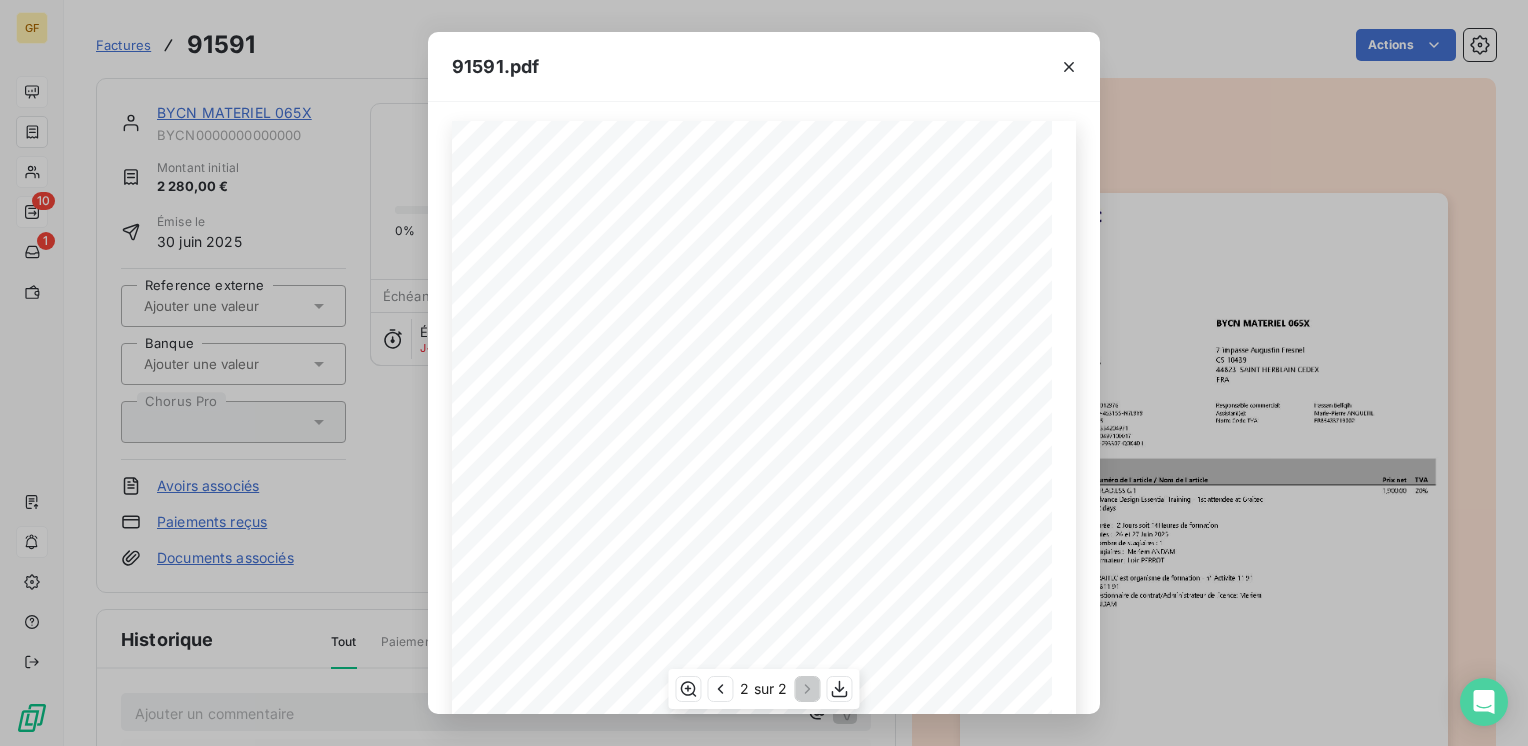 scroll, scrollTop: 0, scrollLeft: 0, axis: both 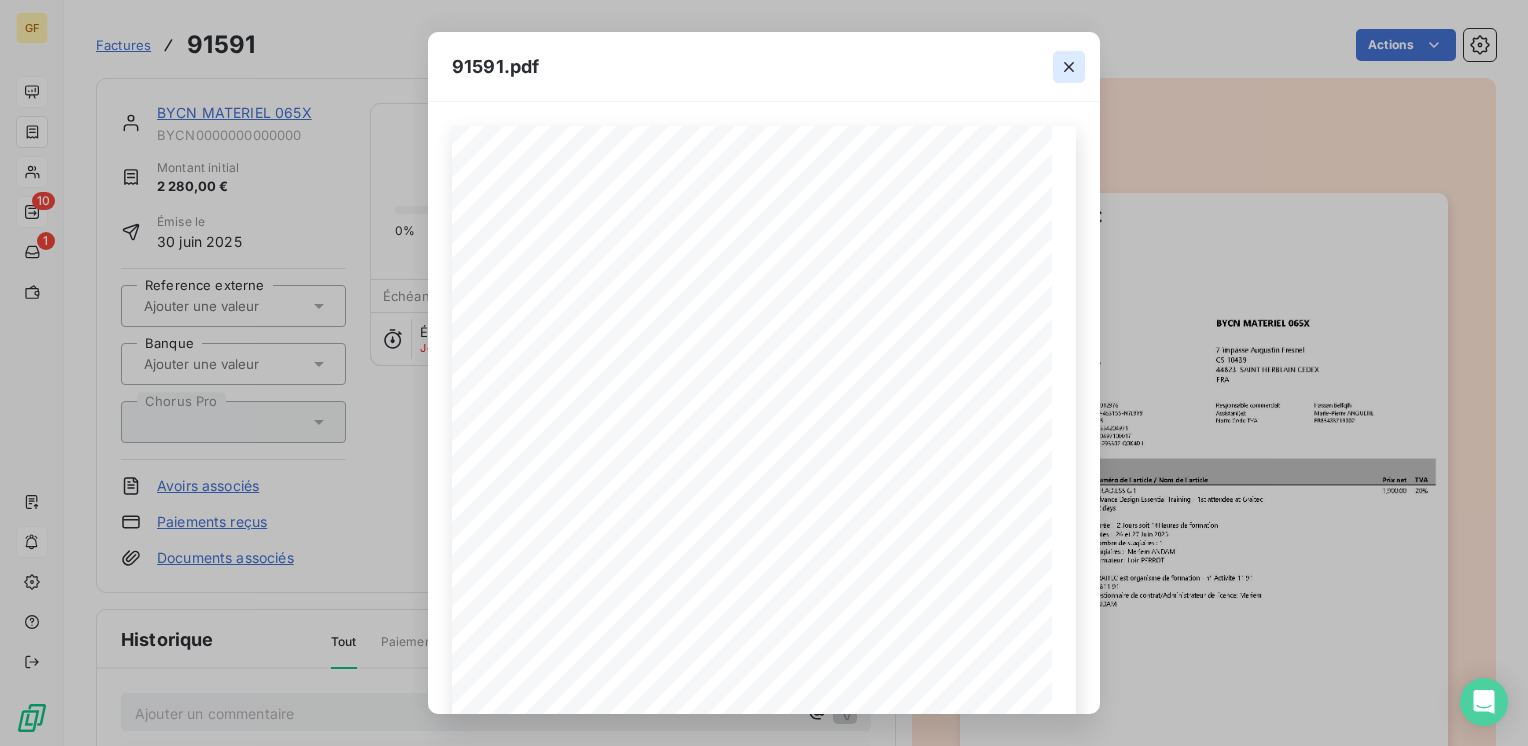 click 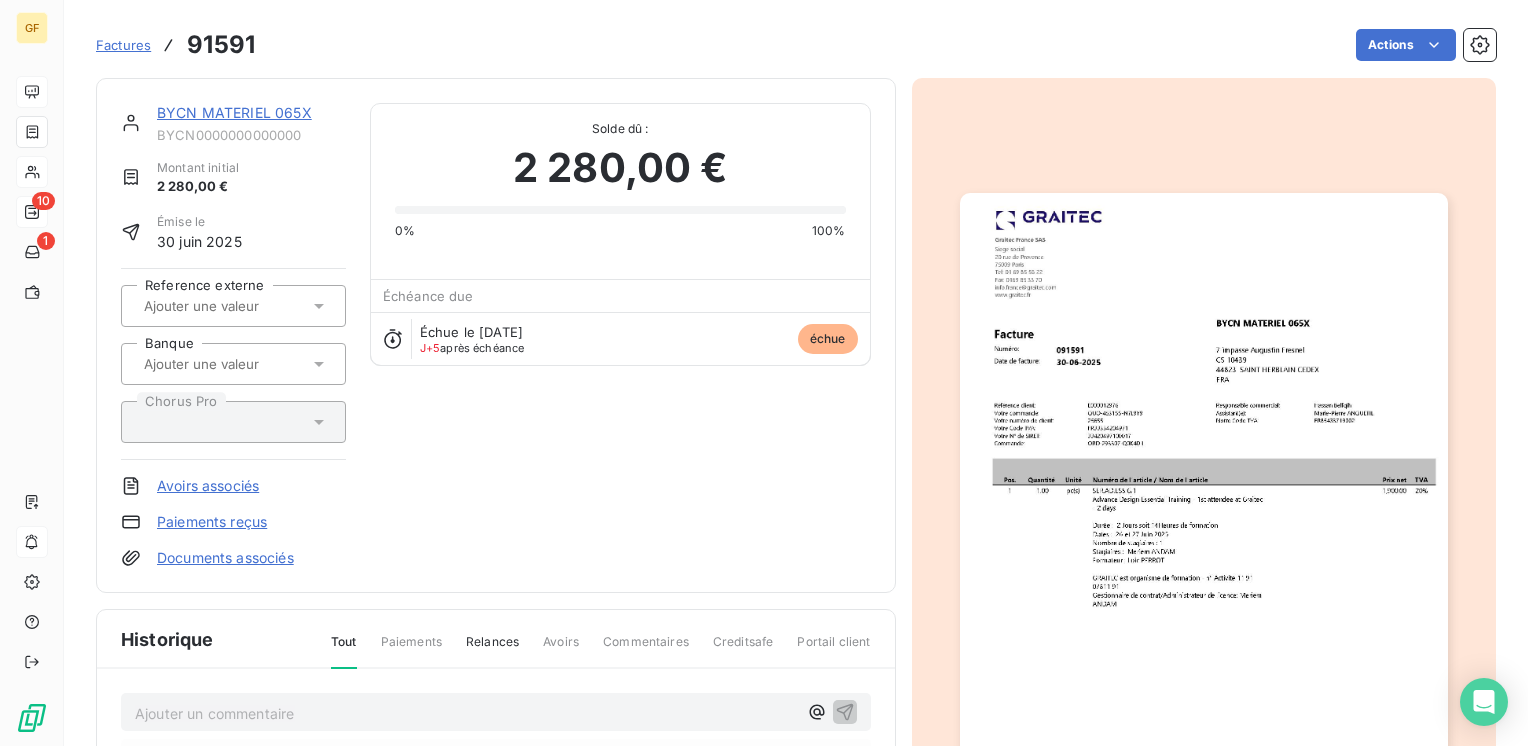click on "BYCN MATERIEL 065X" at bounding box center (234, 112) 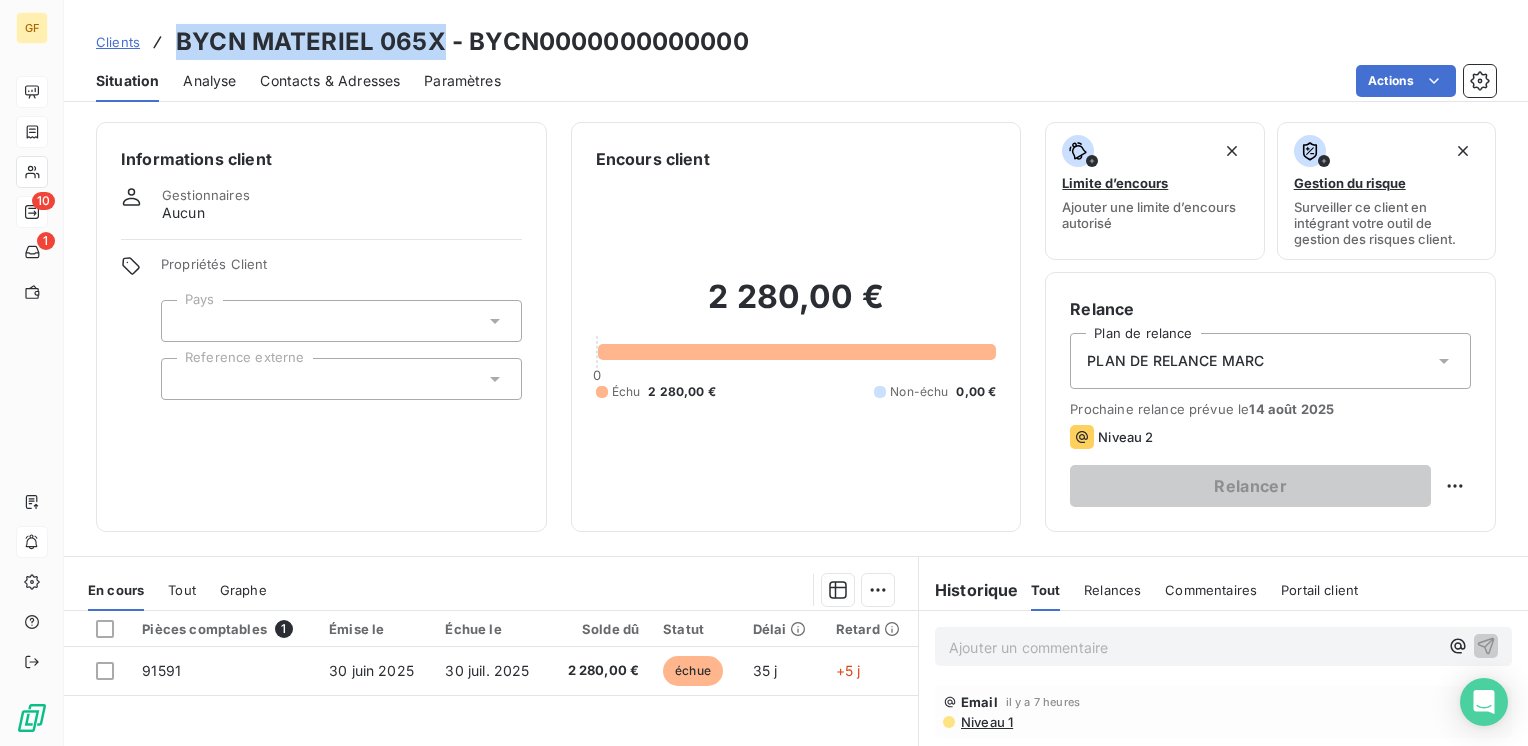 drag, startPoint x: 440, startPoint y: 46, endPoint x: 153, endPoint y: 23, distance: 287.92014 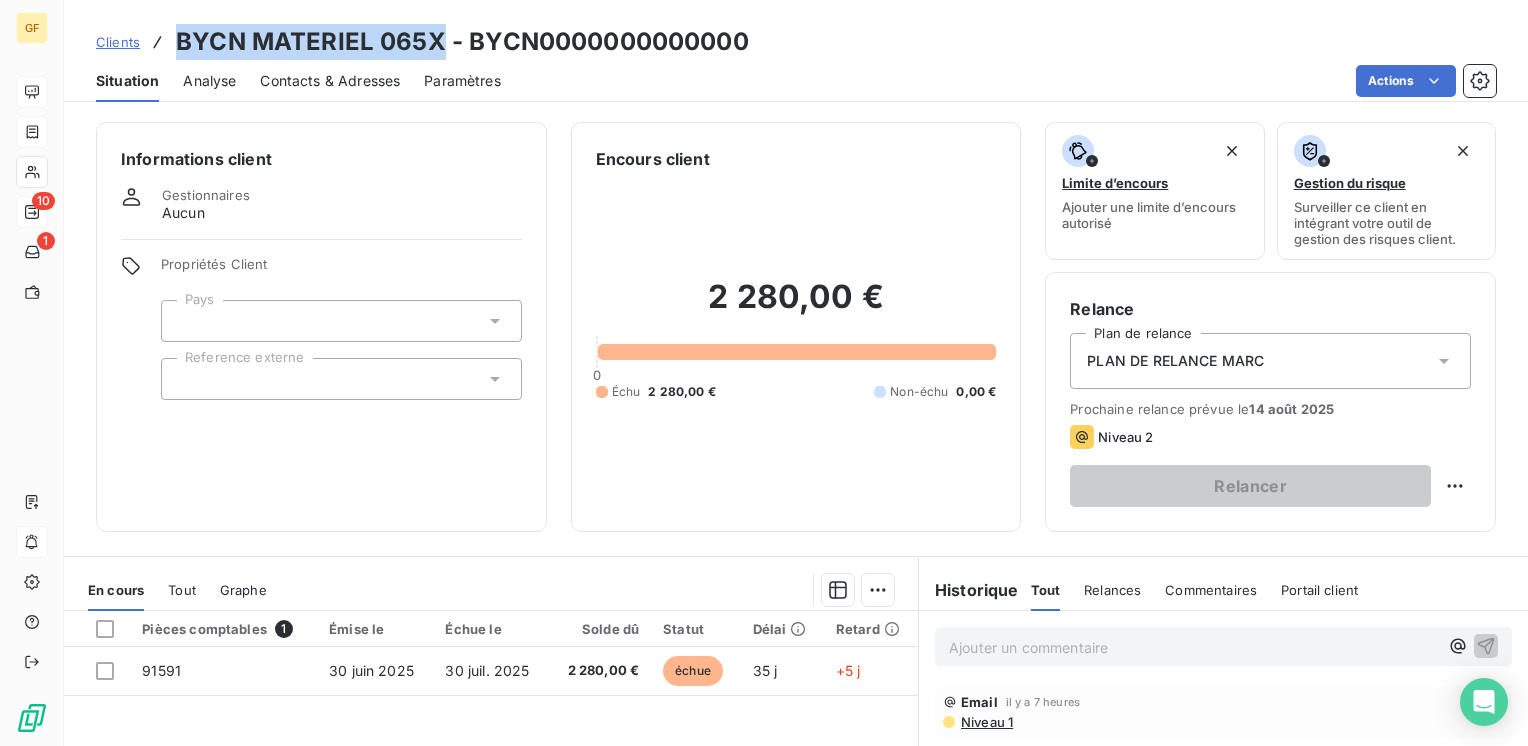 copy on "BYCN MATERIEL 065X" 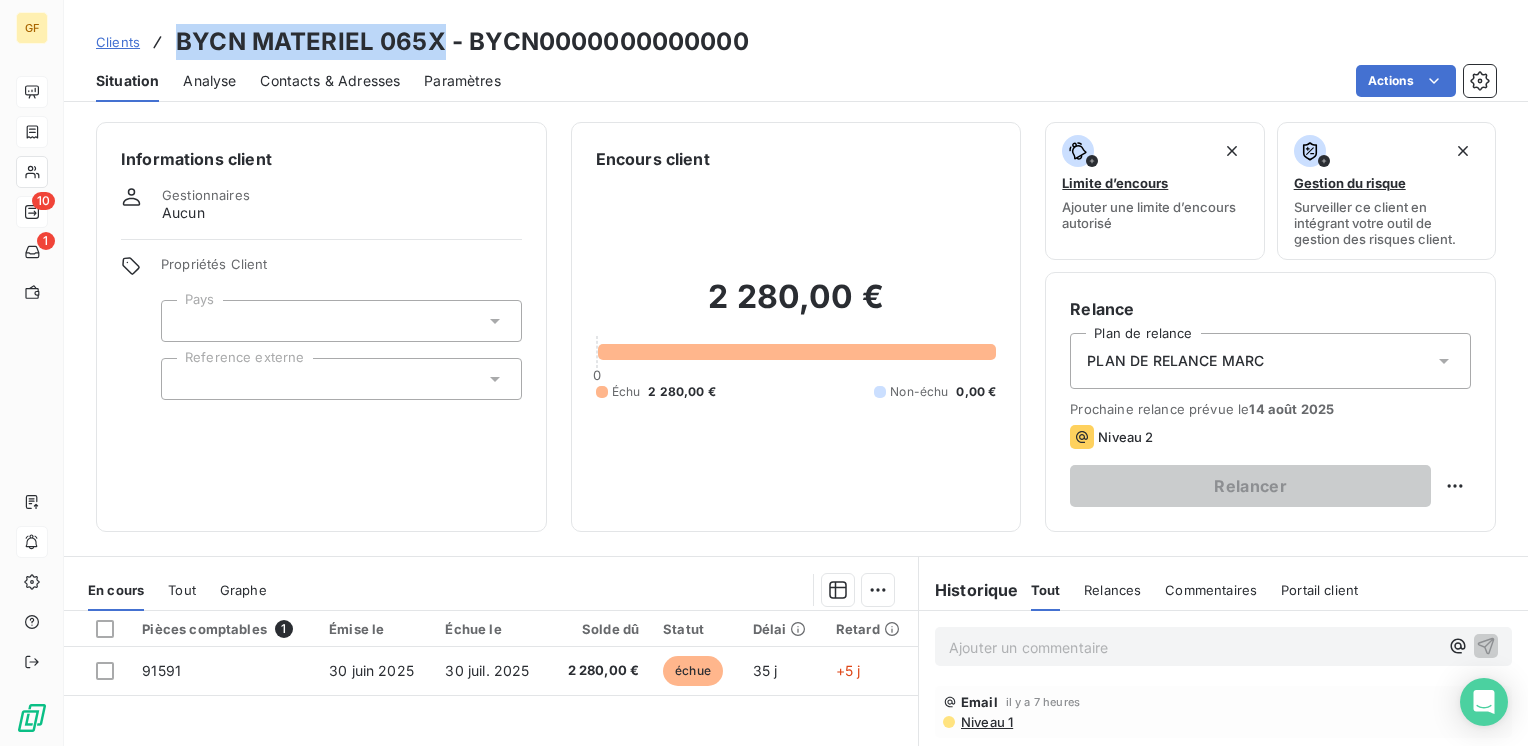 scroll, scrollTop: 308, scrollLeft: 0, axis: vertical 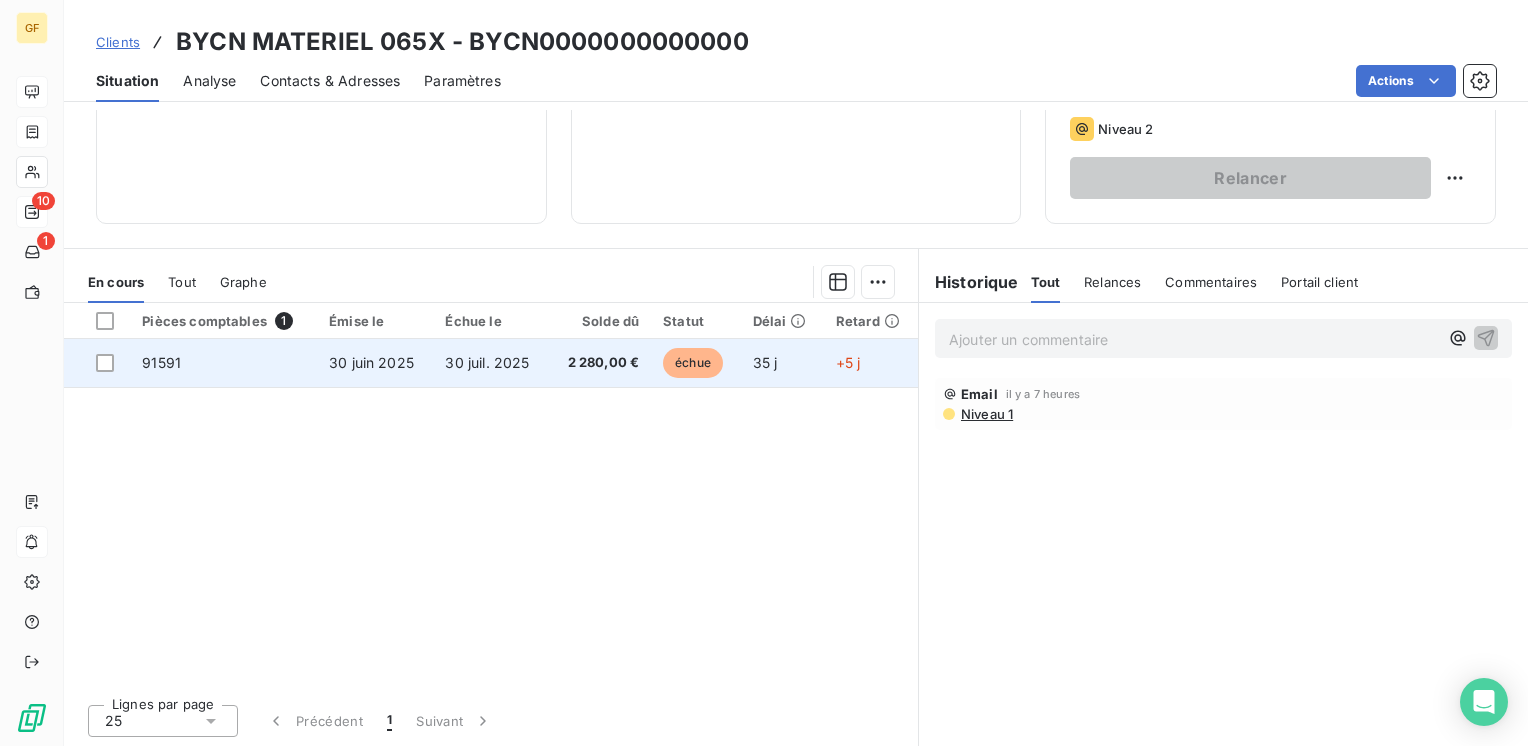 click on "2 280,00 €" at bounding box center [600, 363] 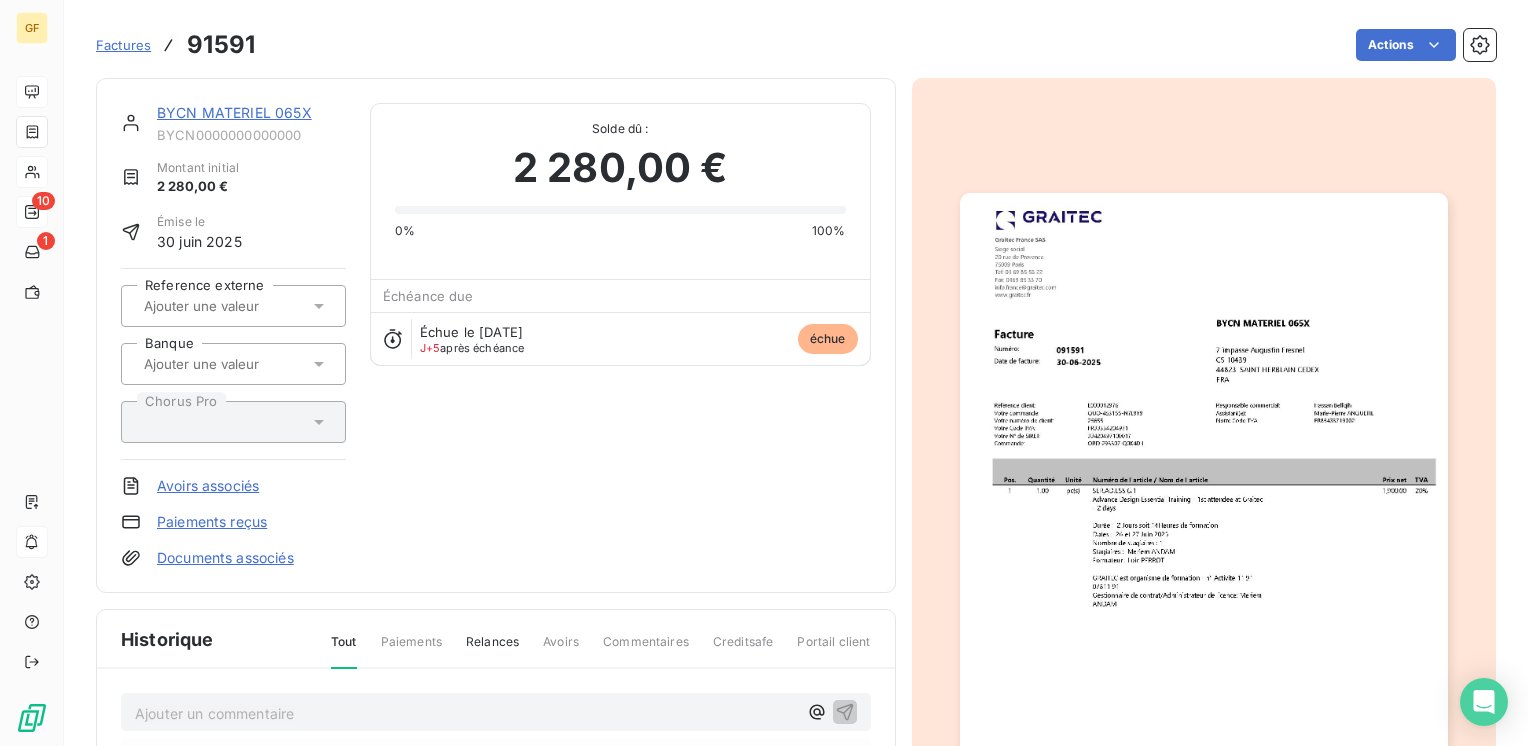 click at bounding box center [1204, 537] 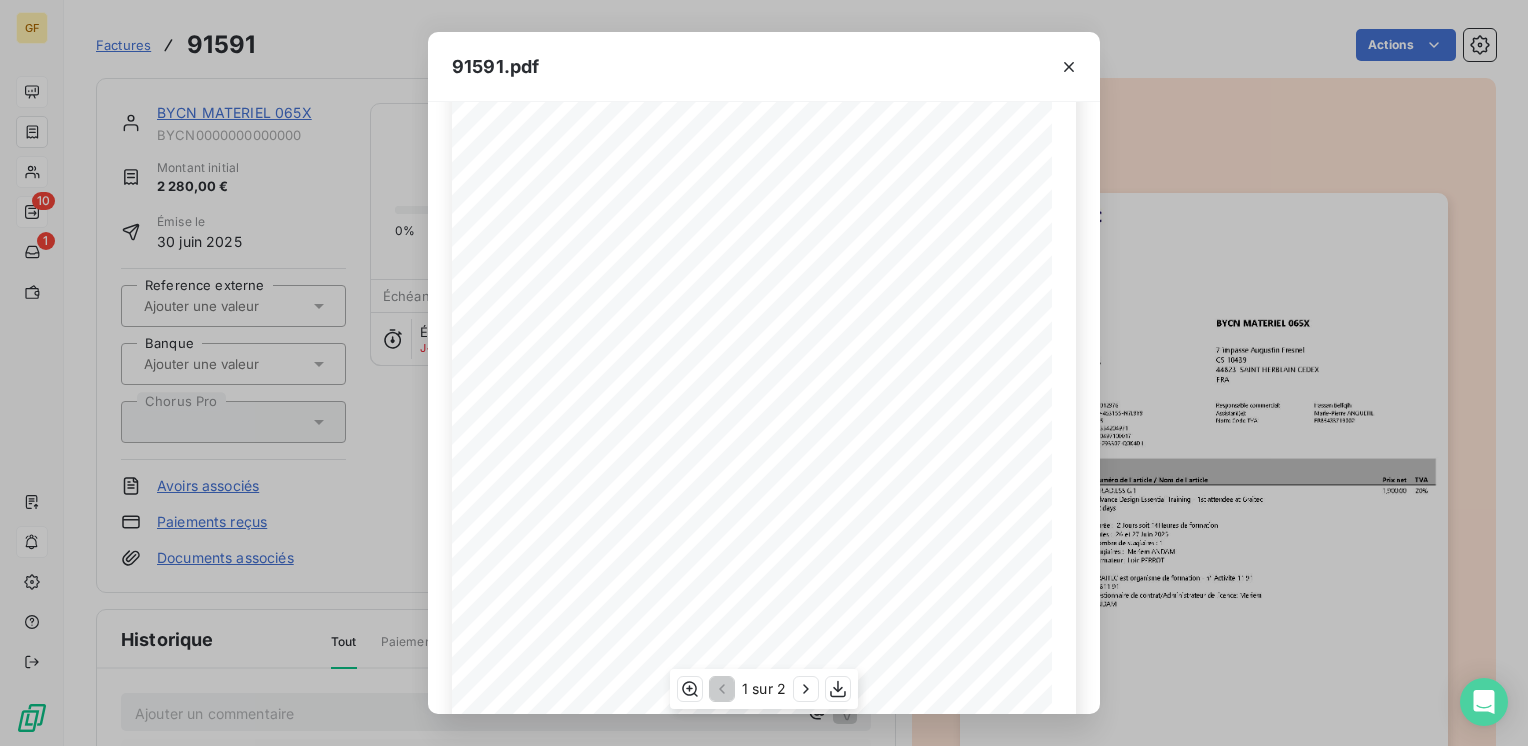 scroll, scrollTop: 0, scrollLeft: 0, axis: both 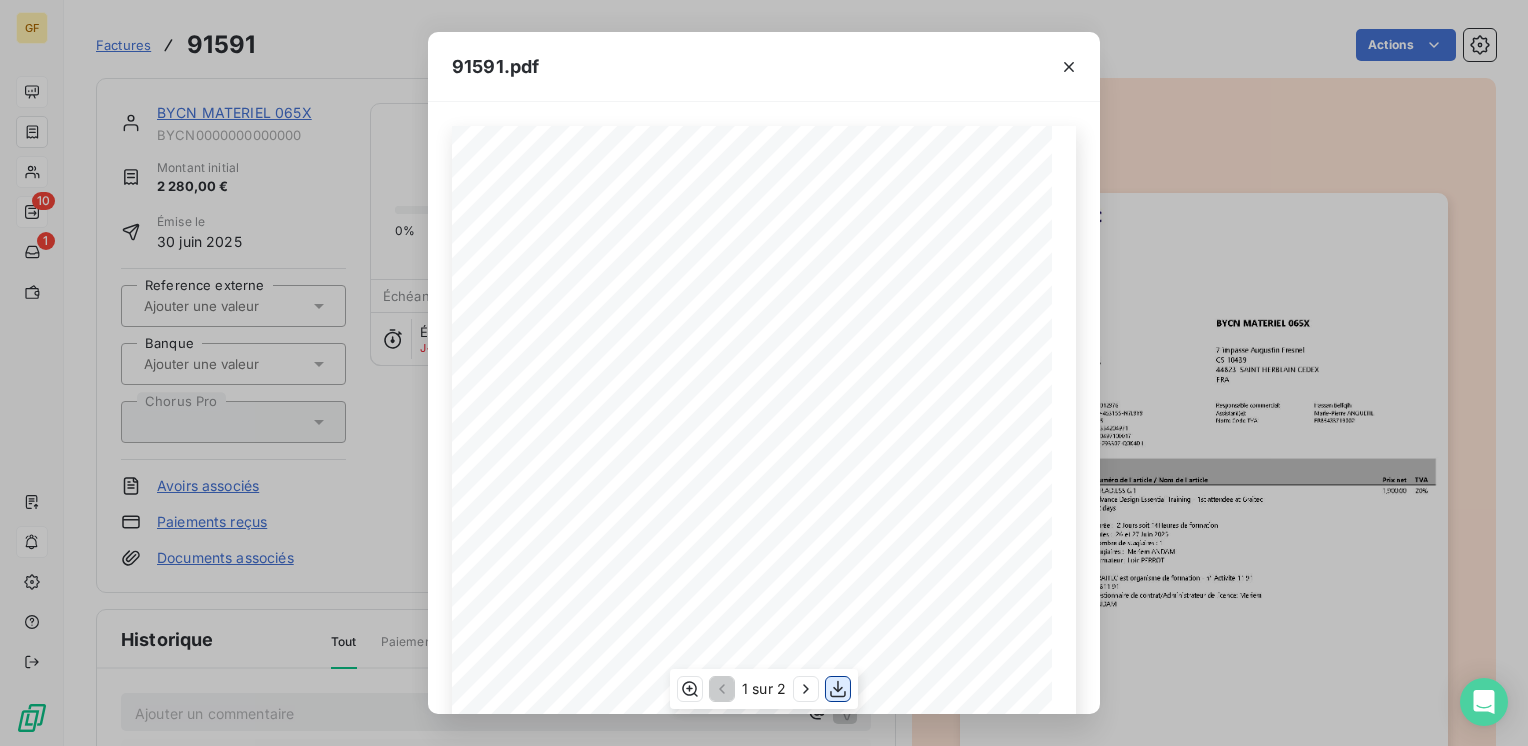 click 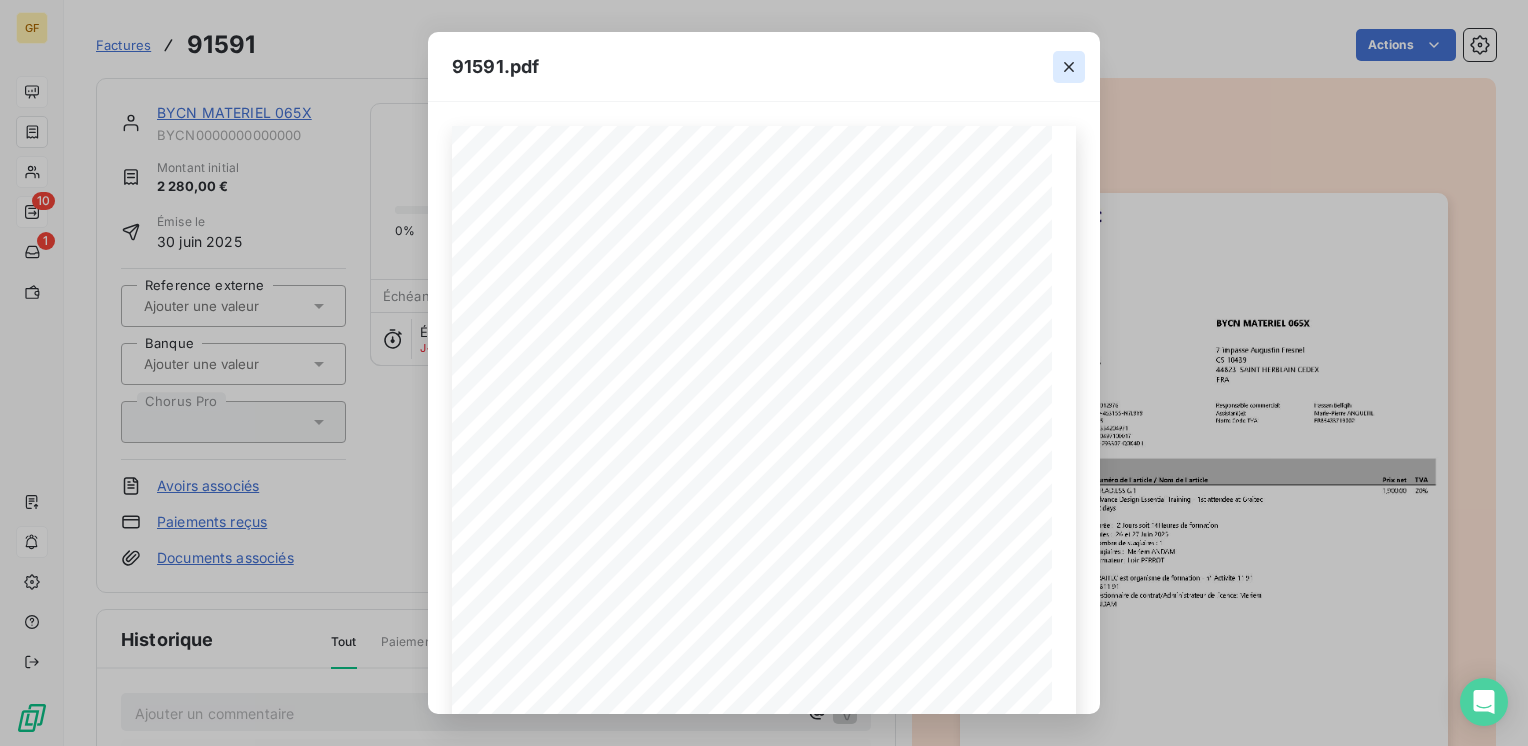 click 